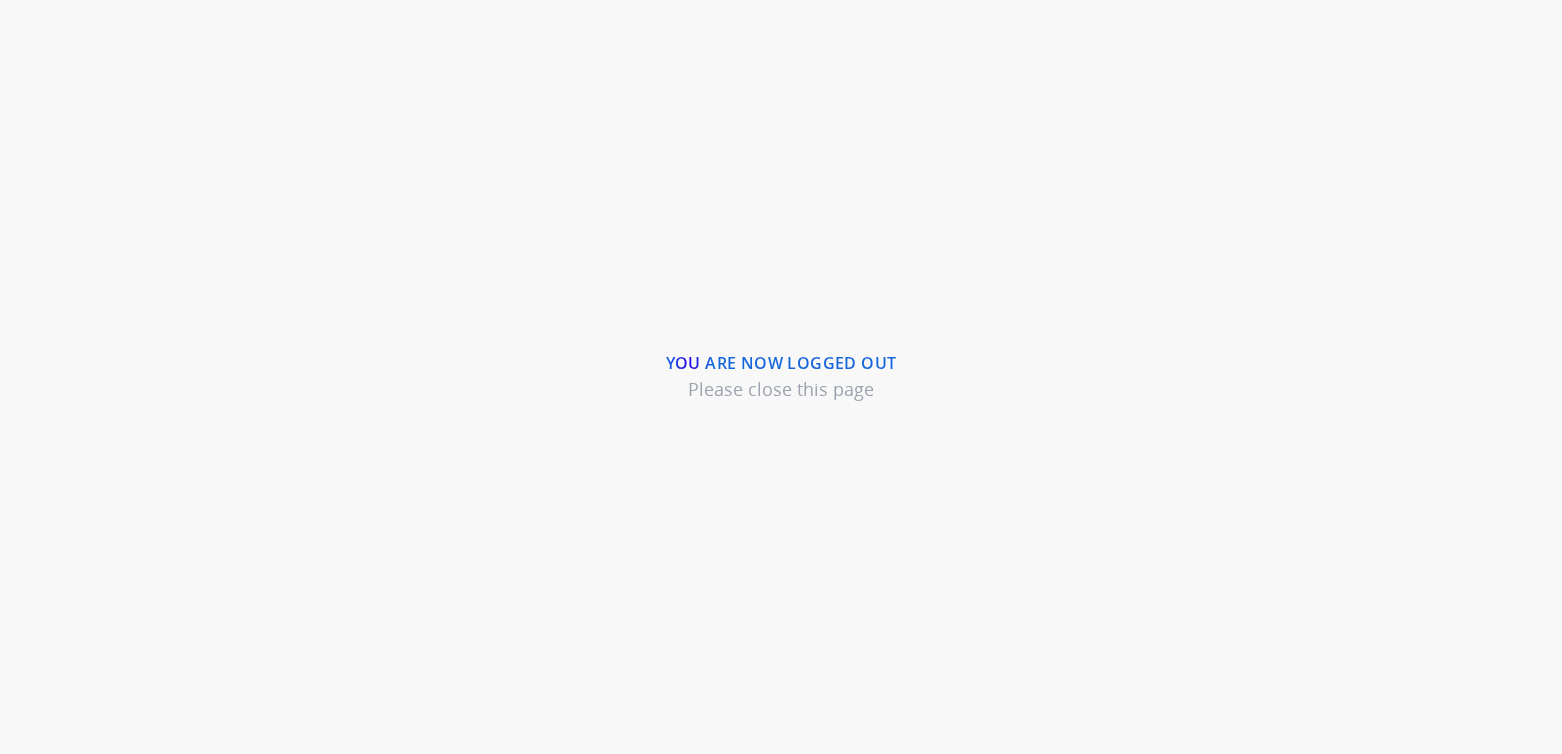 scroll, scrollTop: 0, scrollLeft: 0, axis: both 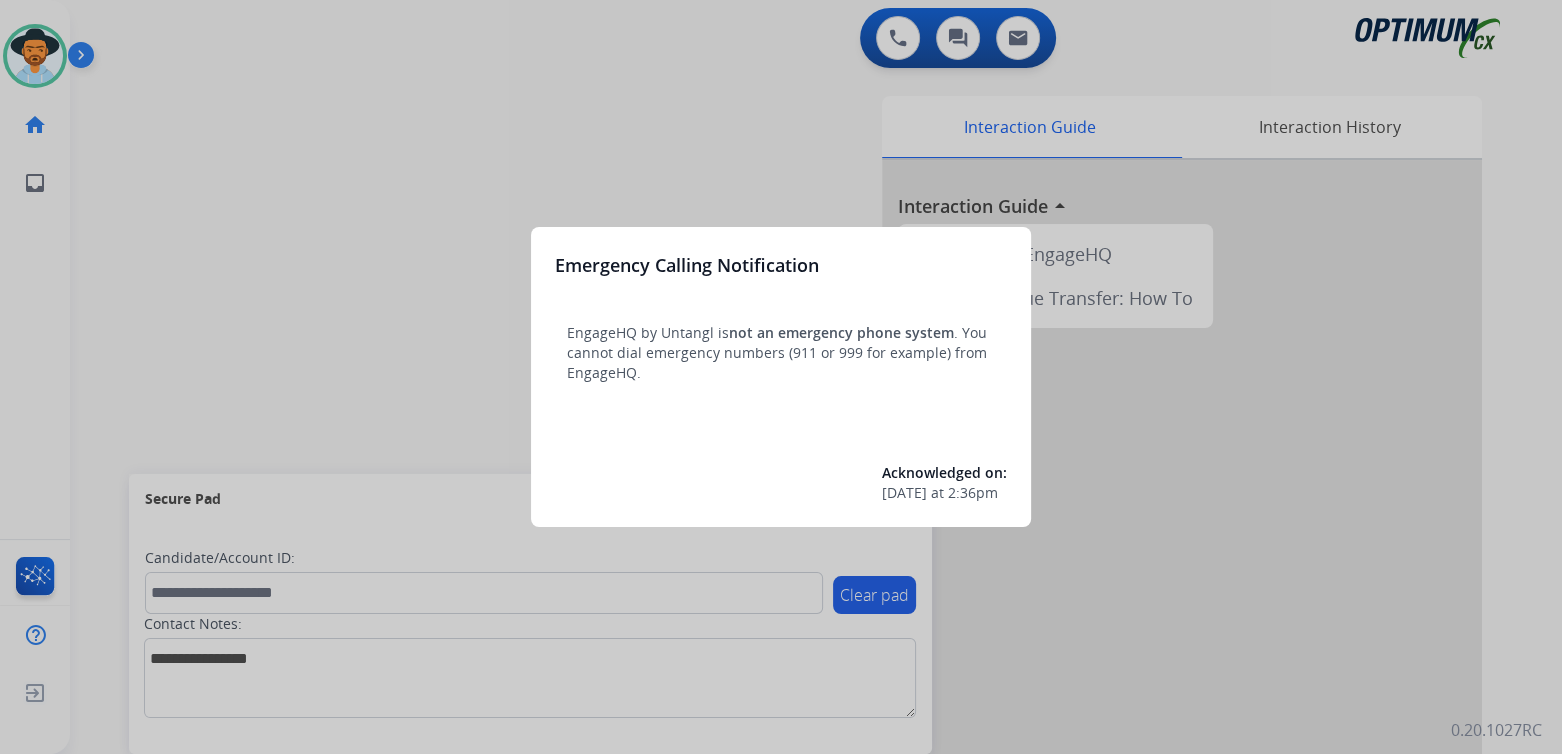 click at bounding box center [781, 377] 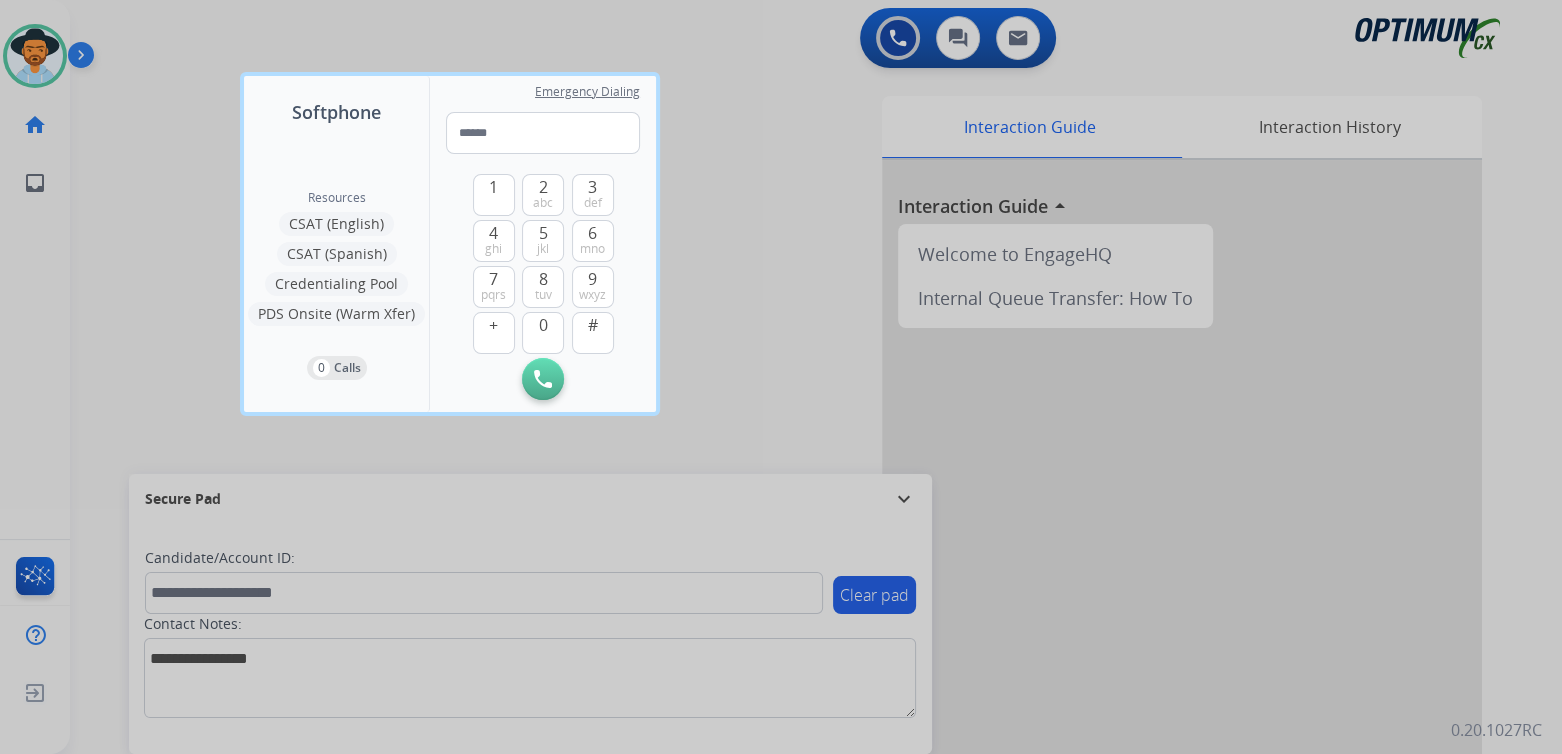 click at bounding box center (781, 377) 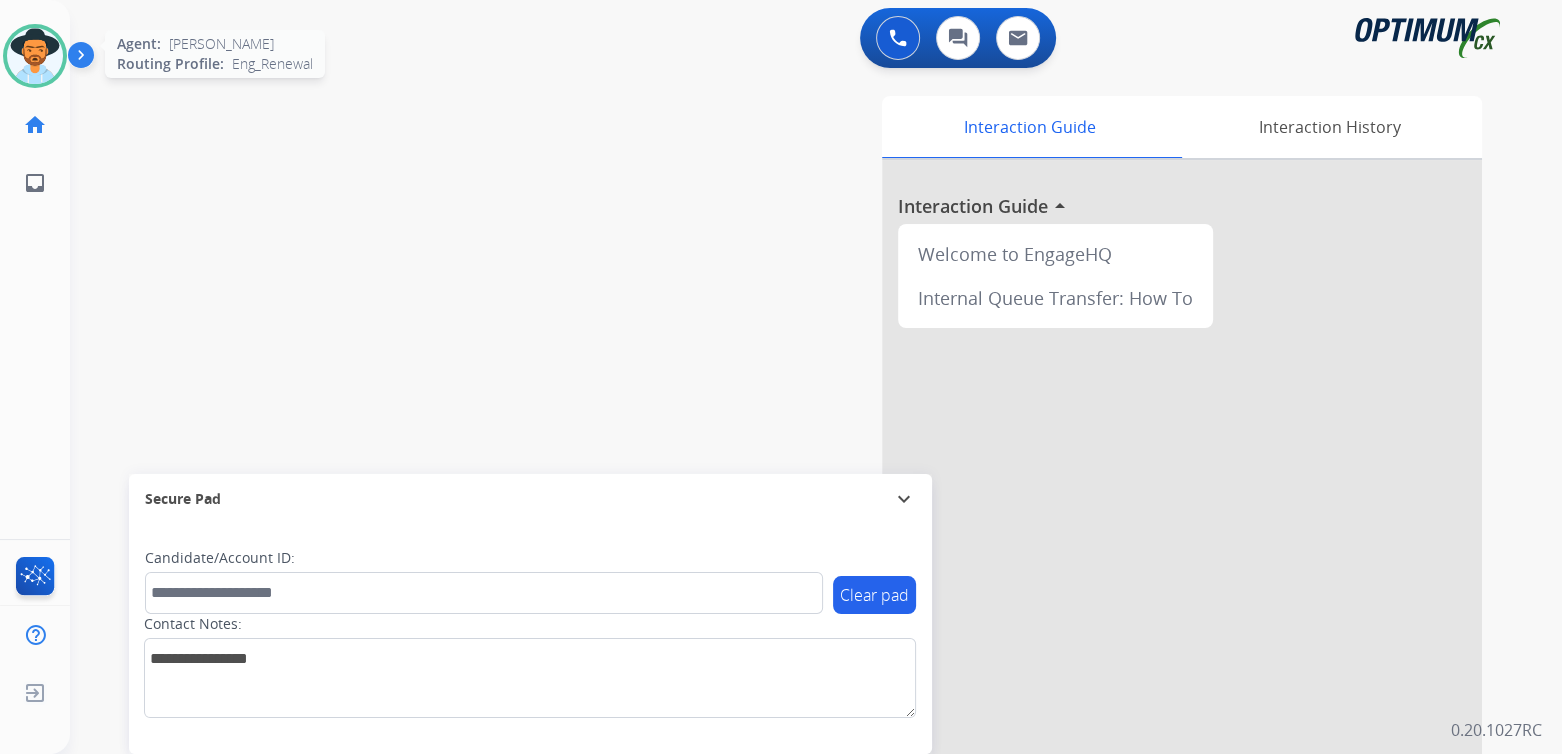 click at bounding box center [35, 56] 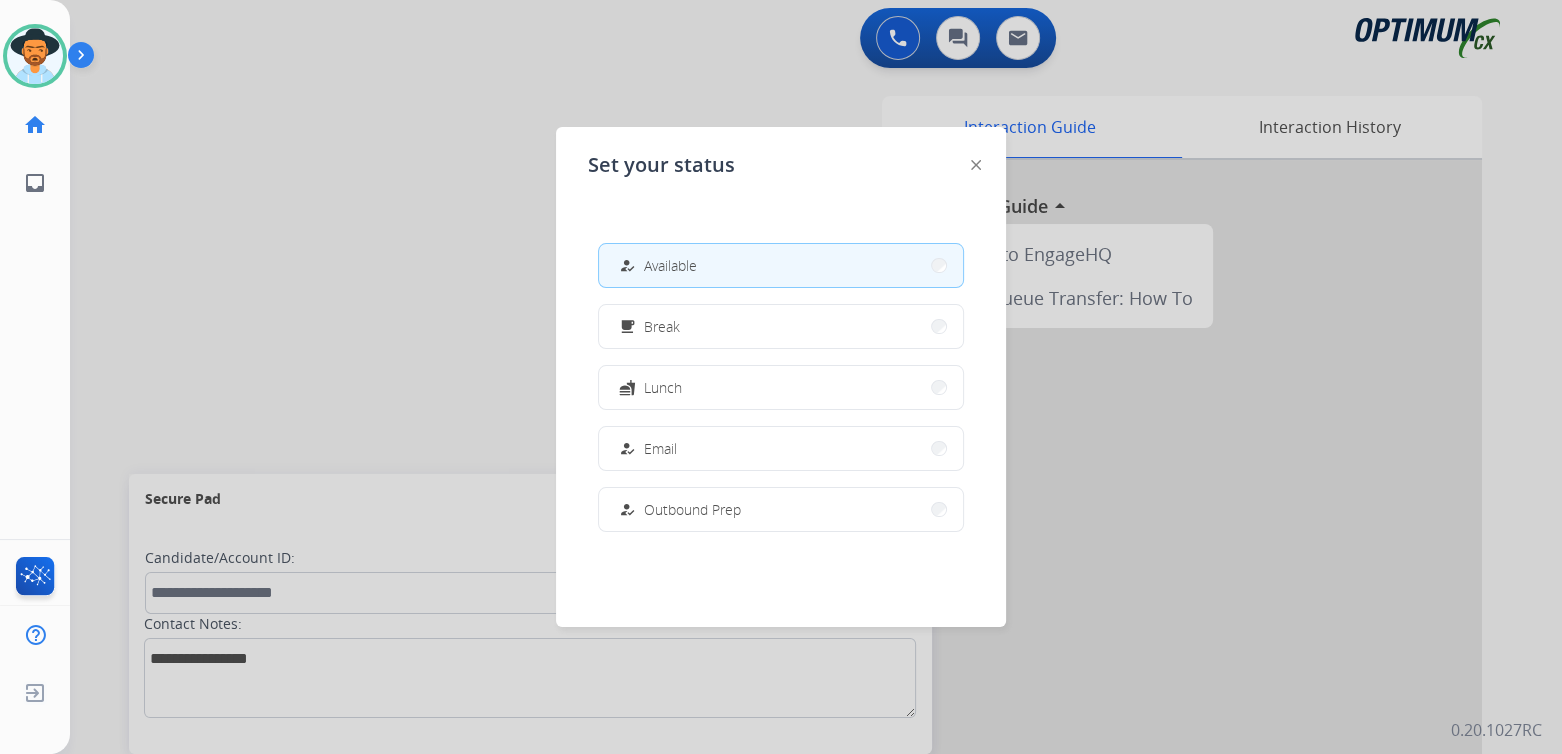 click on "how_to_reg Available" at bounding box center (781, 265) 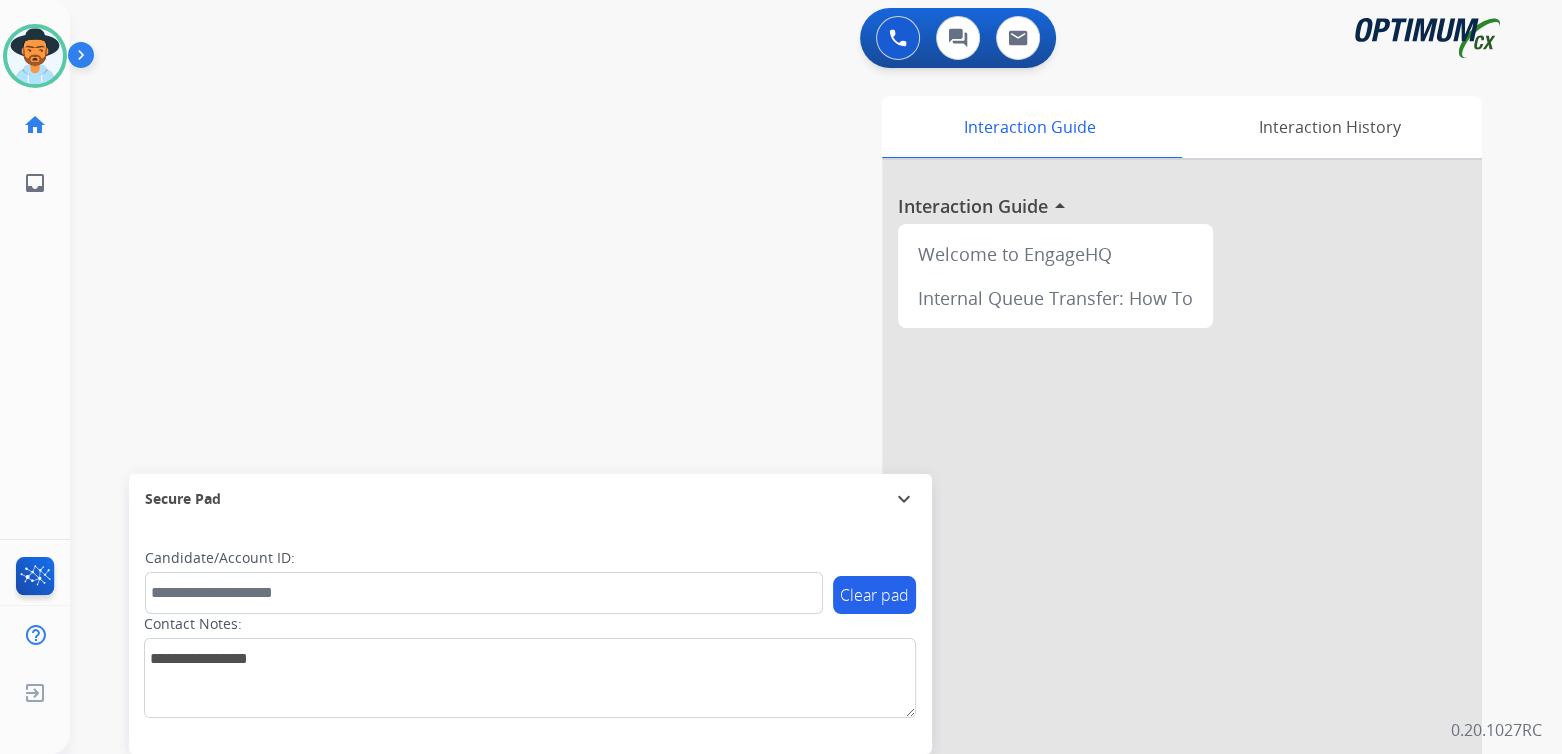 click on "Secure Pad expand_more" at bounding box center (530, 499) 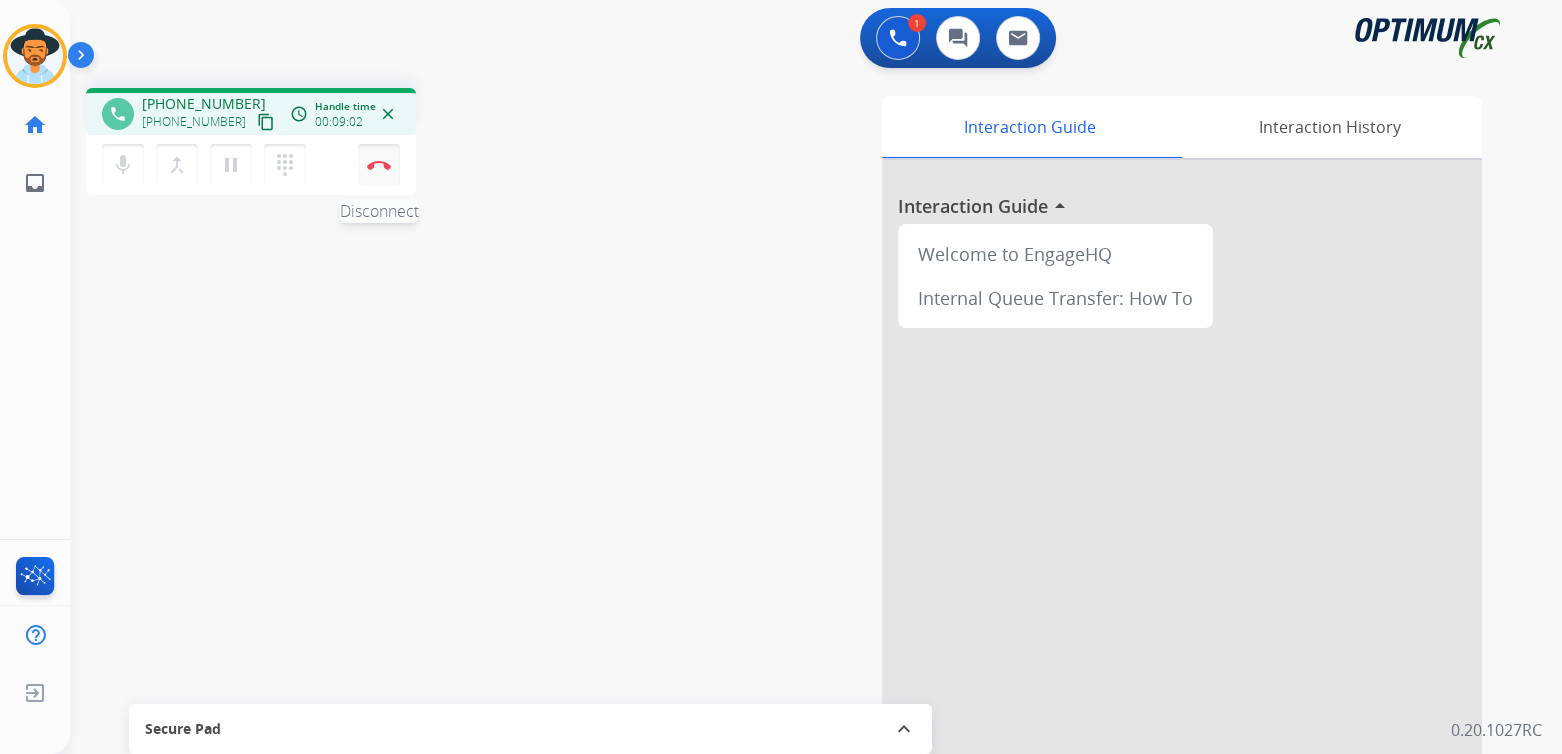 click at bounding box center (379, 165) 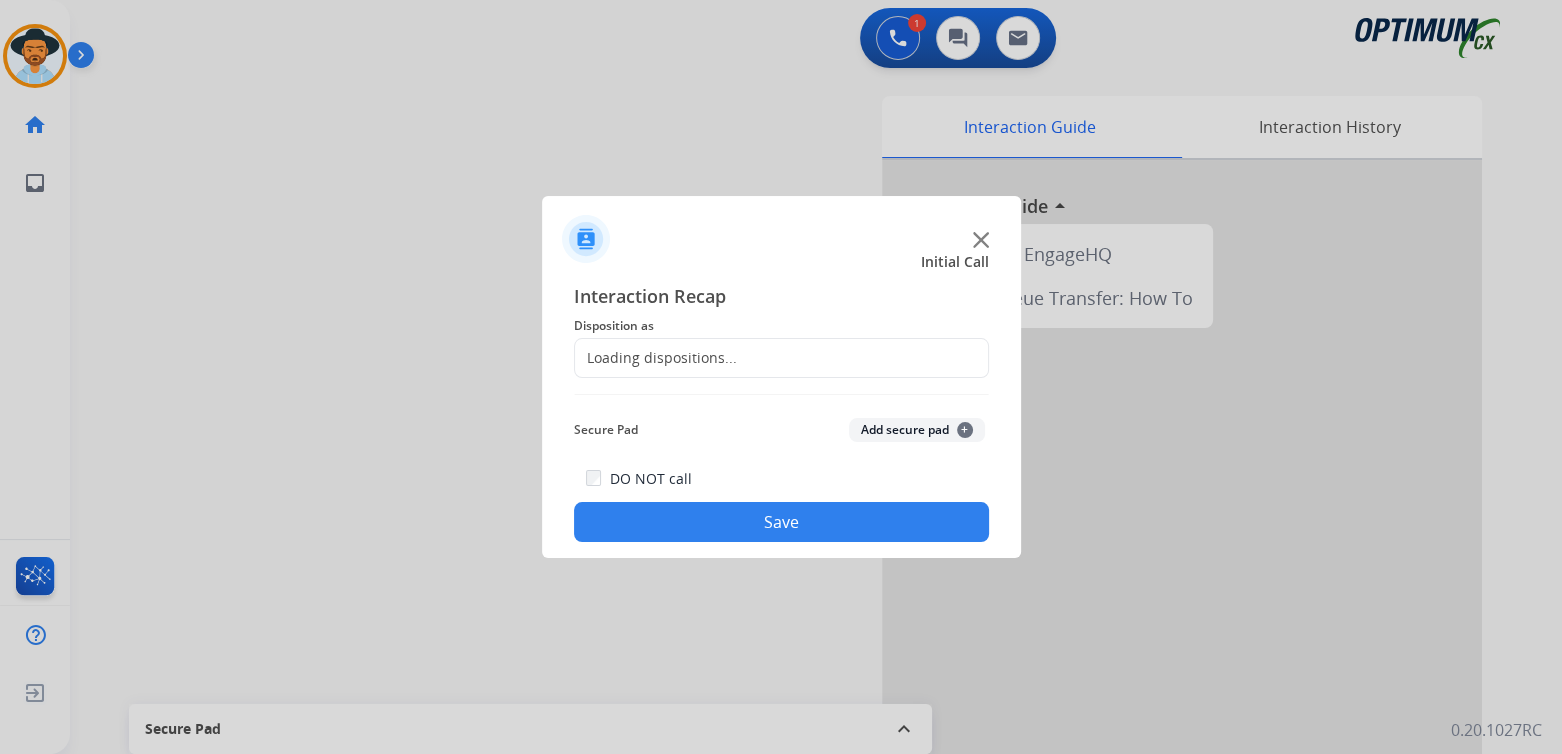 click on "Loading dispositions..." 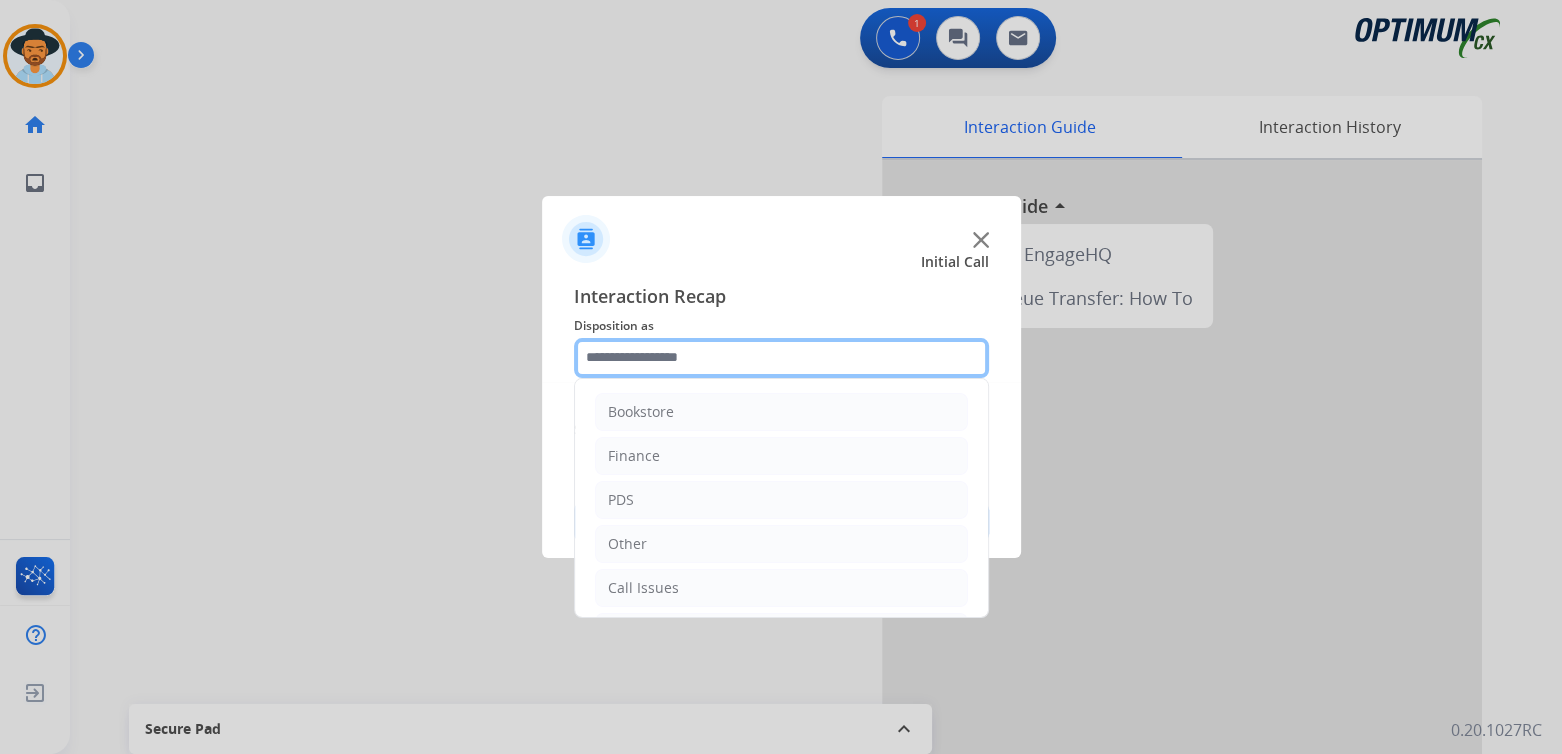 click 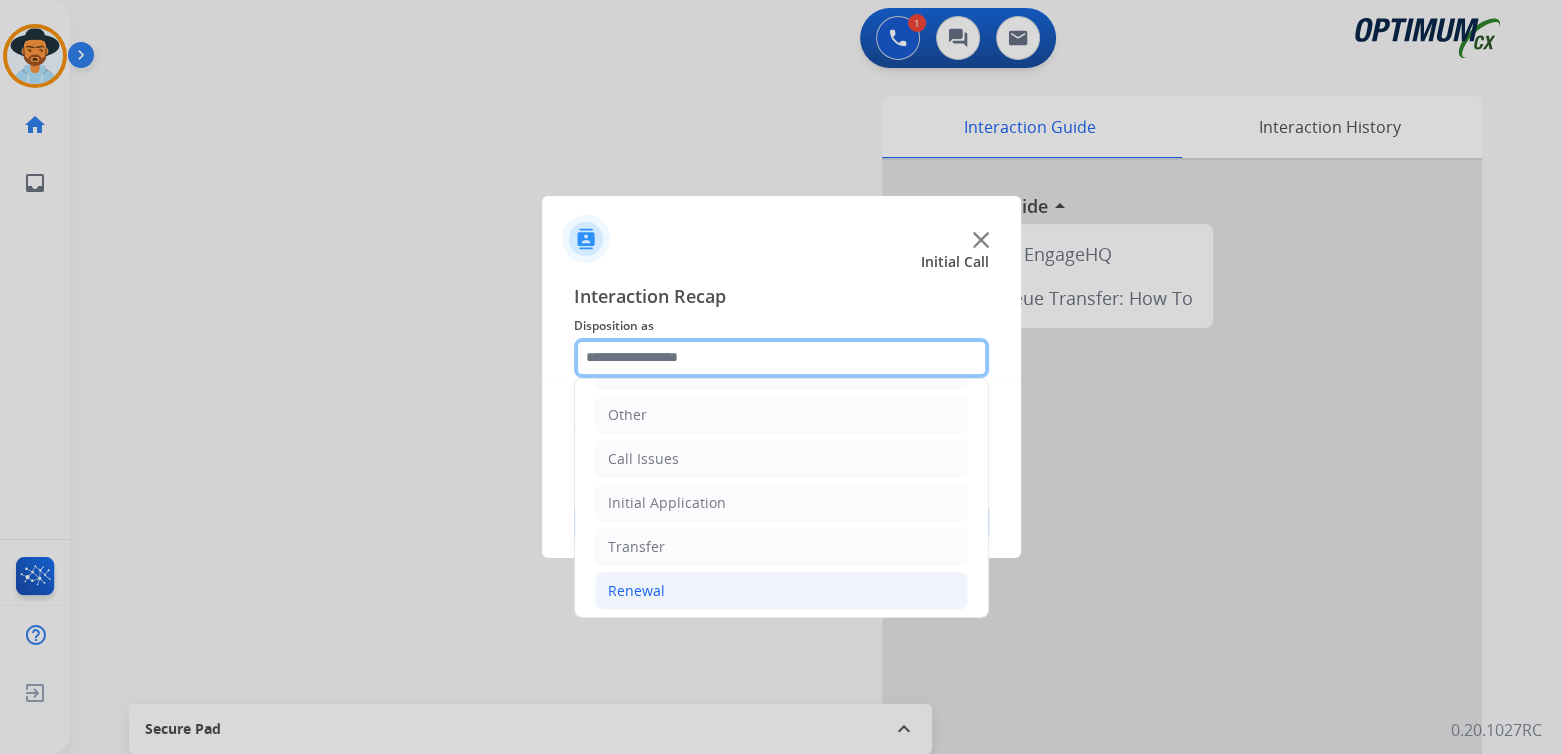 scroll, scrollTop: 132, scrollLeft: 0, axis: vertical 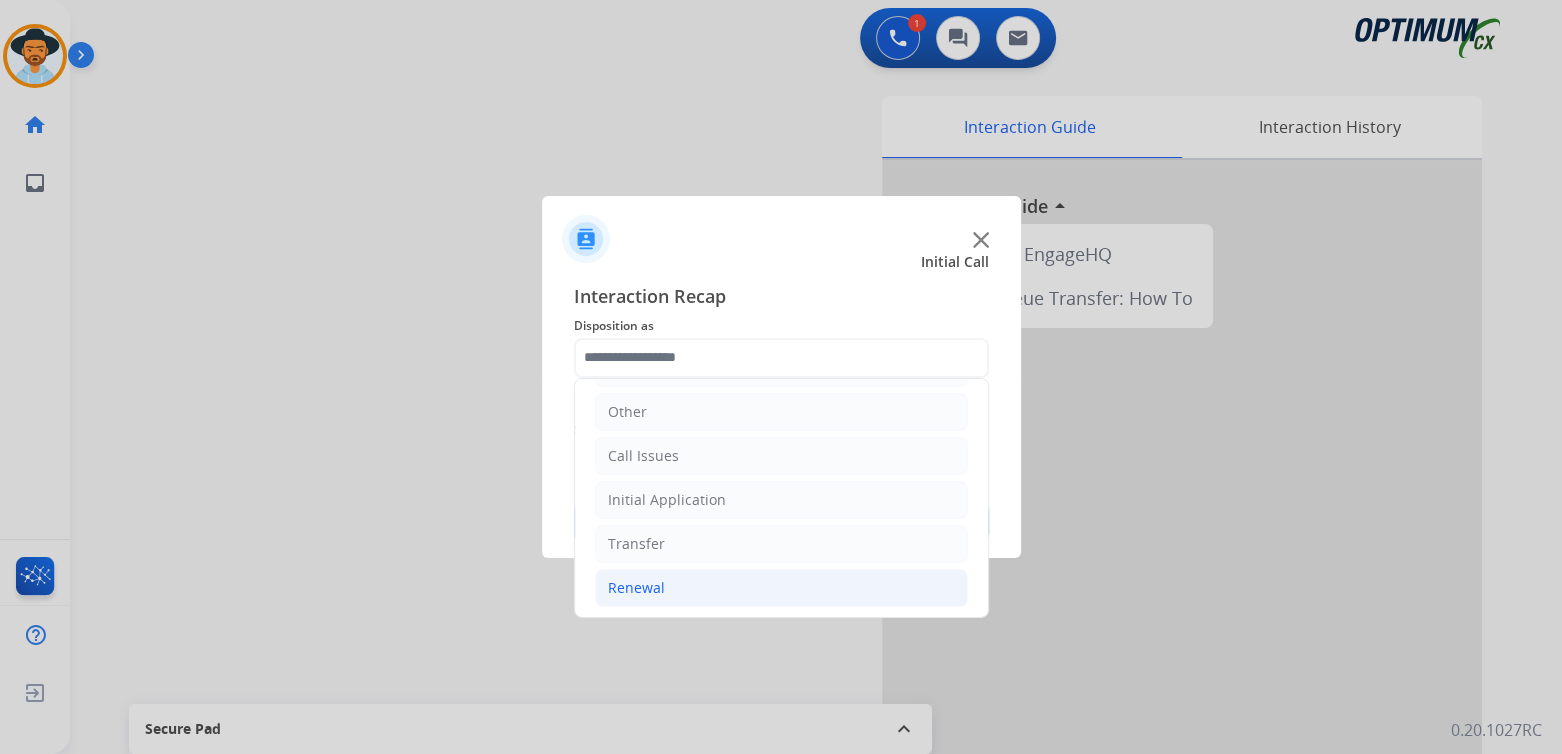 click on "Renewal" 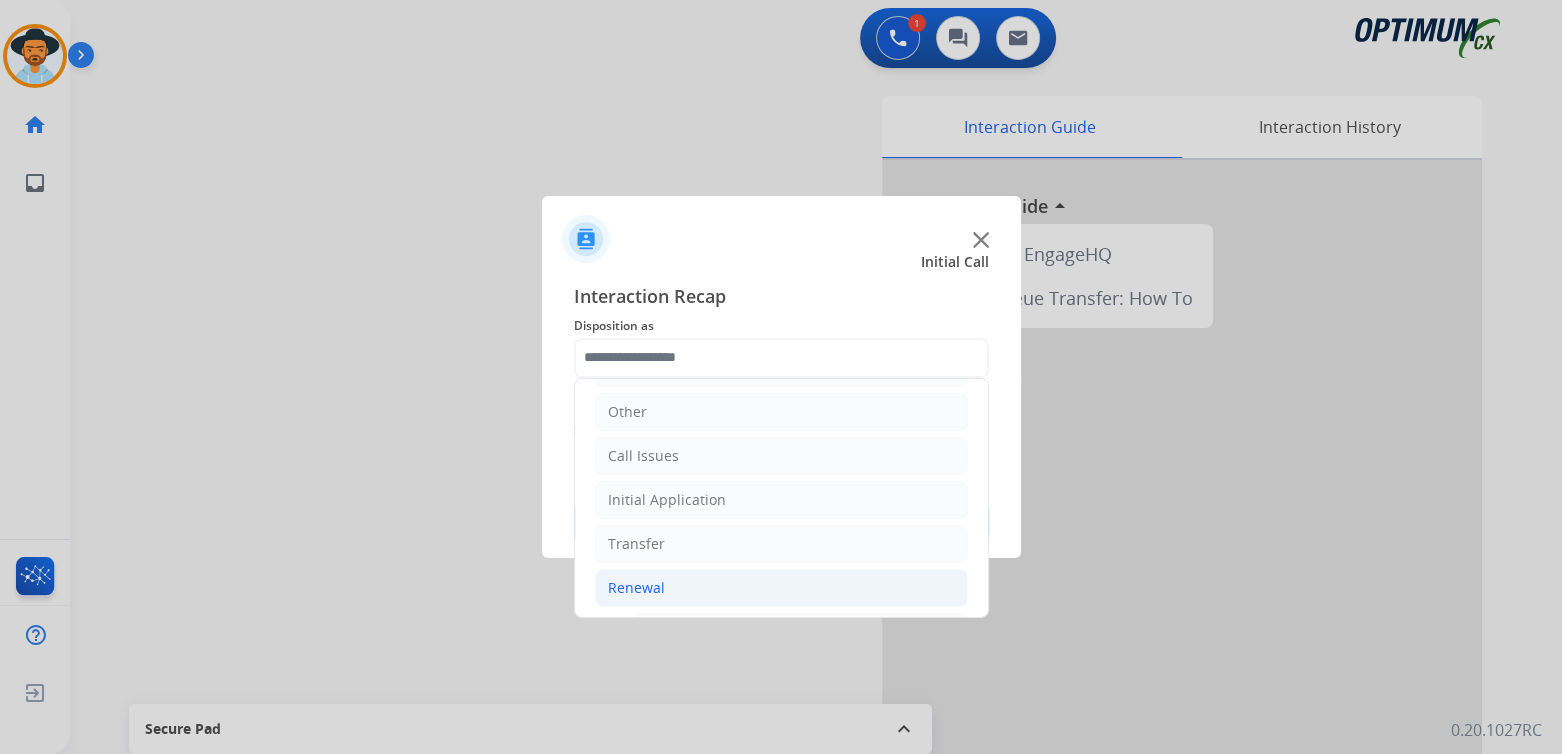 click on "Renewal" 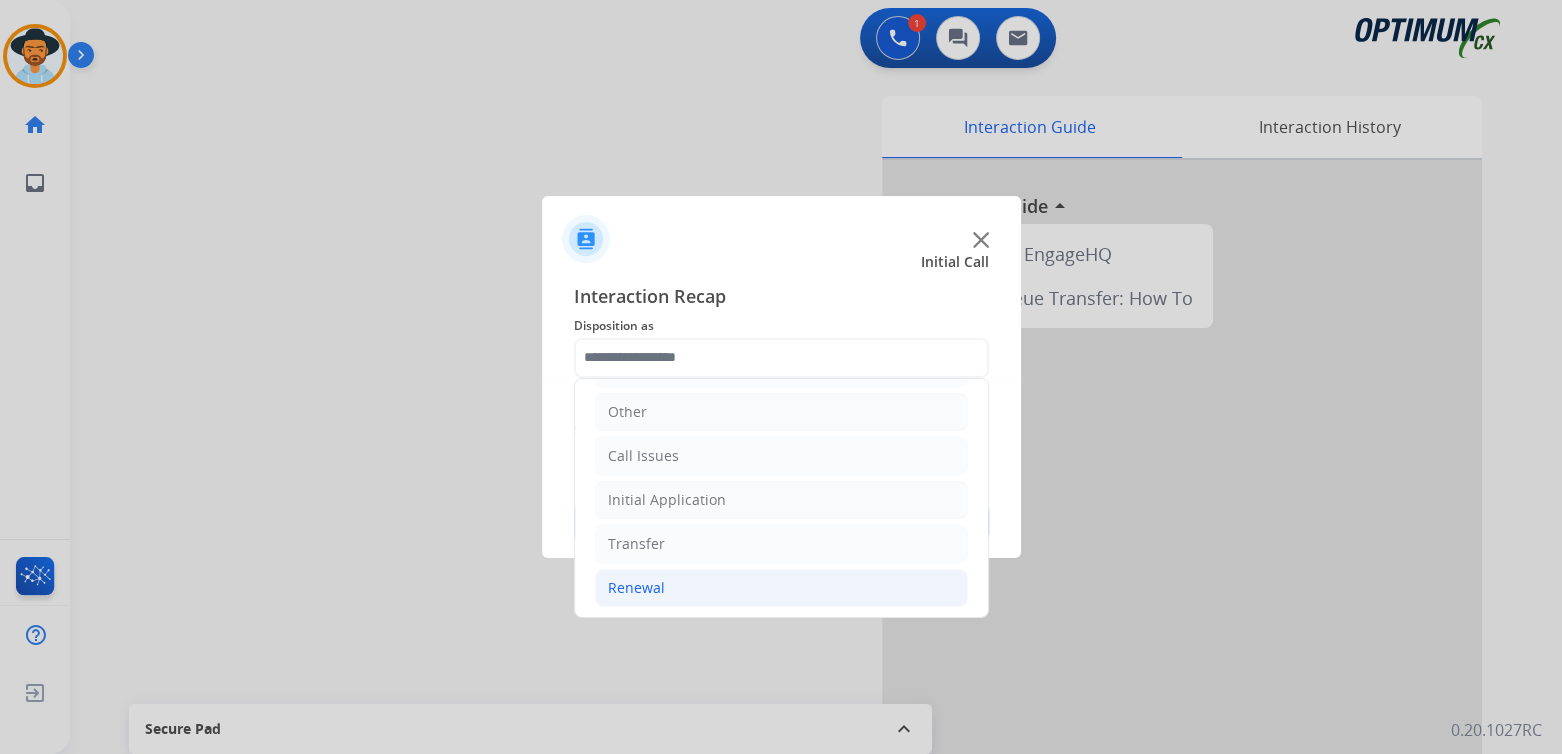 click on "Renewal" 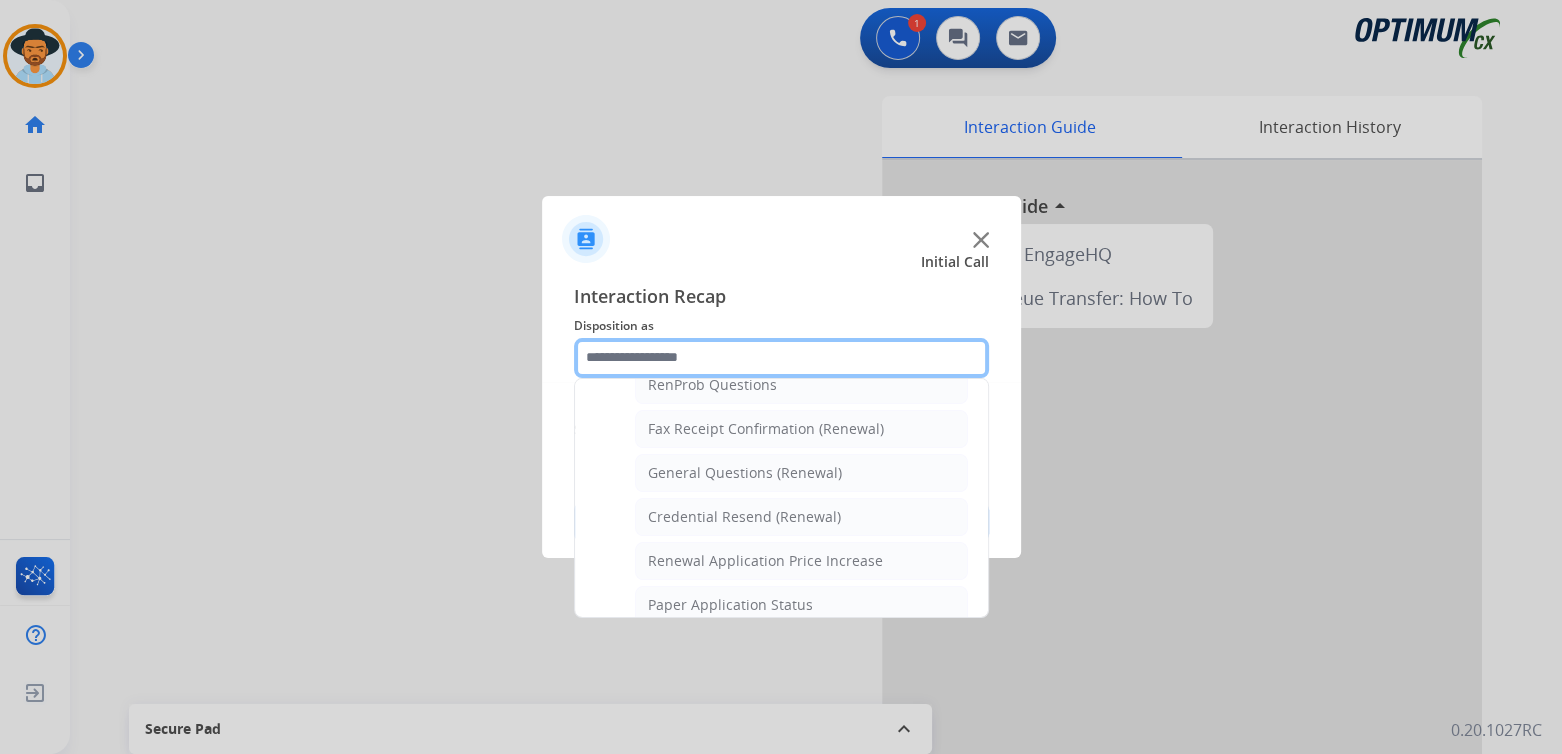 scroll, scrollTop: 532, scrollLeft: 0, axis: vertical 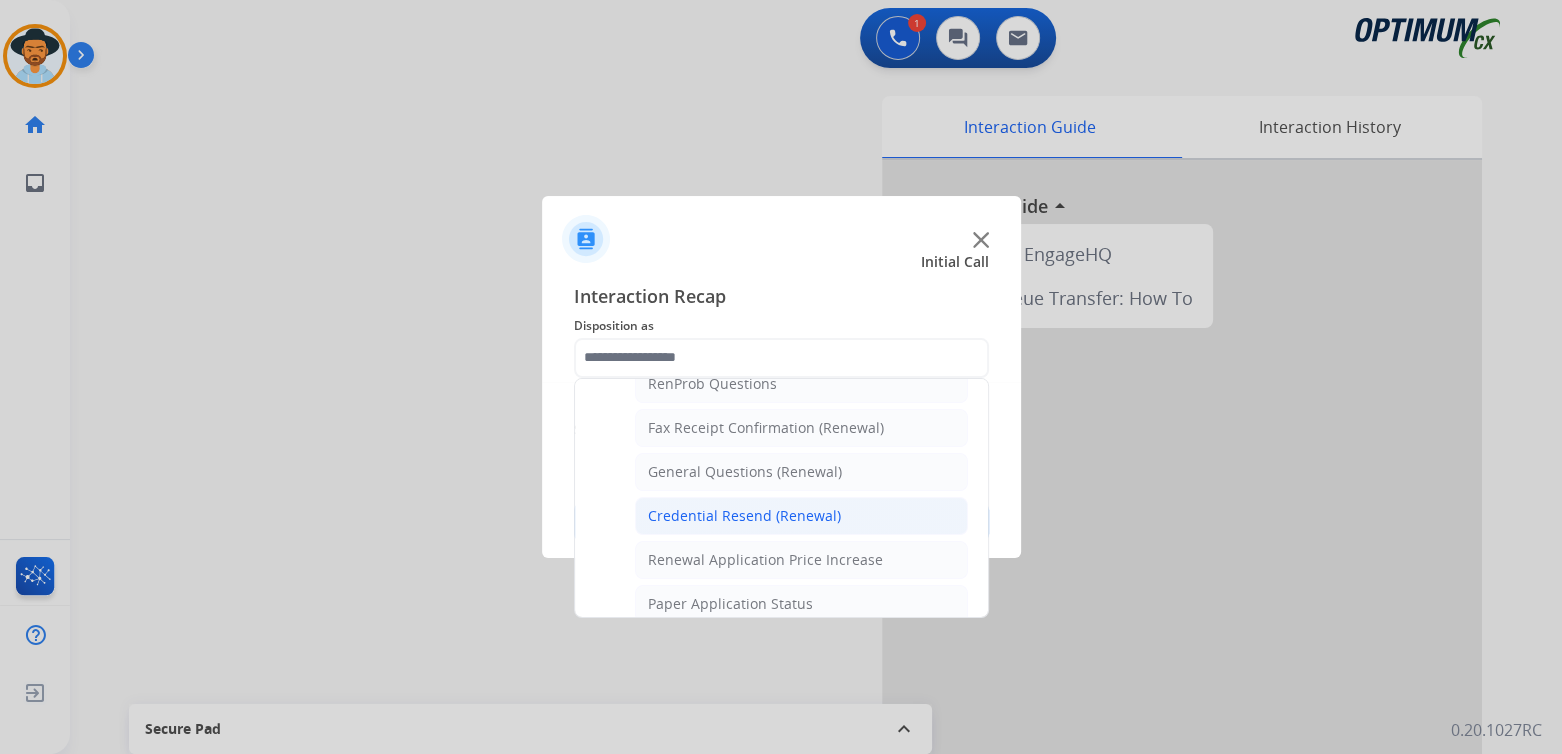 click on "Credential Resend (Renewal)" 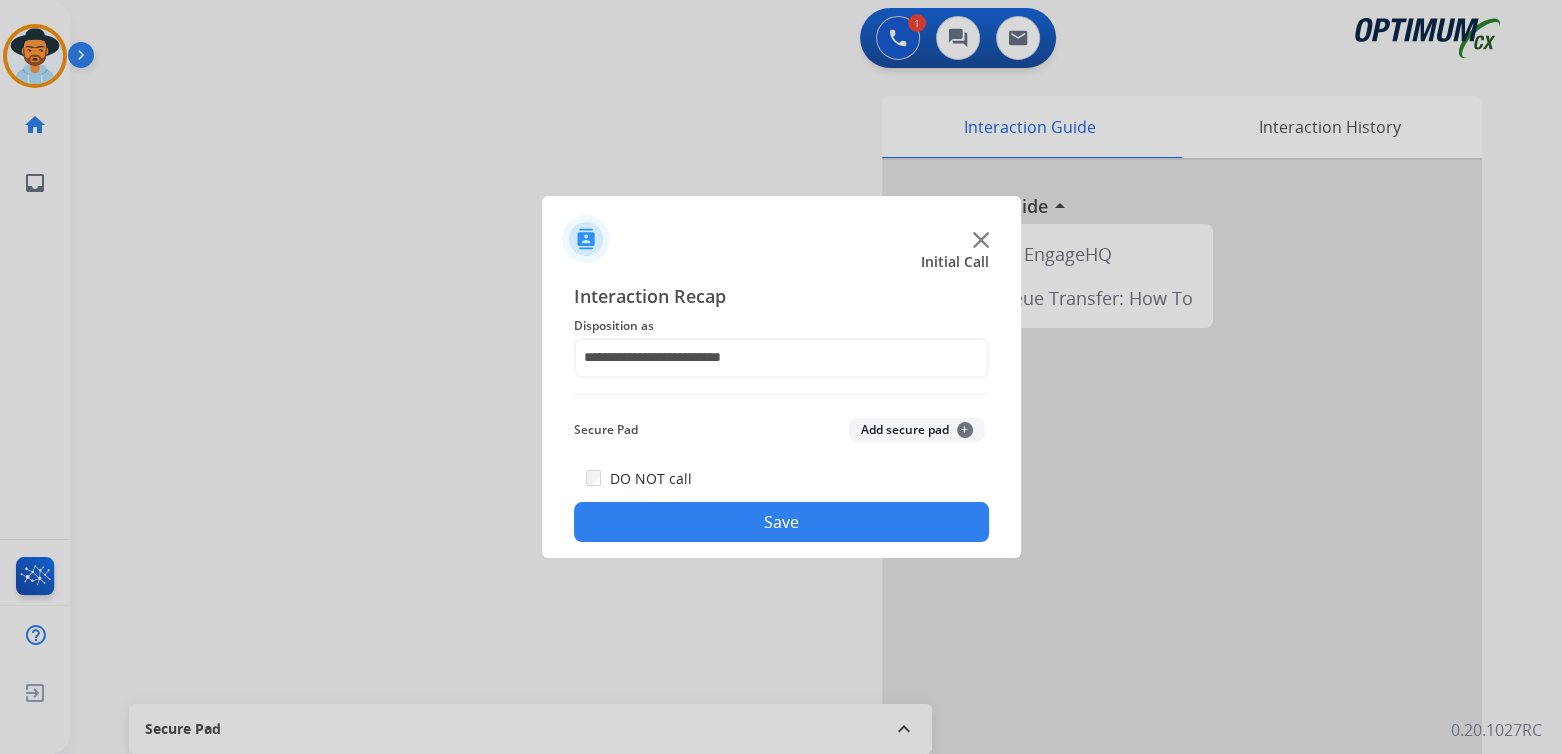 click on "Save" 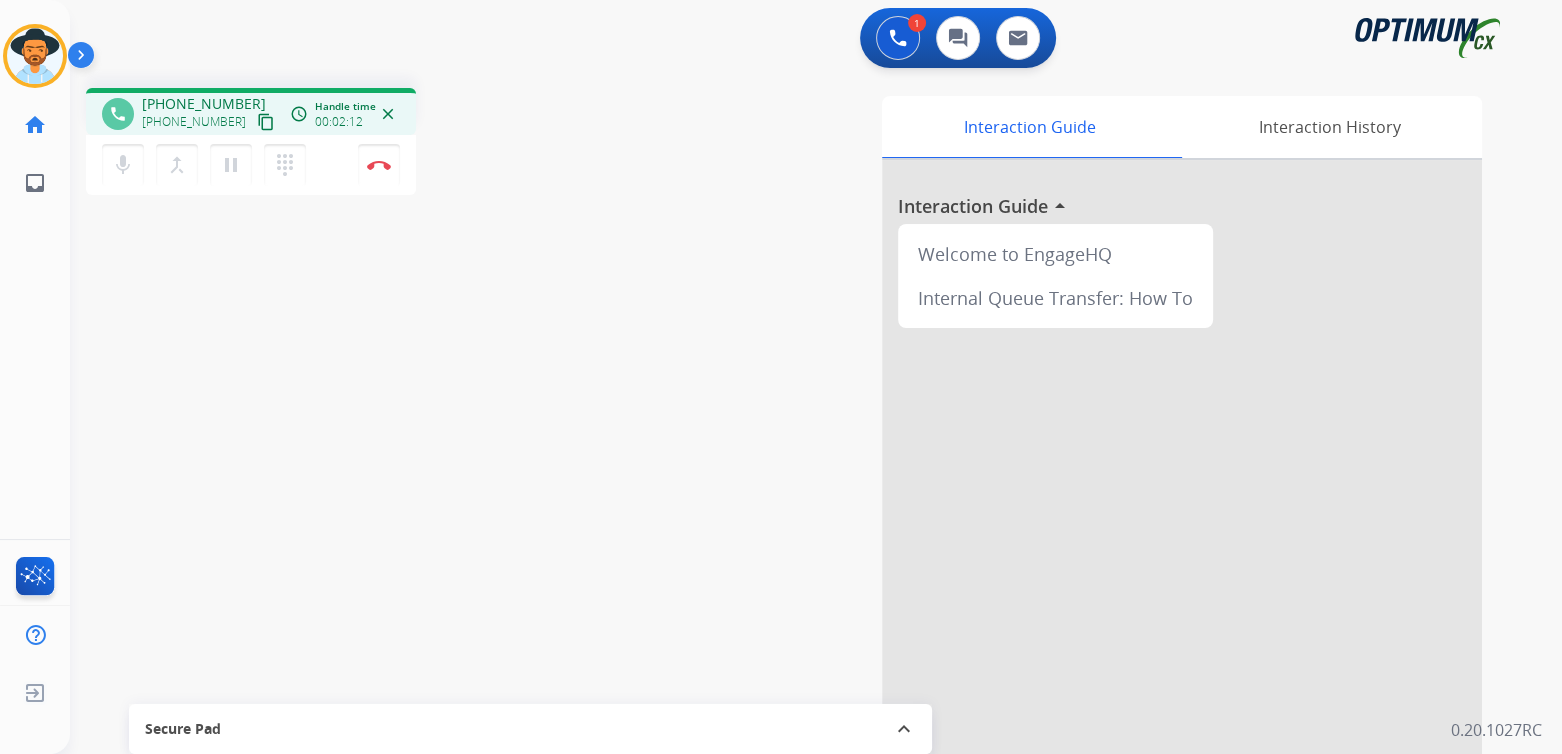 click at bounding box center [1182, 533] 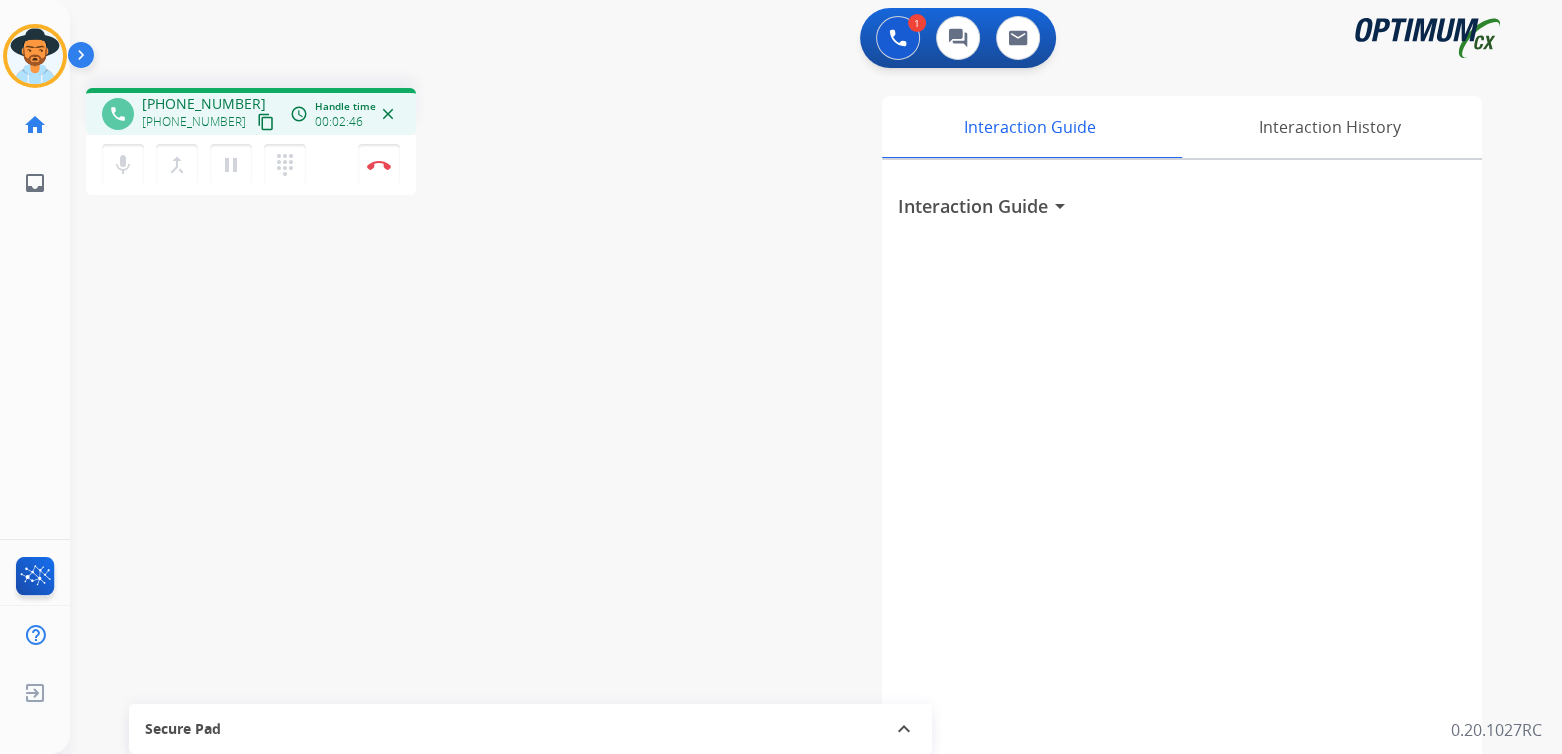 click on "Interaction Guide arrow_drop_down" at bounding box center (1182, 533) 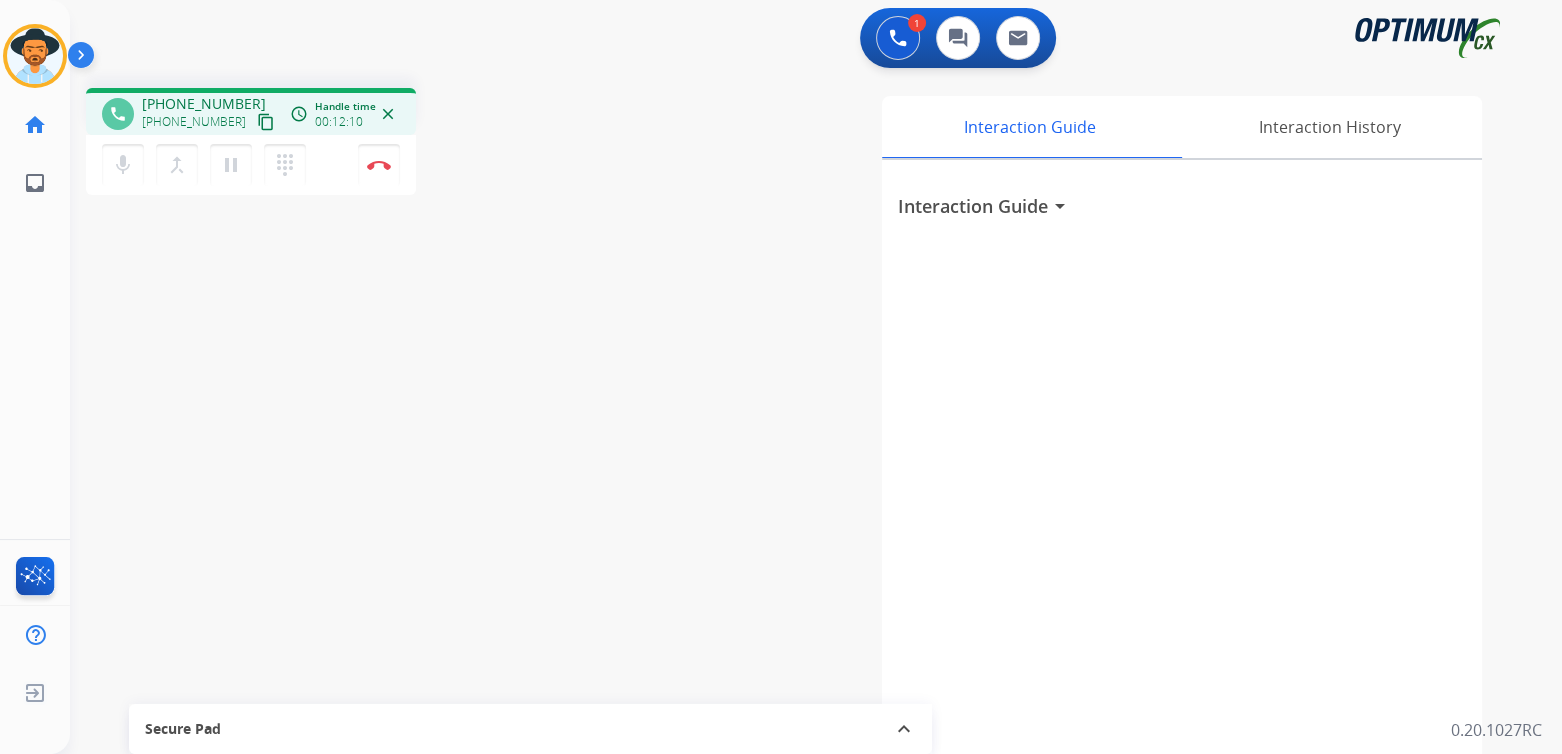 drag, startPoint x: 388, startPoint y: 166, endPoint x: 808, endPoint y: 130, distance: 421.54004 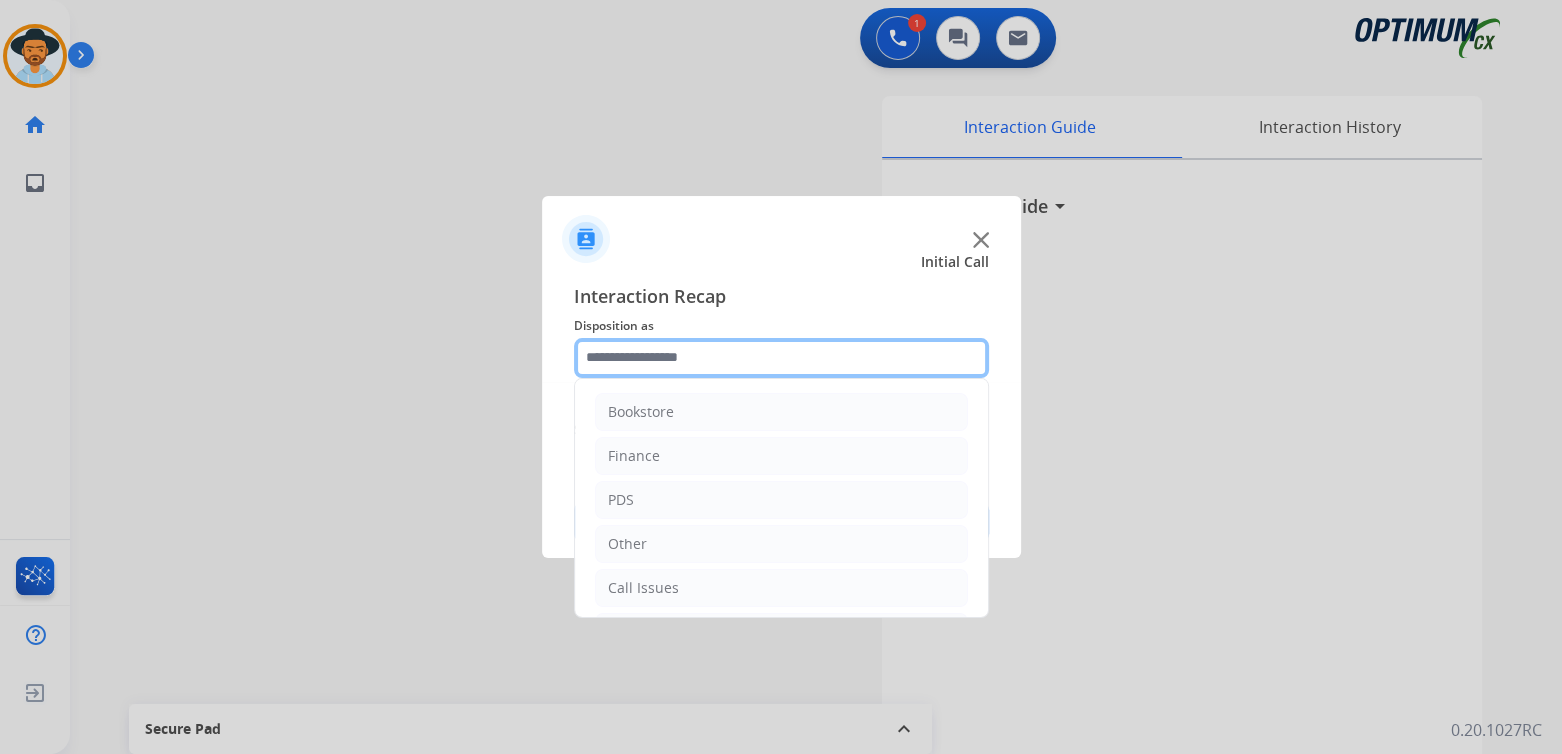 click 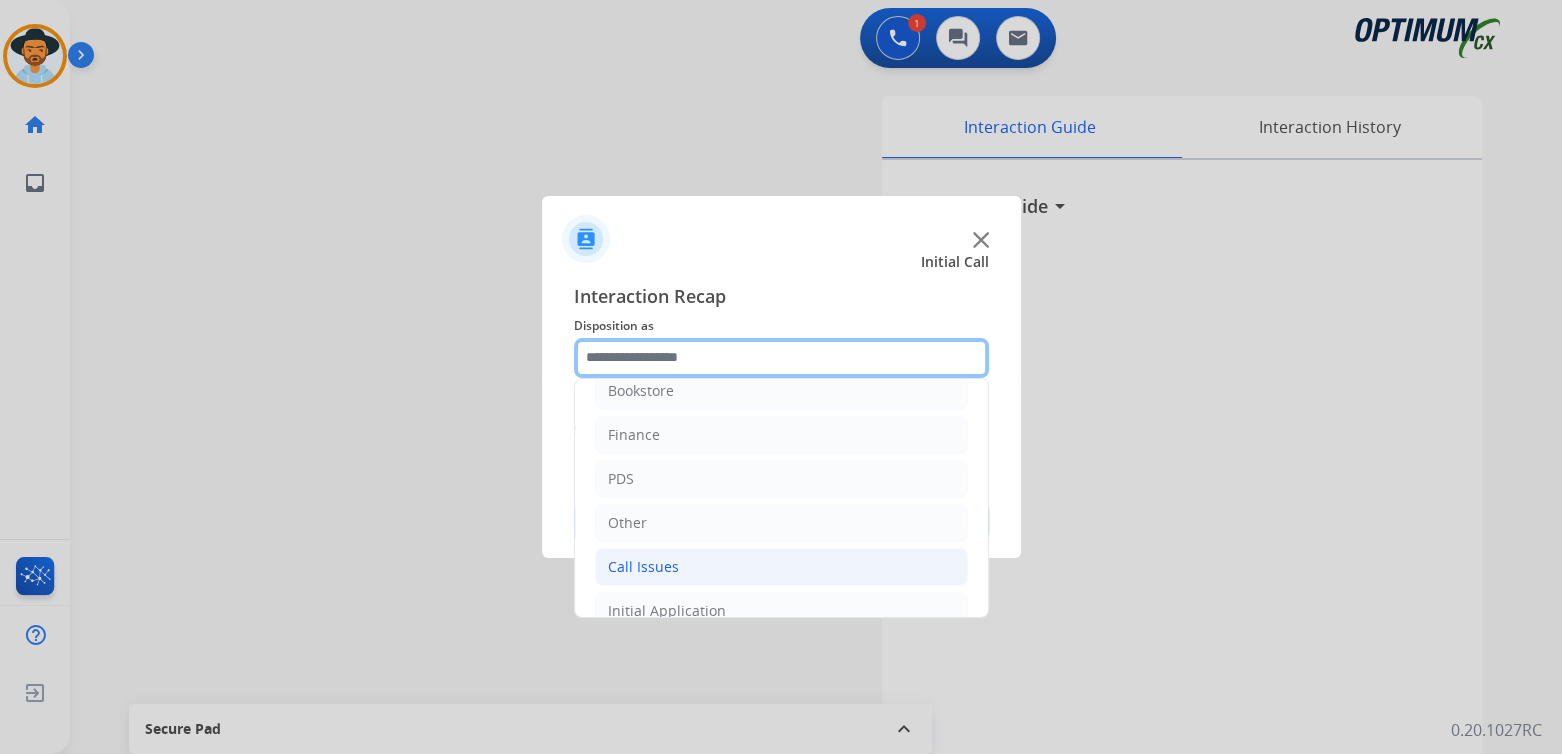 scroll, scrollTop: 78, scrollLeft: 0, axis: vertical 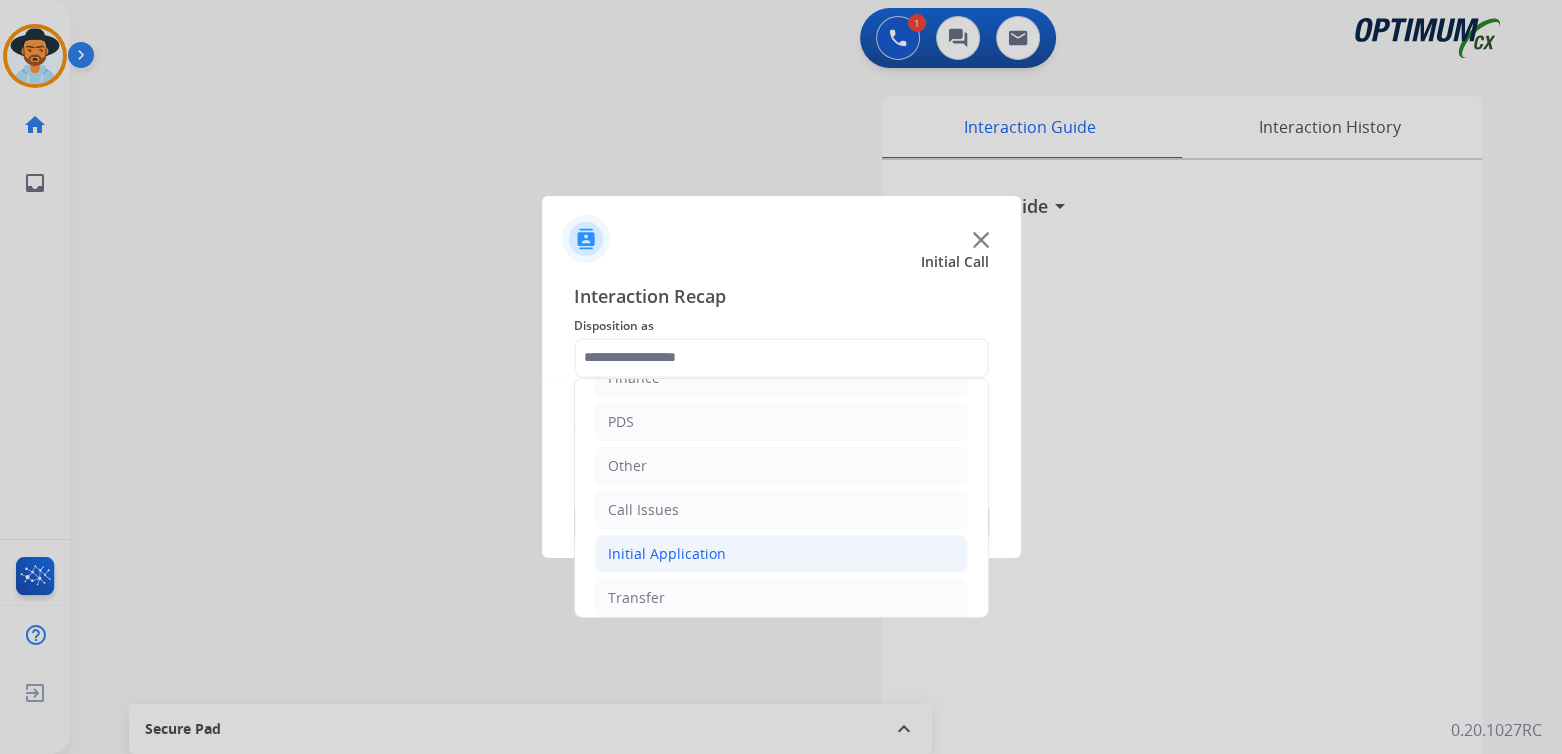 click on "Initial Application" 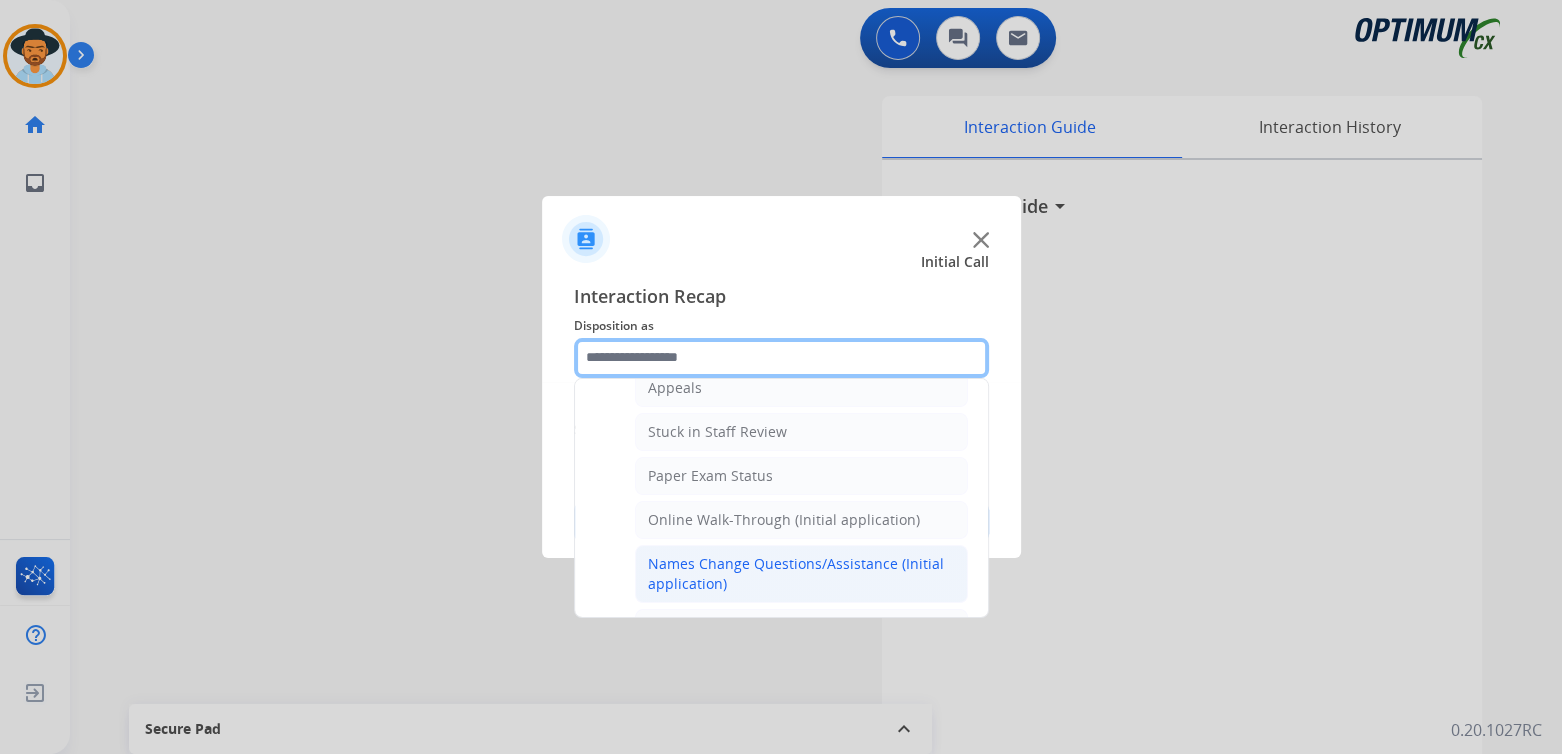 scroll, scrollTop: 330, scrollLeft: 0, axis: vertical 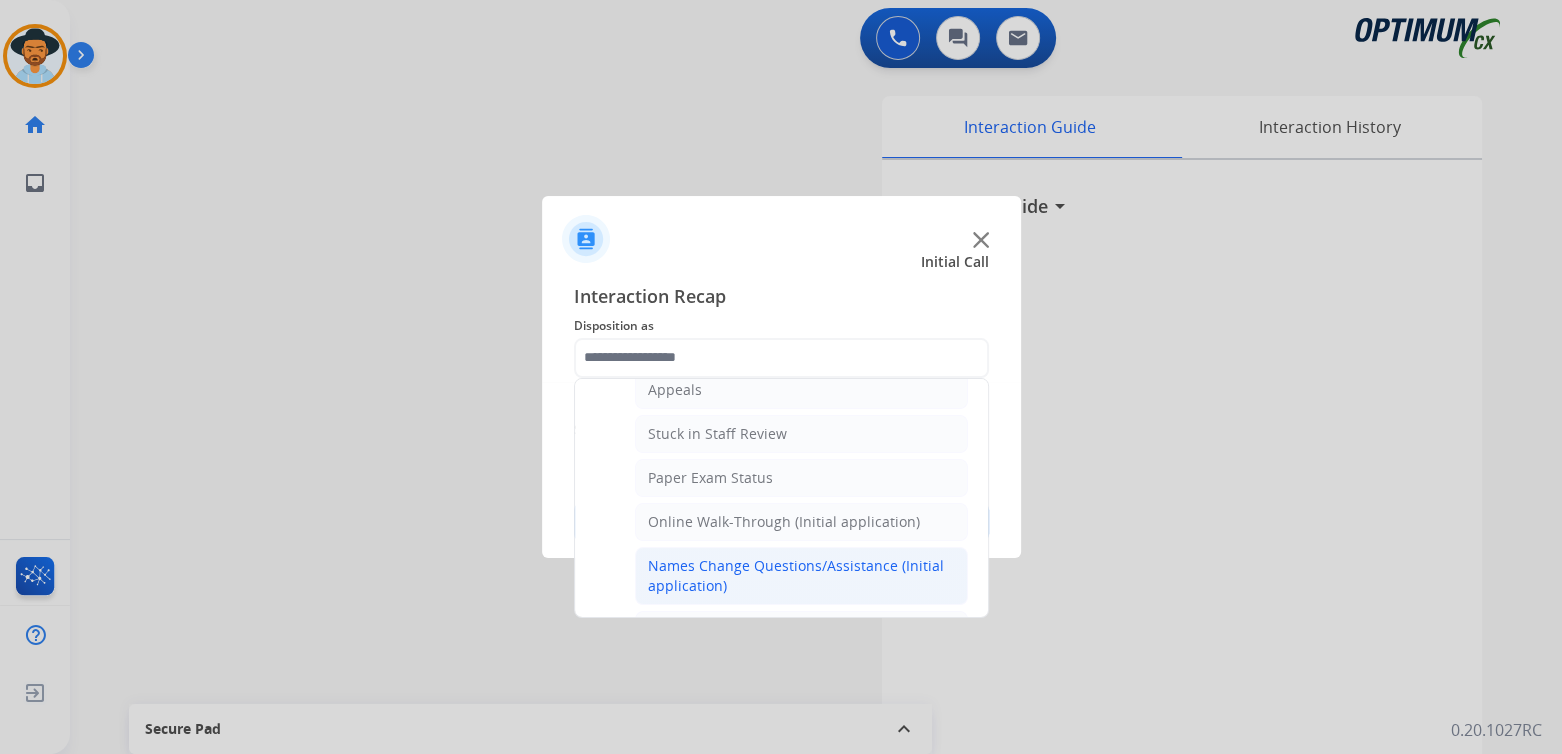 click on "Names Change Questions/Assistance (Initial application)" 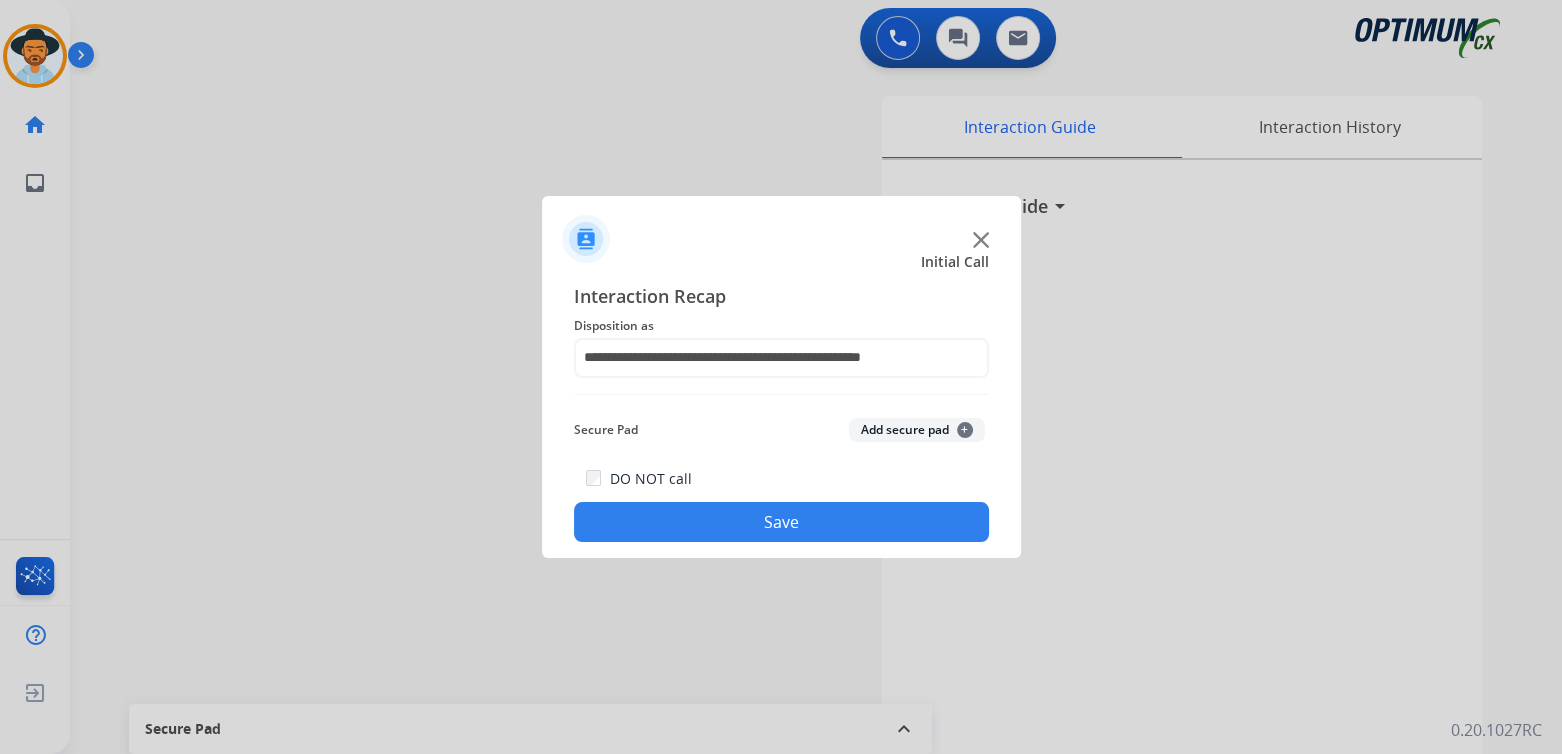 drag, startPoint x: 860, startPoint y: 513, endPoint x: 906, endPoint y: 529, distance: 48.703182 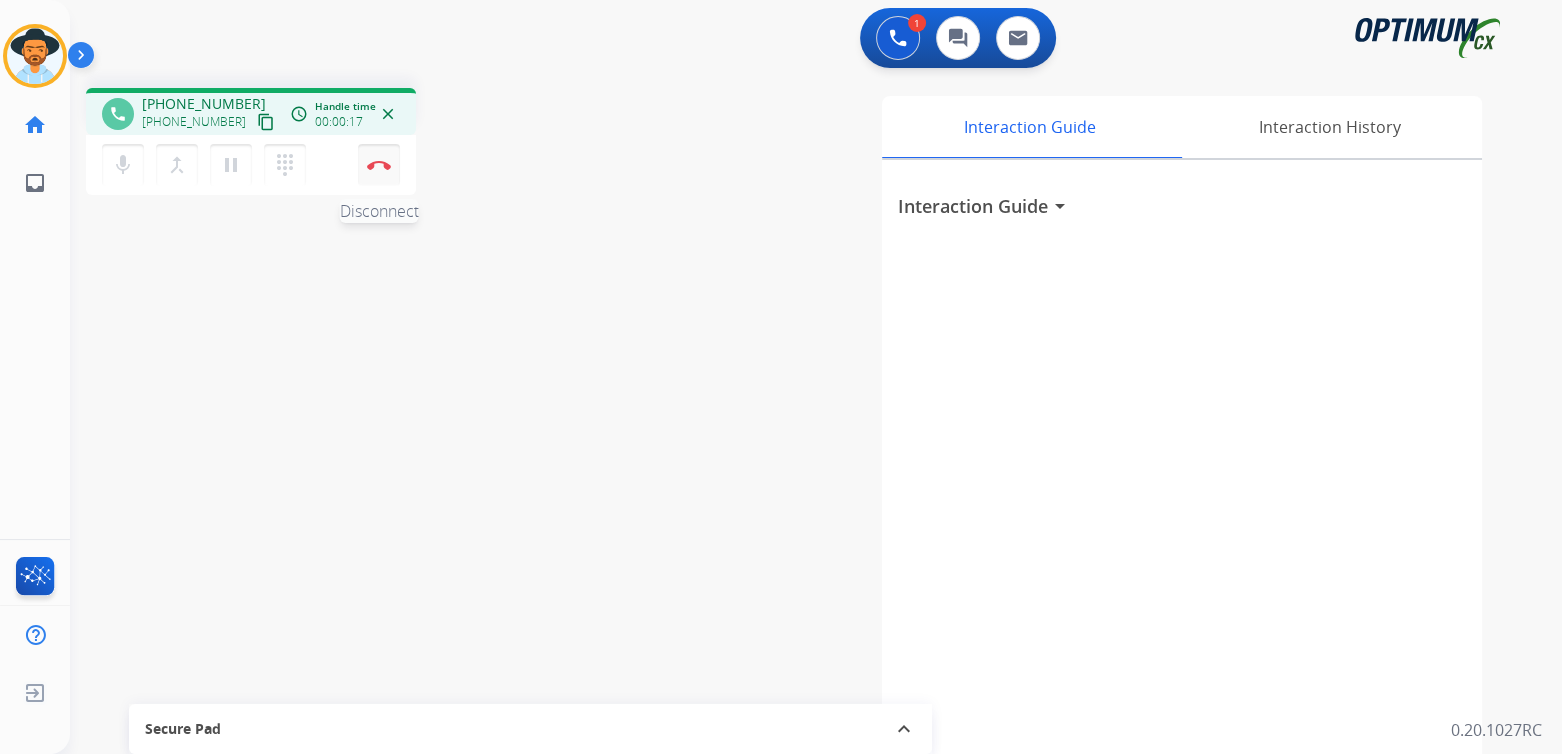 click at bounding box center [379, 165] 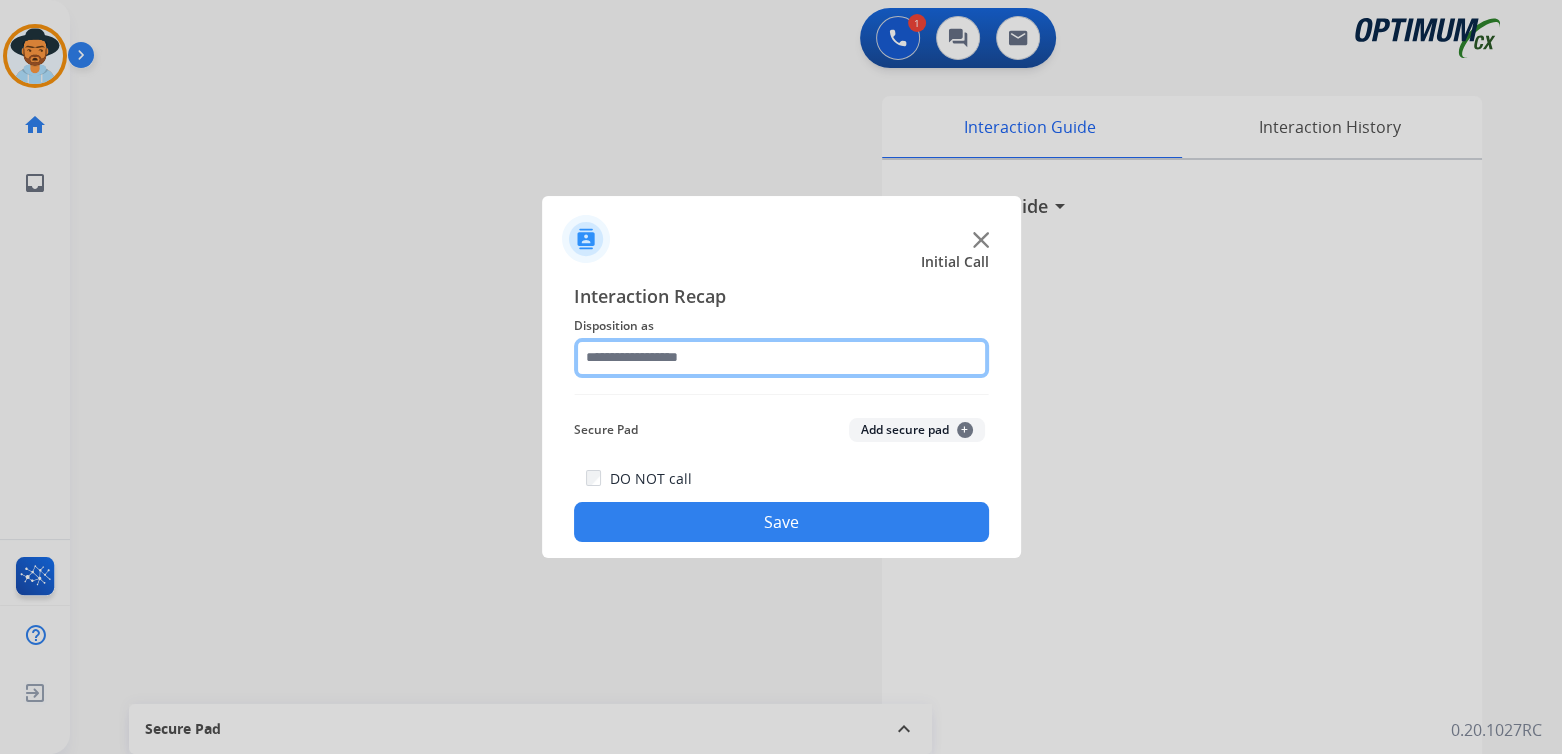 click 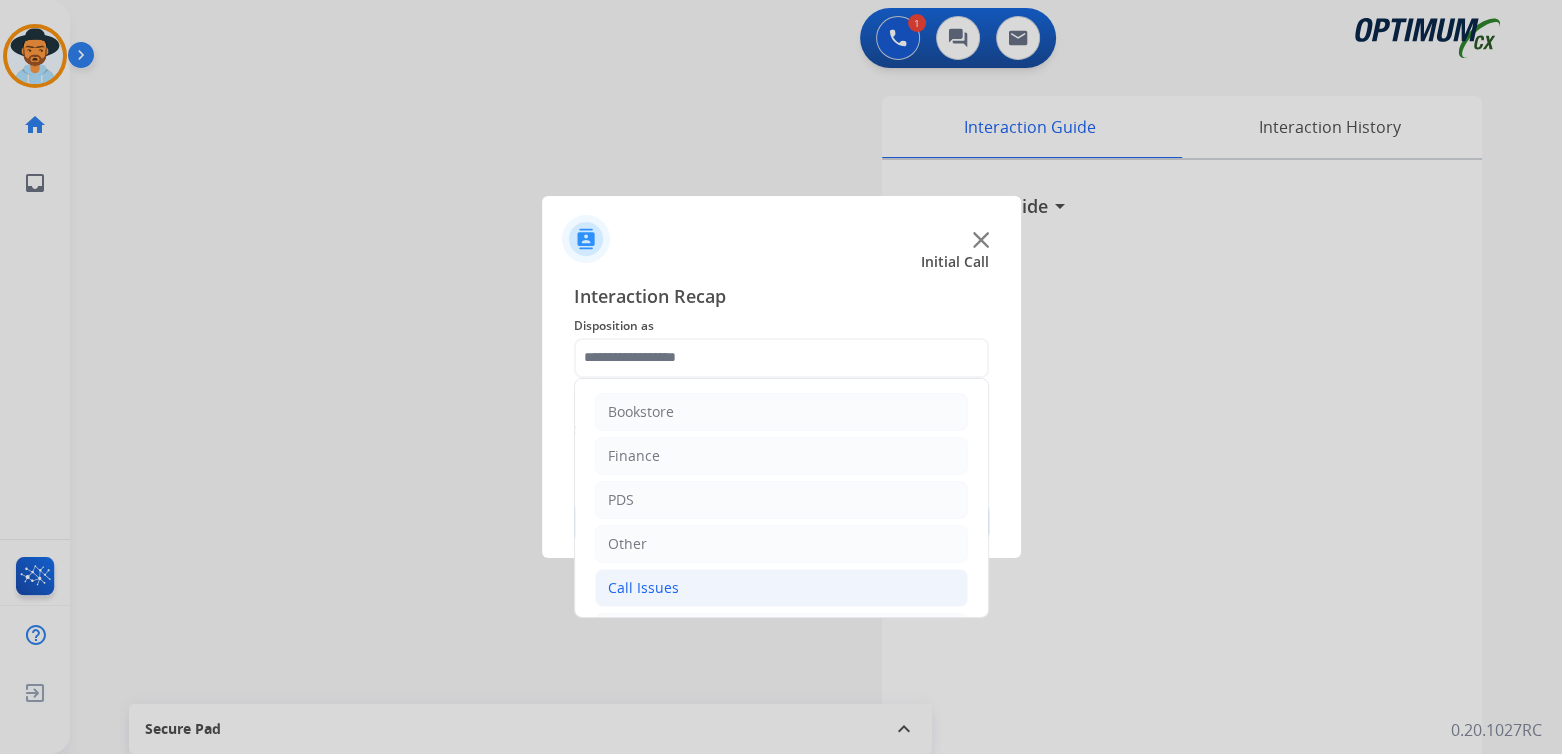 click on "Call Issues" 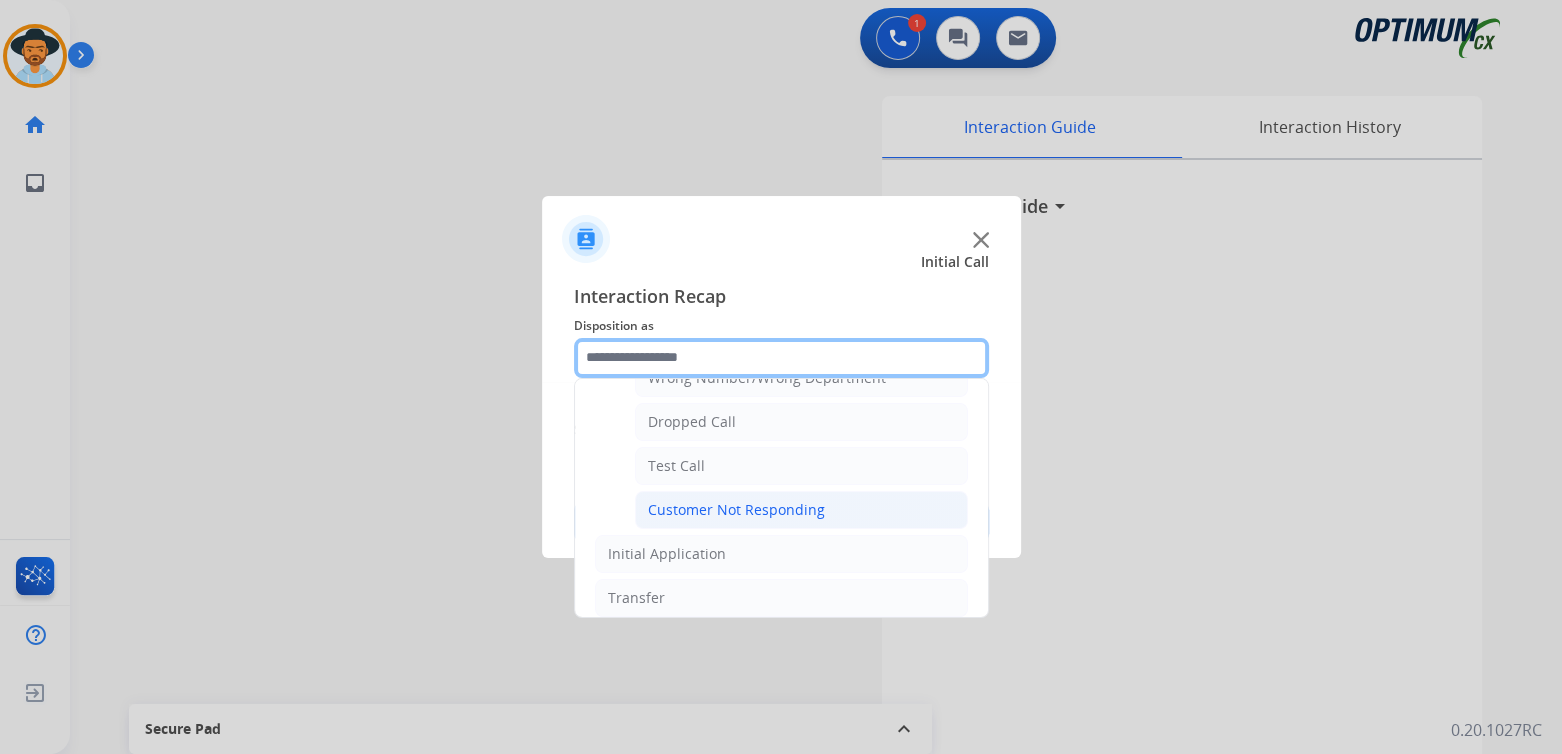 scroll, scrollTop: 299, scrollLeft: 0, axis: vertical 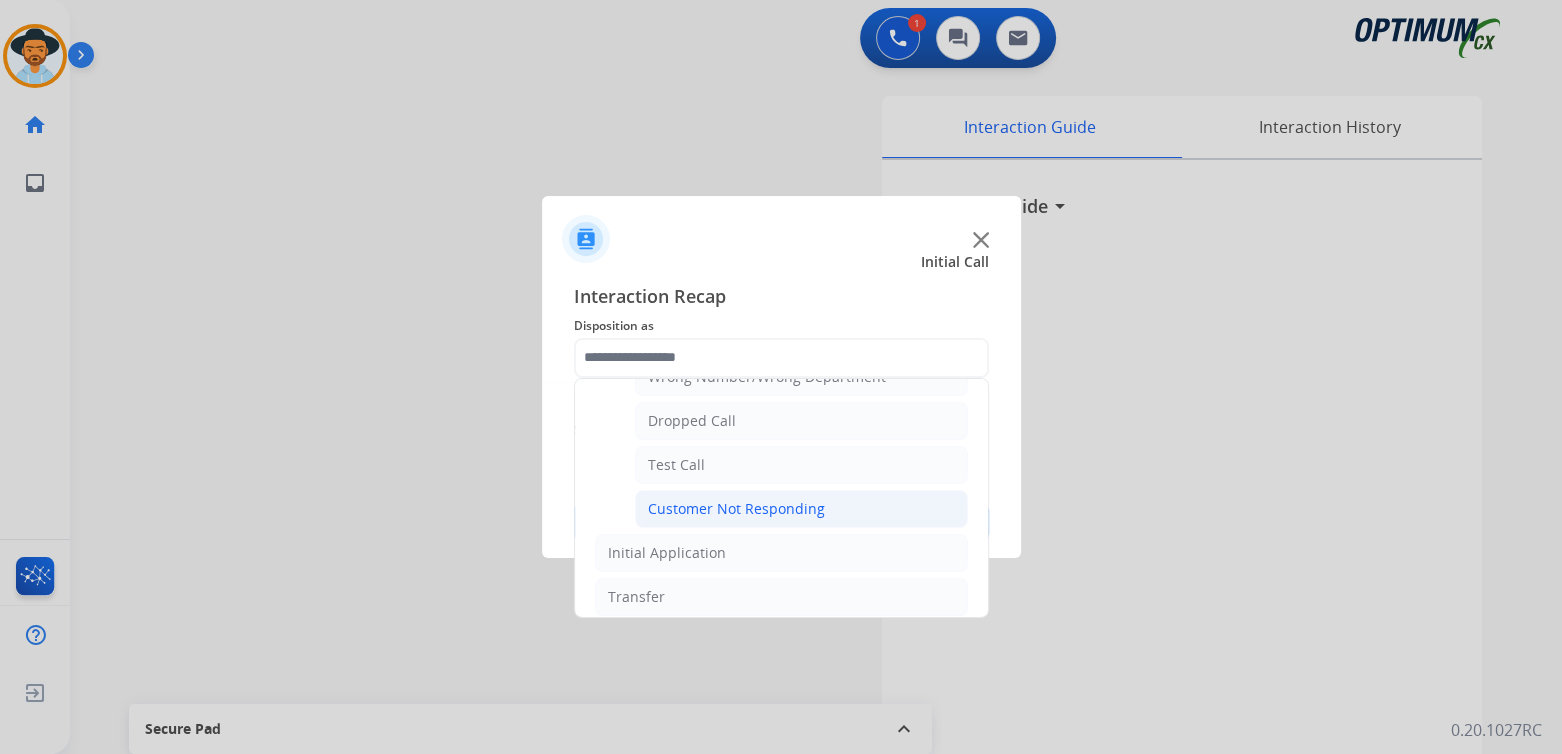 click on "Customer Not Responding" 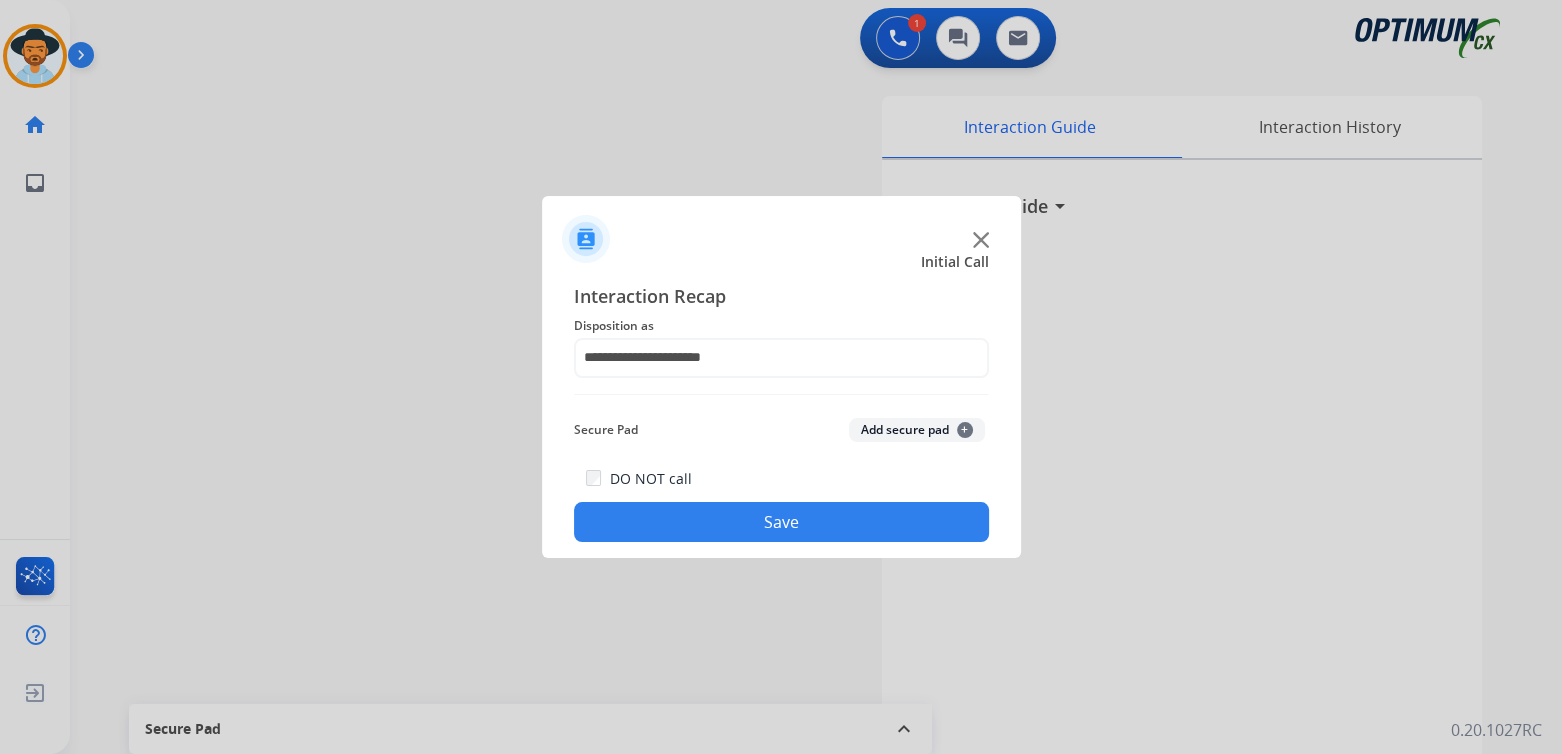 drag, startPoint x: 832, startPoint y: 525, endPoint x: 845, endPoint y: 526, distance: 13.038404 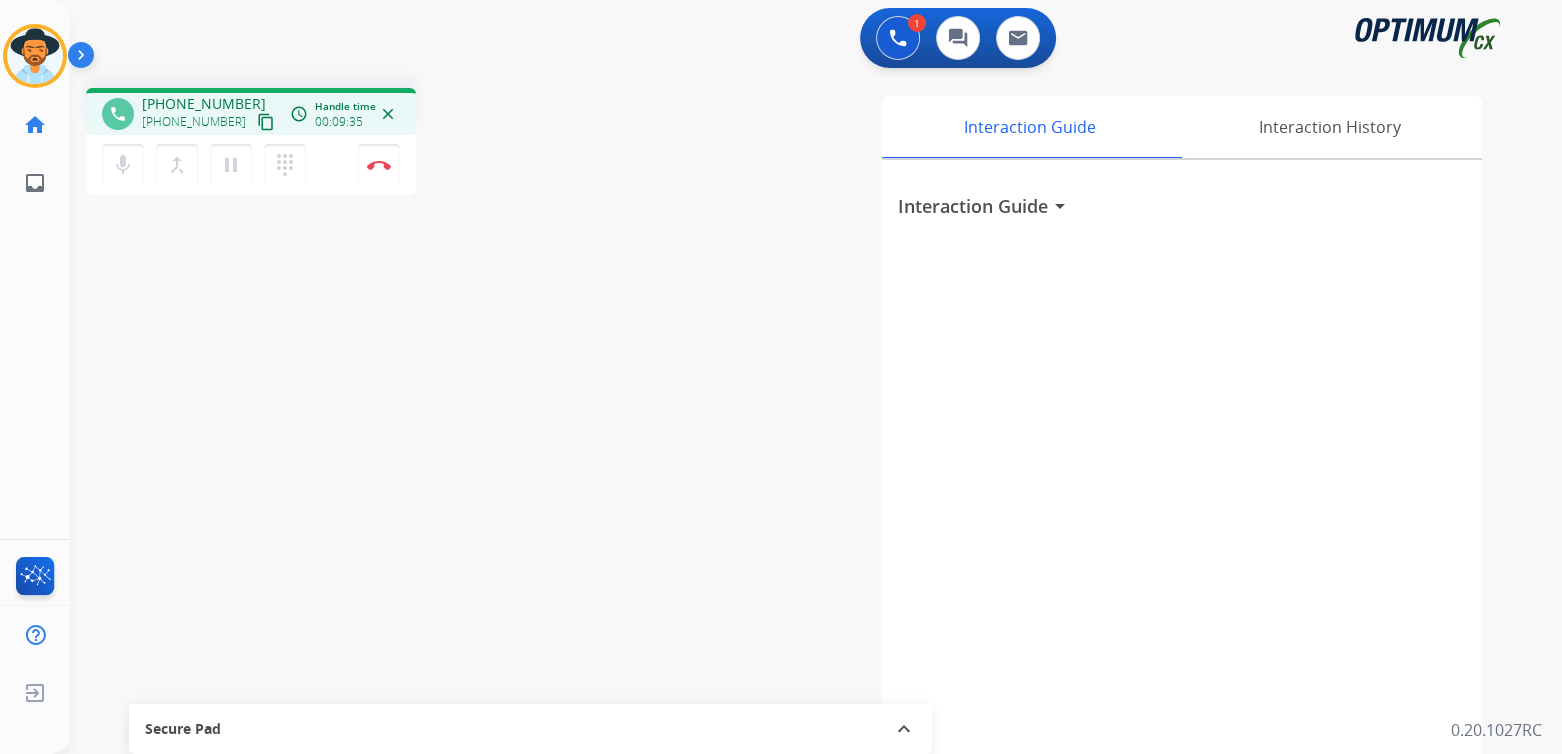 drag, startPoint x: 377, startPoint y: 163, endPoint x: 734, endPoint y: 227, distance: 362.6913 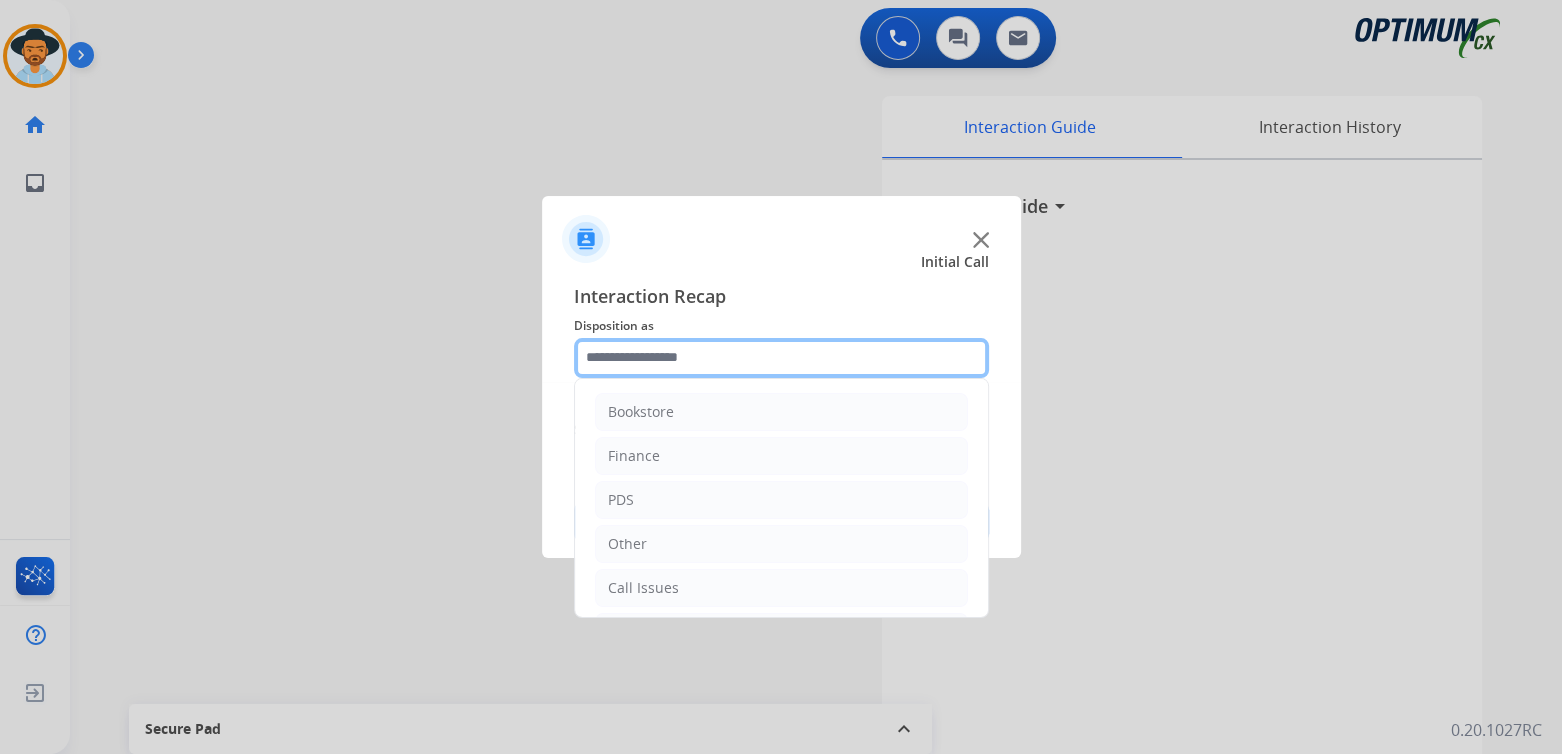 click 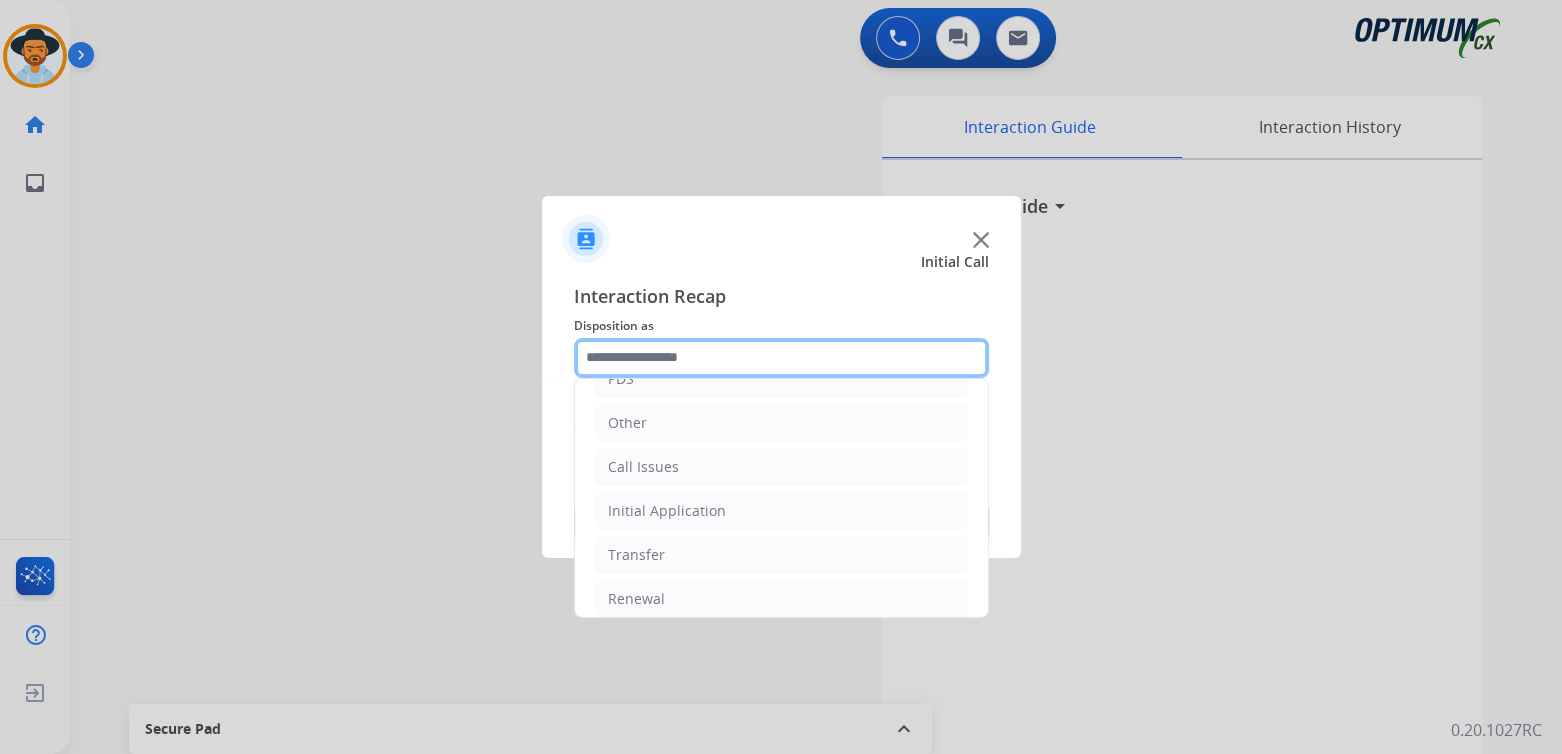 scroll, scrollTop: 132, scrollLeft: 0, axis: vertical 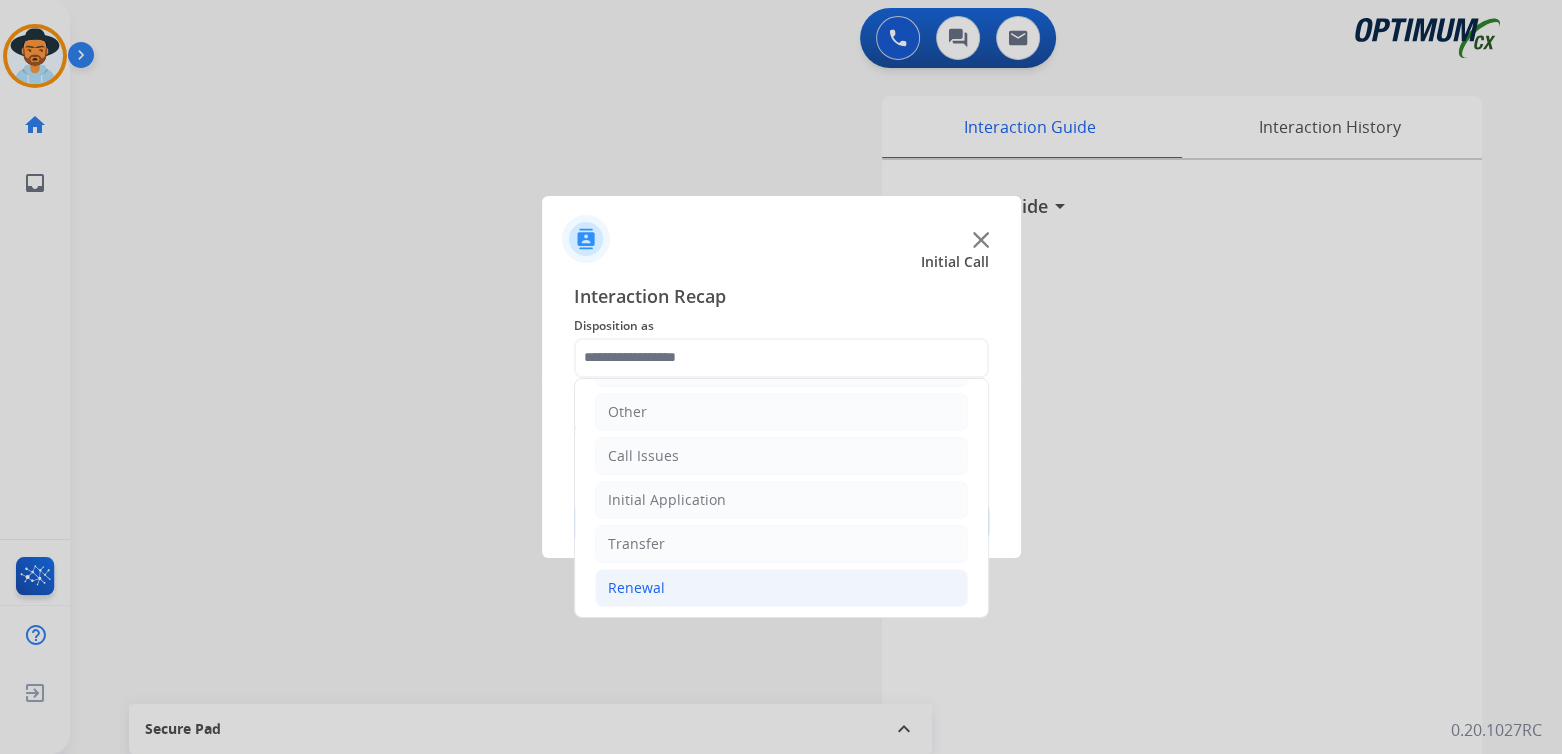 click on "Renewal" 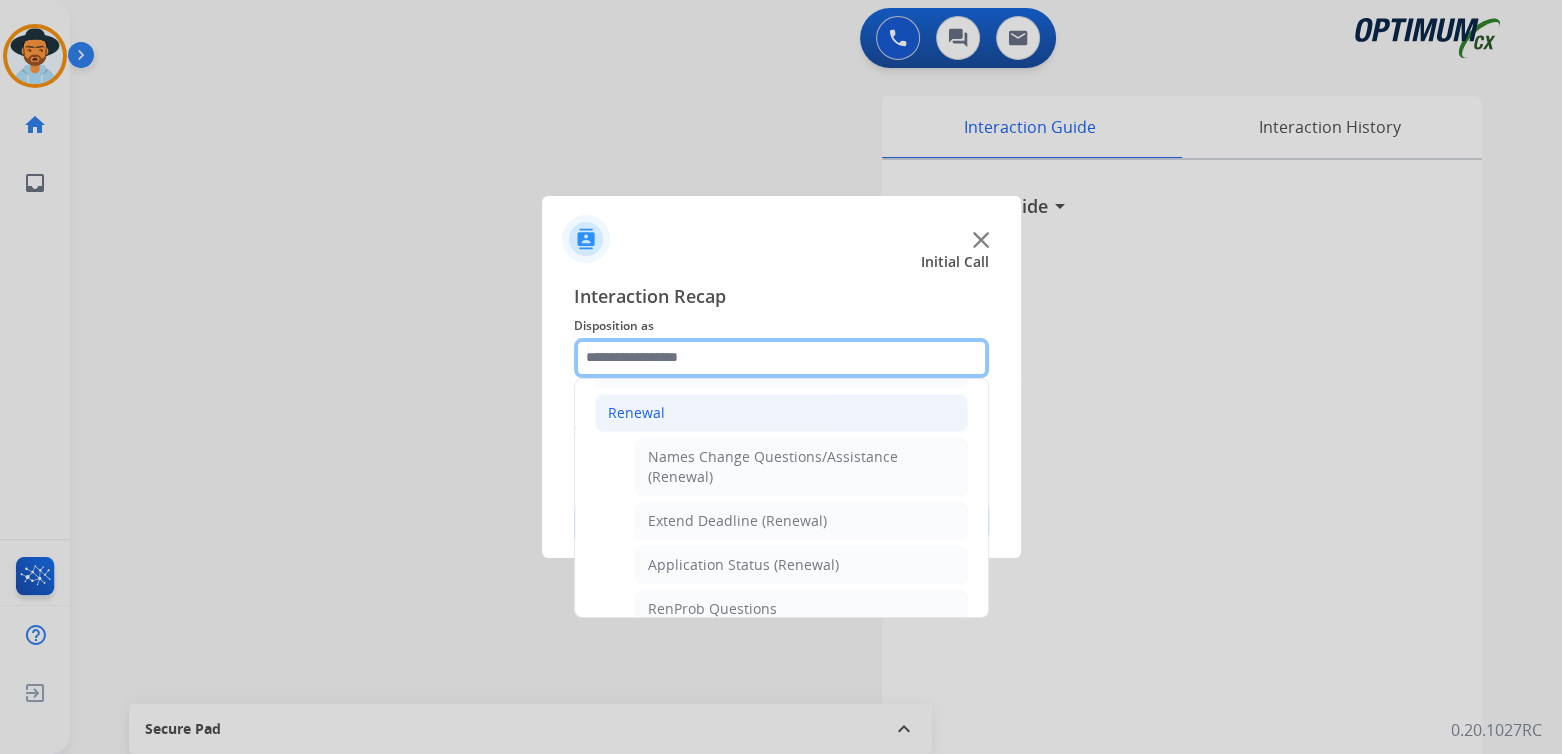 scroll, scrollTop: 308, scrollLeft: 0, axis: vertical 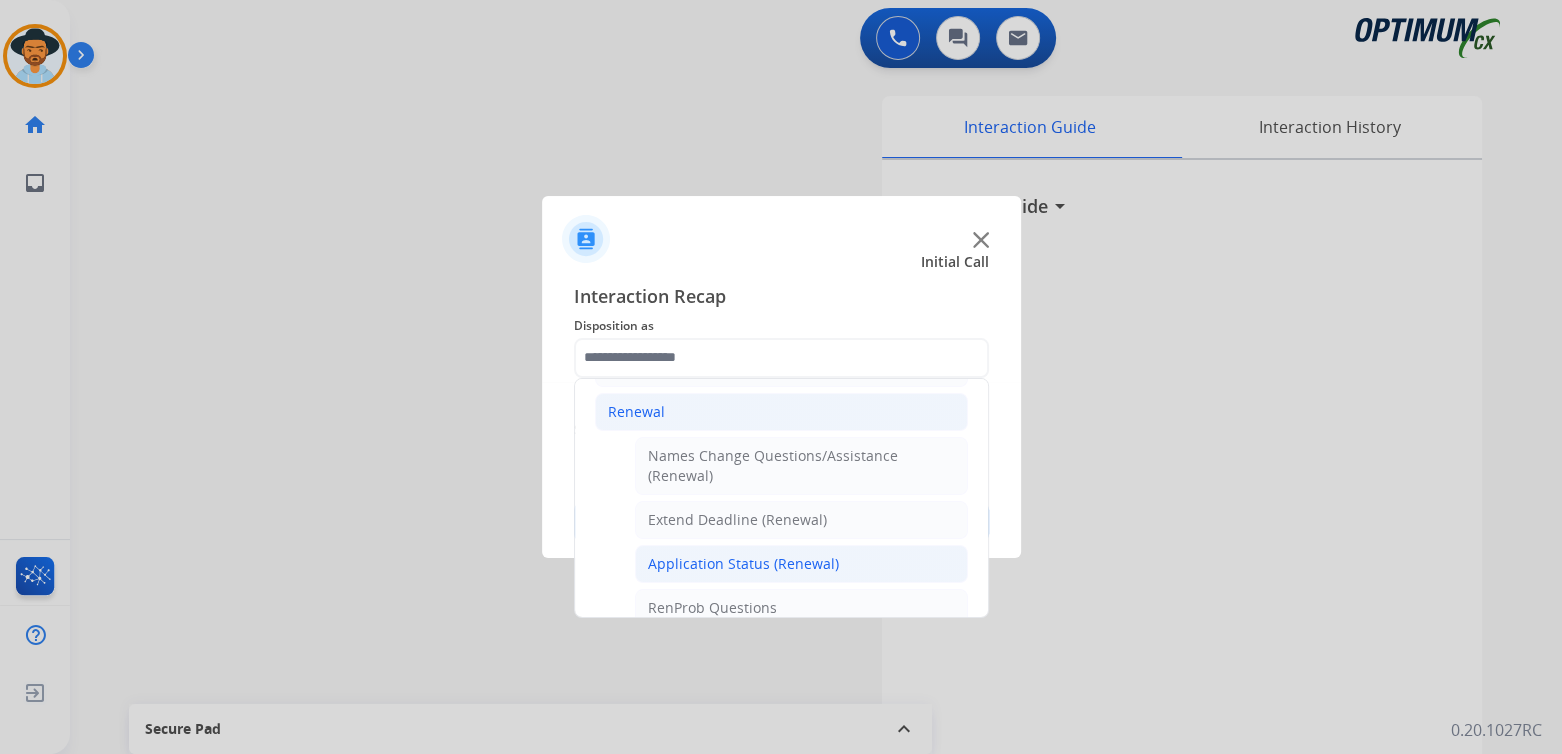 click on "Application Status (Renewal)" 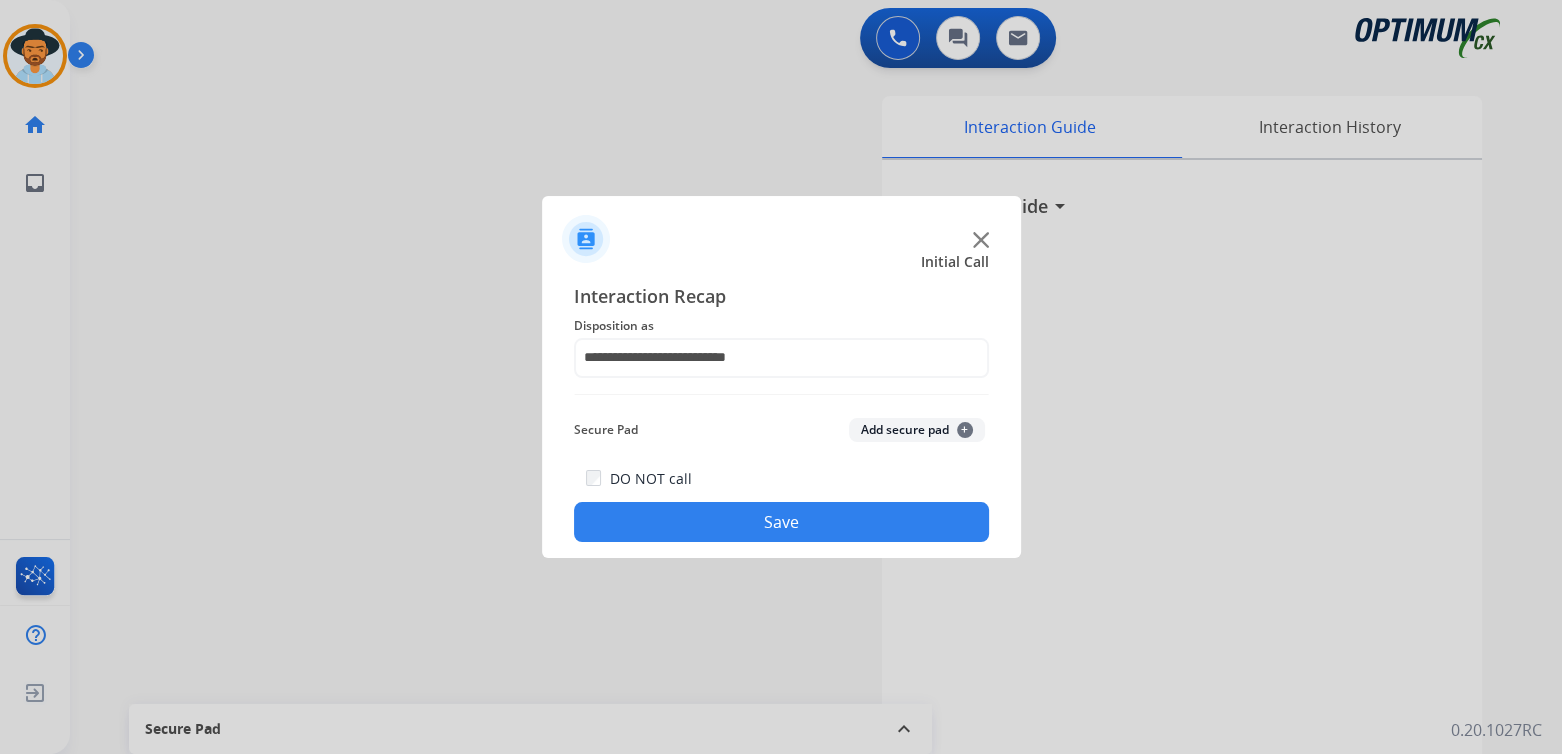 drag, startPoint x: 789, startPoint y: 539, endPoint x: 984, endPoint y: 547, distance: 195.16403 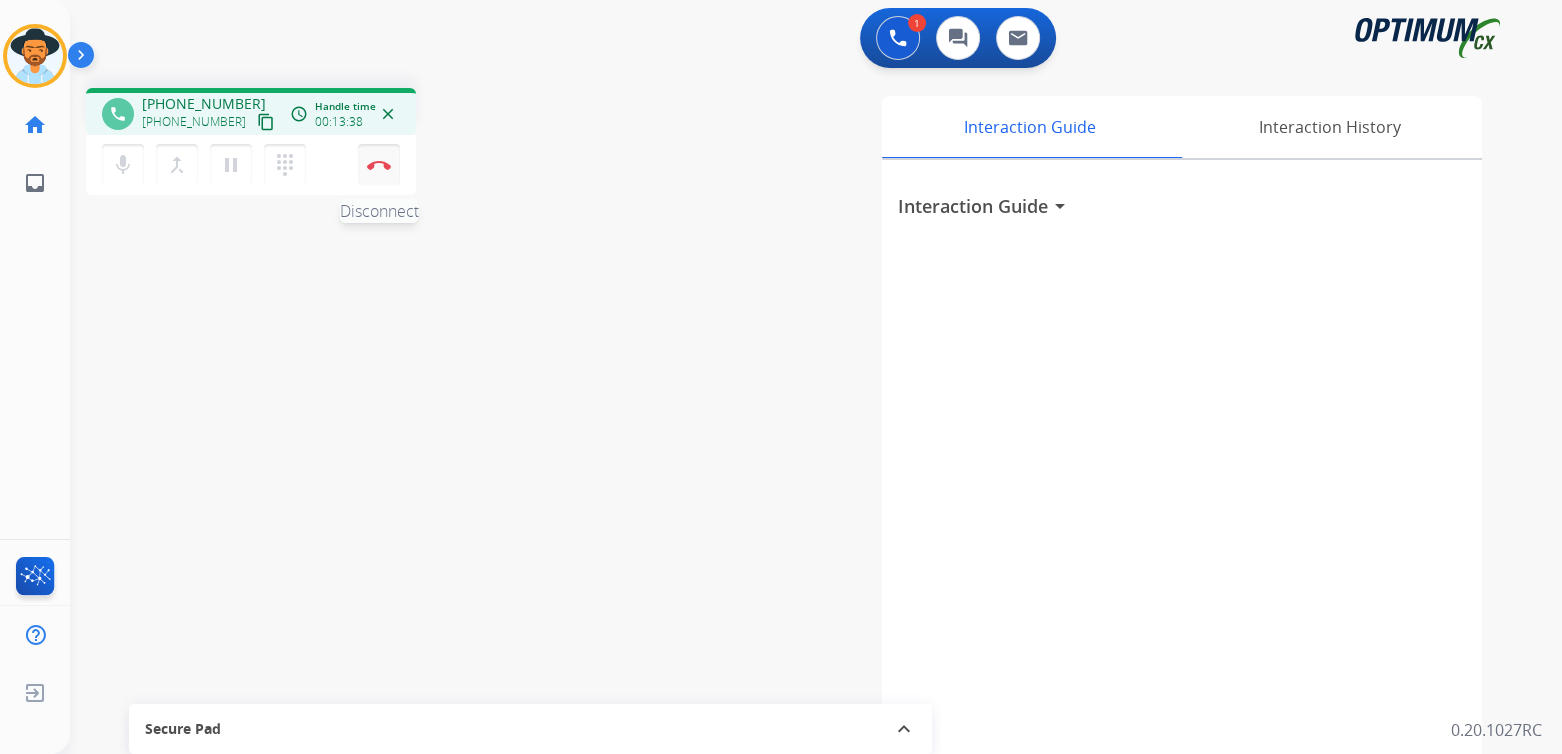 click on "mic Mute merge_type Bridge pause Hold dialpad Dialpad Disconnect" at bounding box center [251, 165] 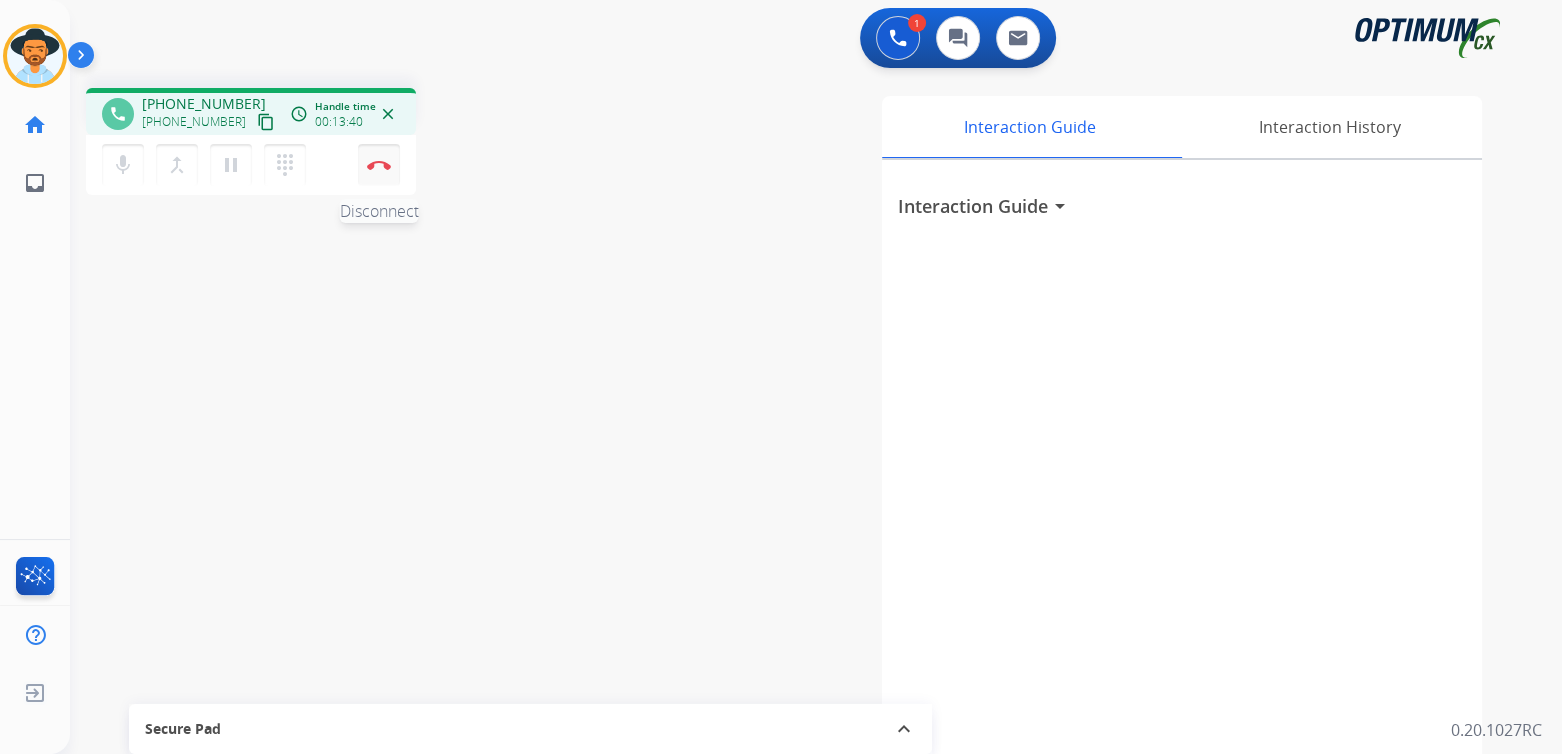 click on "Disconnect" at bounding box center (379, 165) 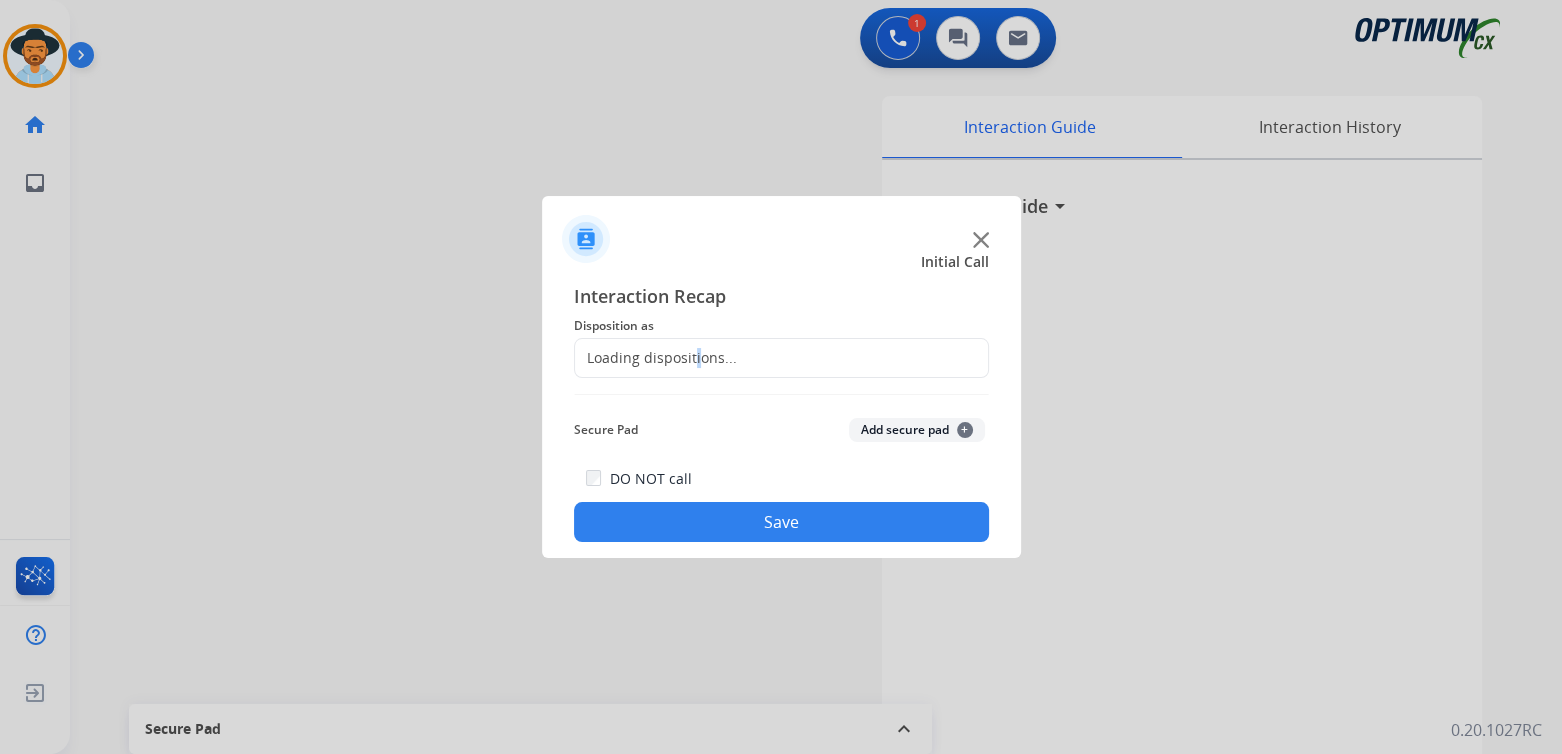 click on "Loading dispositions..." 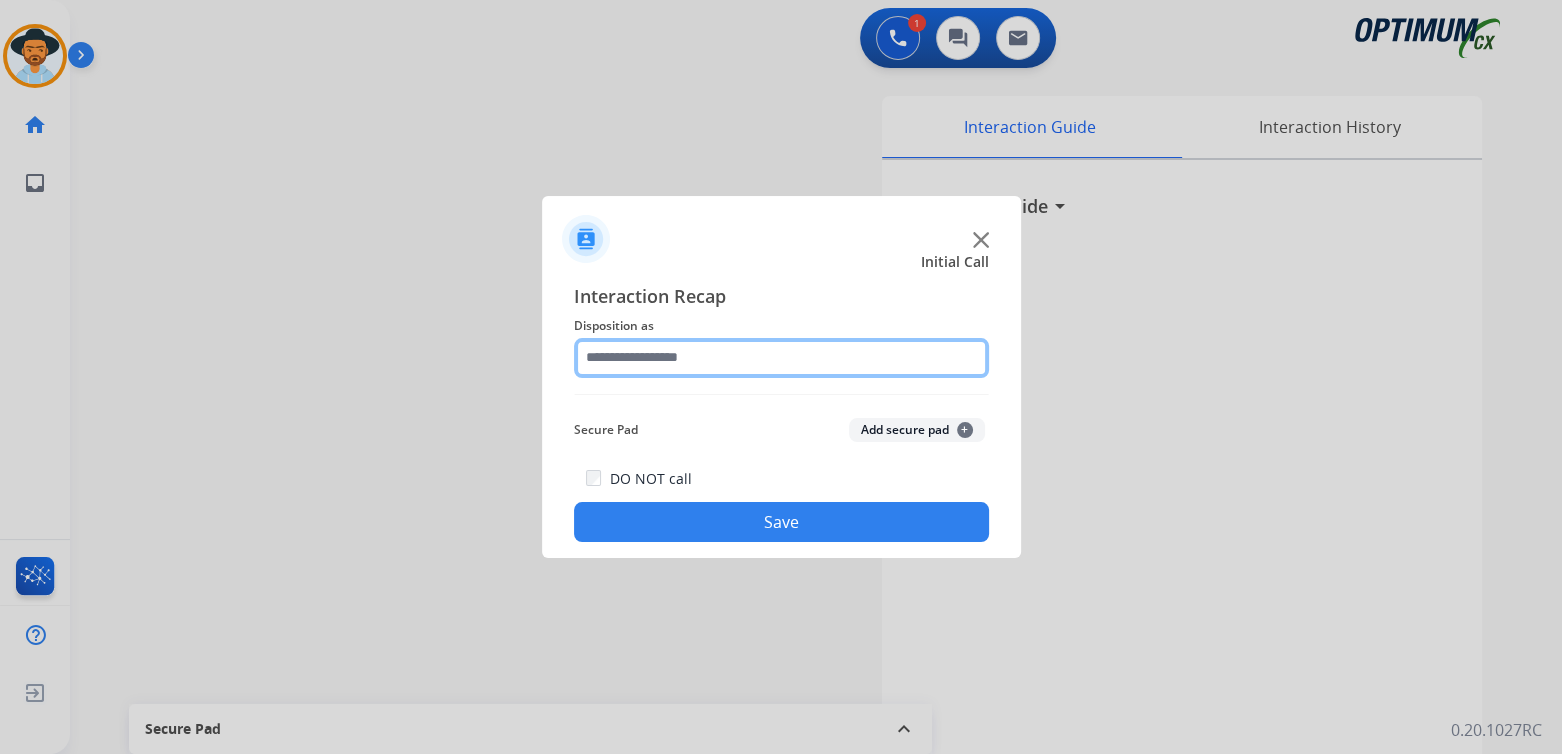 click 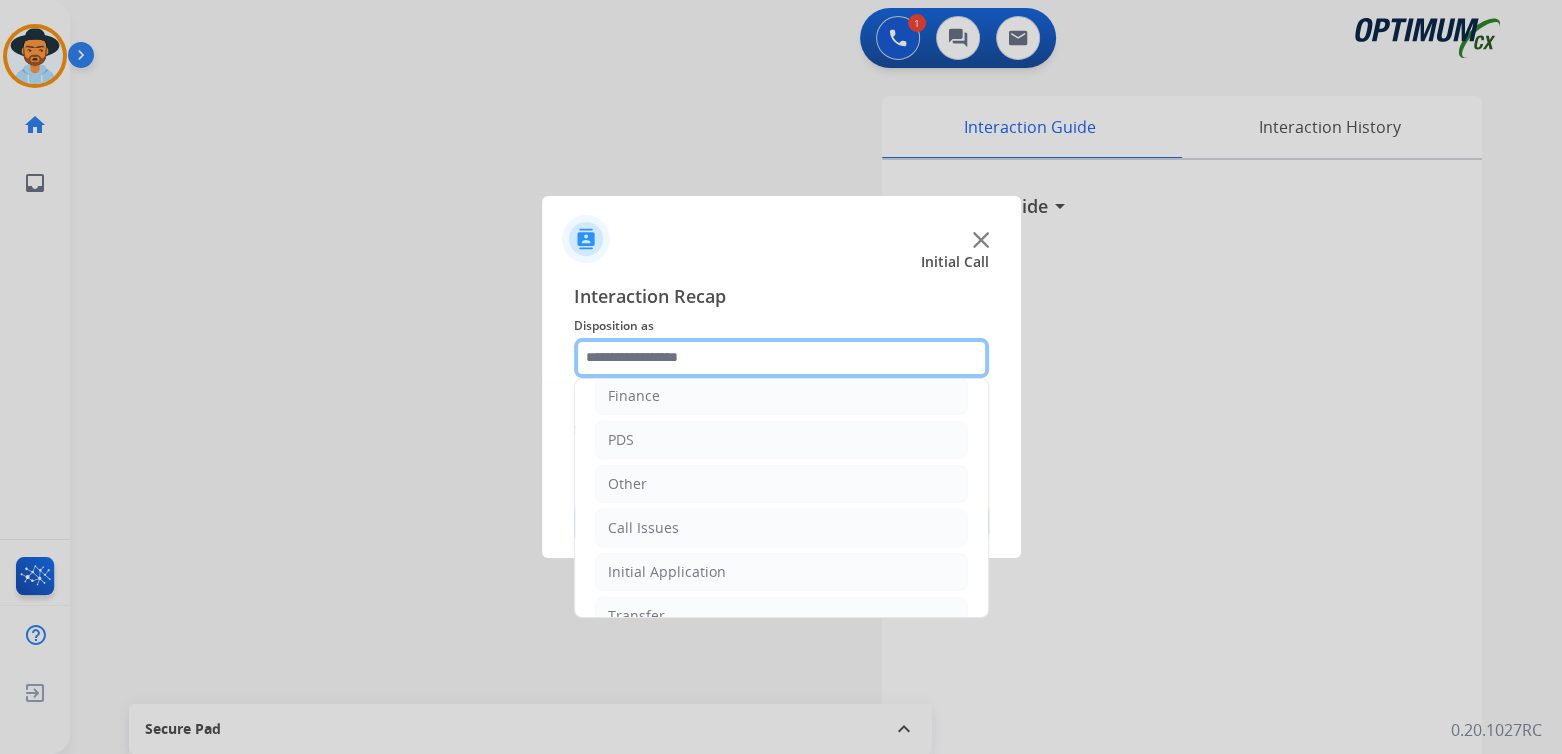 scroll, scrollTop: 132, scrollLeft: 0, axis: vertical 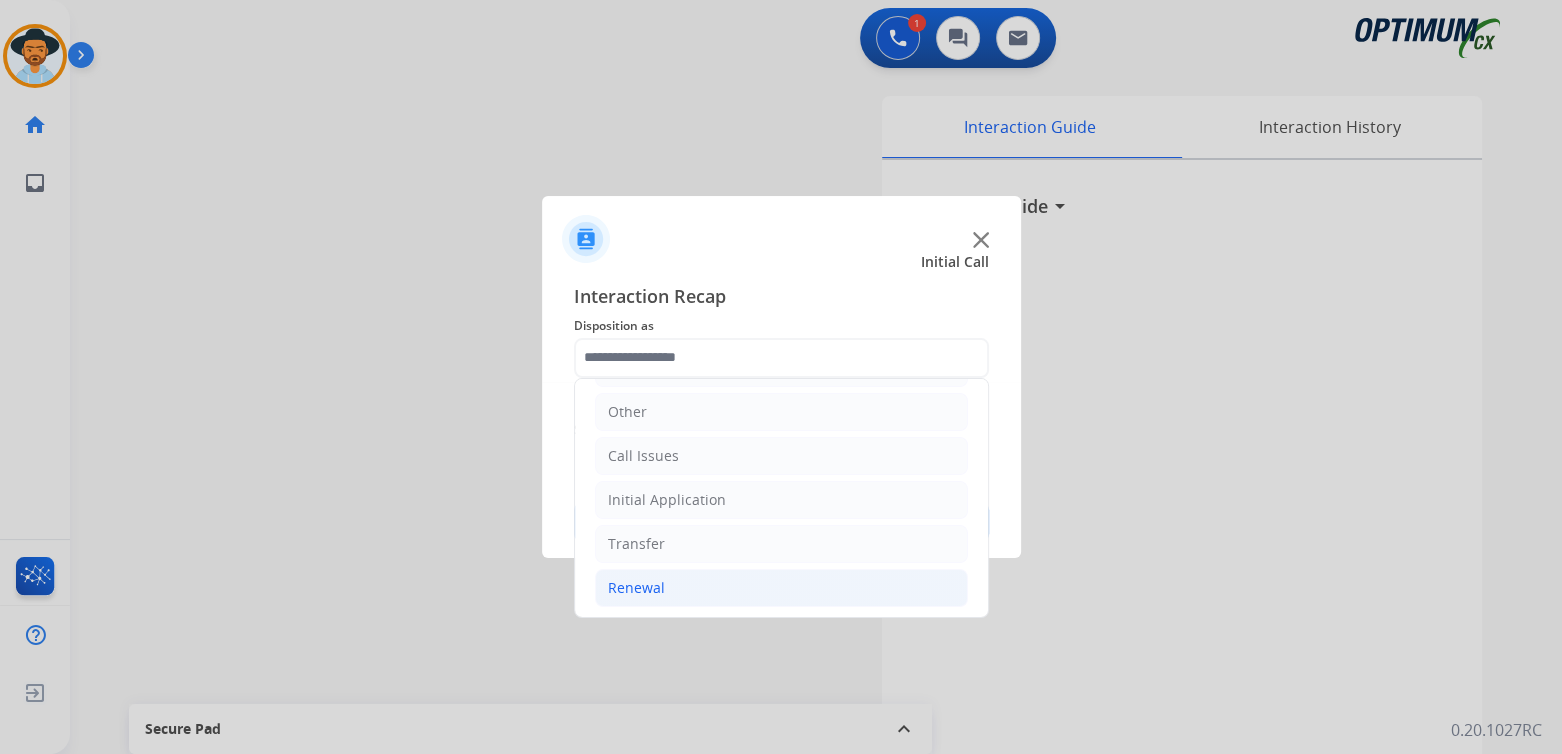 click on "Renewal" 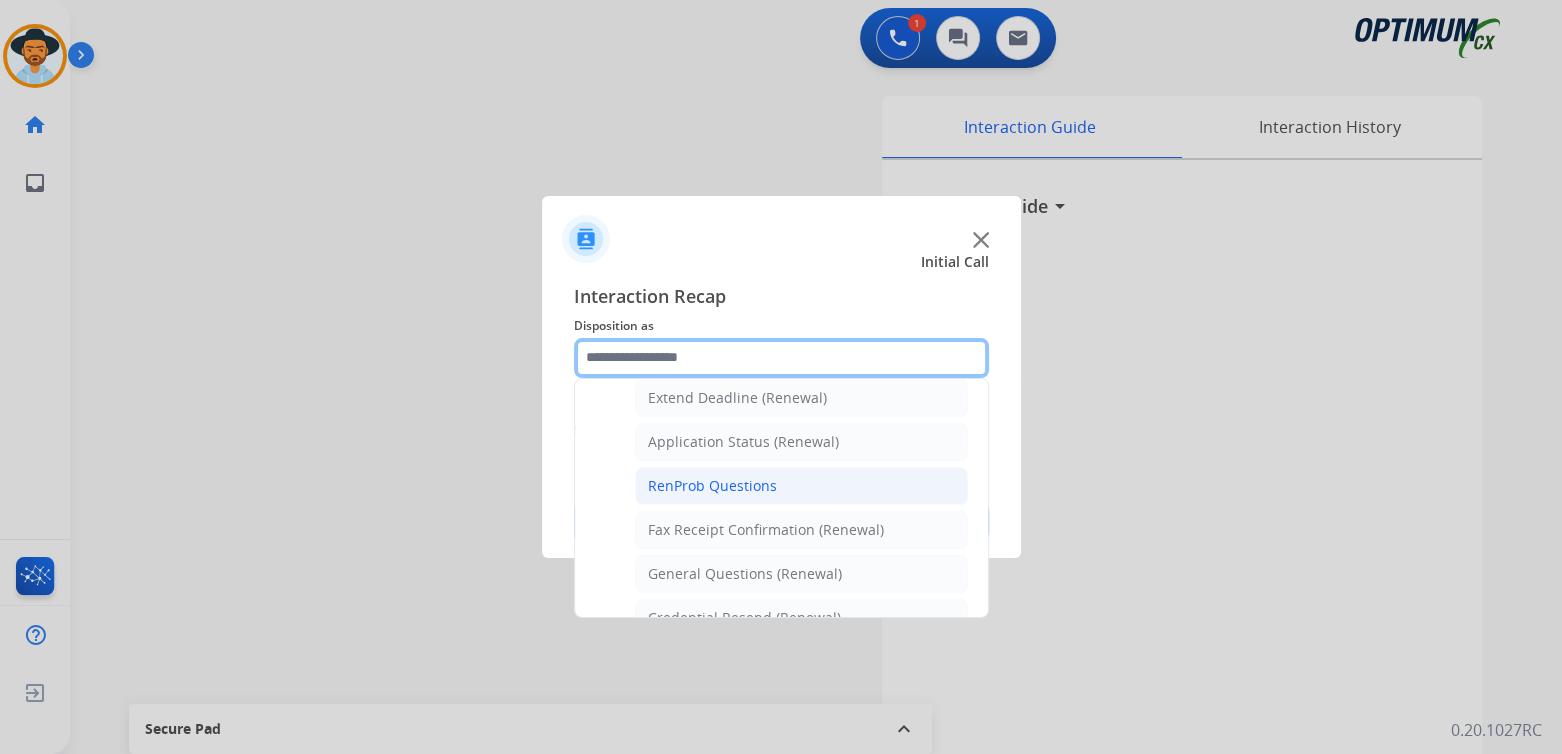 scroll, scrollTop: 432, scrollLeft: 0, axis: vertical 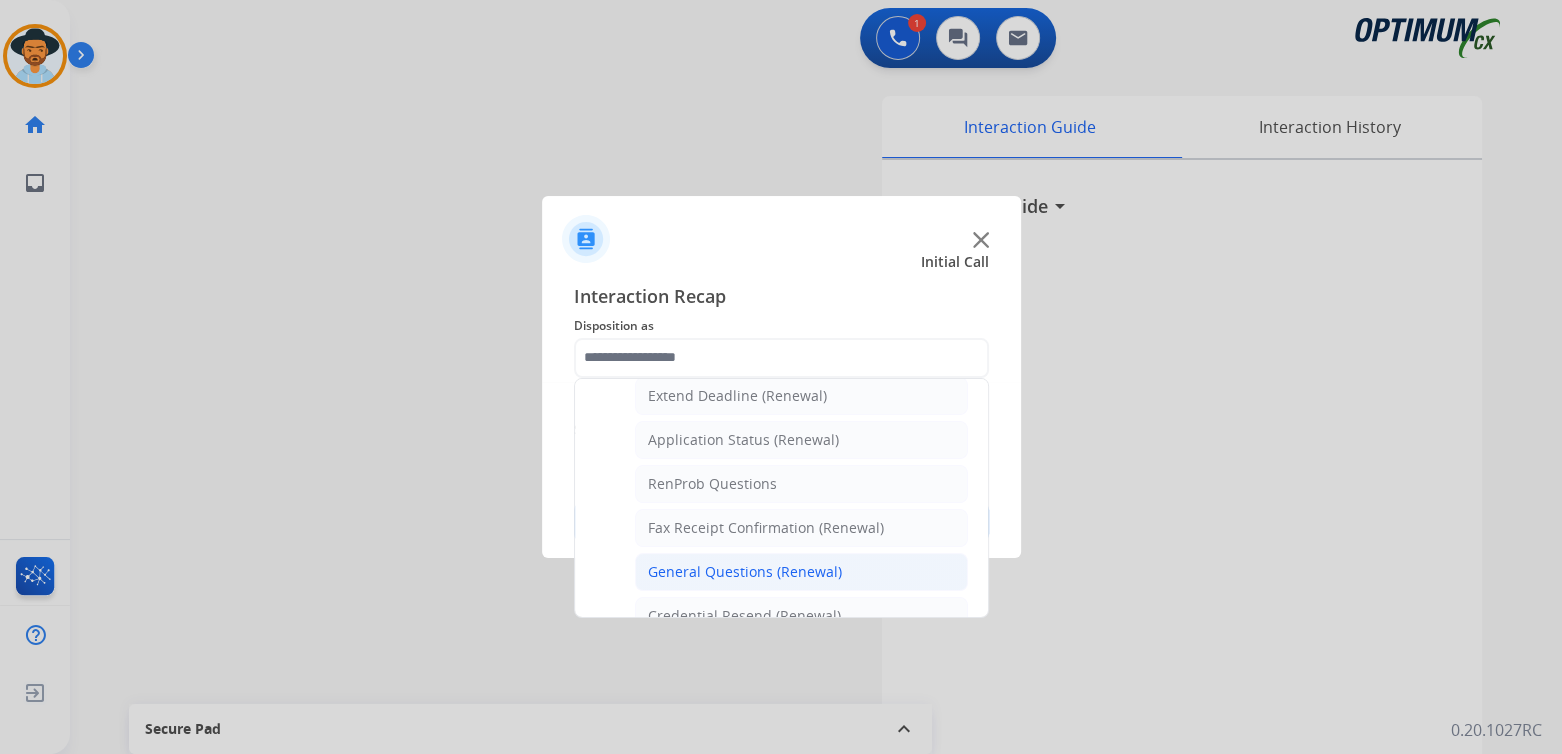 click on "General Questions (Renewal)" 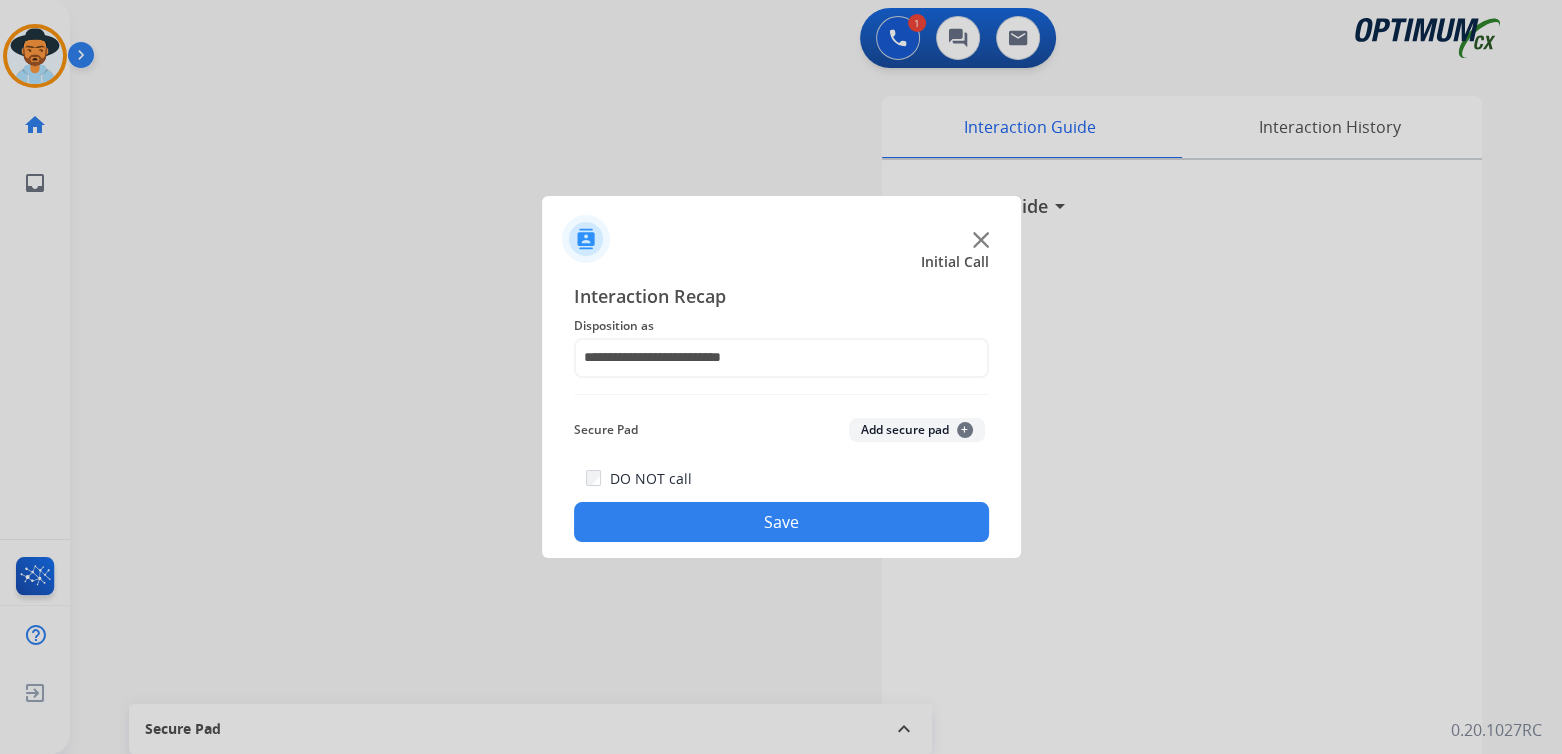 click on "Save" 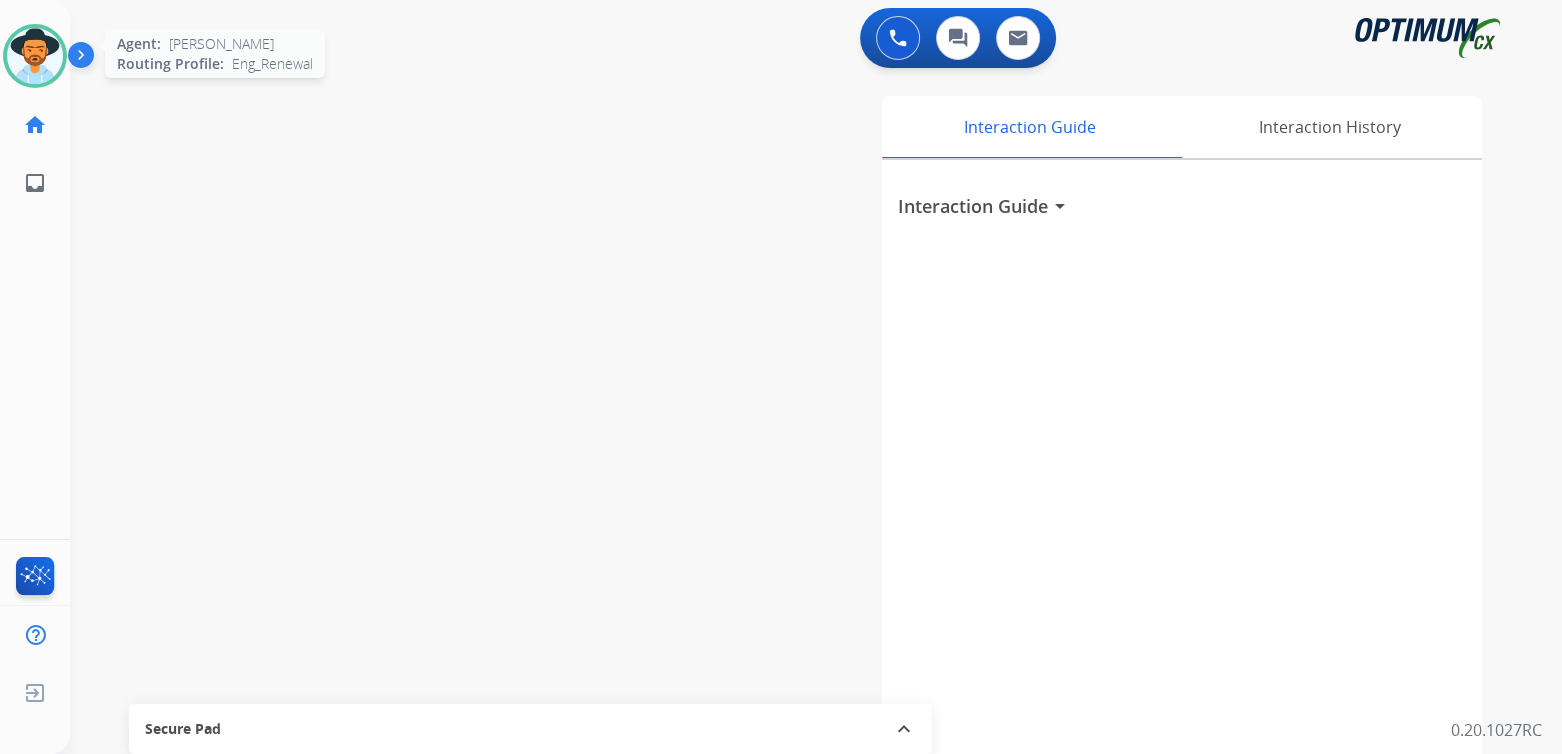 click at bounding box center [35, 56] 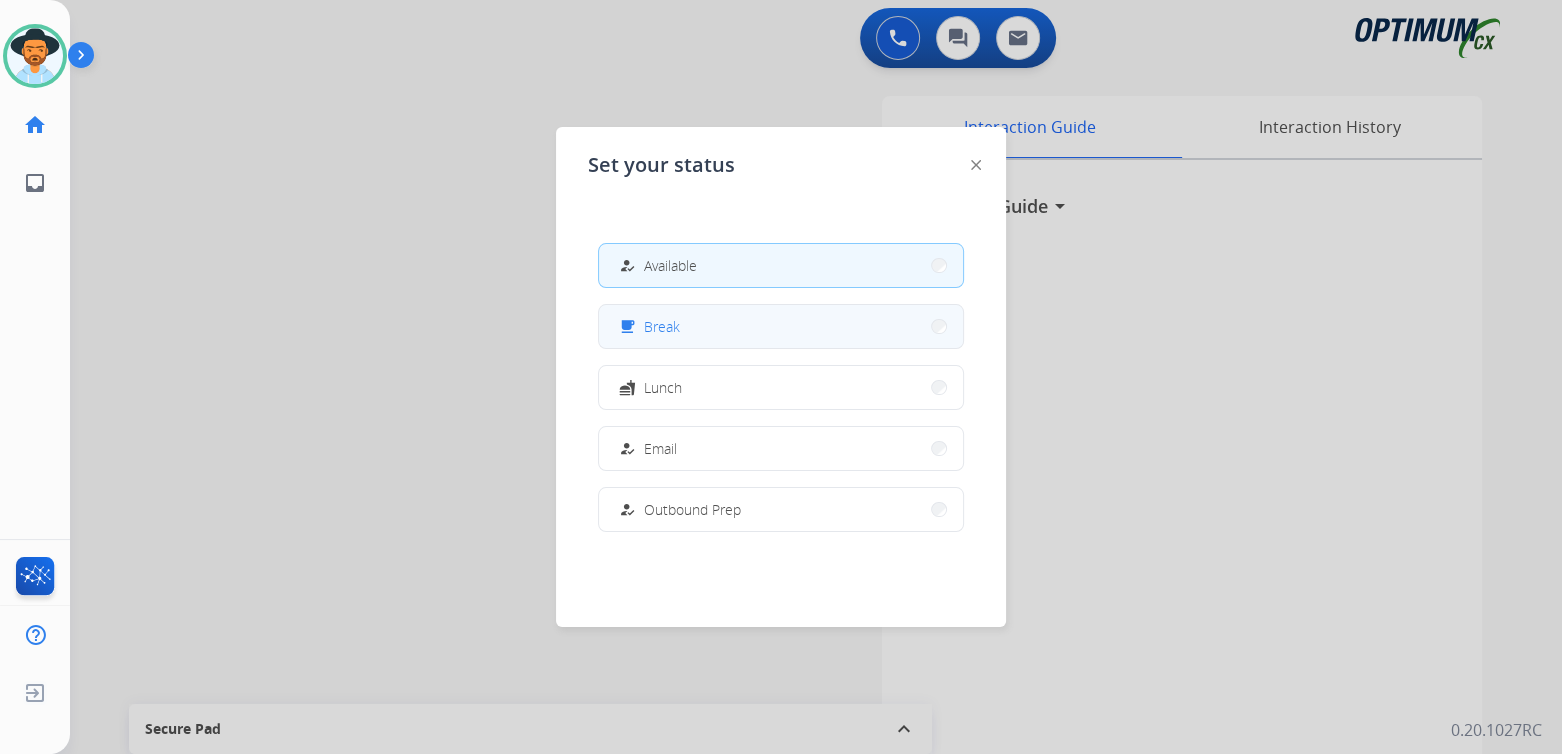 click on "free_breakfast Break" at bounding box center (781, 326) 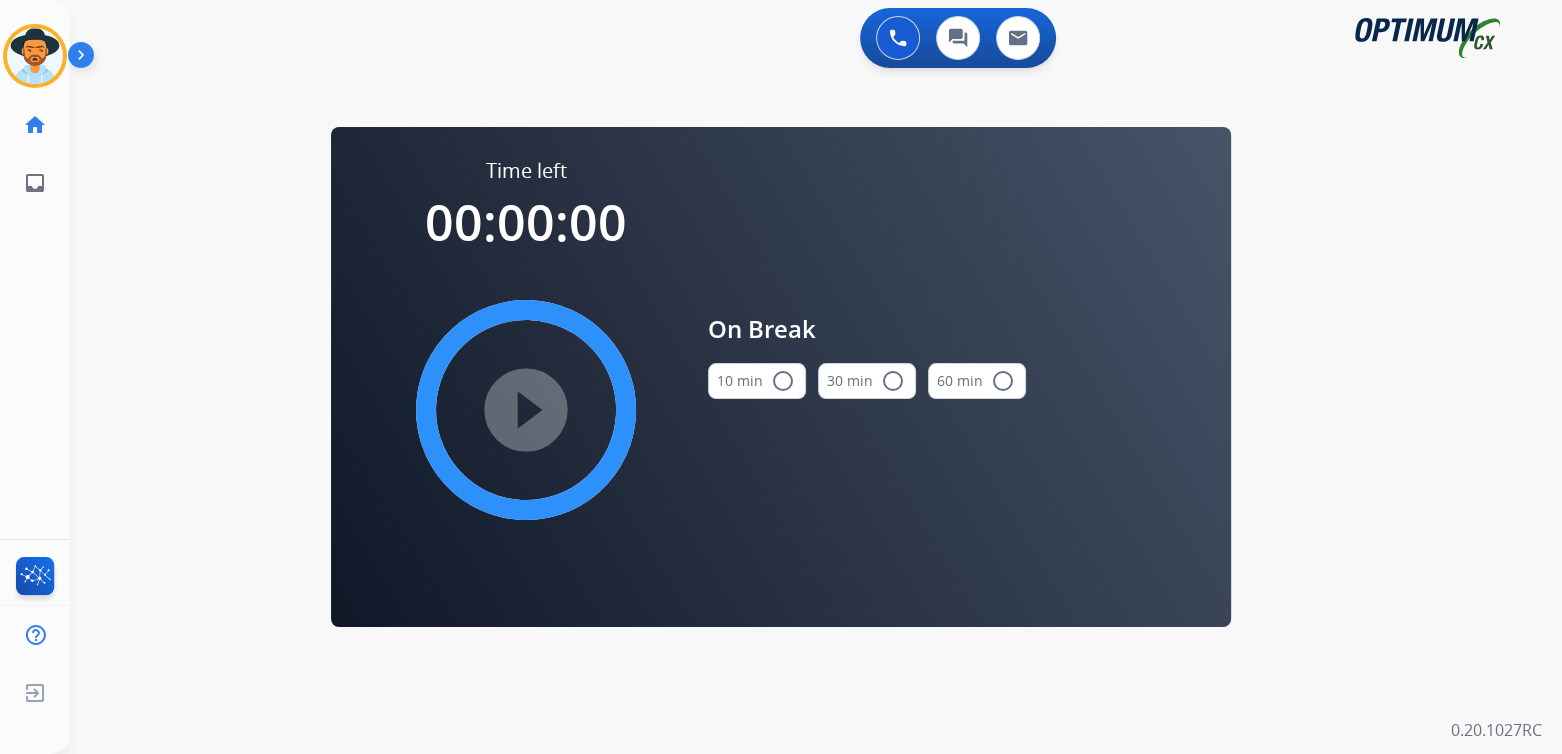 click on "radio_button_unchecked" at bounding box center [783, 381] 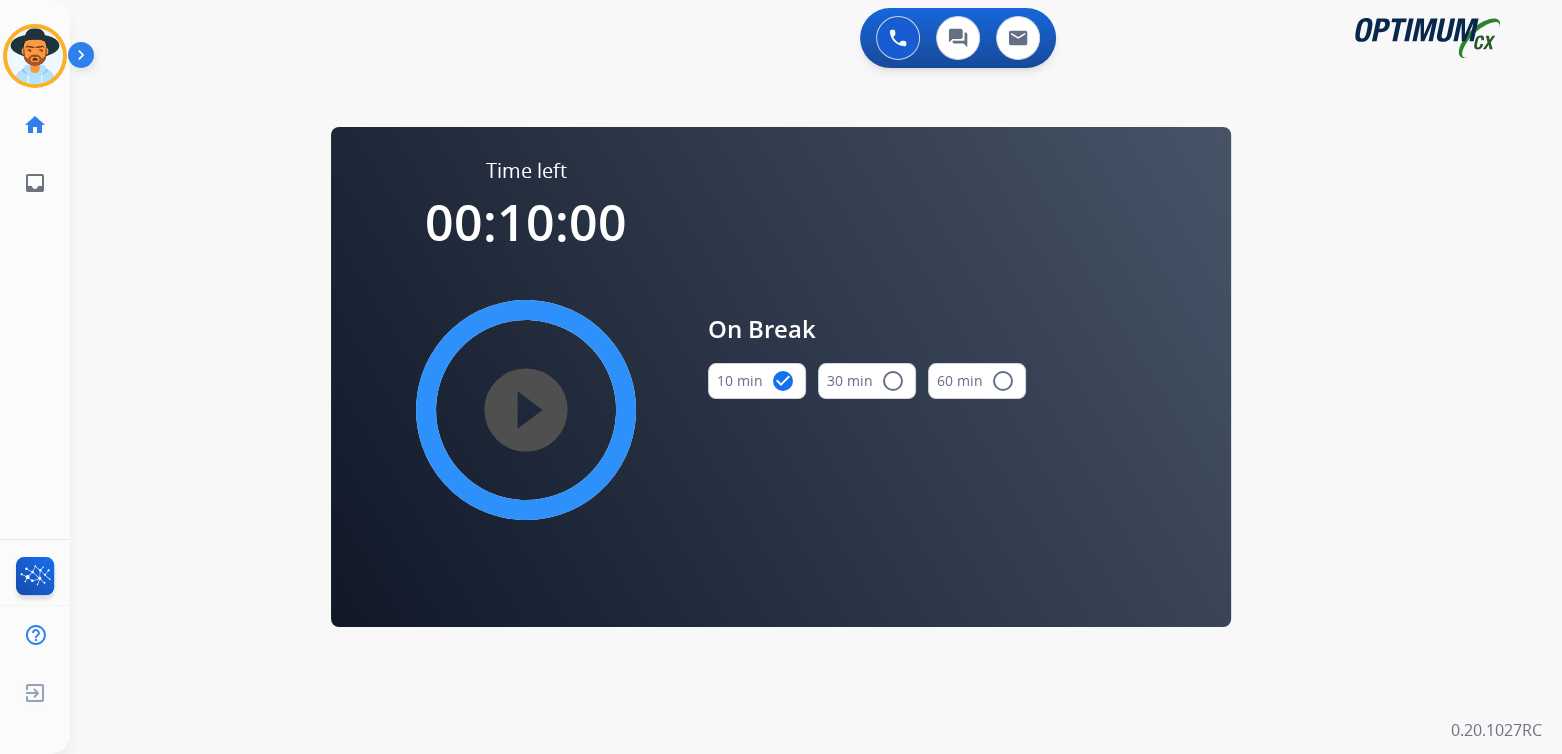 click on "play_circle_filled" at bounding box center [526, 410] 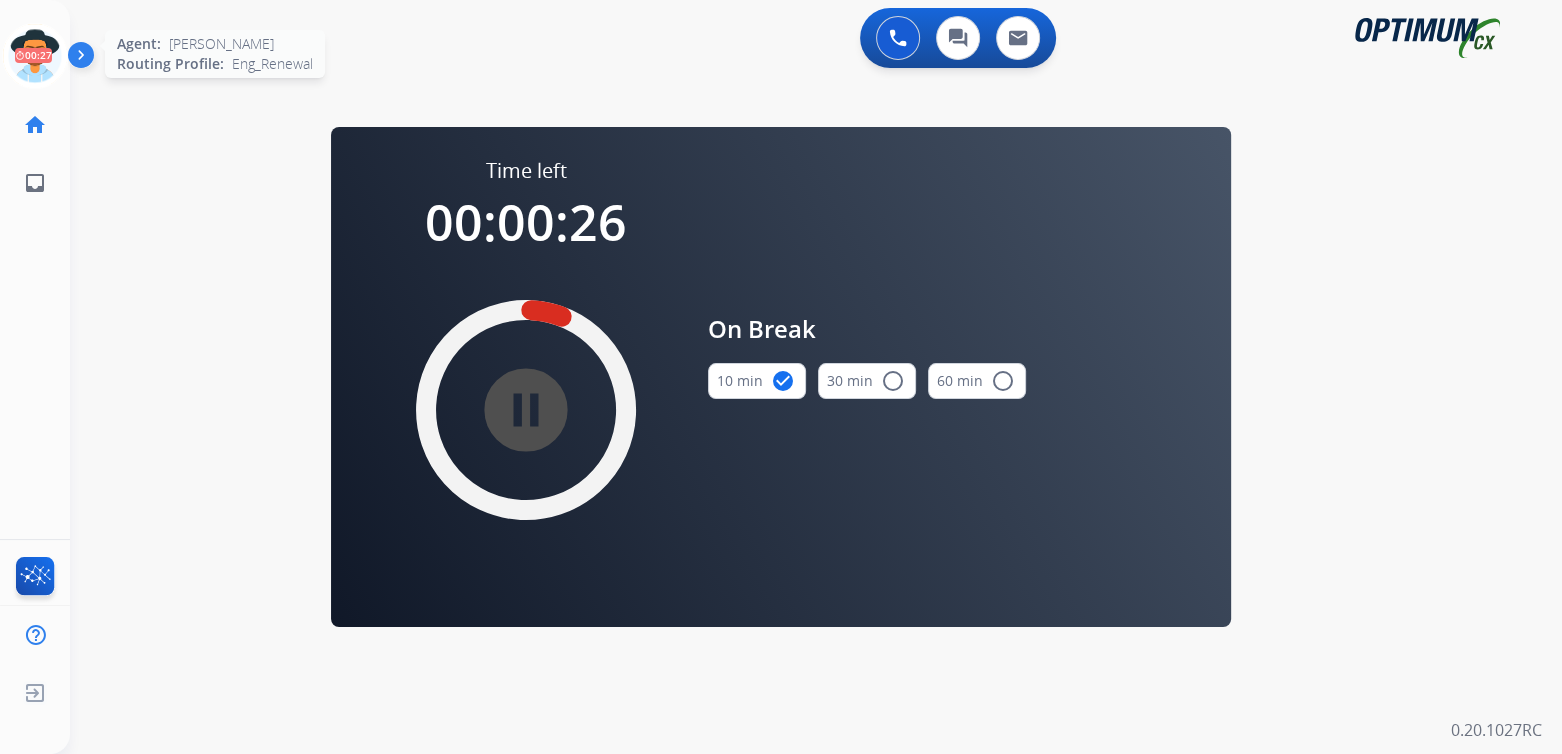 click 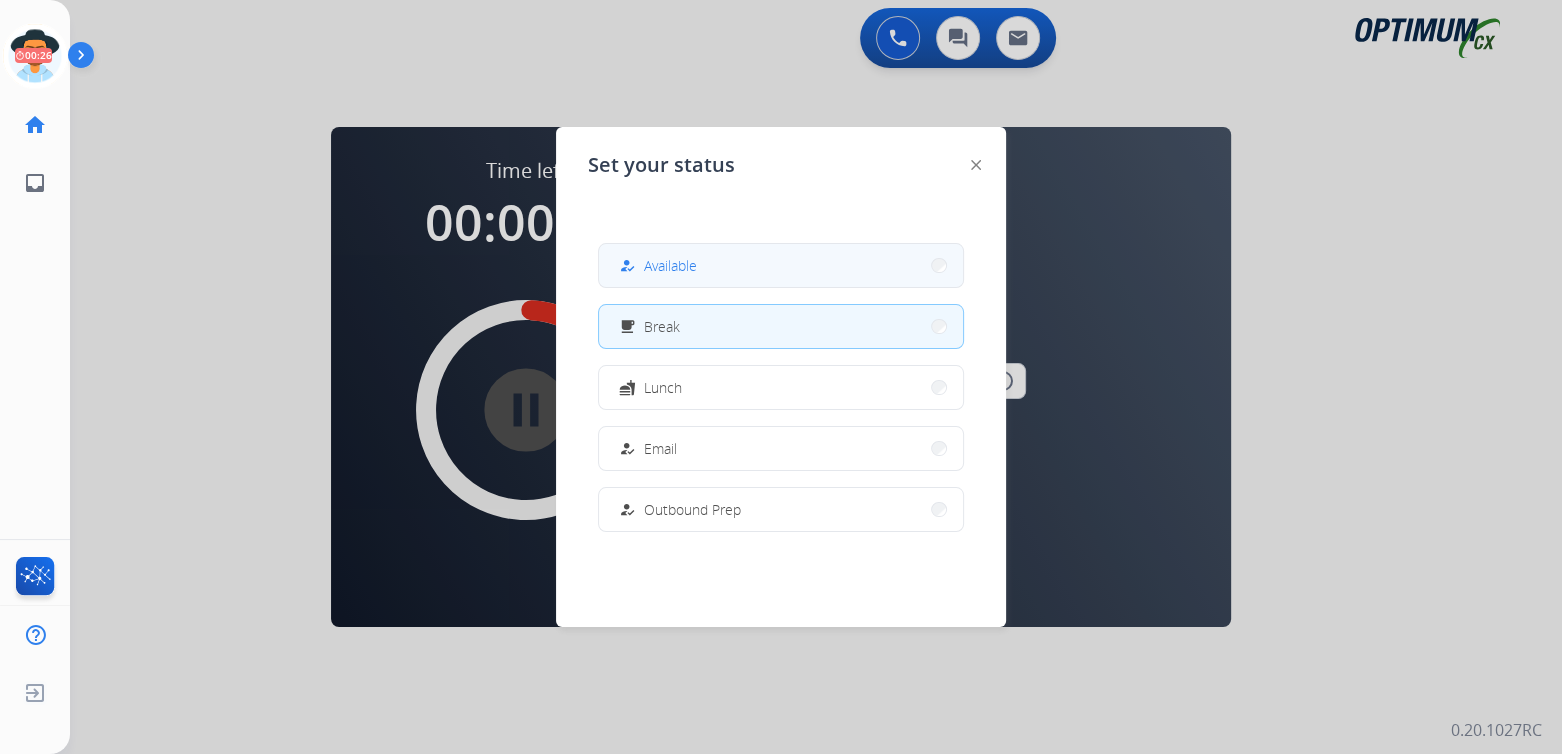 click on "Available" at bounding box center [670, 265] 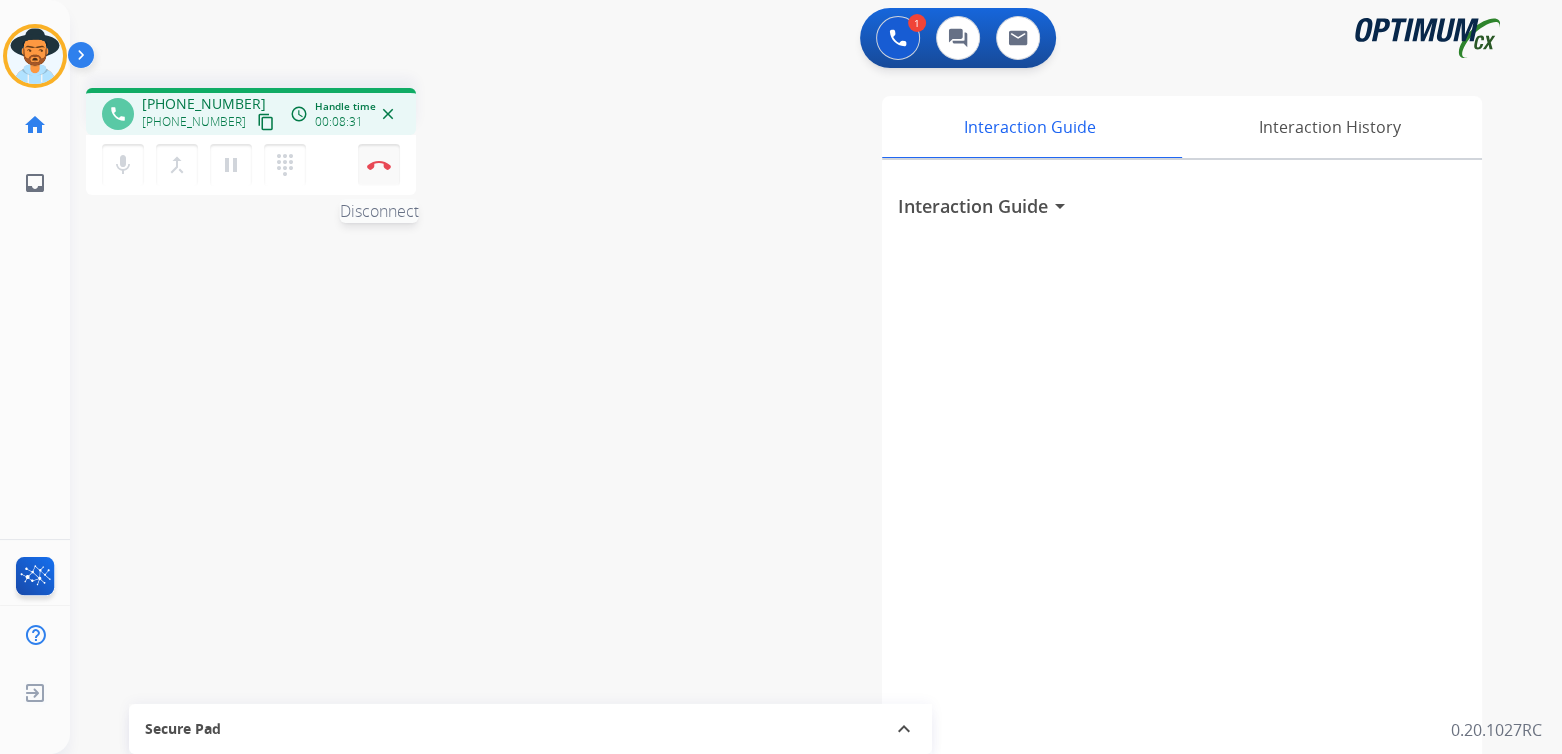 click on "Disconnect" at bounding box center (379, 165) 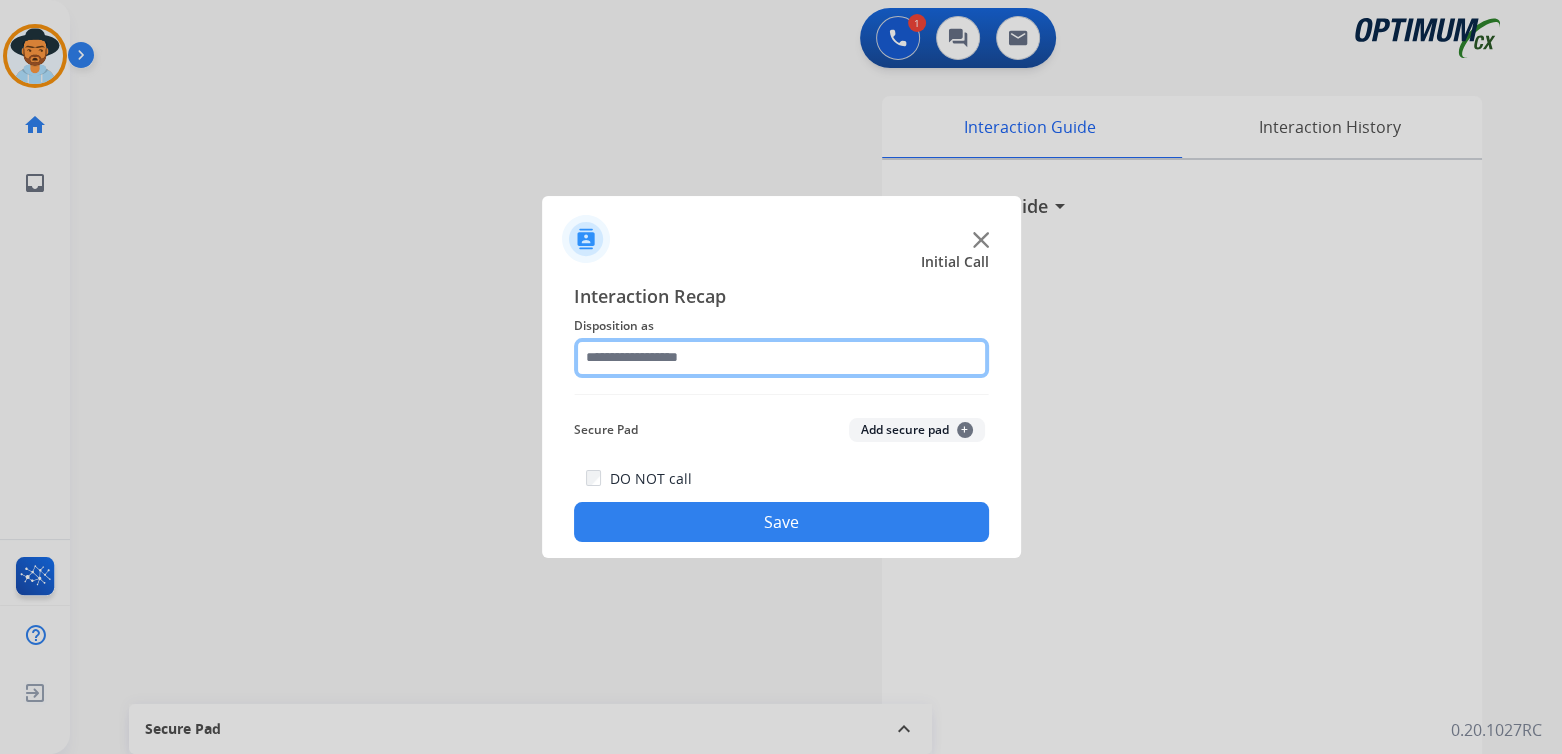 click 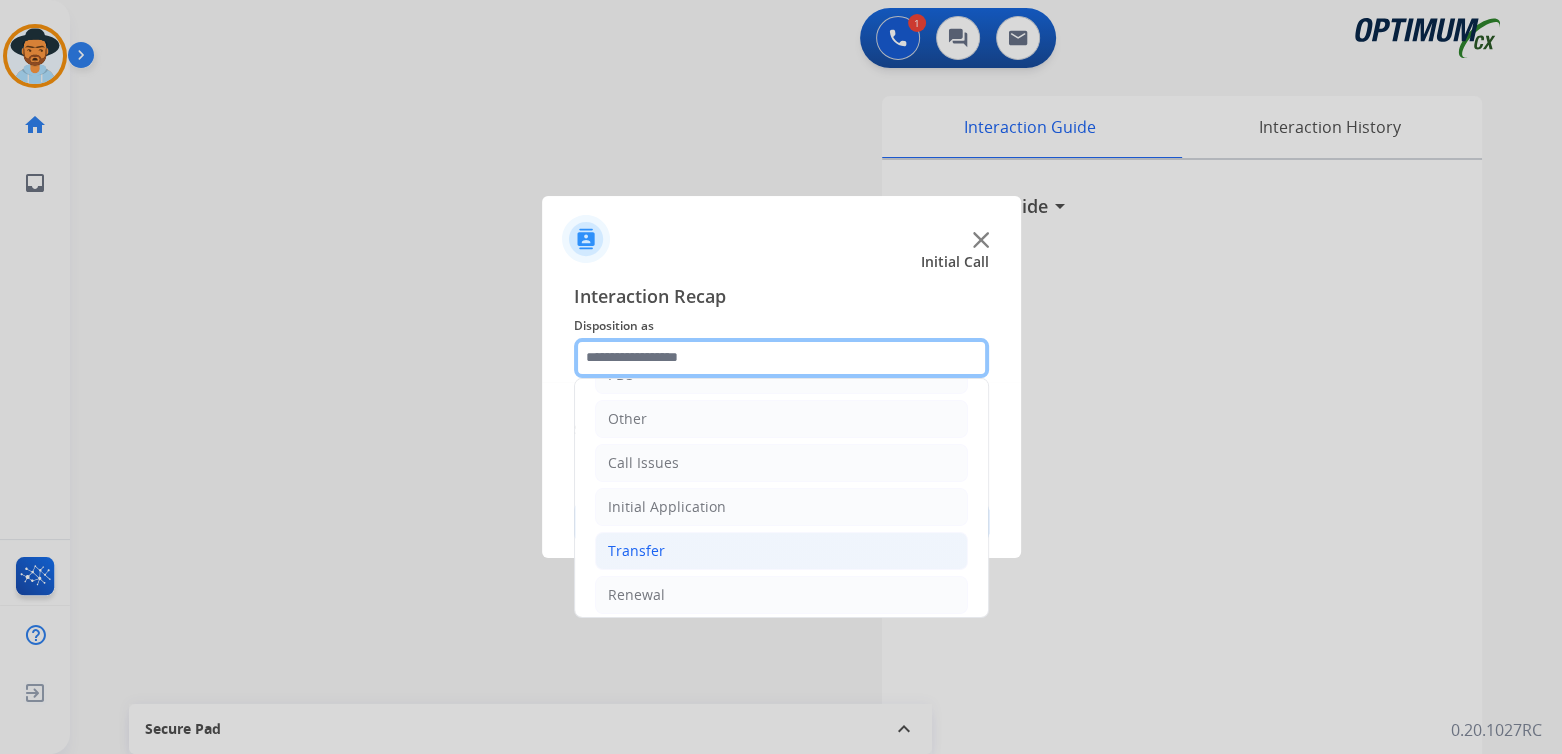 scroll, scrollTop: 132, scrollLeft: 0, axis: vertical 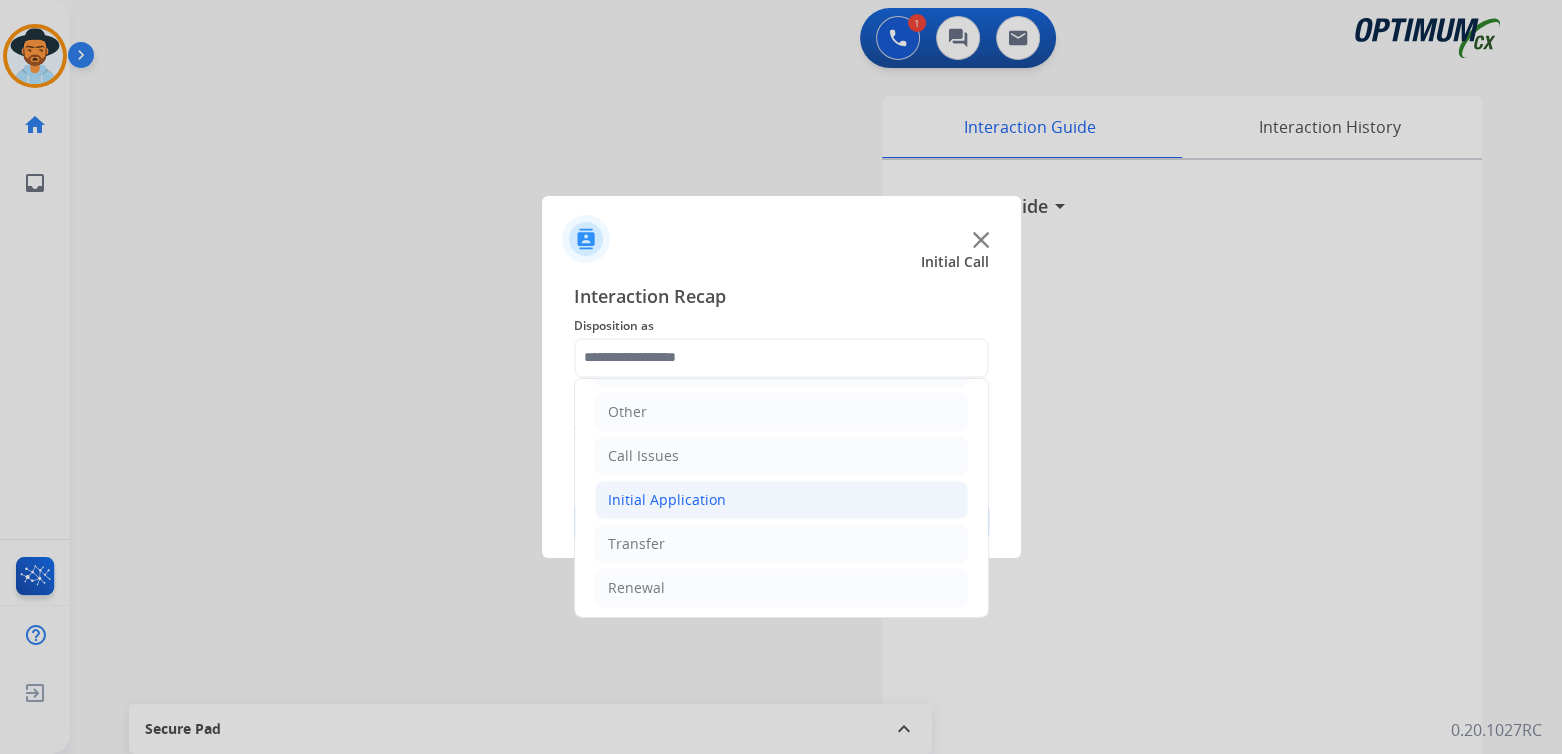 click on "Initial Application" 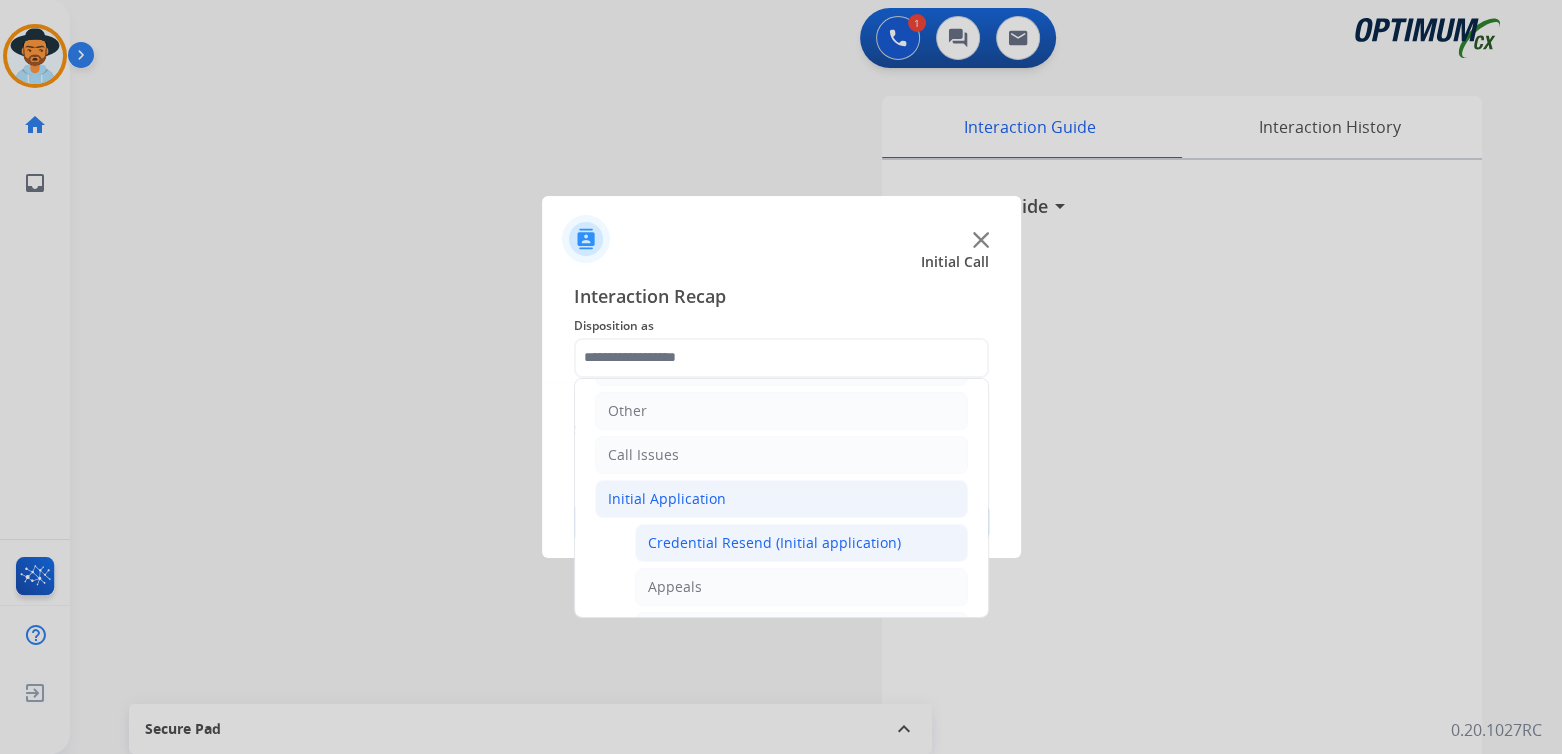 scroll, scrollTop: 132, scrollLeft: 0, axis: vertical 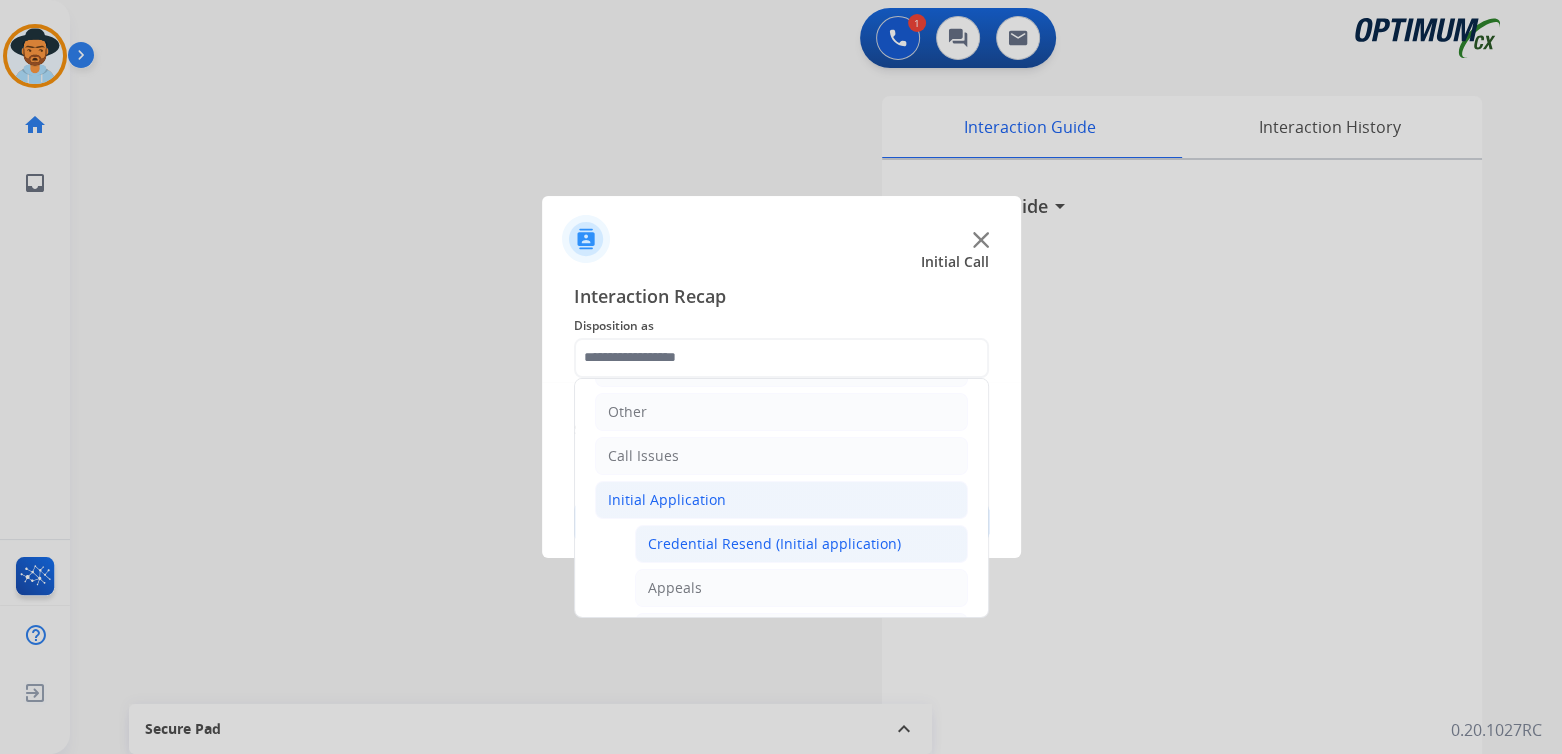 click on "Credential Resend (Initial application)" 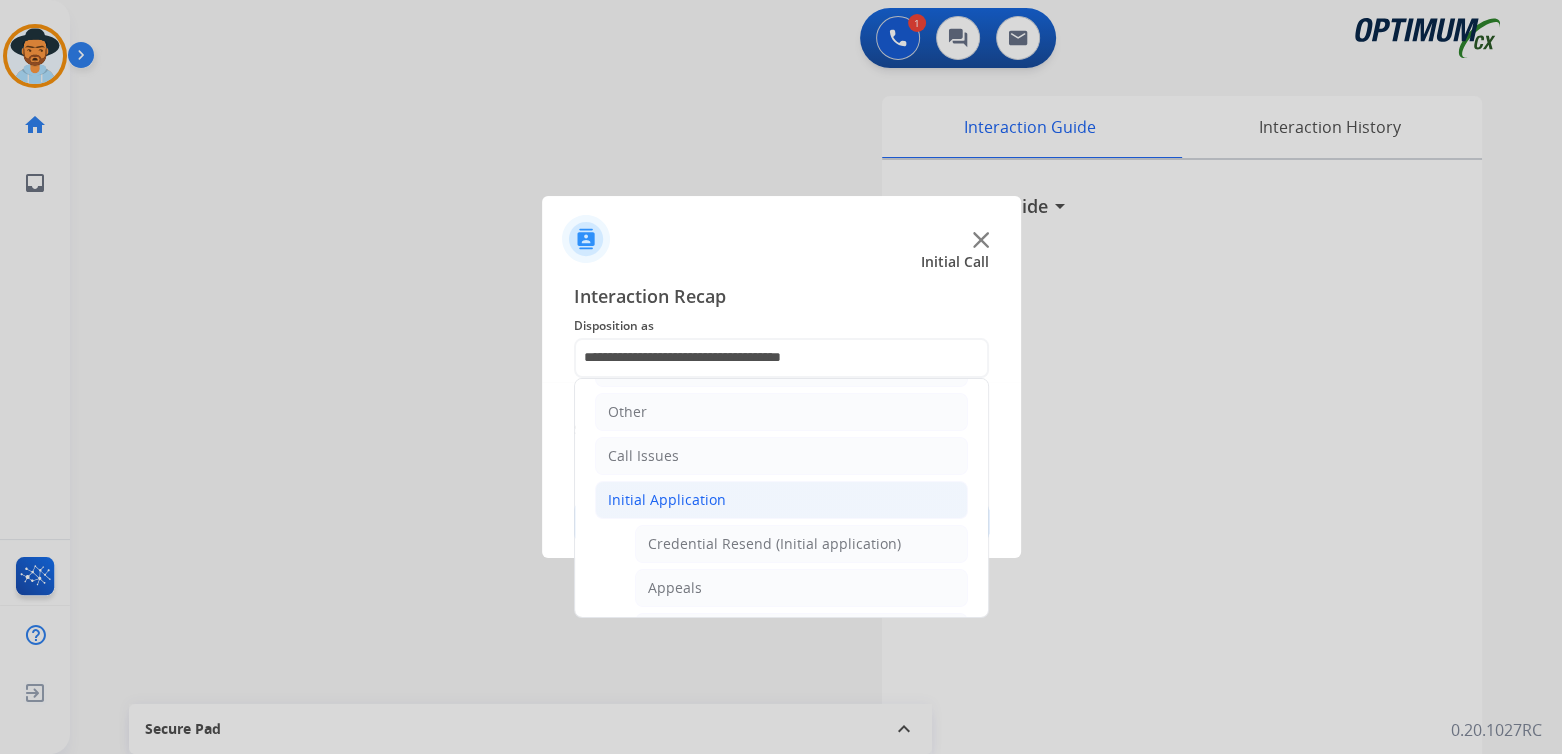scroll, scrollTop: 0, scrollLeft: 0, axis: both 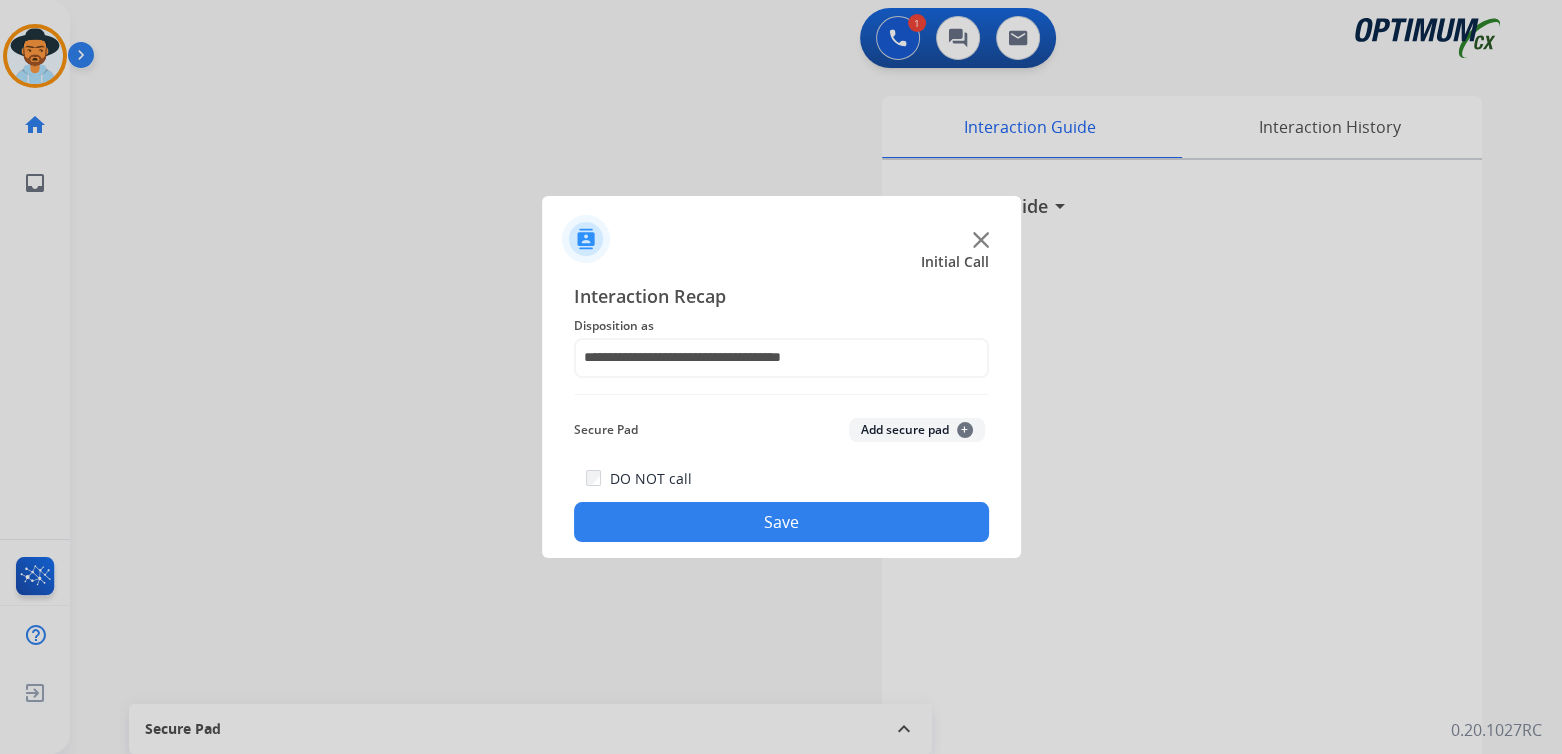 click on "Save" 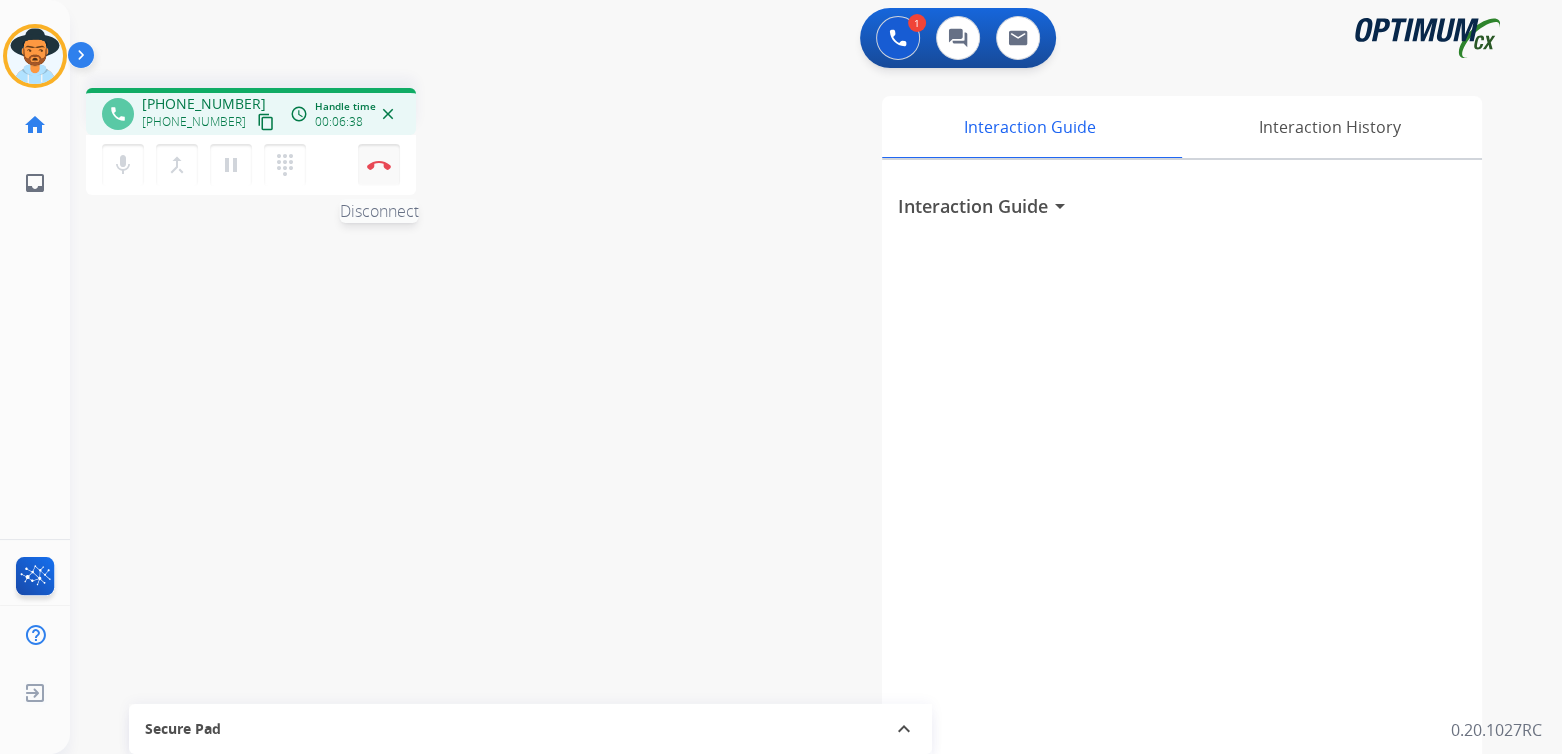 click on "Disconnect" at bounding box center [379, 165] 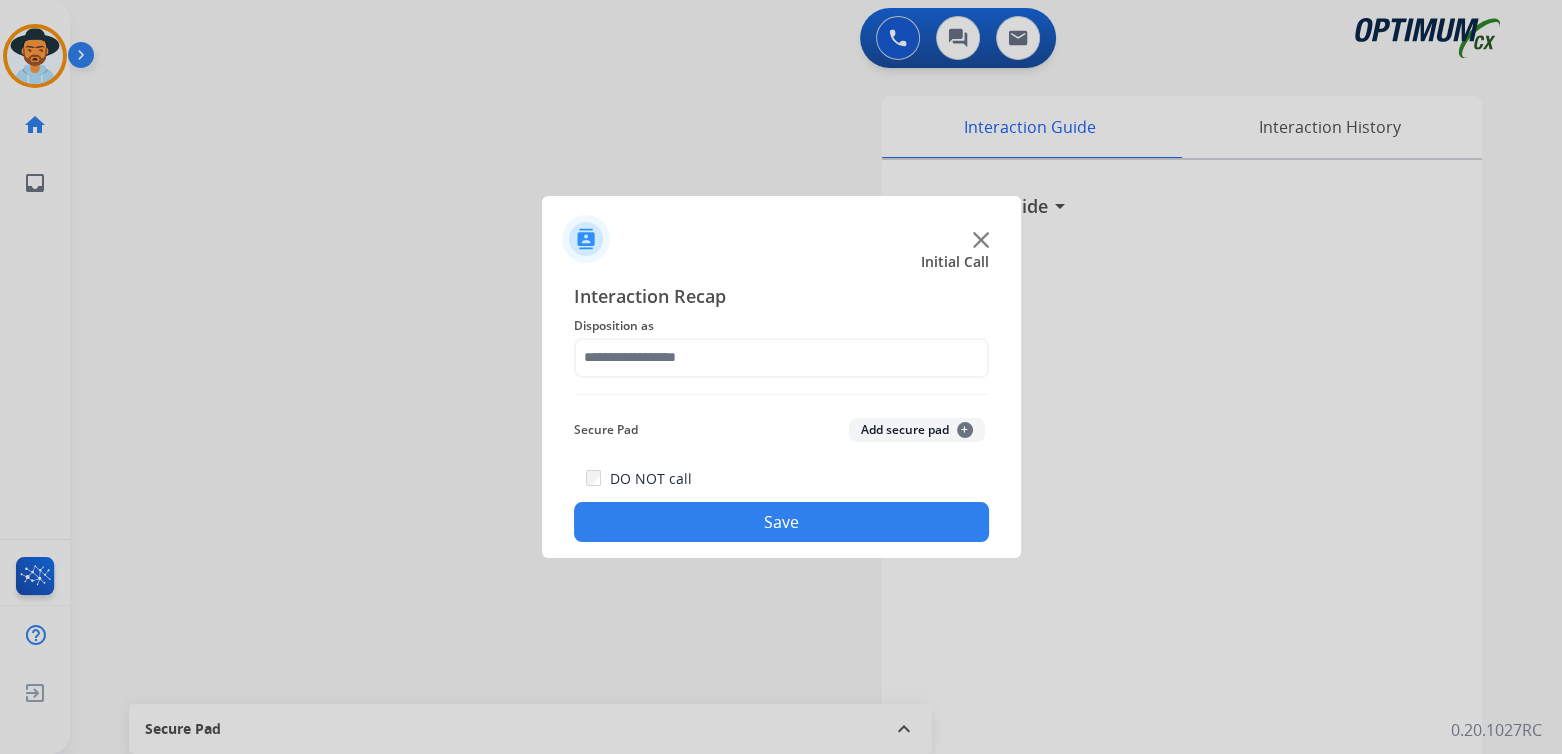 click on "Interaction Recap Disposition as    Secure Pad  Add secure pad  +  DO NOT call  Save" 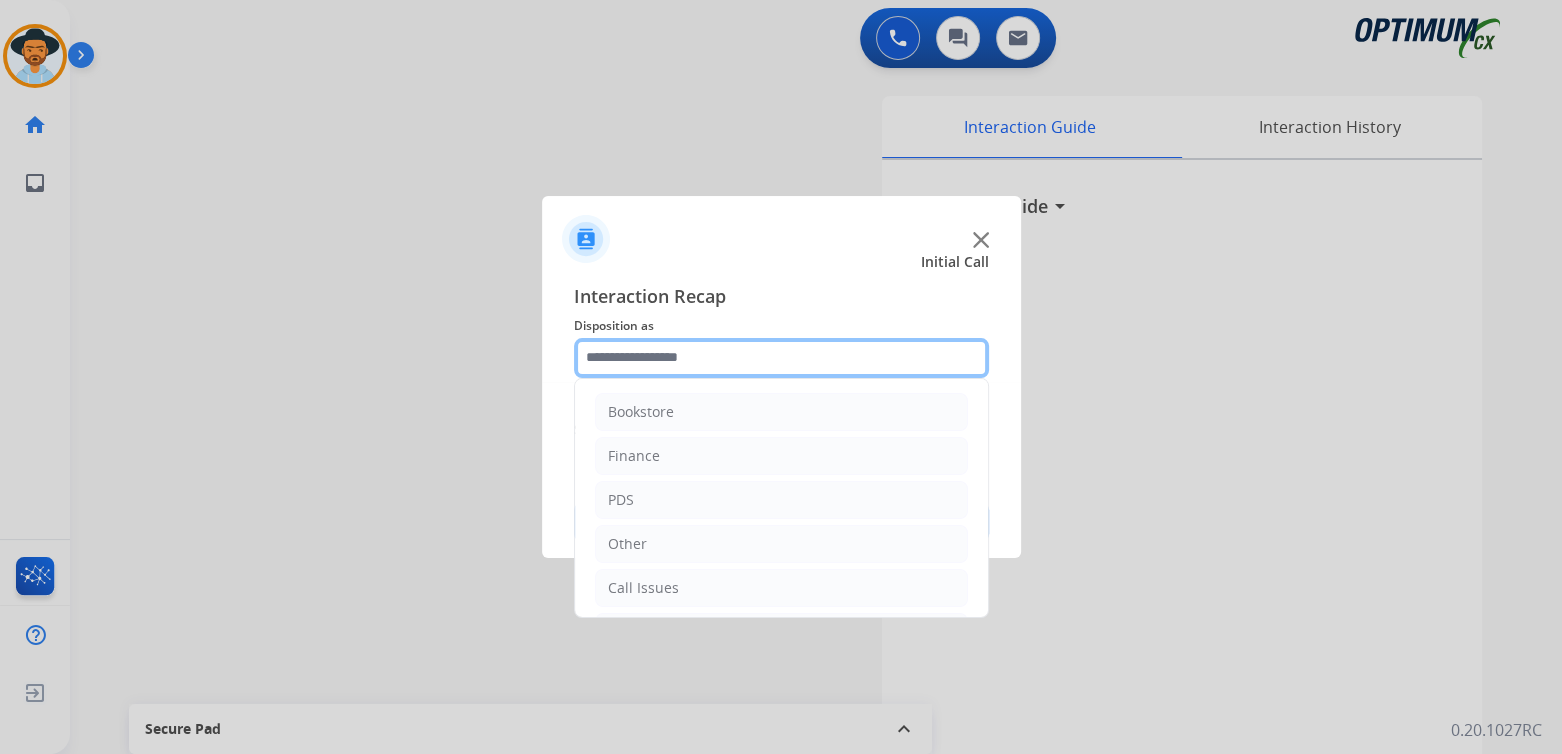 click 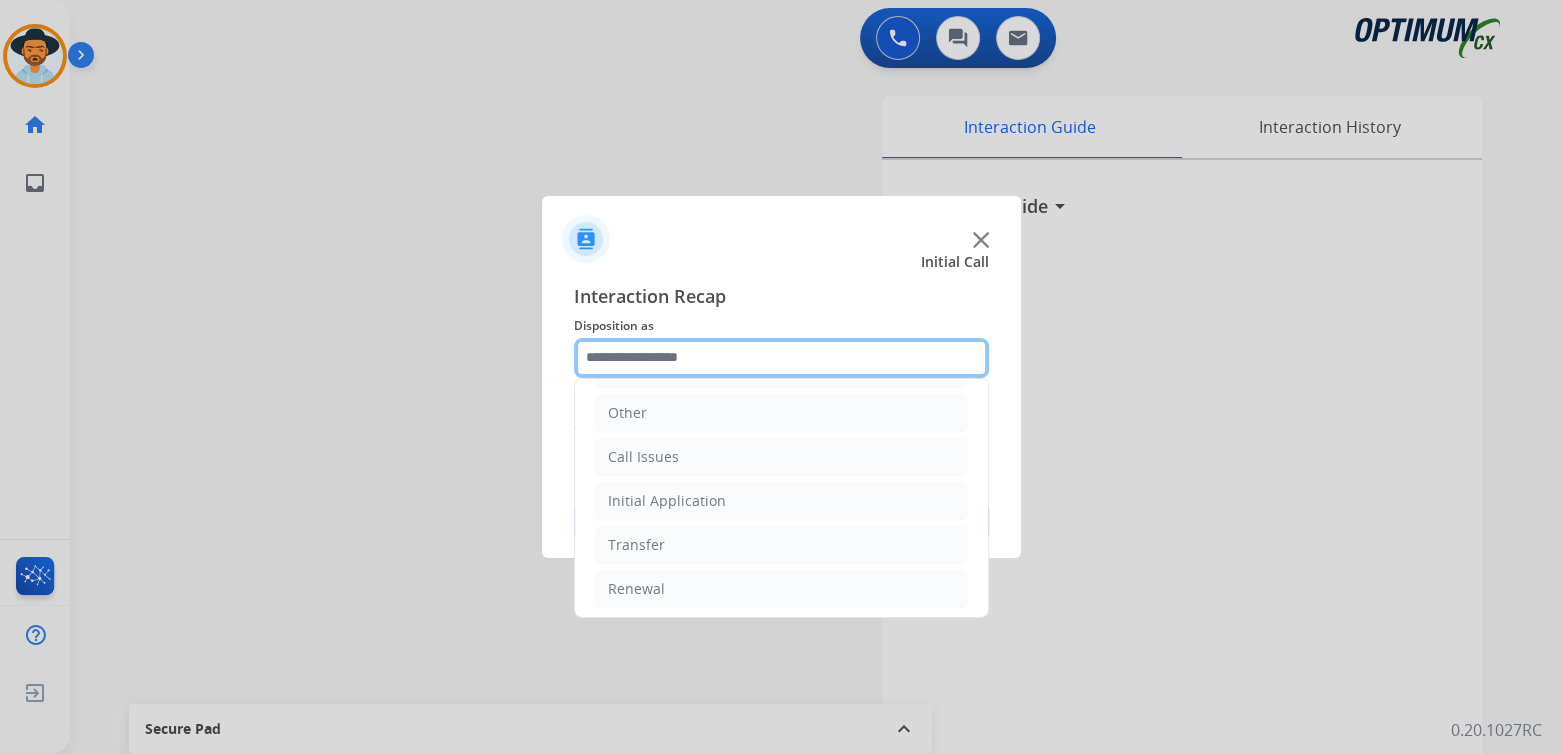 scroll, scrollTop: 132, scrollLeft: 0, axis: vertical 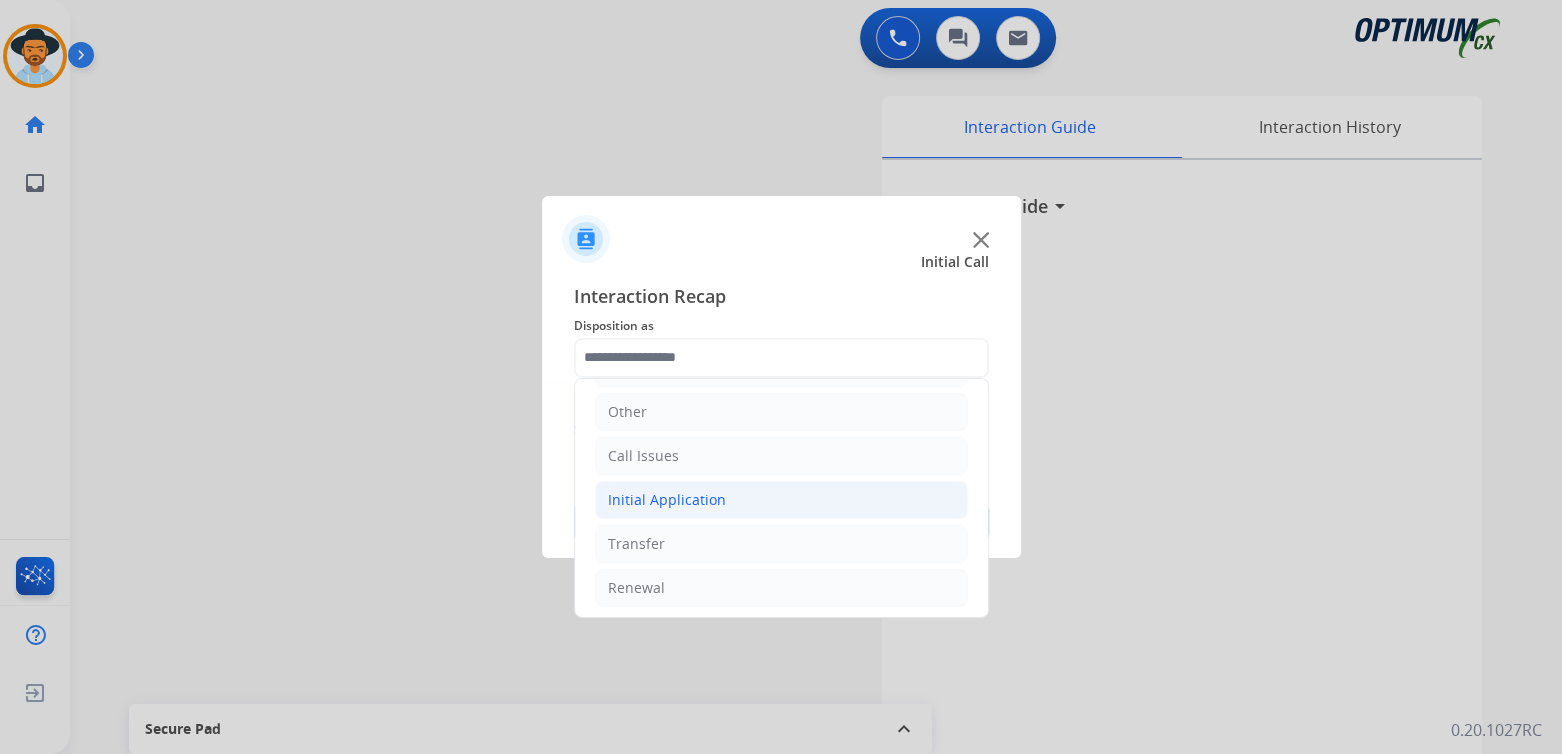 click on "Initial Application" 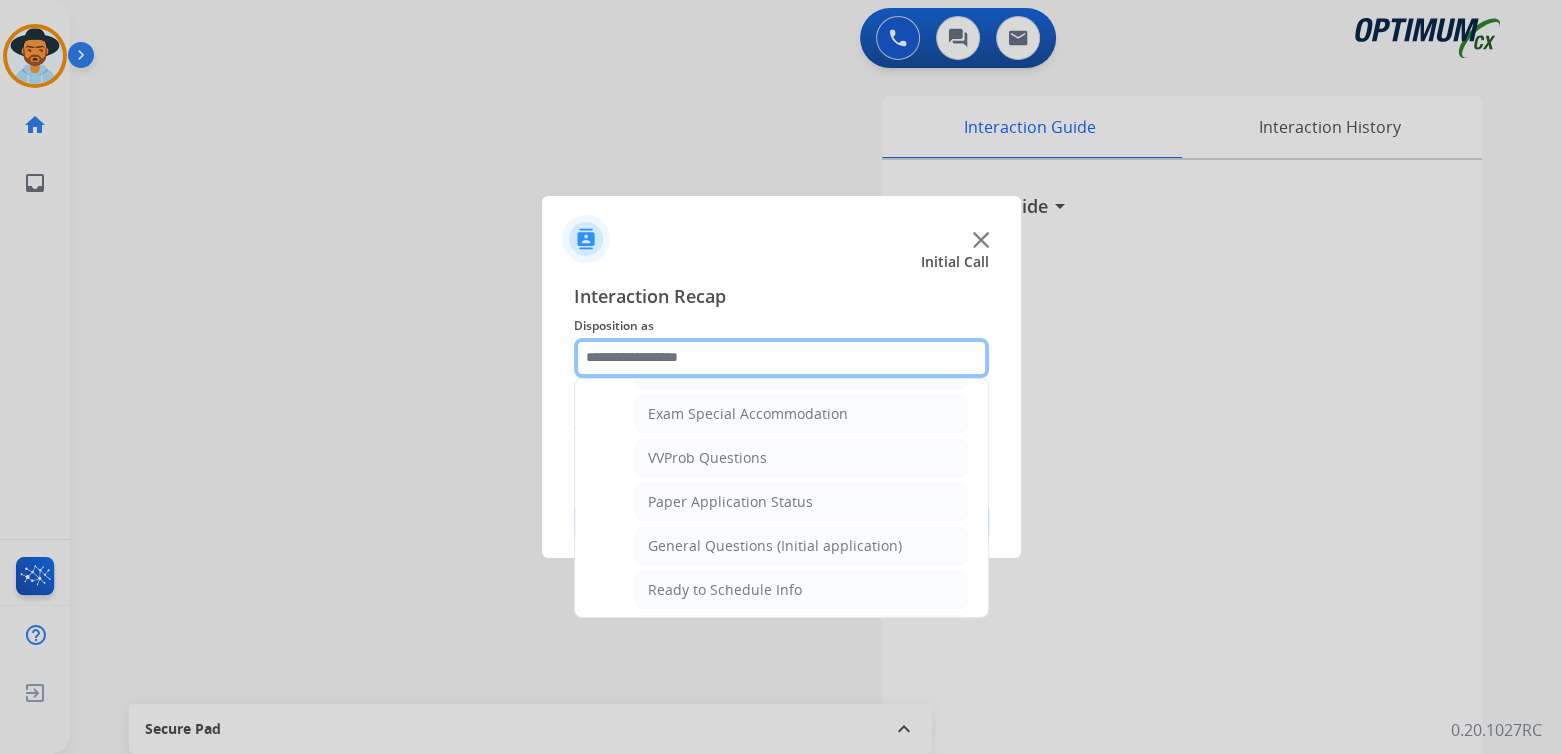 scroll, scrollTop: 1030, scrollLeft: 0, axis: vertical 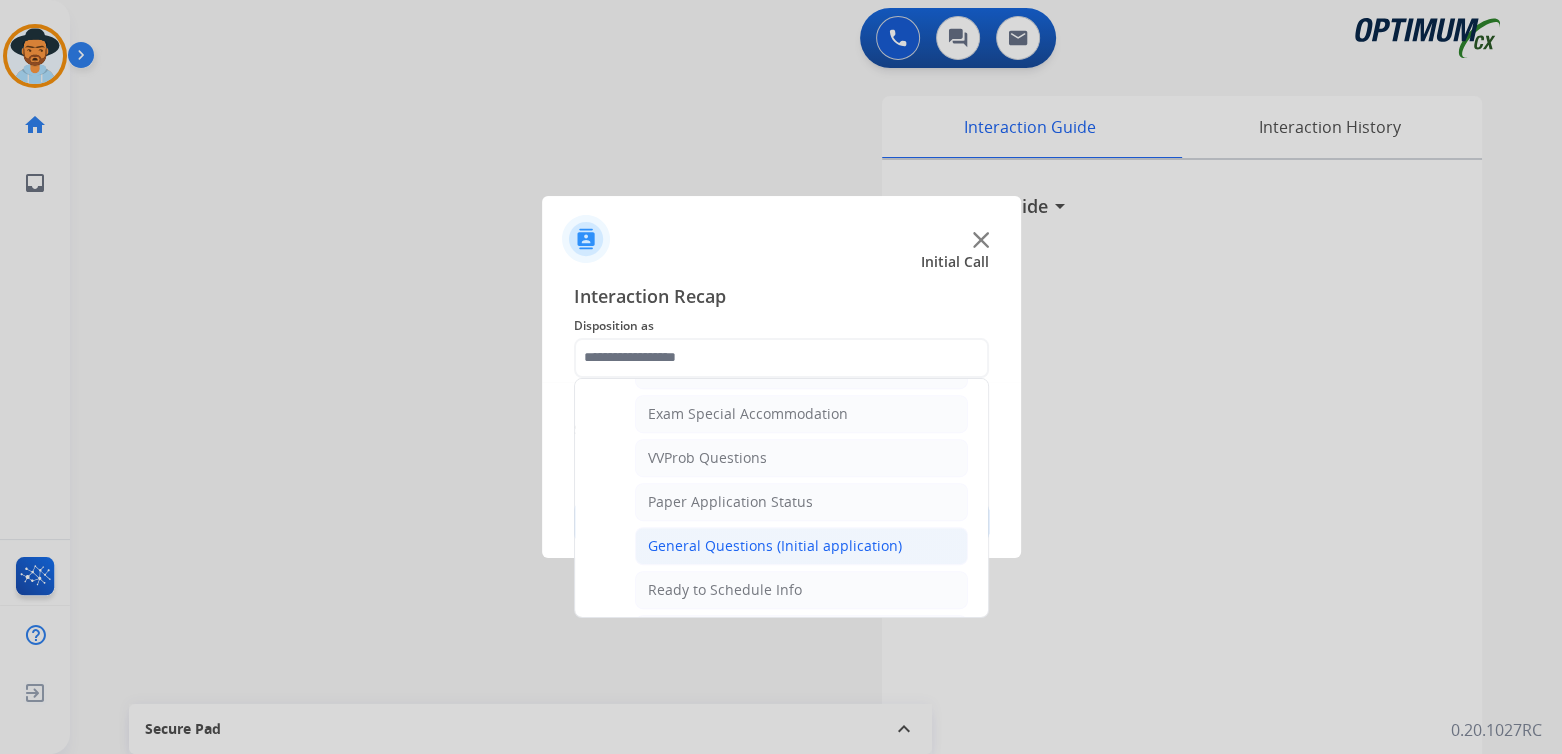 click on "General Questions (Initial application)" 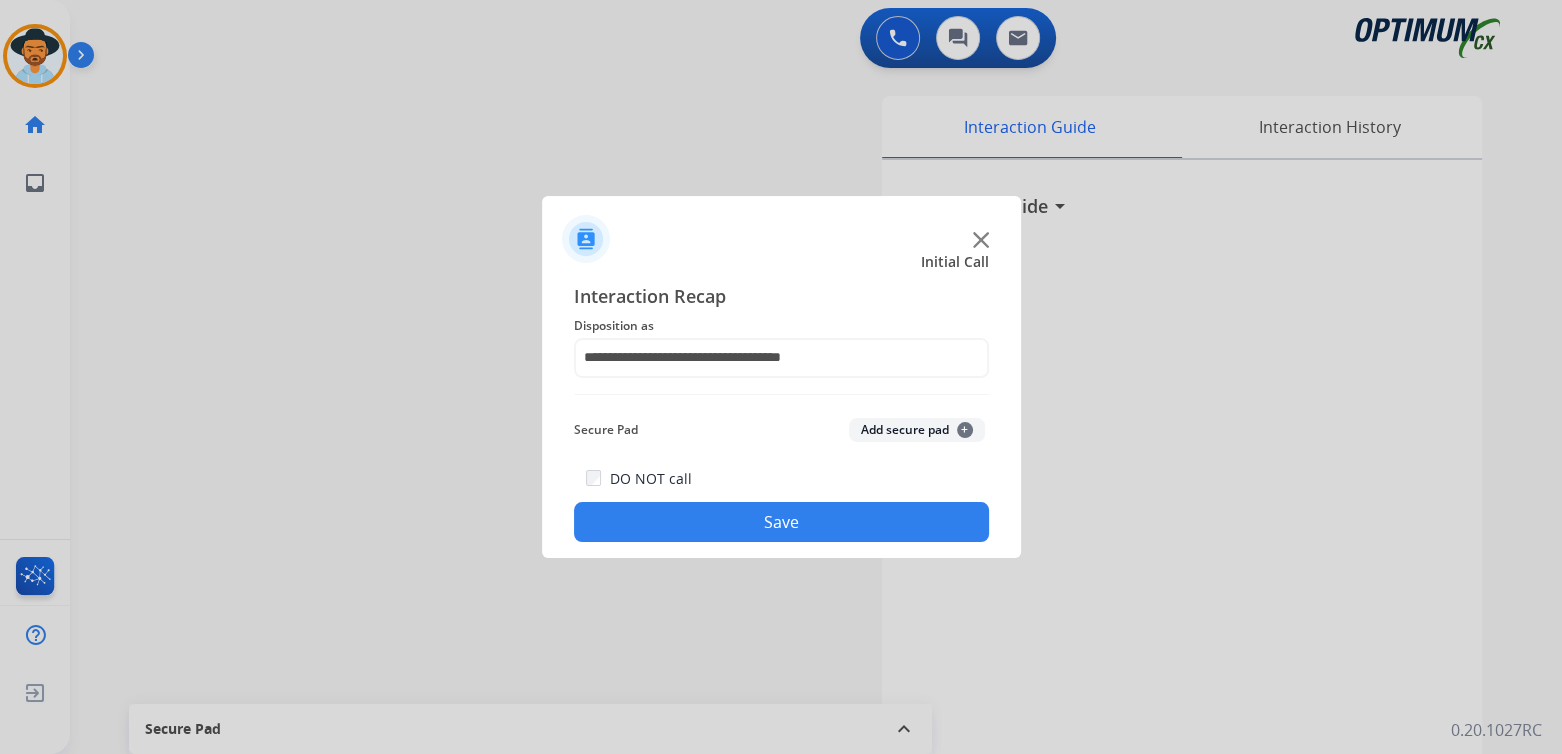 click on "Save" 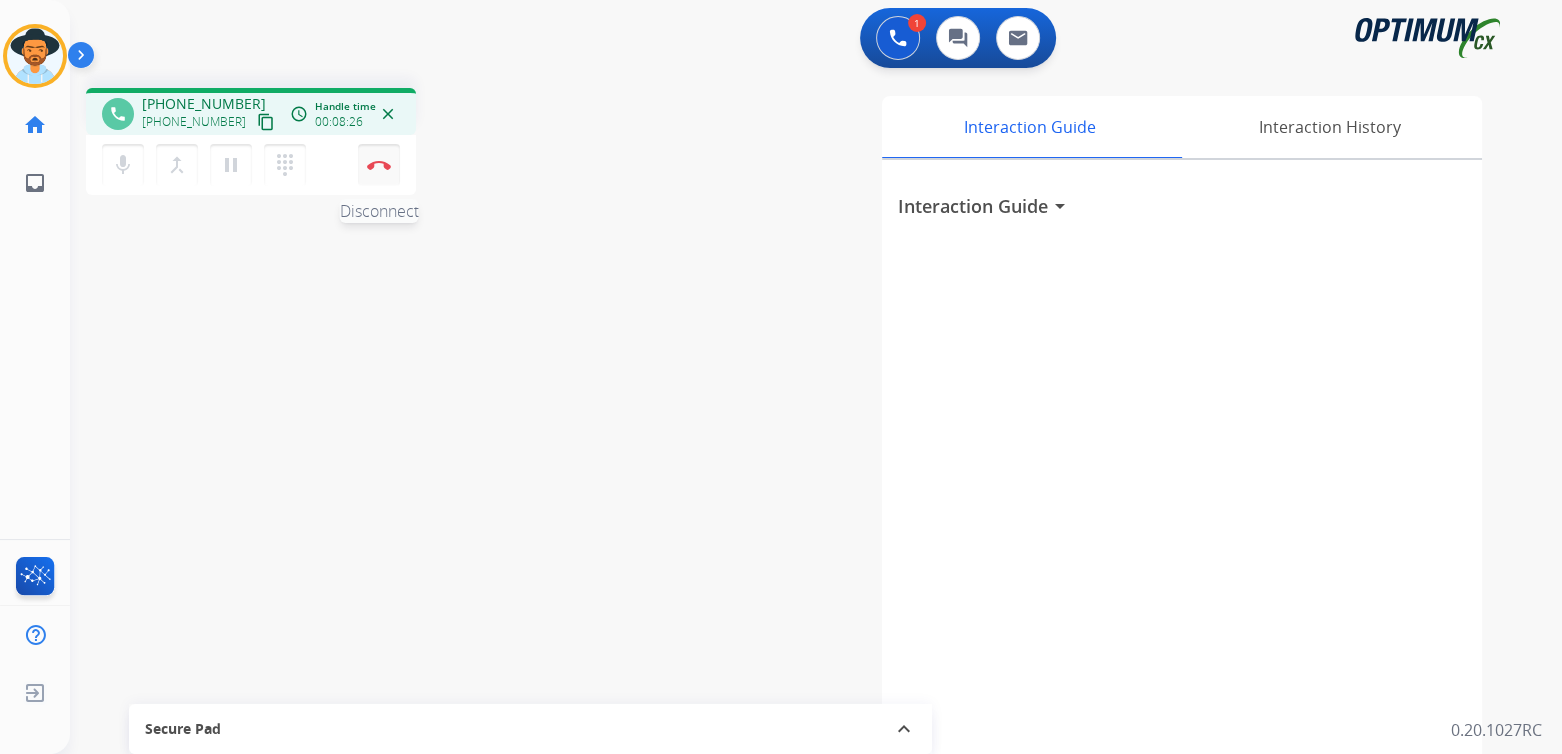 click on "Disconnect" at bounding box center (379, 165) 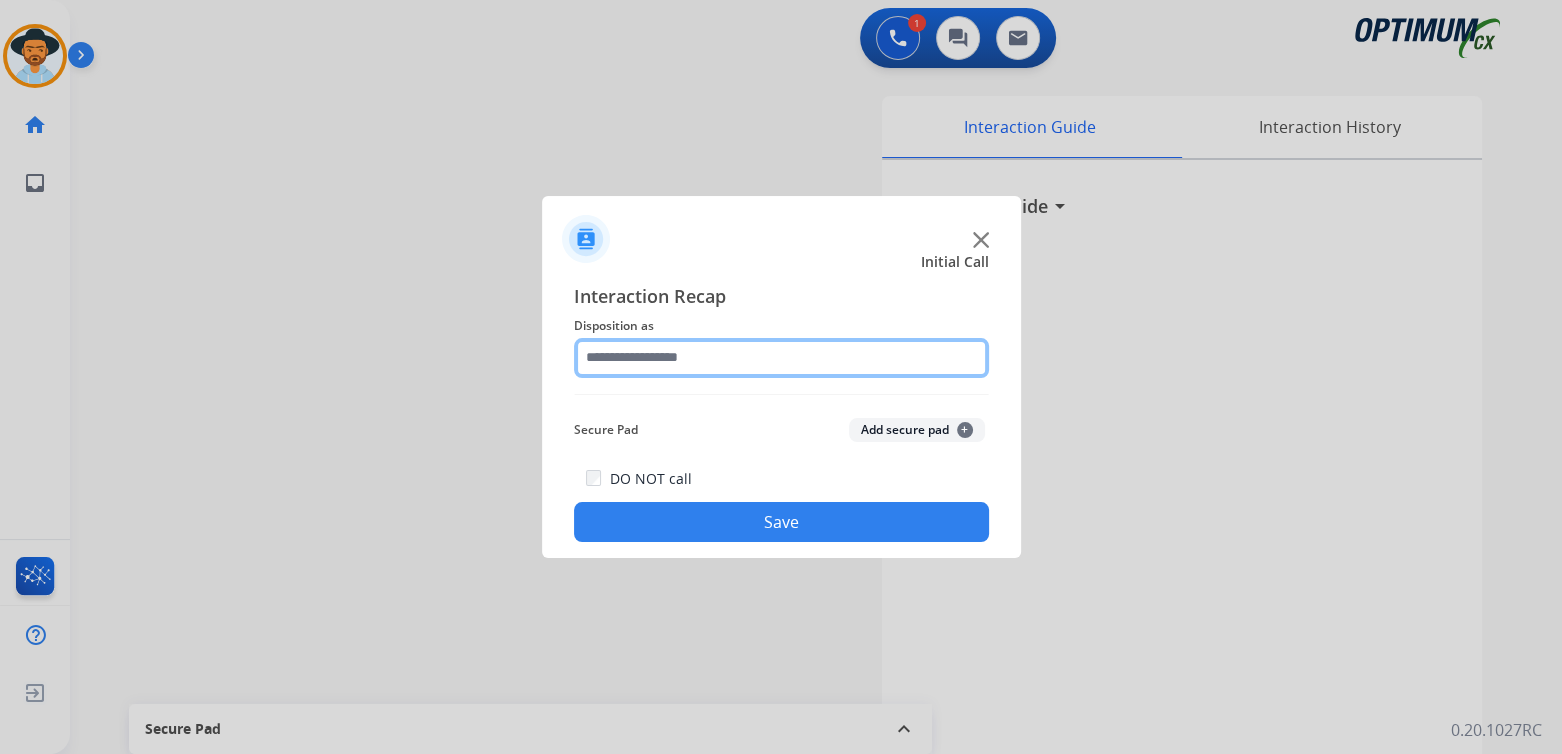 click 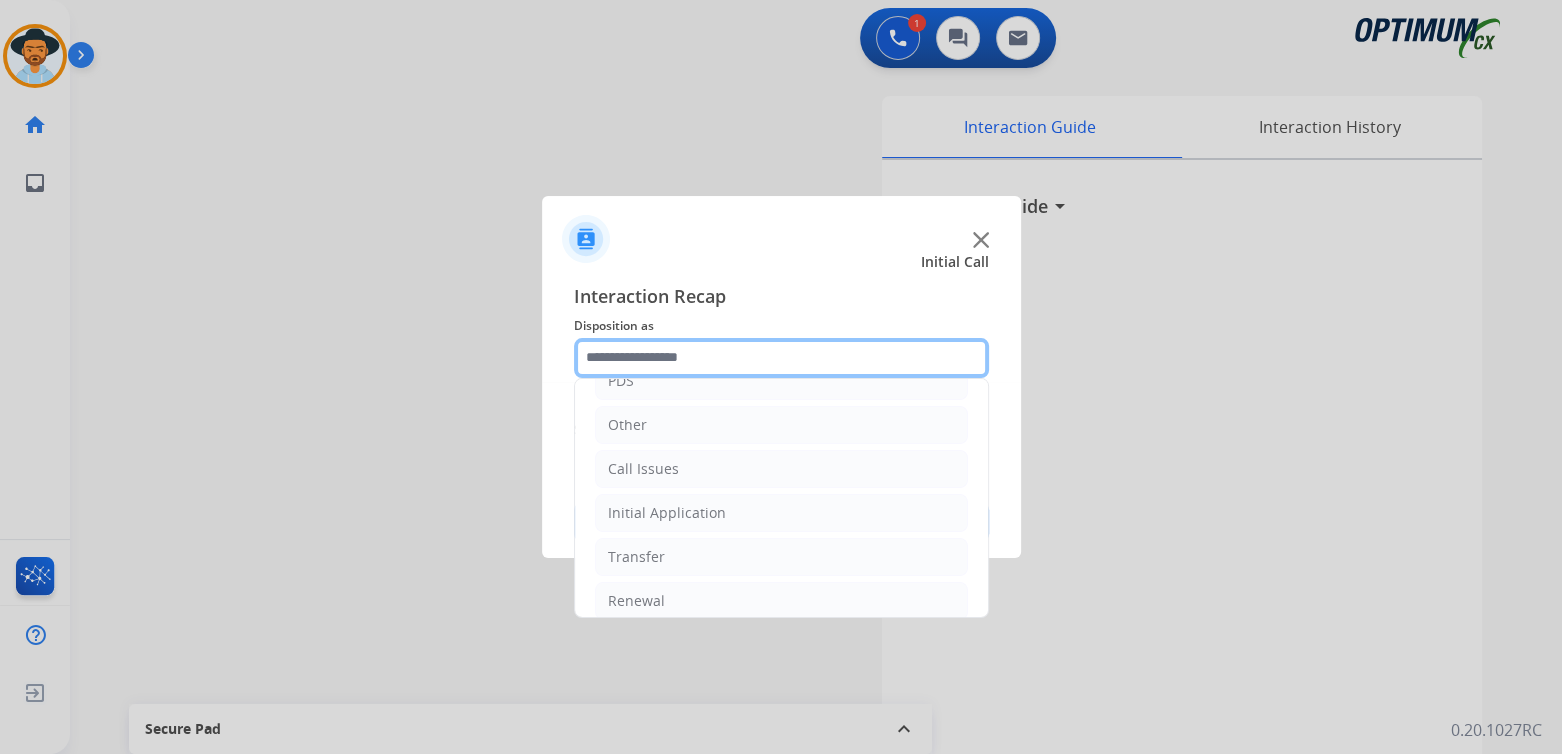 scroll, scrollTop: 132, scrollLeft: 0, axis: vertical 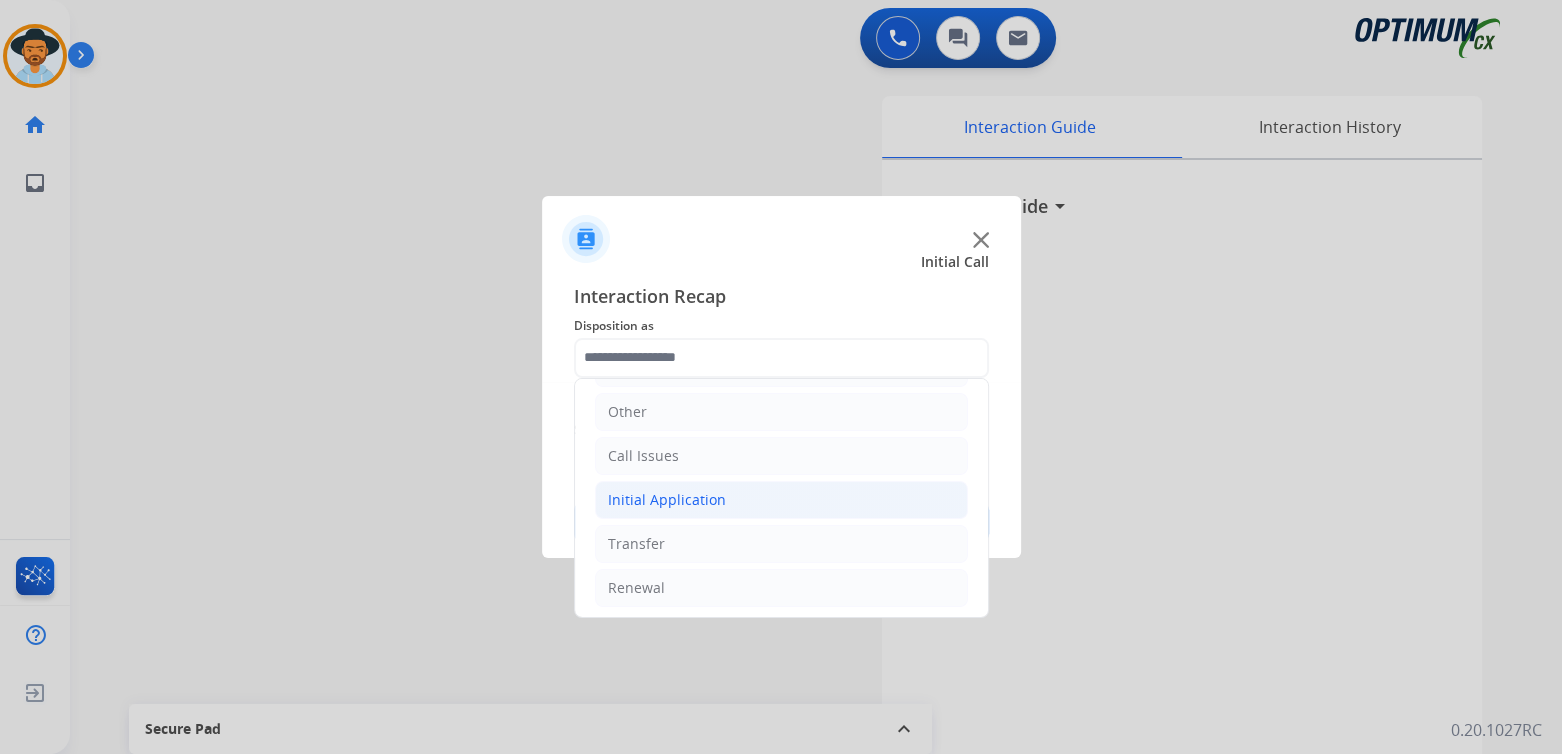 click on "Initial Application" 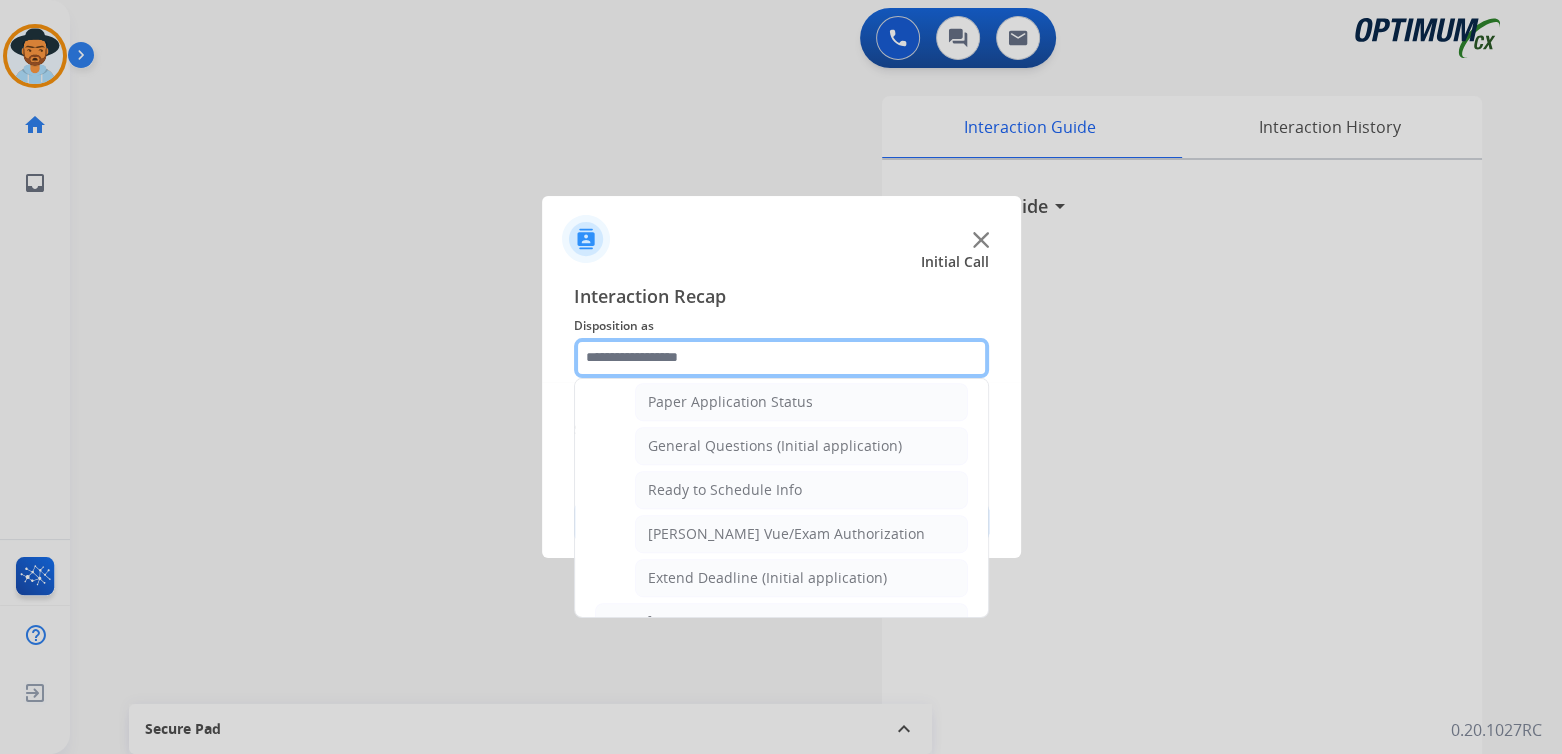 scroll, scrollTop: 1131, scrollLeft: 0, axis: vertical 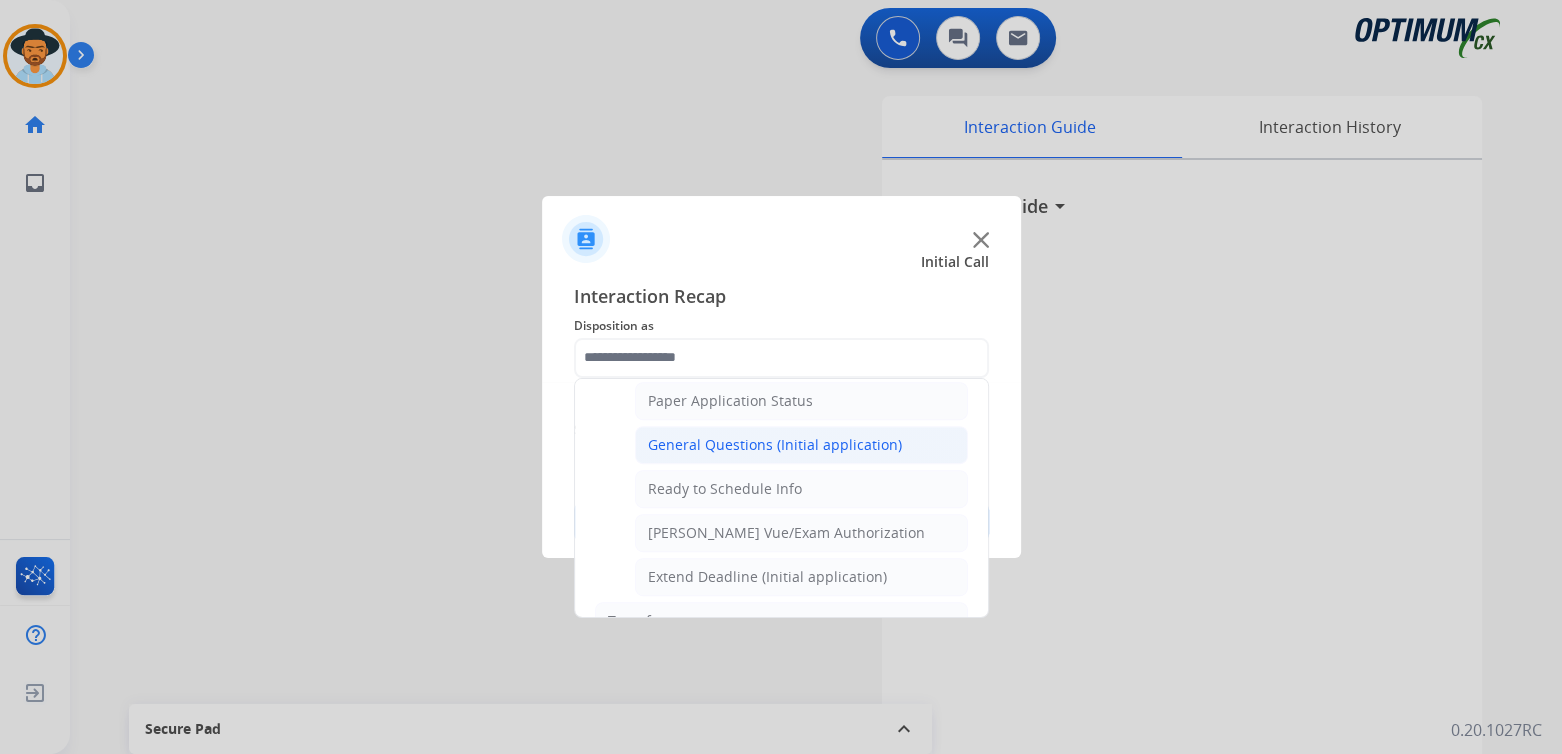 click on "General Questions (Initial application)" 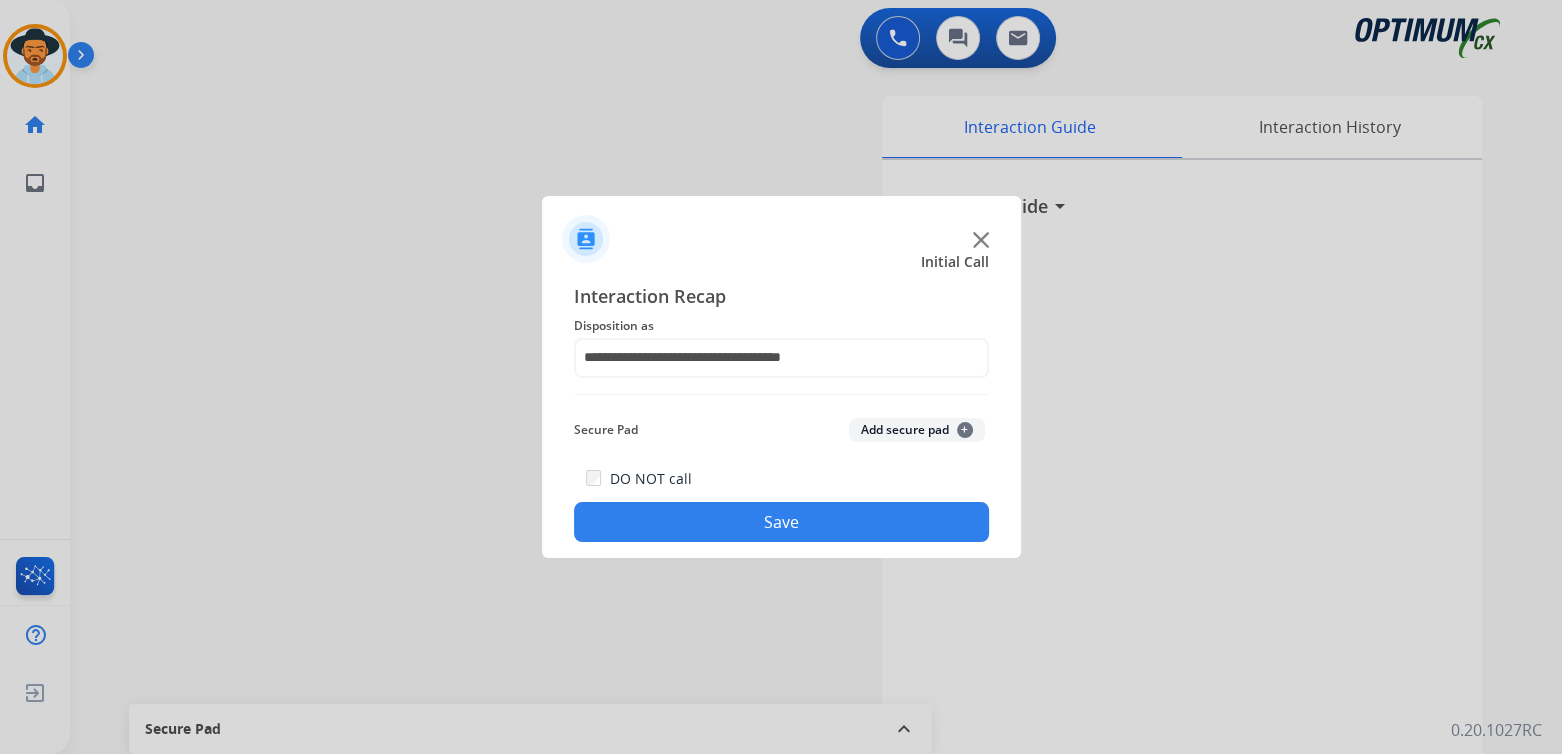 click on "Save" 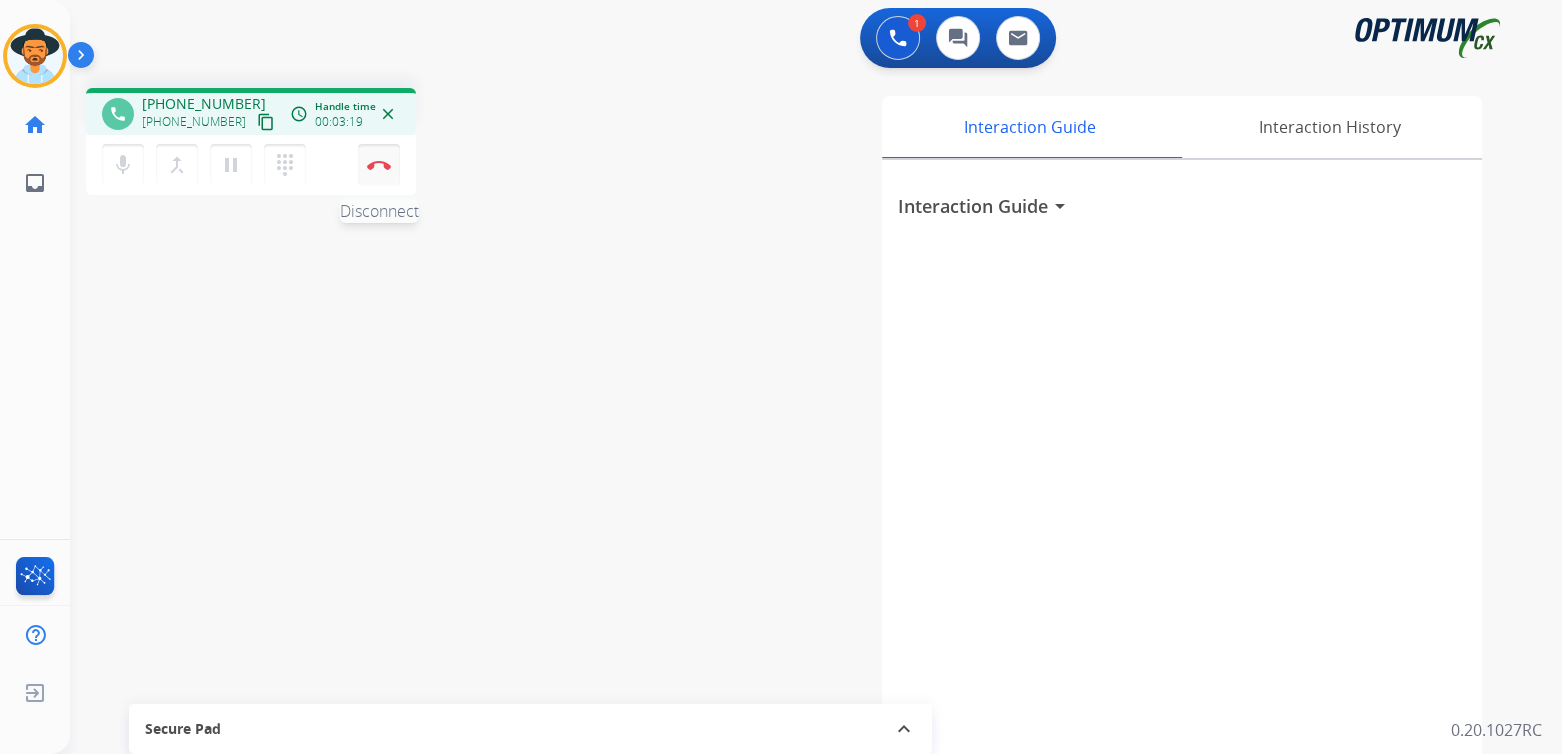 click at bounding box center (379, 165) 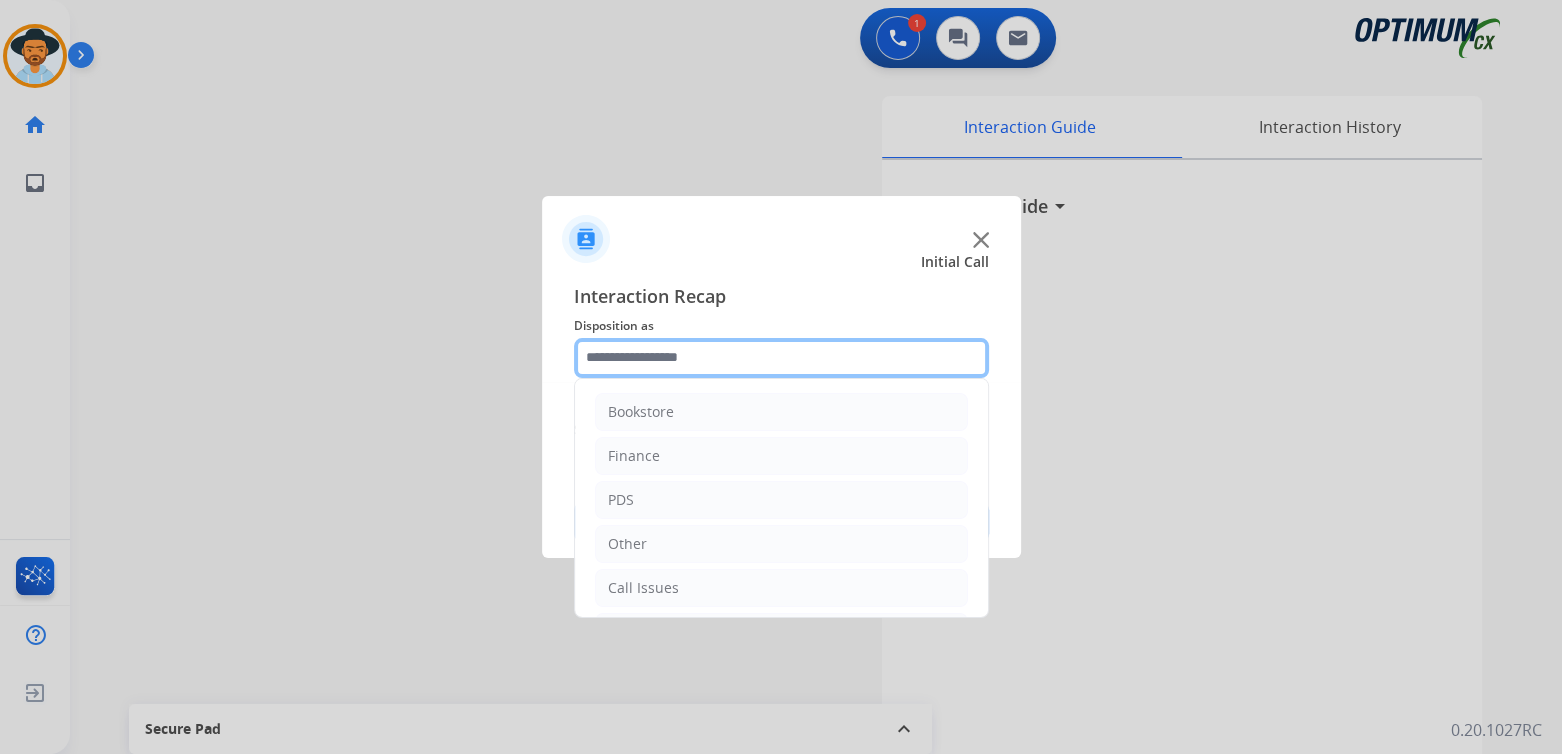 click 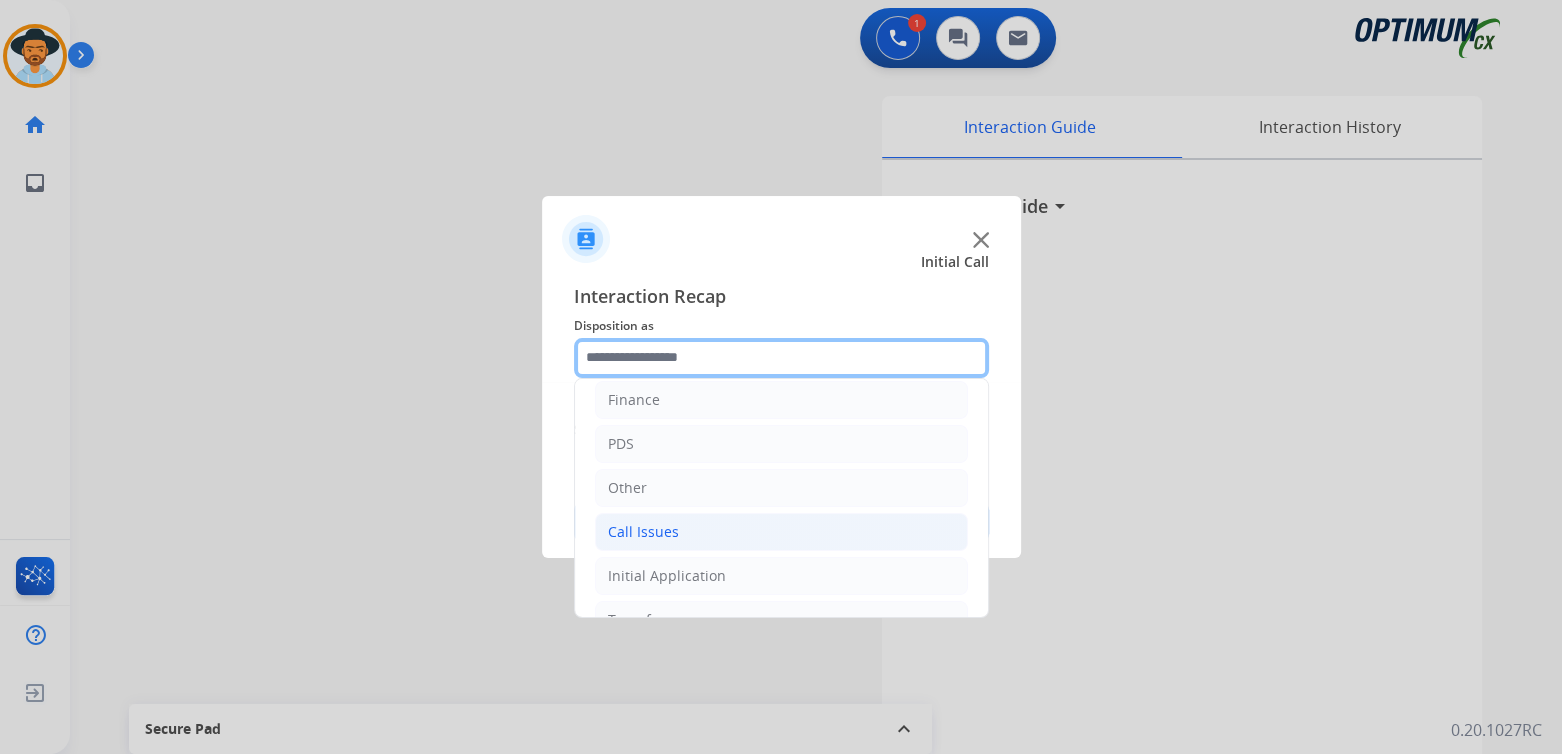 scroll, scrollTop: 132, scrollLeft: 0, axis: vertical 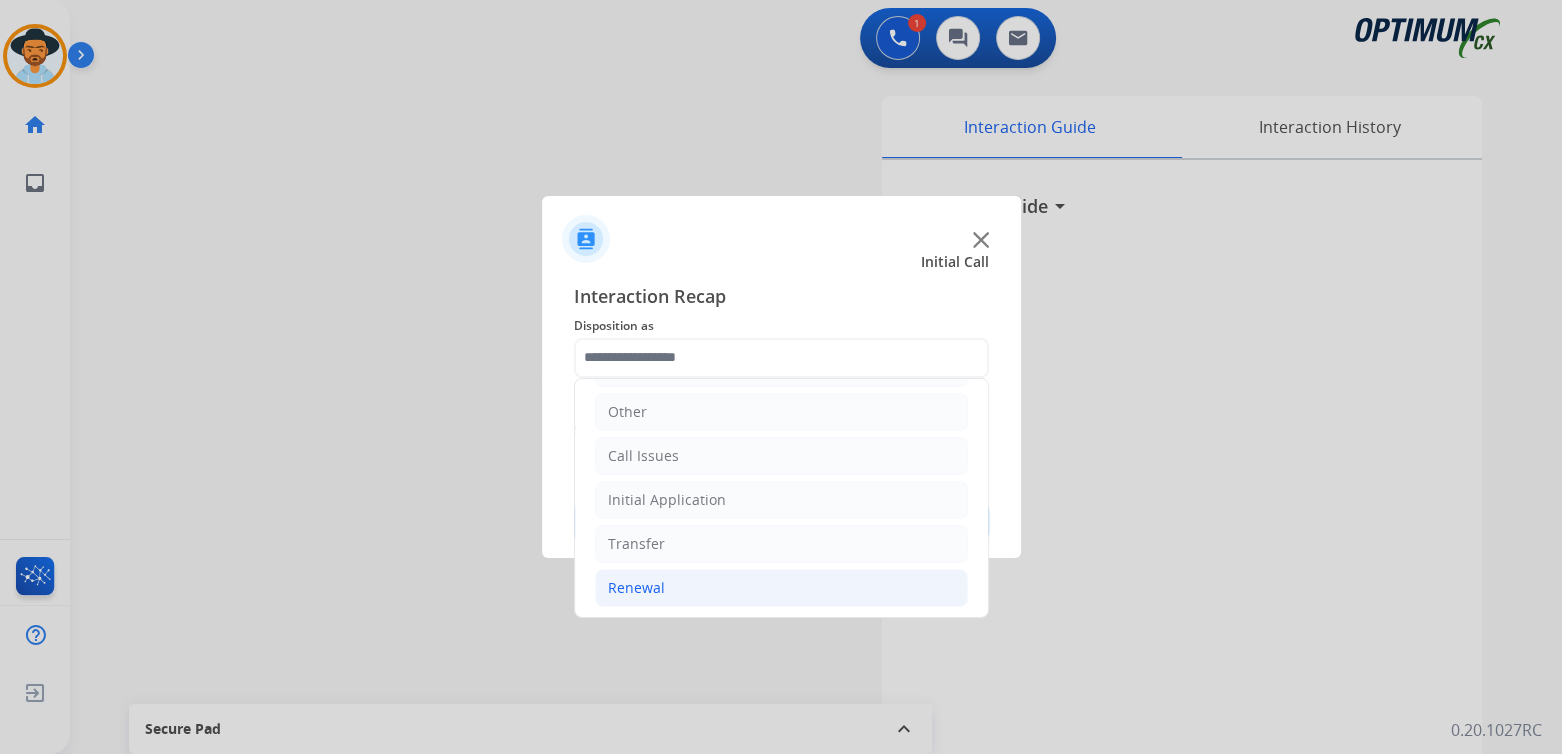 click on "Renewal" 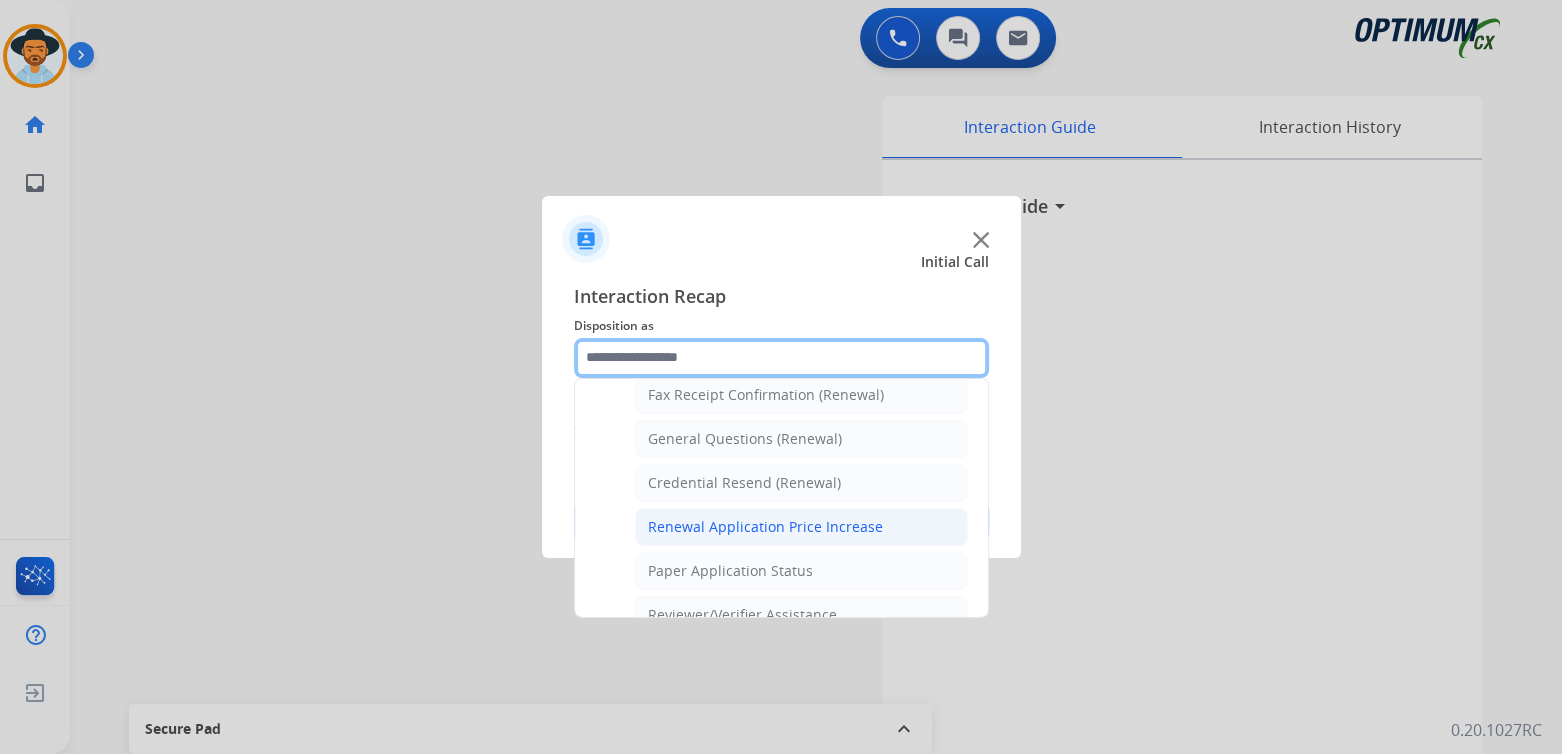 scroll, scrollTop: 564, scrollLeft: 0, axis: vertical 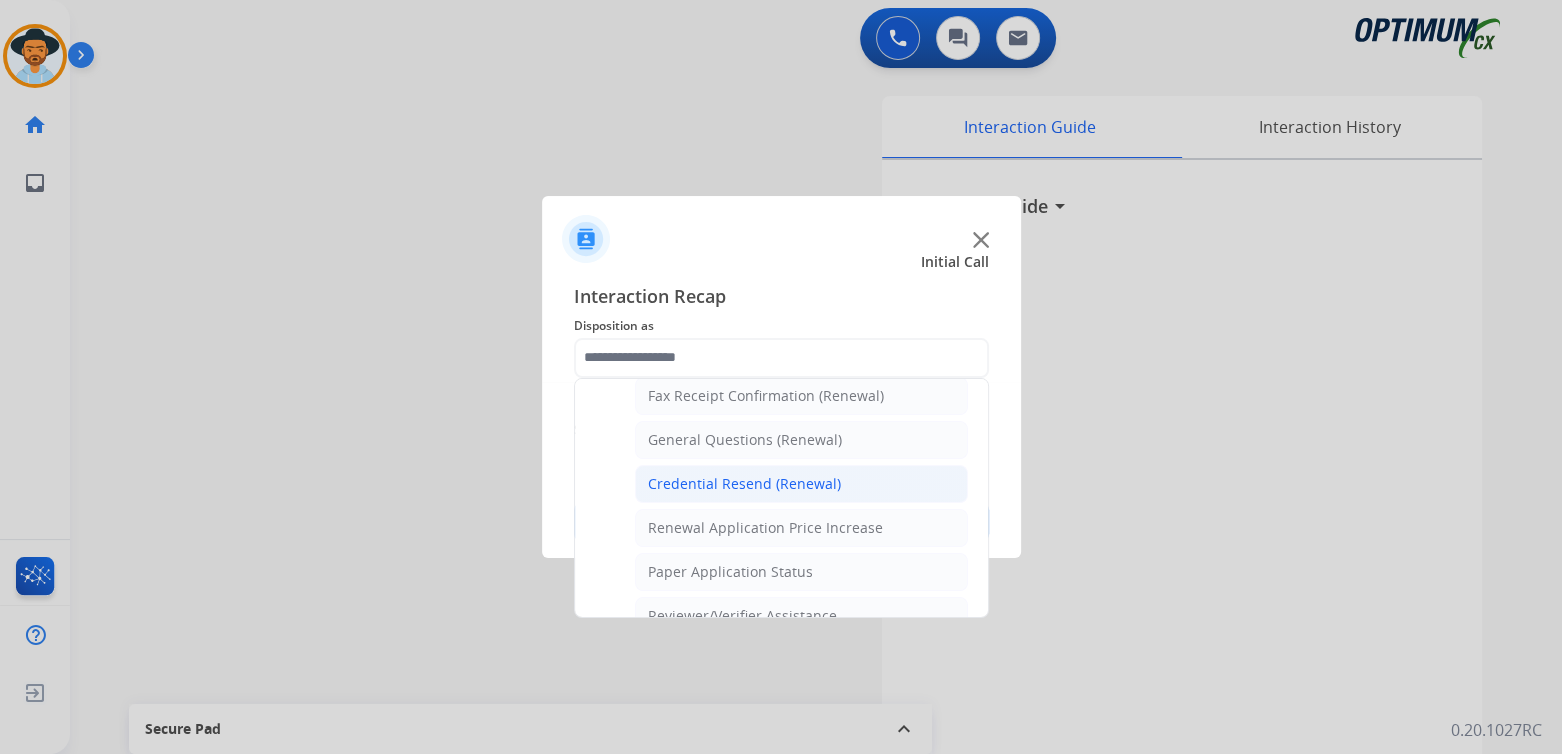 click on "Credential Resend (Renewal)" 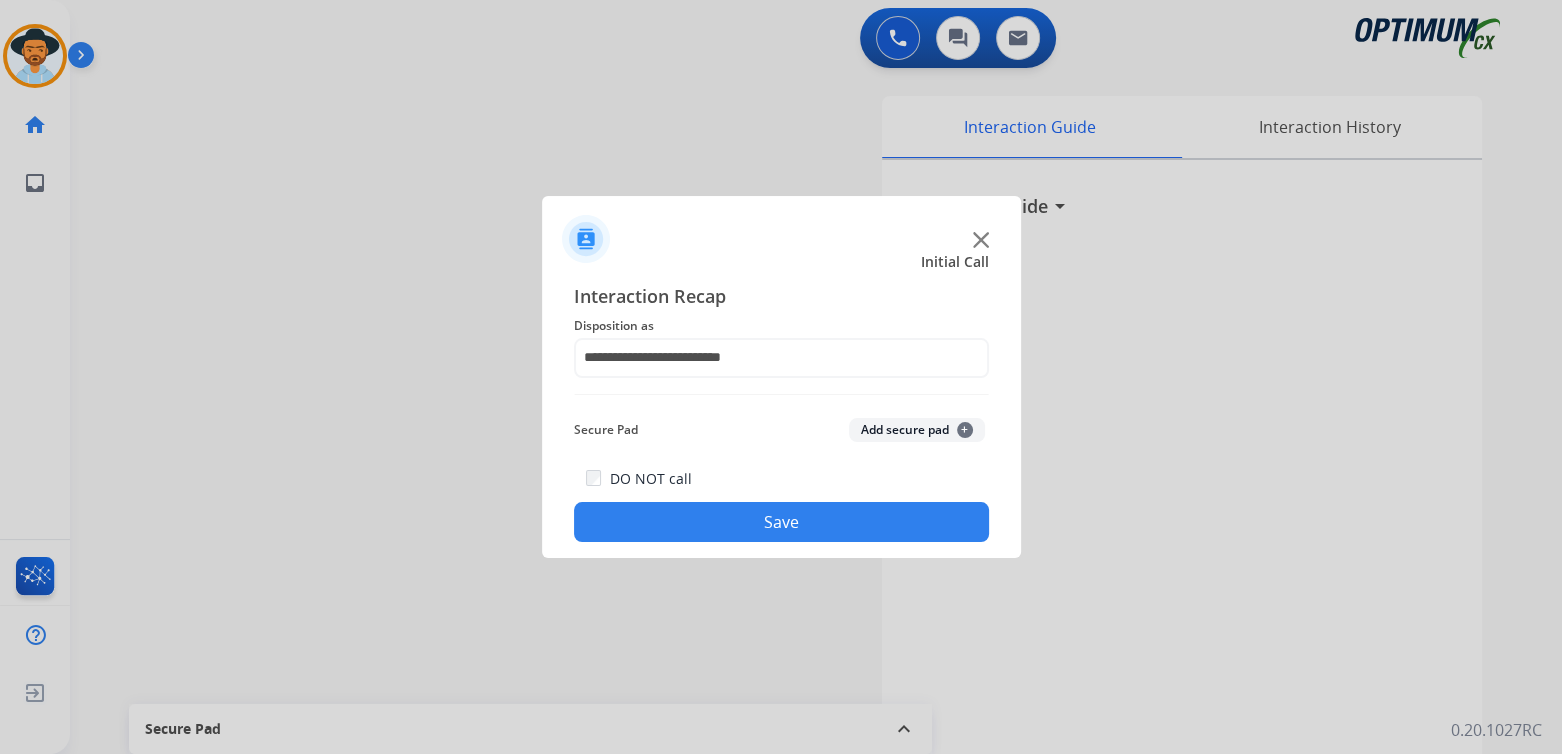 click on "Save" 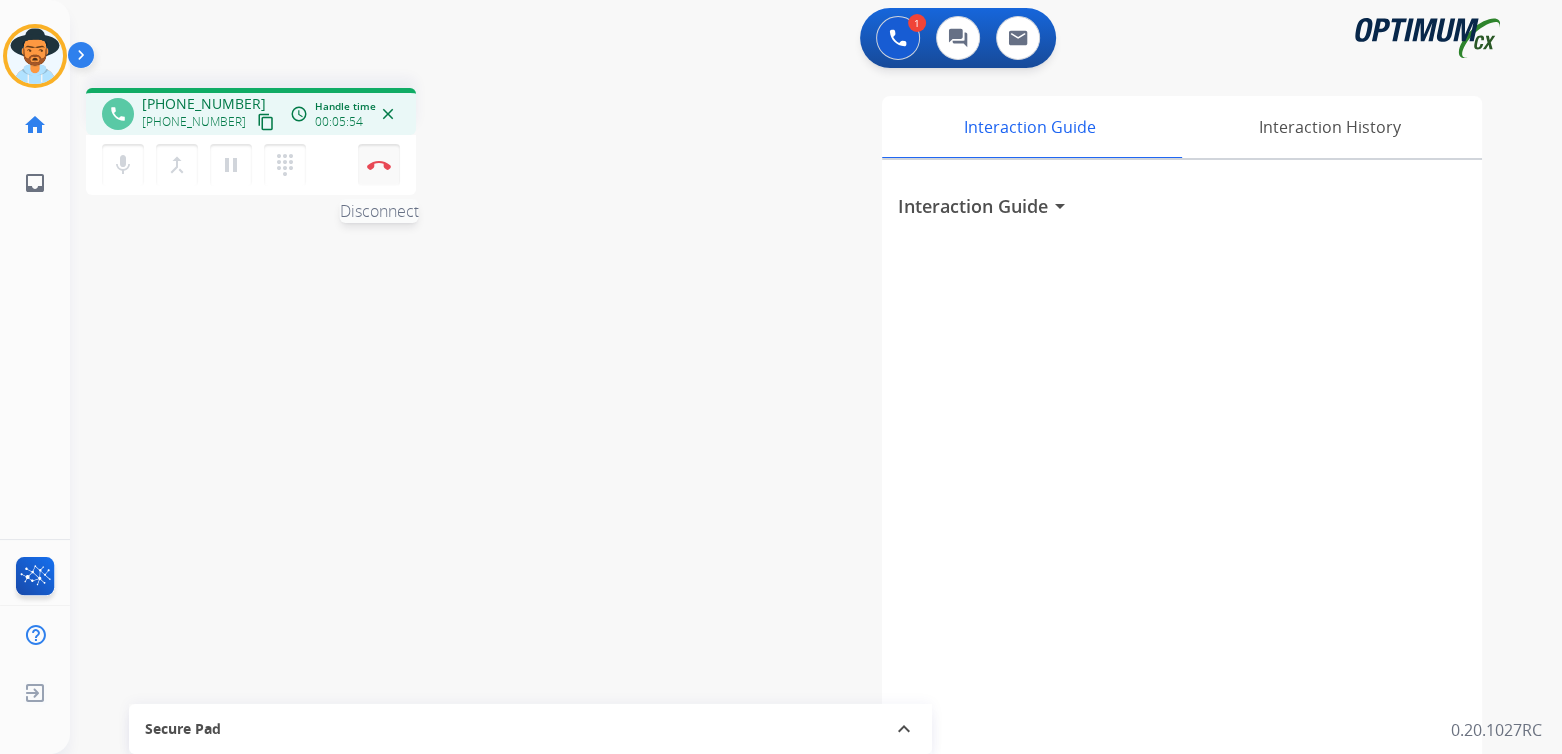 drag, startPoint x: 386, startPoint y: 165, endPoint x: 813, endPoint y: 127, distance: 428.68753 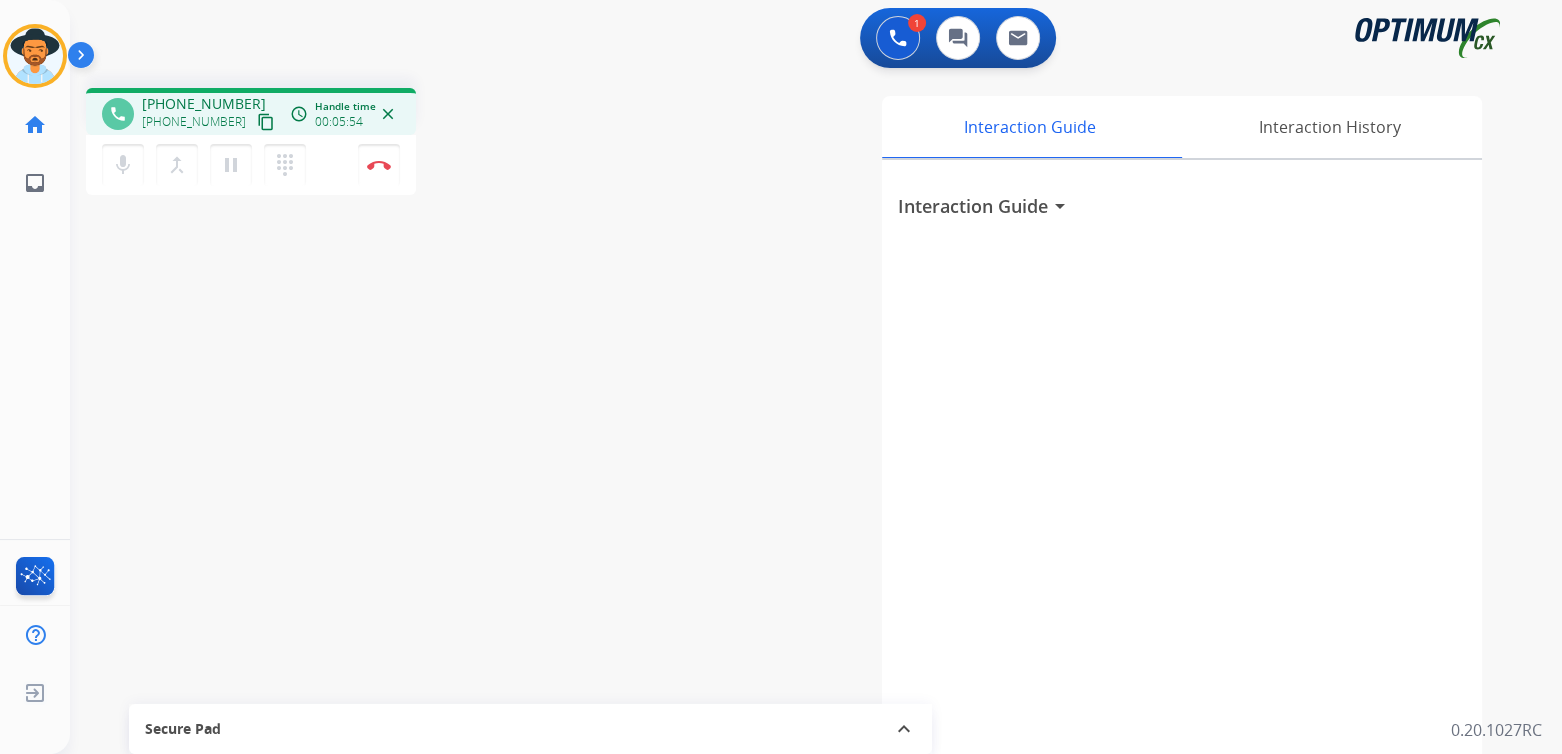 click at bounding box center (379, 165) 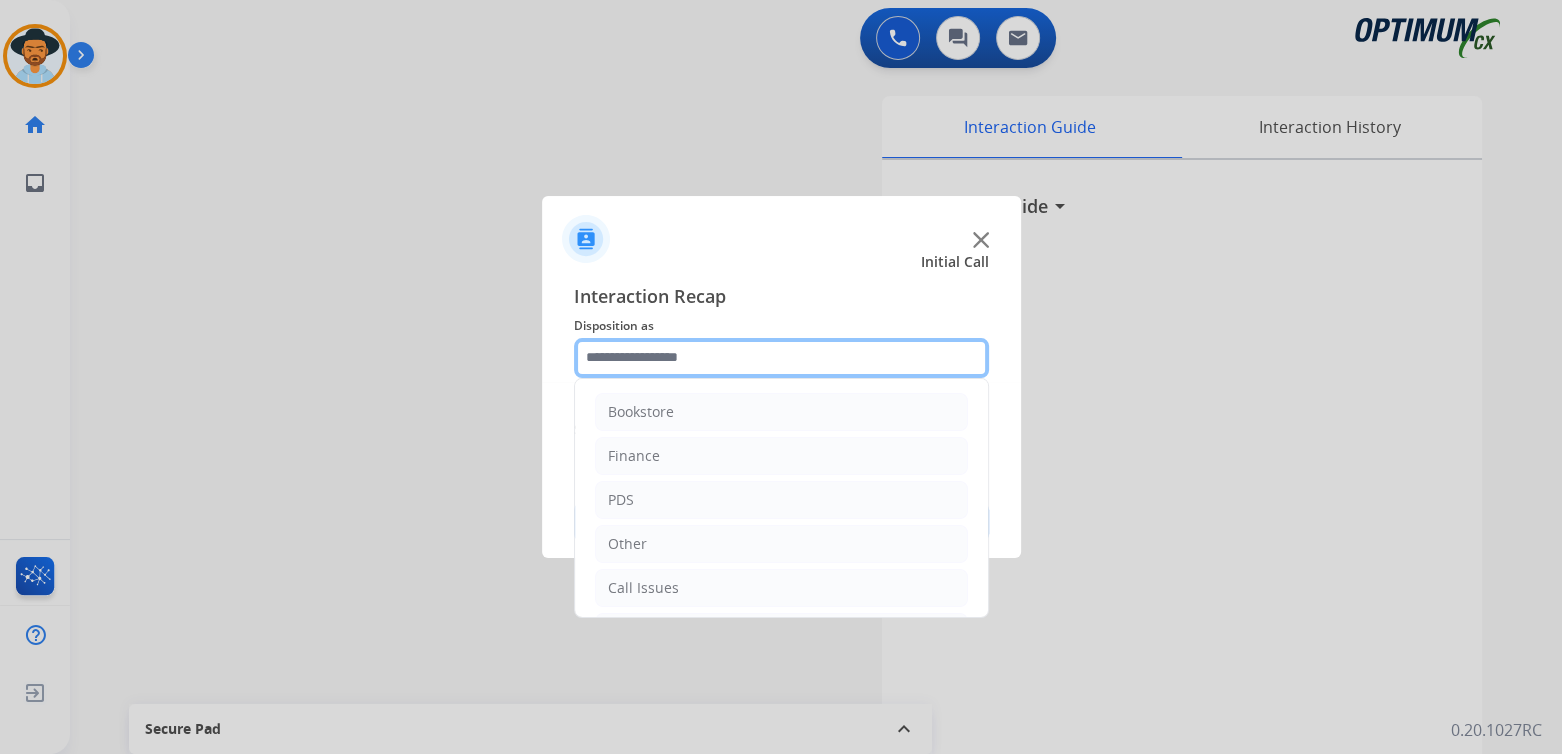 click 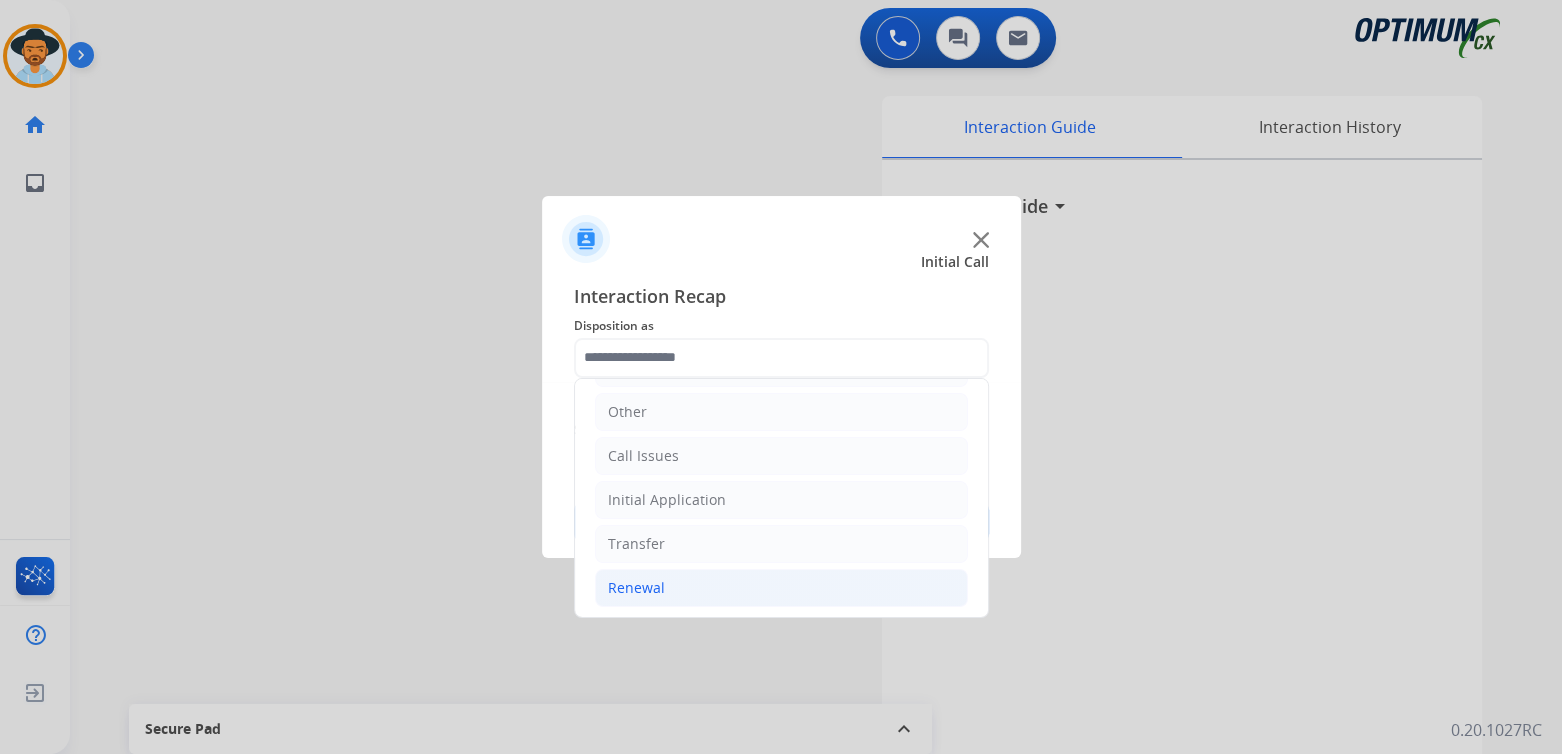 click on "Renewal" 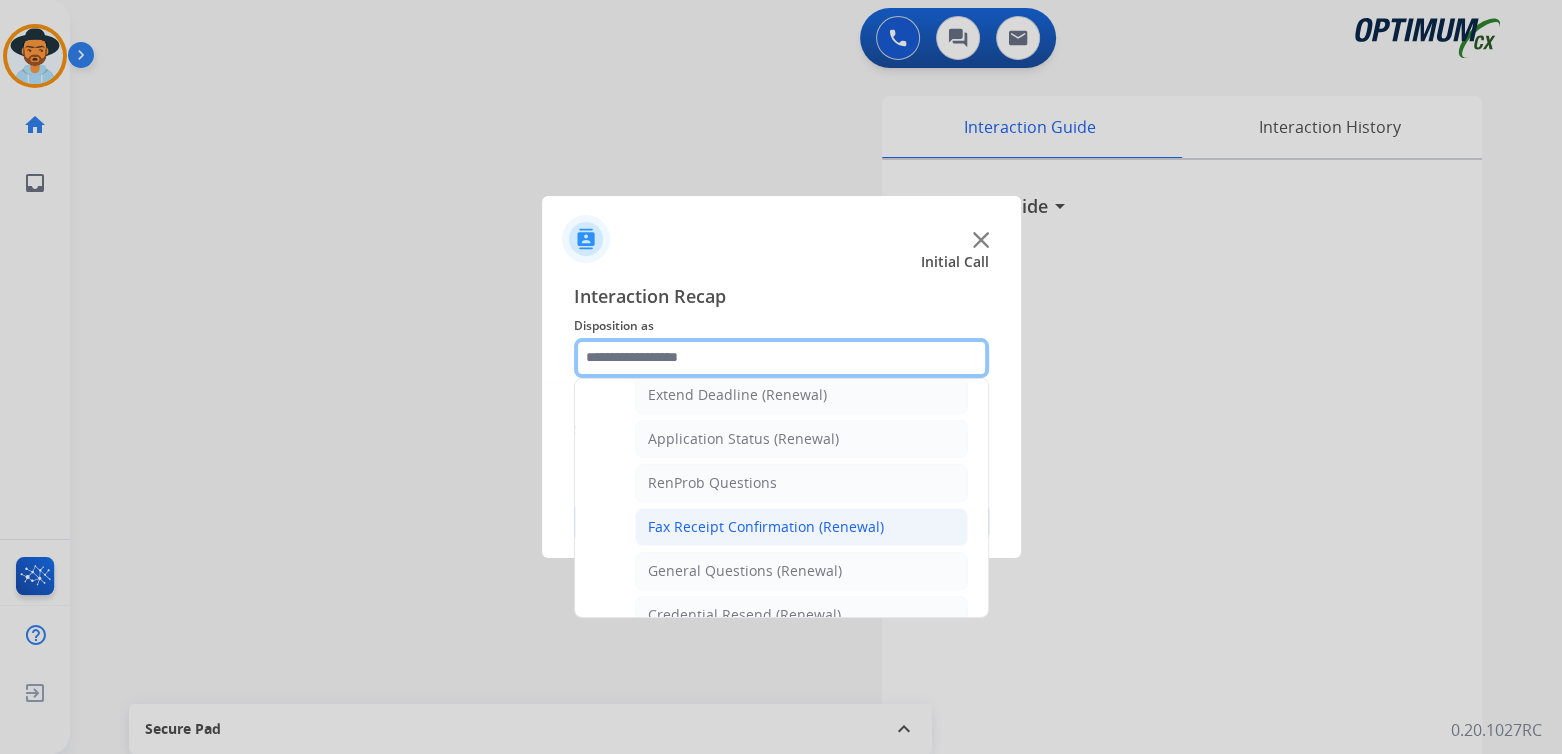 scroll, scrollTop: 434, scrollLeft: 0, axis: vertical 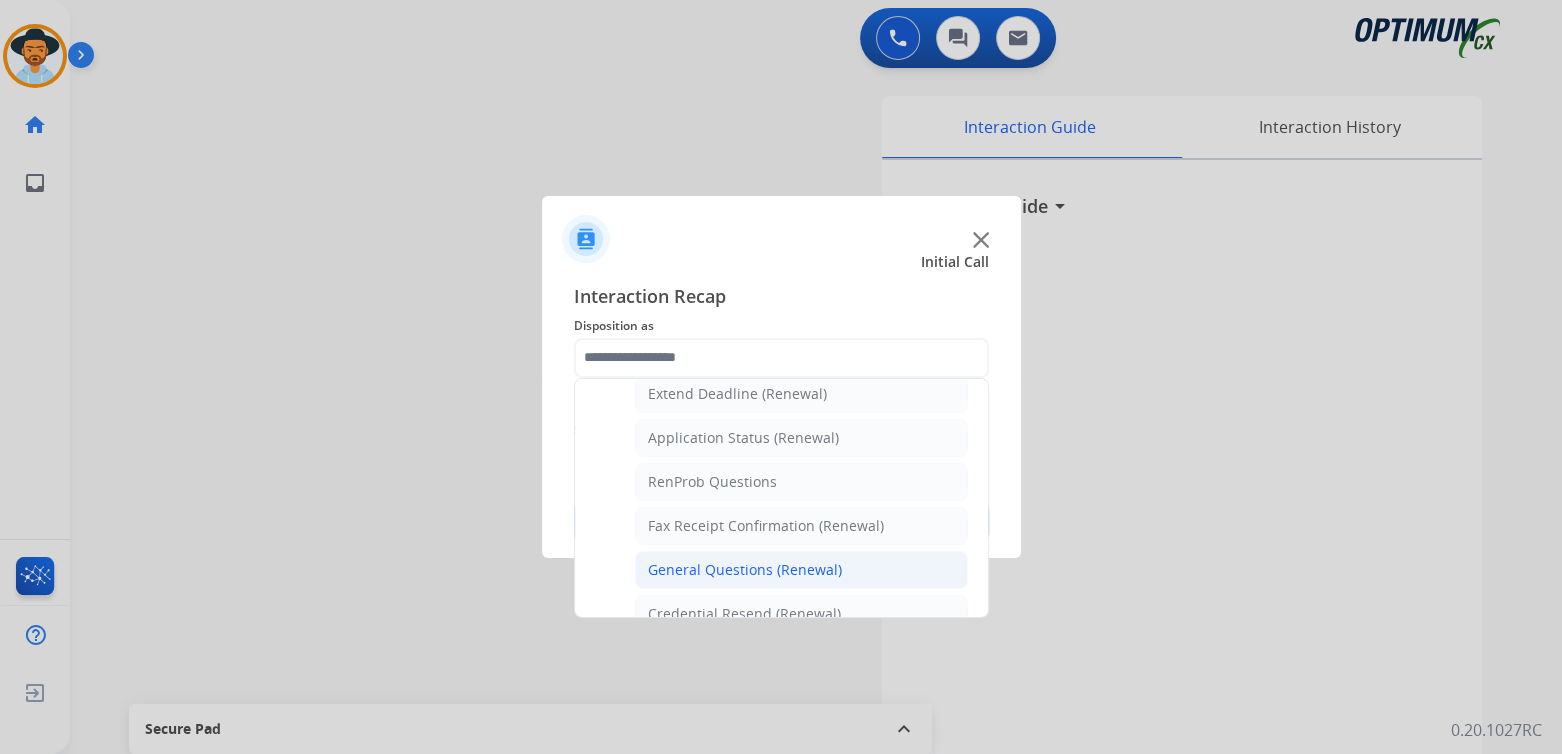 click on "General Questions (Renewal)" 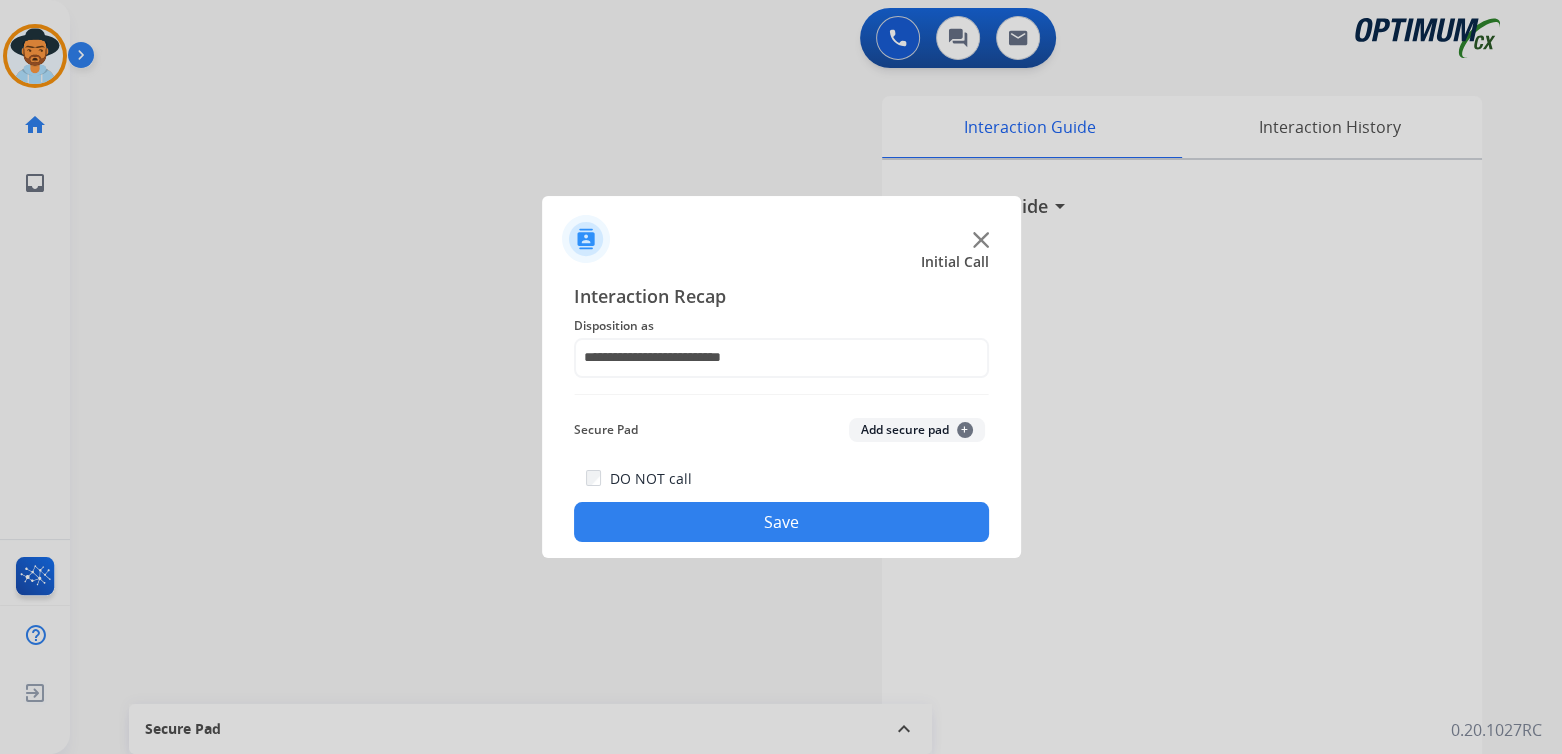 click on "Save" 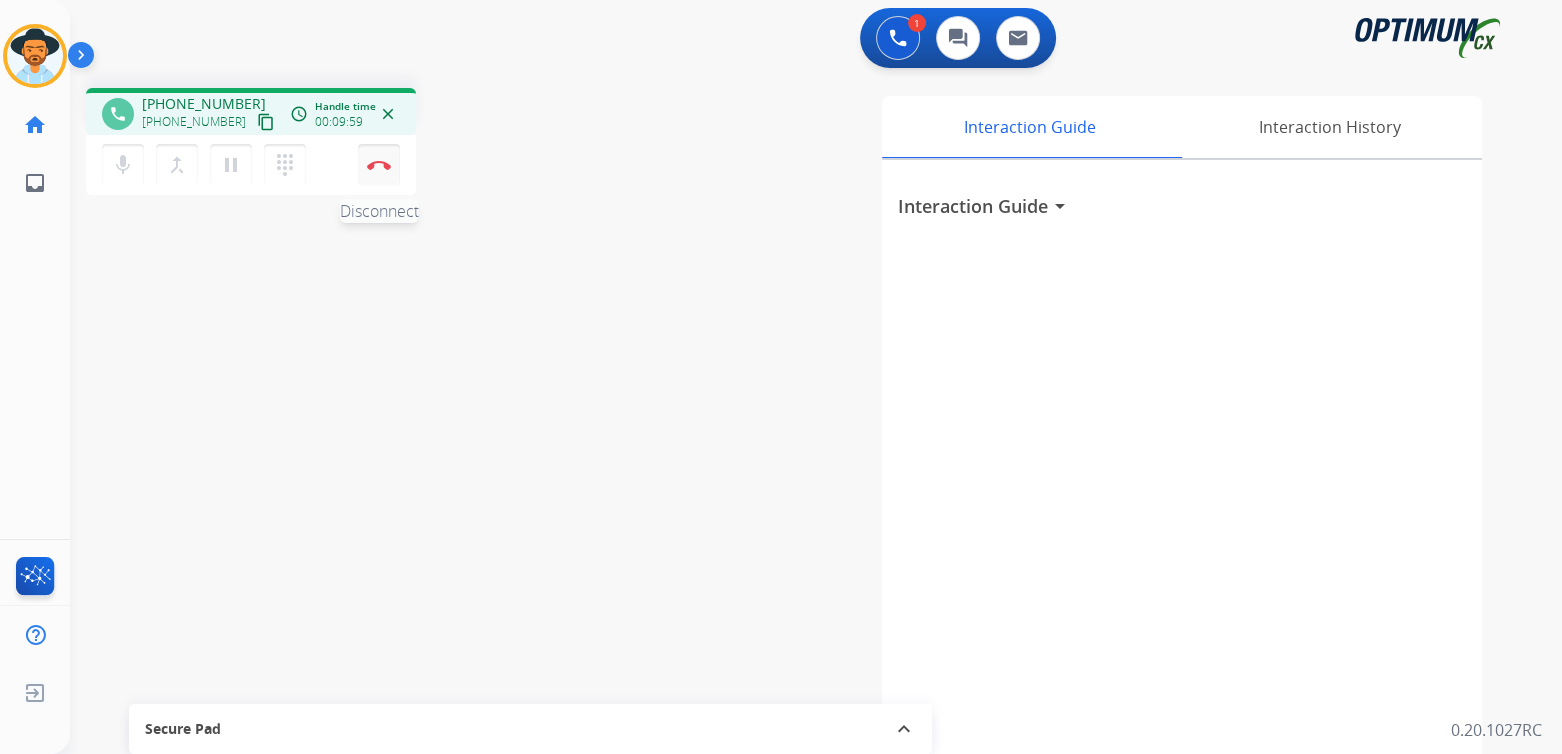 click on "Disconnect" at bounding box center [379, 165] 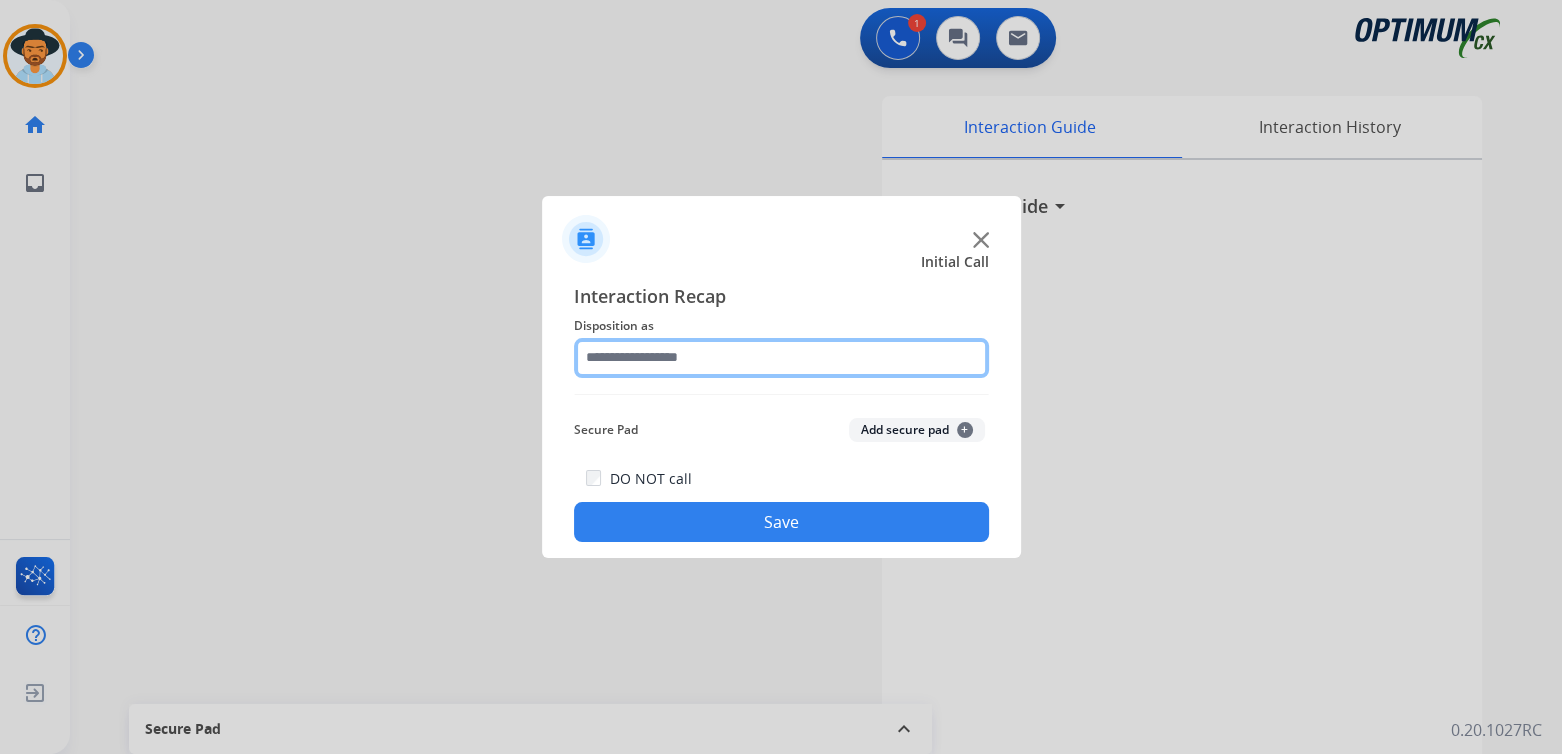 click 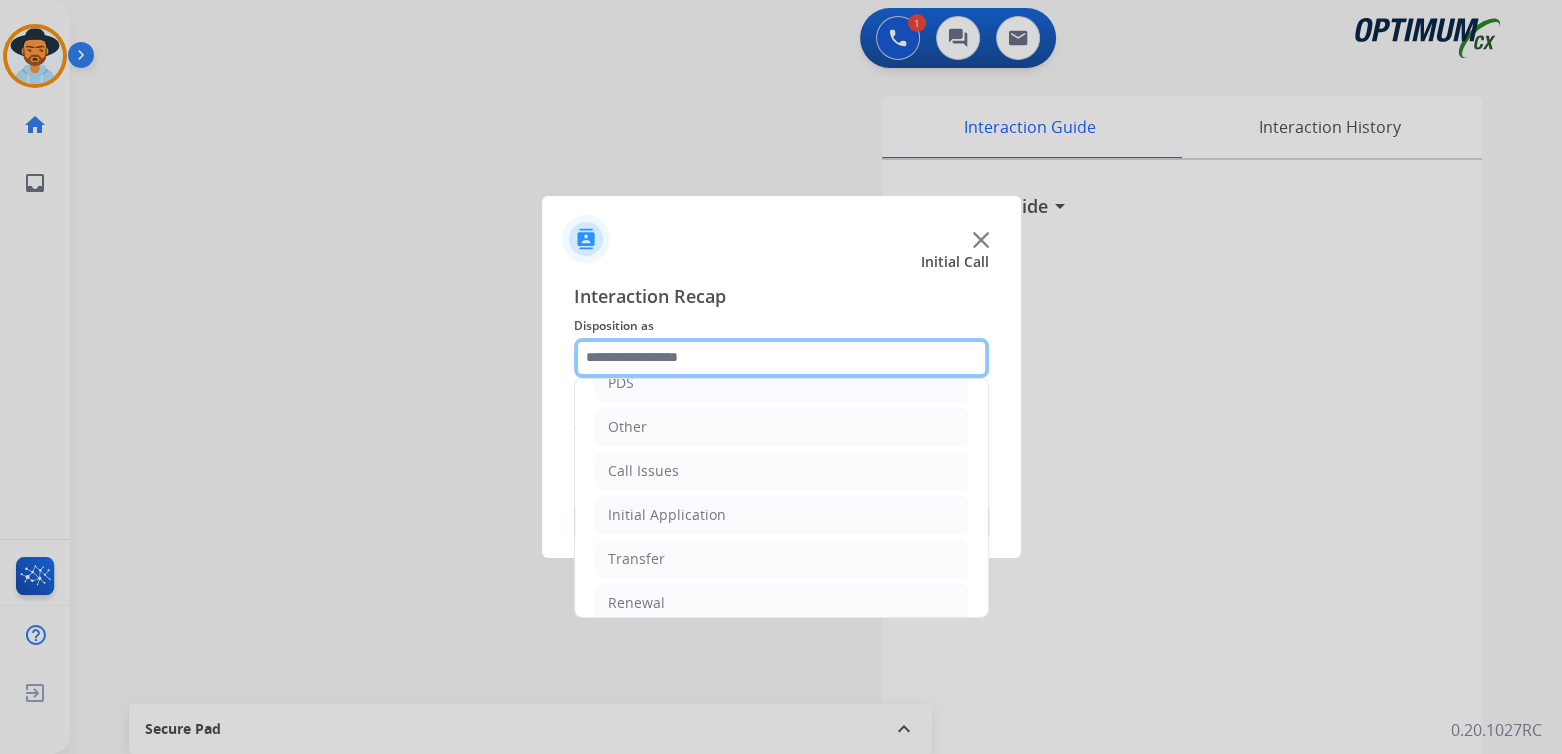 scroll, scrollTop: 132, scrollLeft: 0, axis: vertical 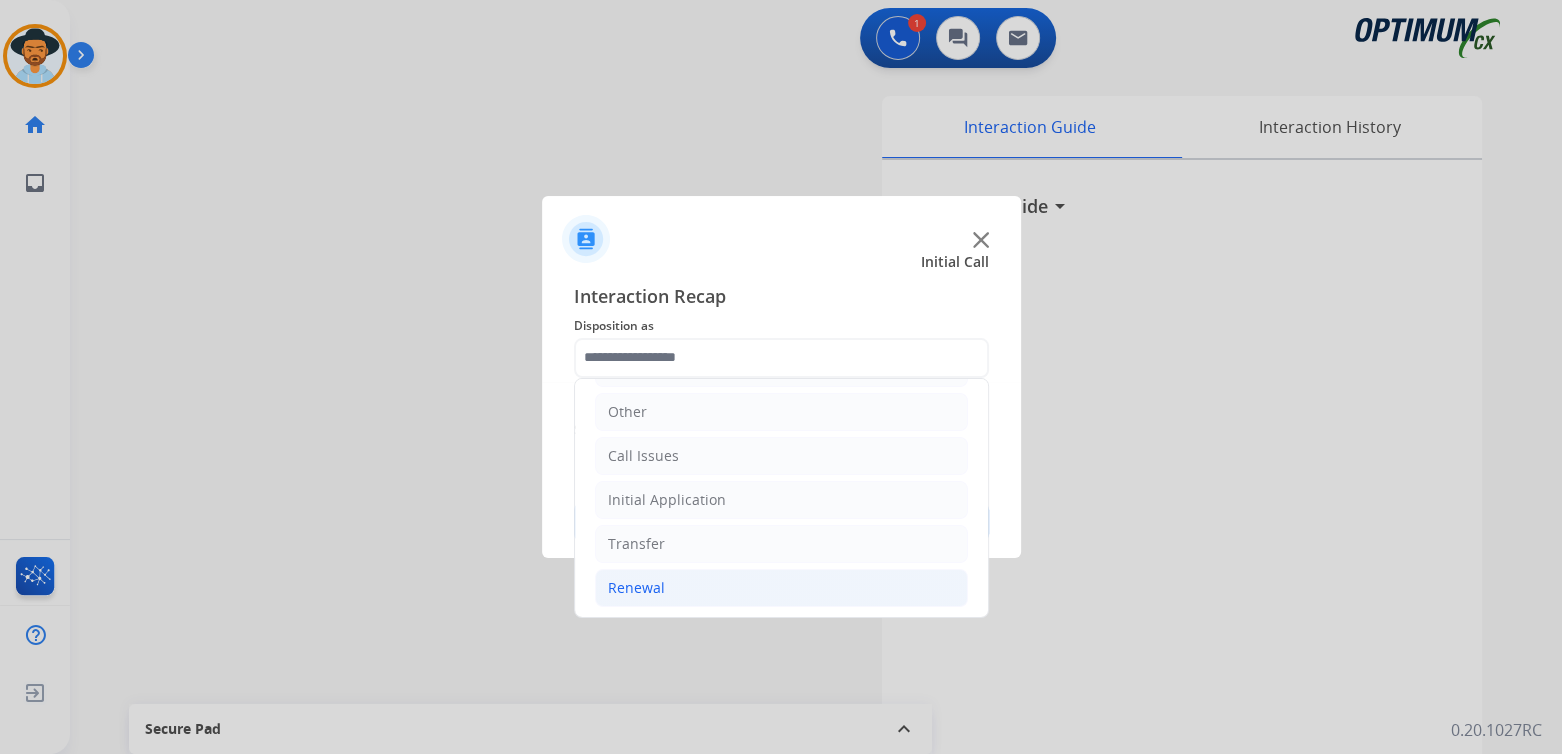 click on "Renewal" 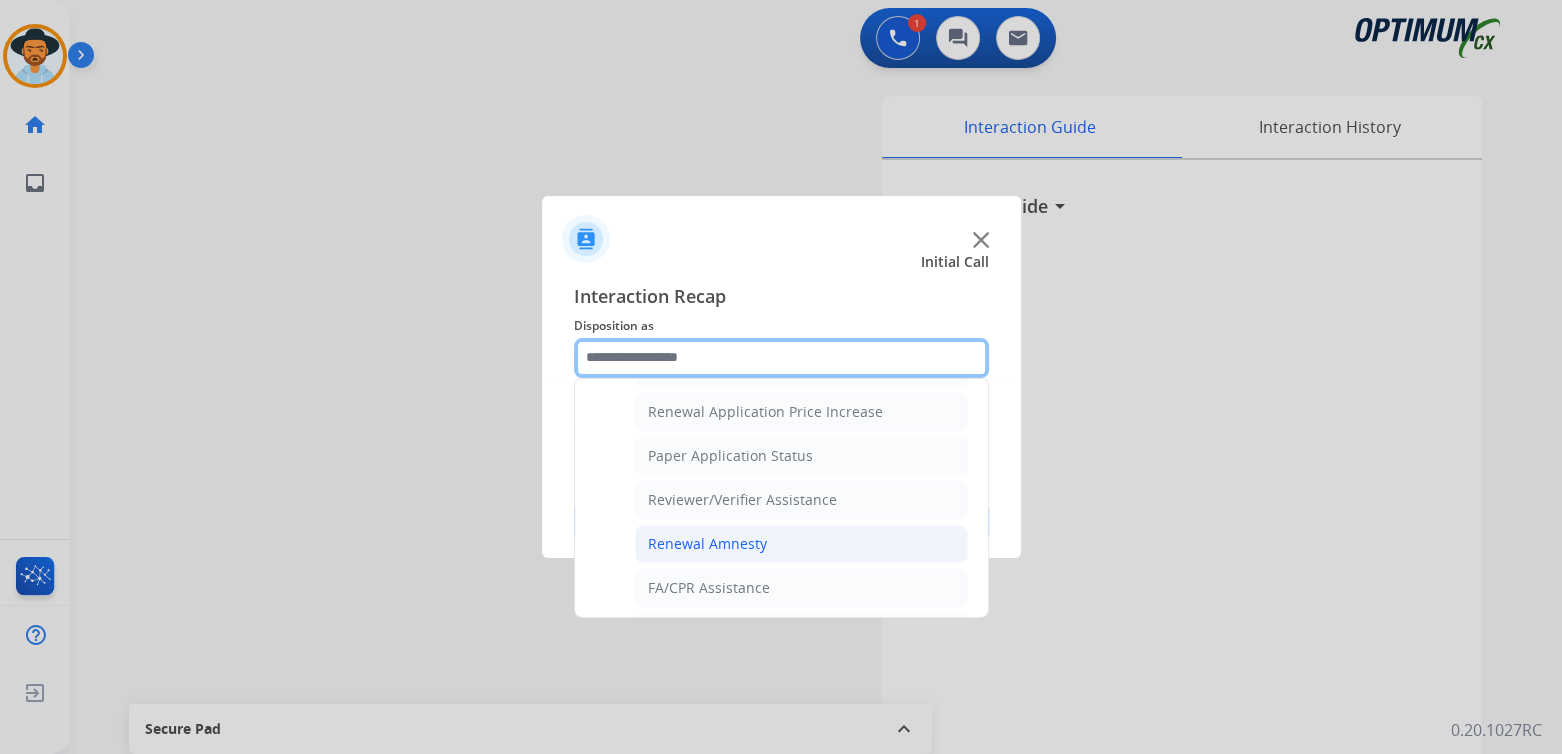scroll, scrollTop: 691, scrollLeft: 0, axis: vertical 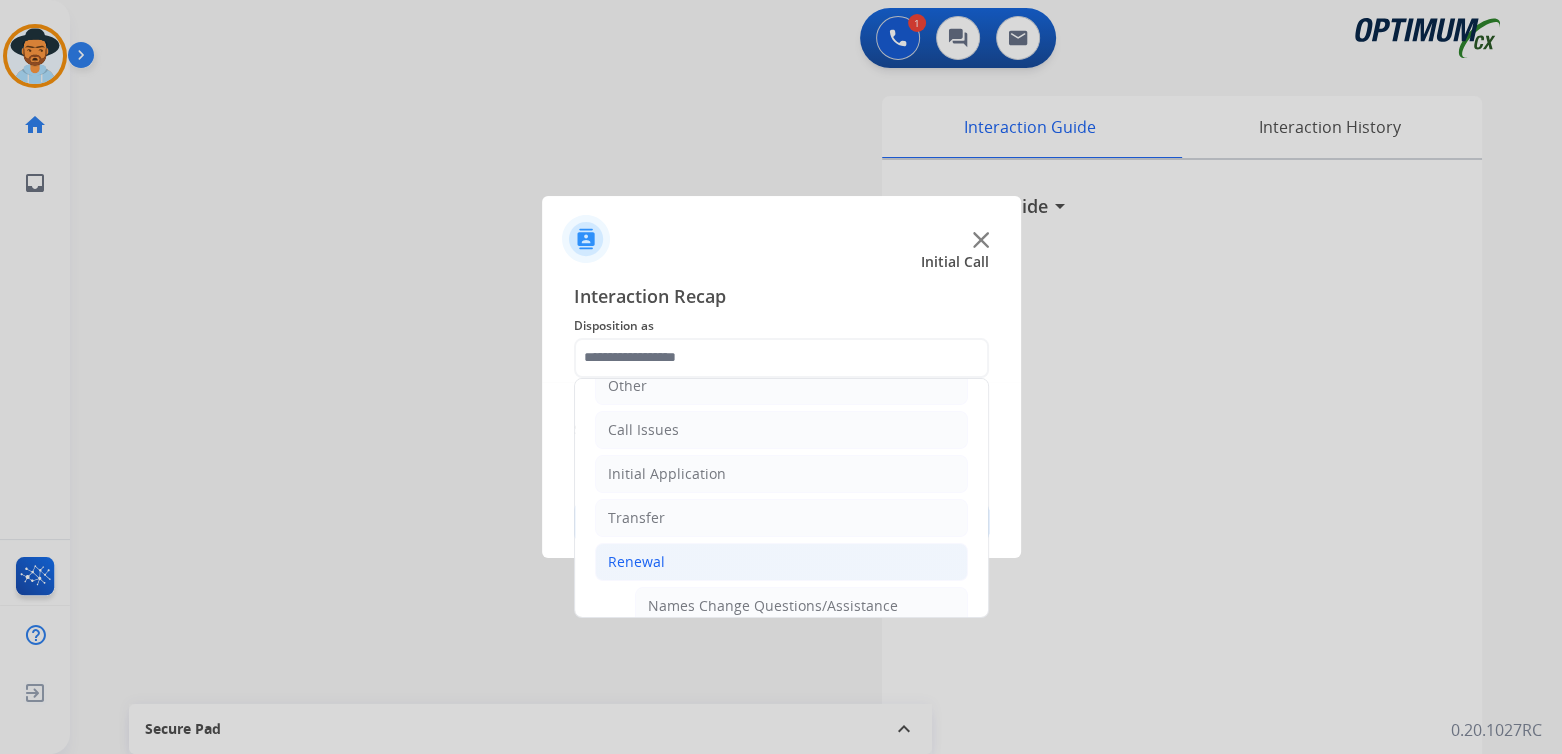 drag, startPoint x: 710, startPoint y: 524, endPoint x: 717, endPoint y: 508, distance: 17.464249 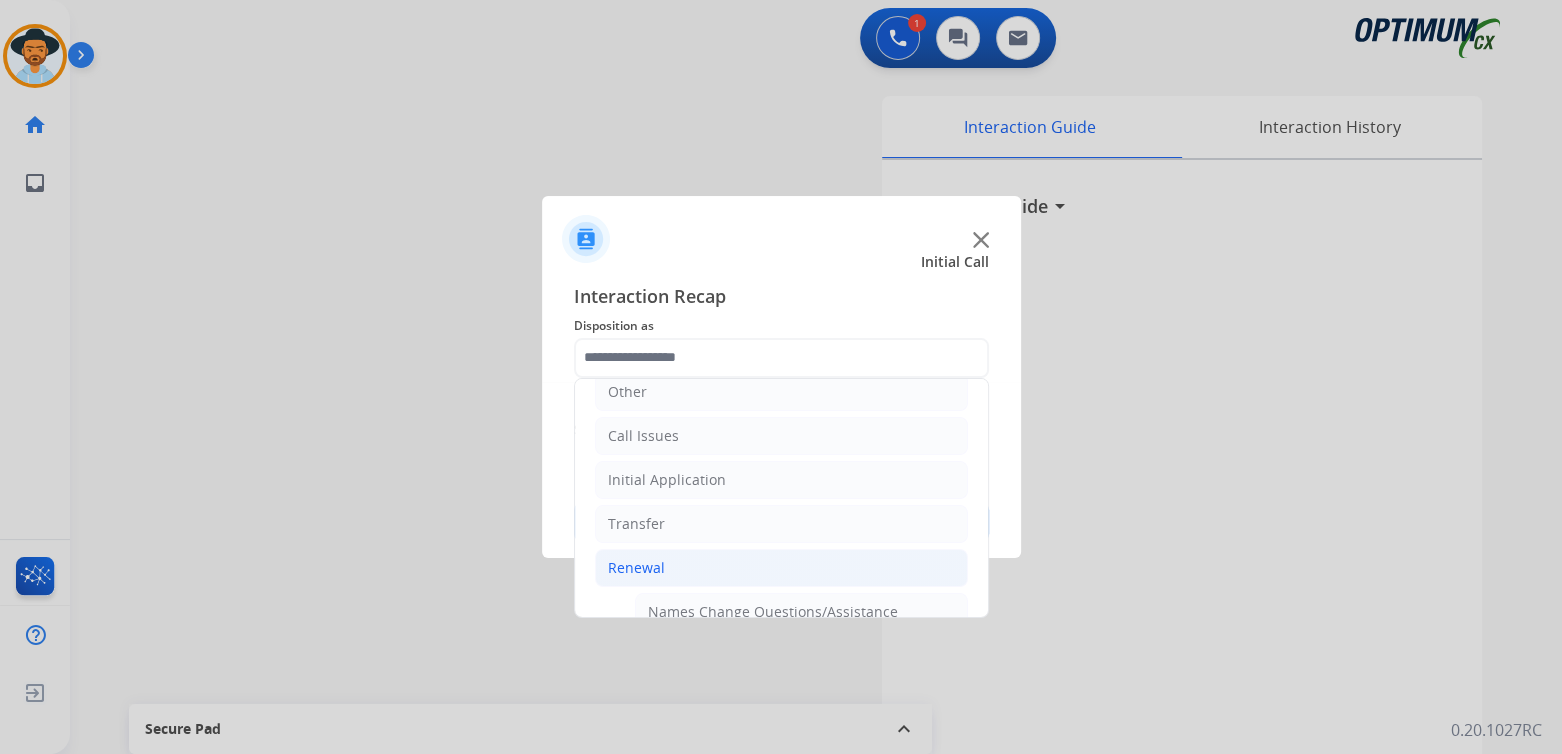 click on "Renewal Amnesty" 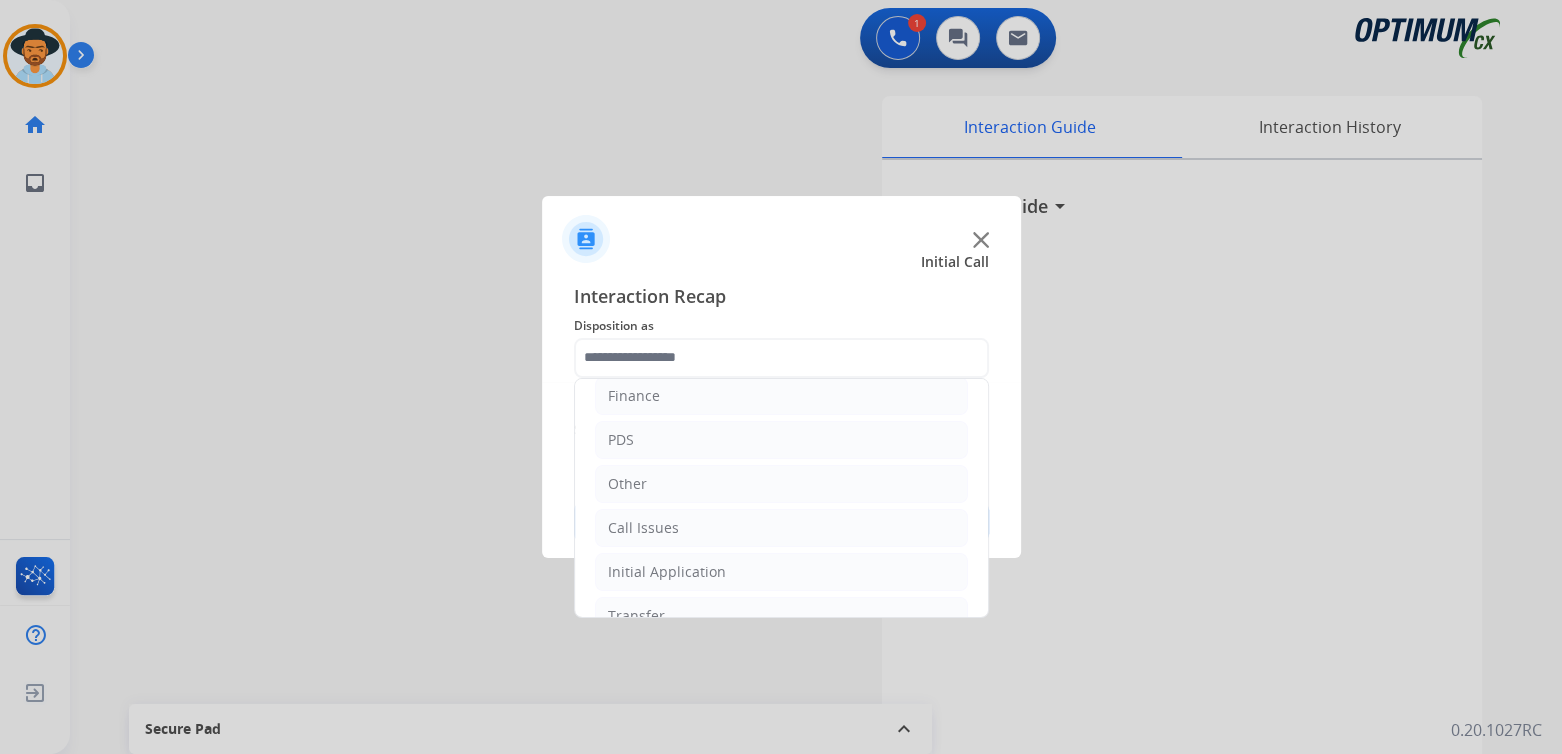 type on "**********" 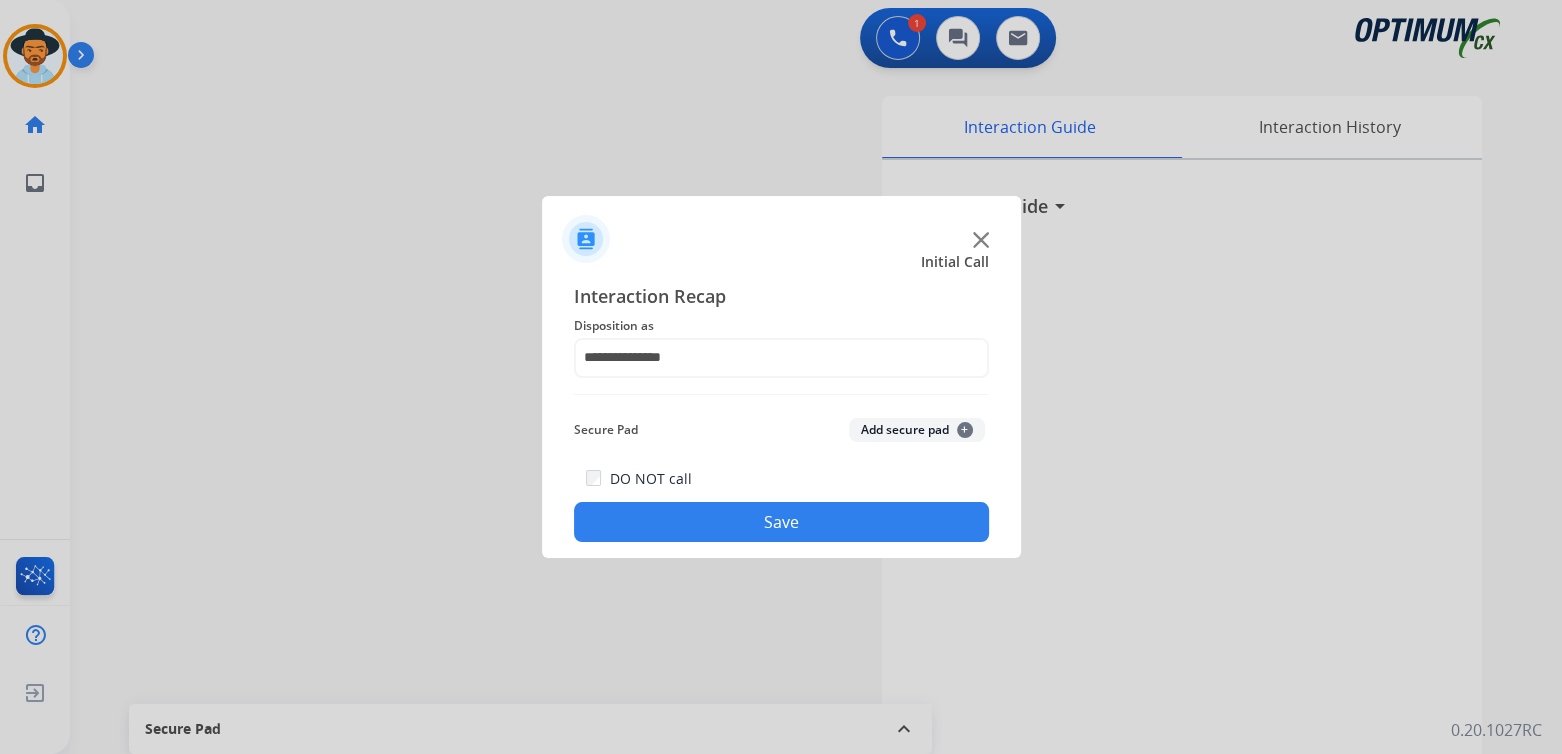 click on "Save" 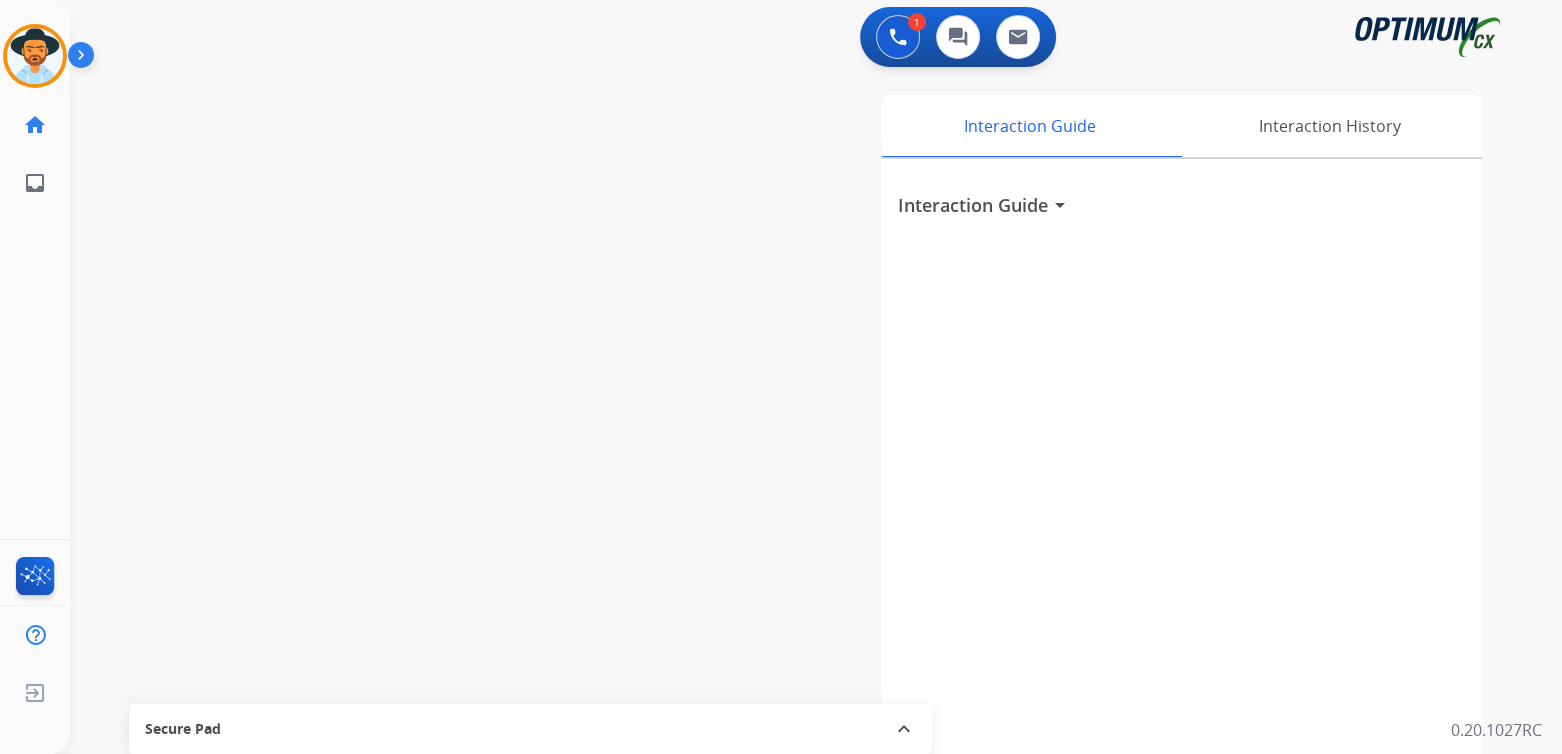 scroll, scrollTop: 2, scrollLeft: 0, axis: vertical 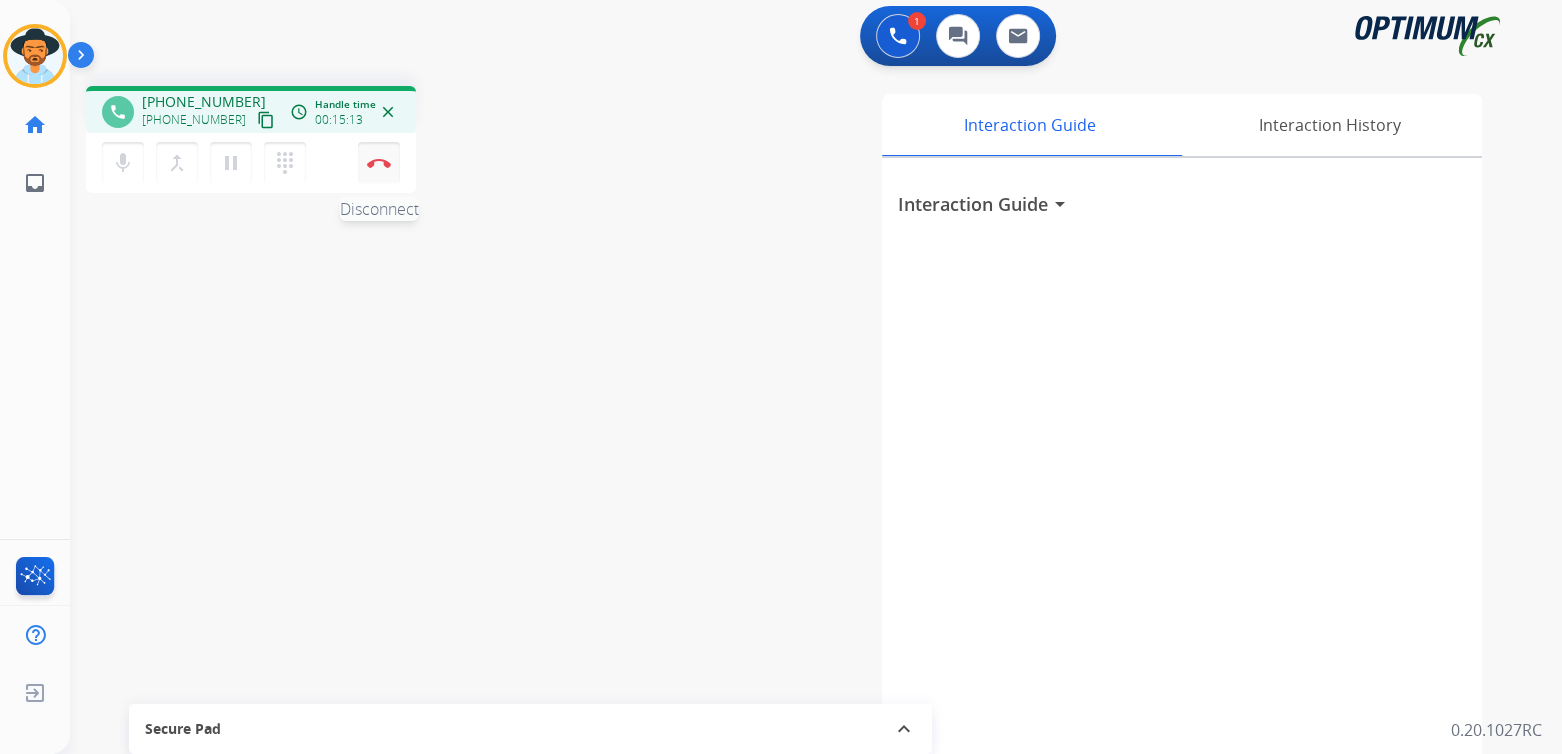 click on "Disconnect" at bounding box center (379, 163) 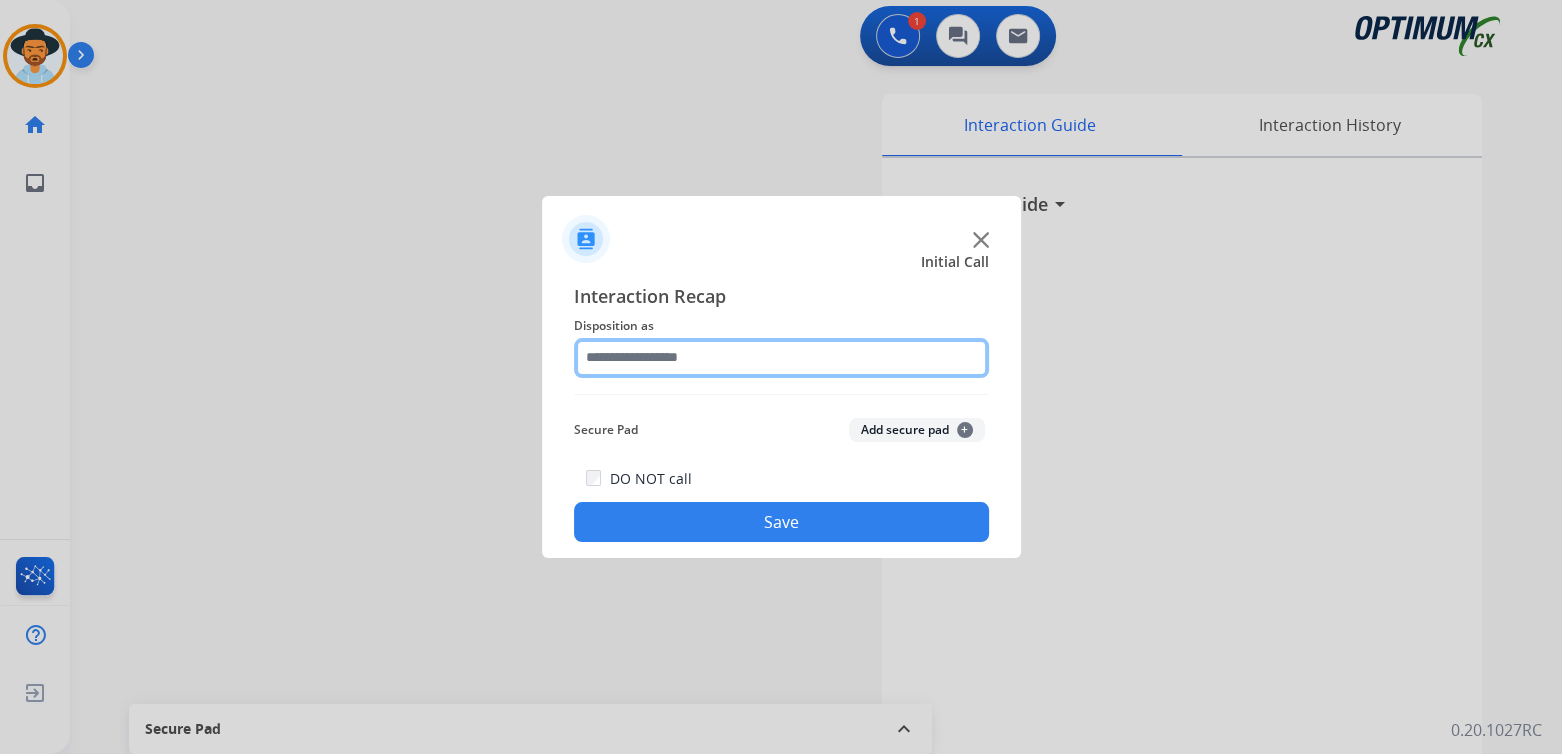 click 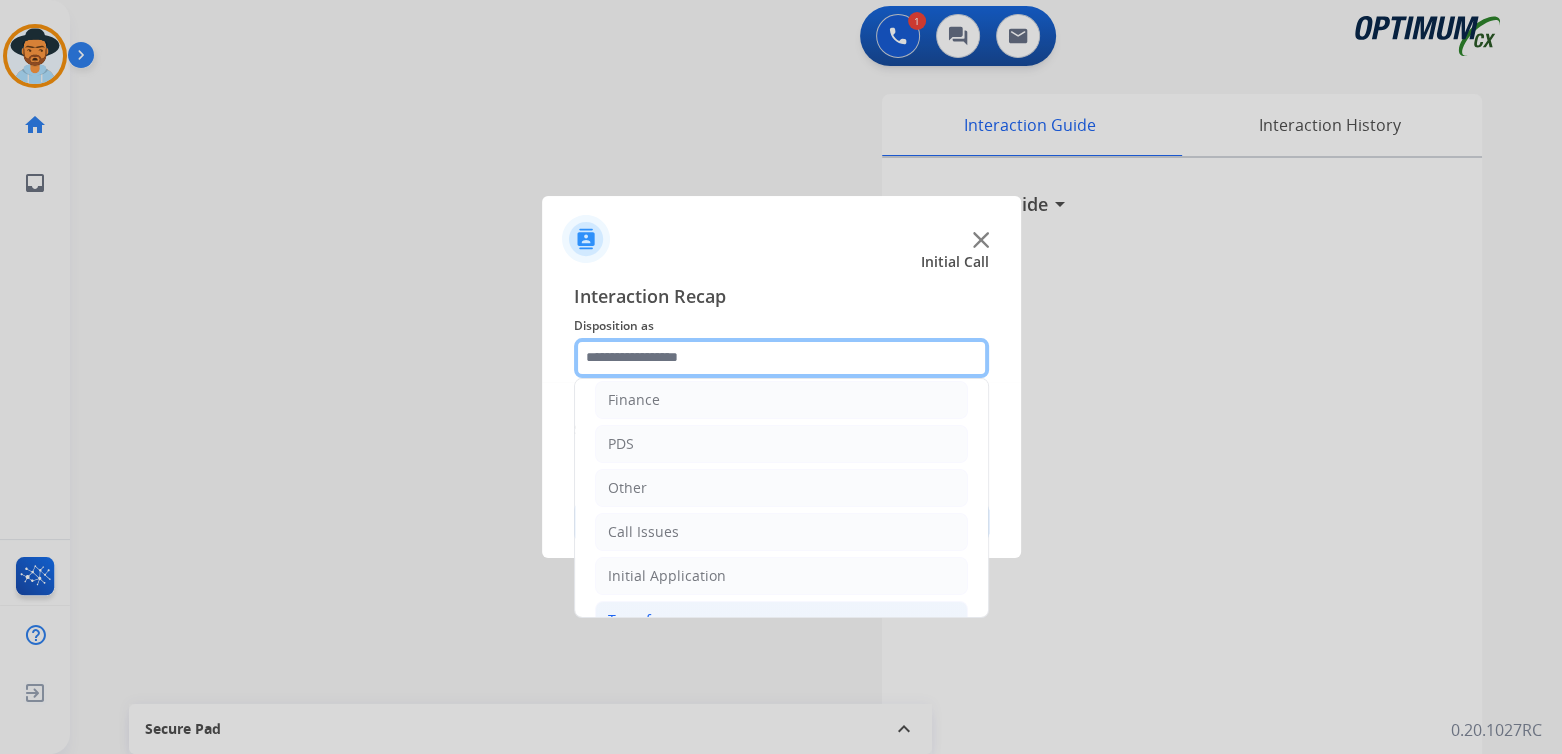 scroll, scrollTop: 132, scrollLeft: 0, axis: vertical 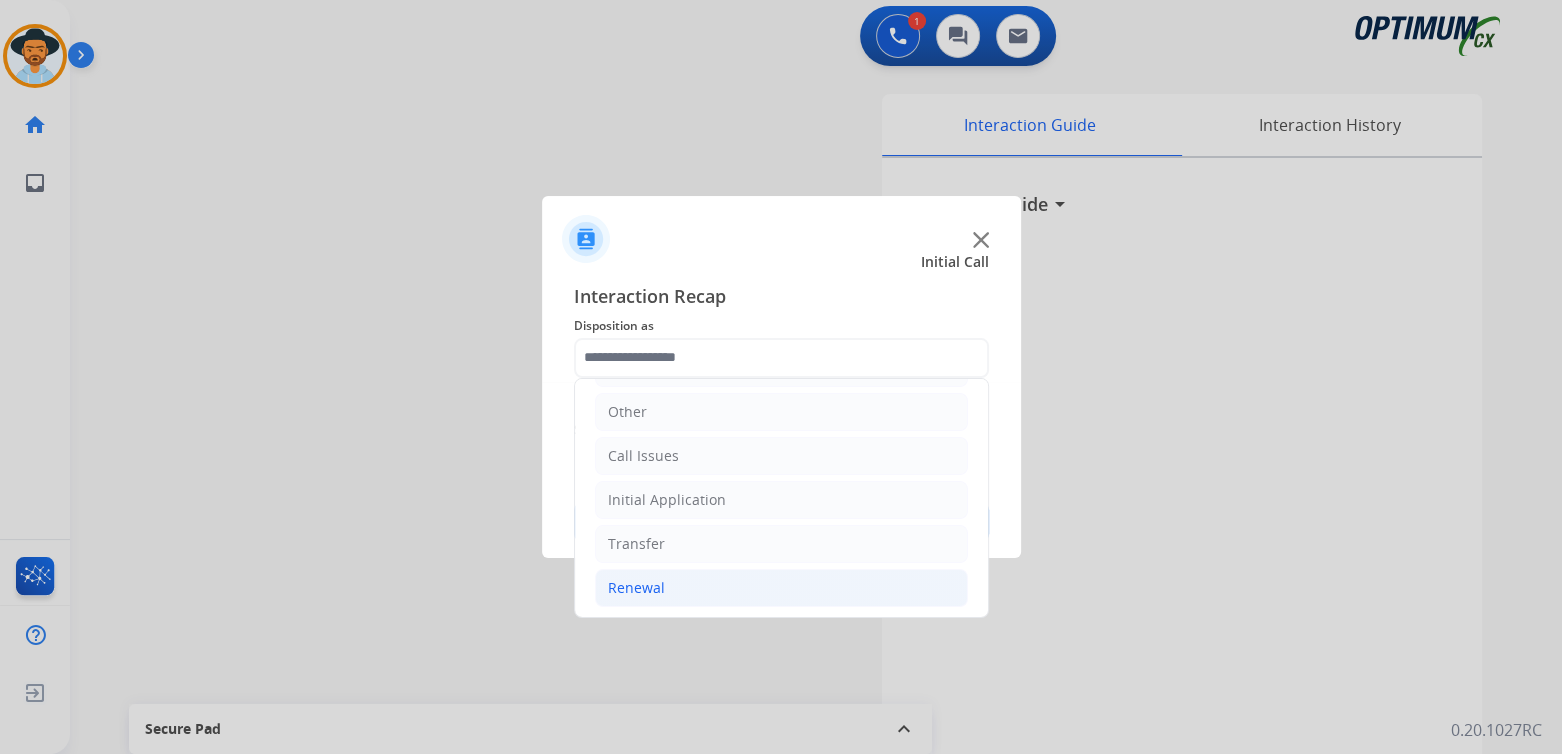 click on "Renewal" 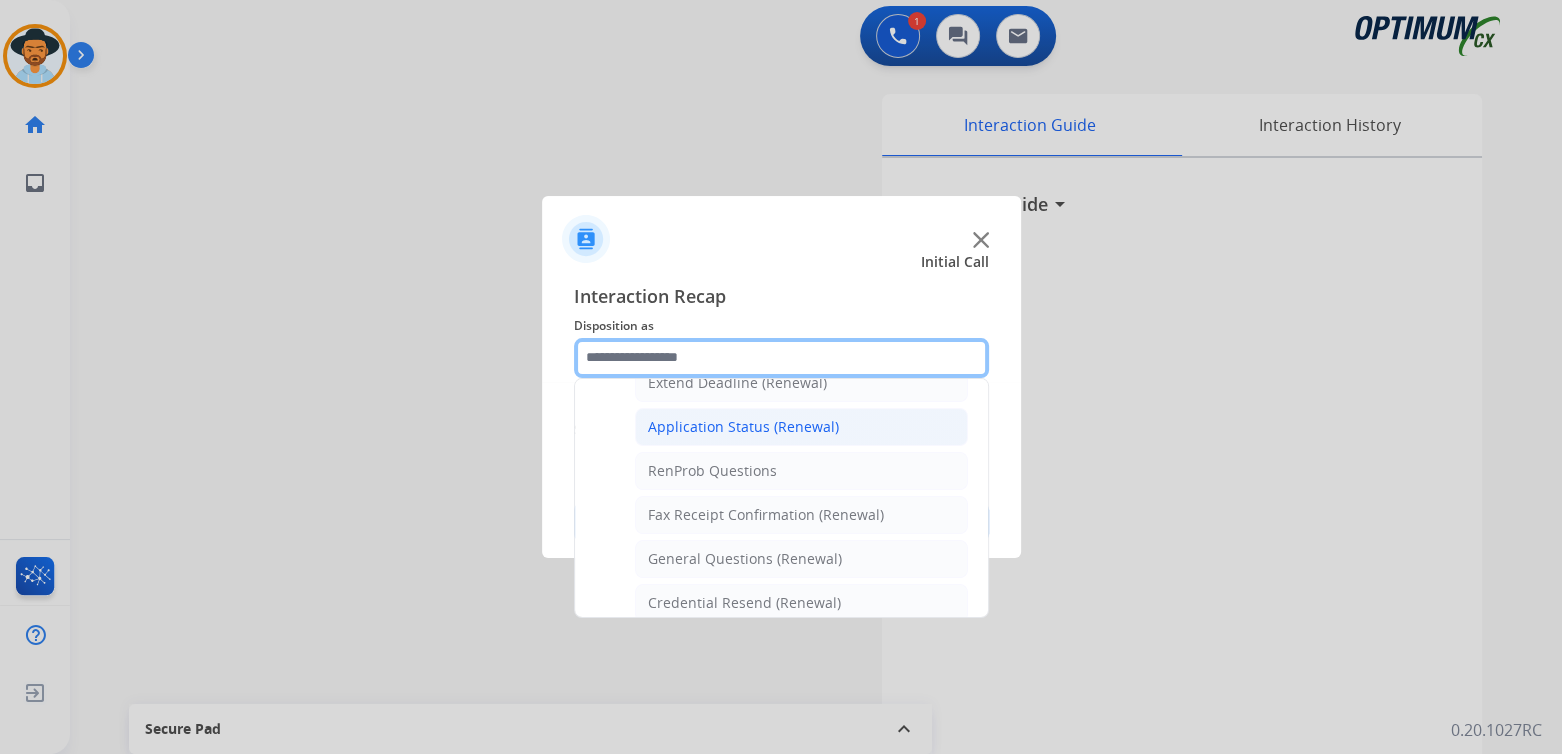 scroll, scrollTop: 446, scrollLeft: 0, axis: vertical 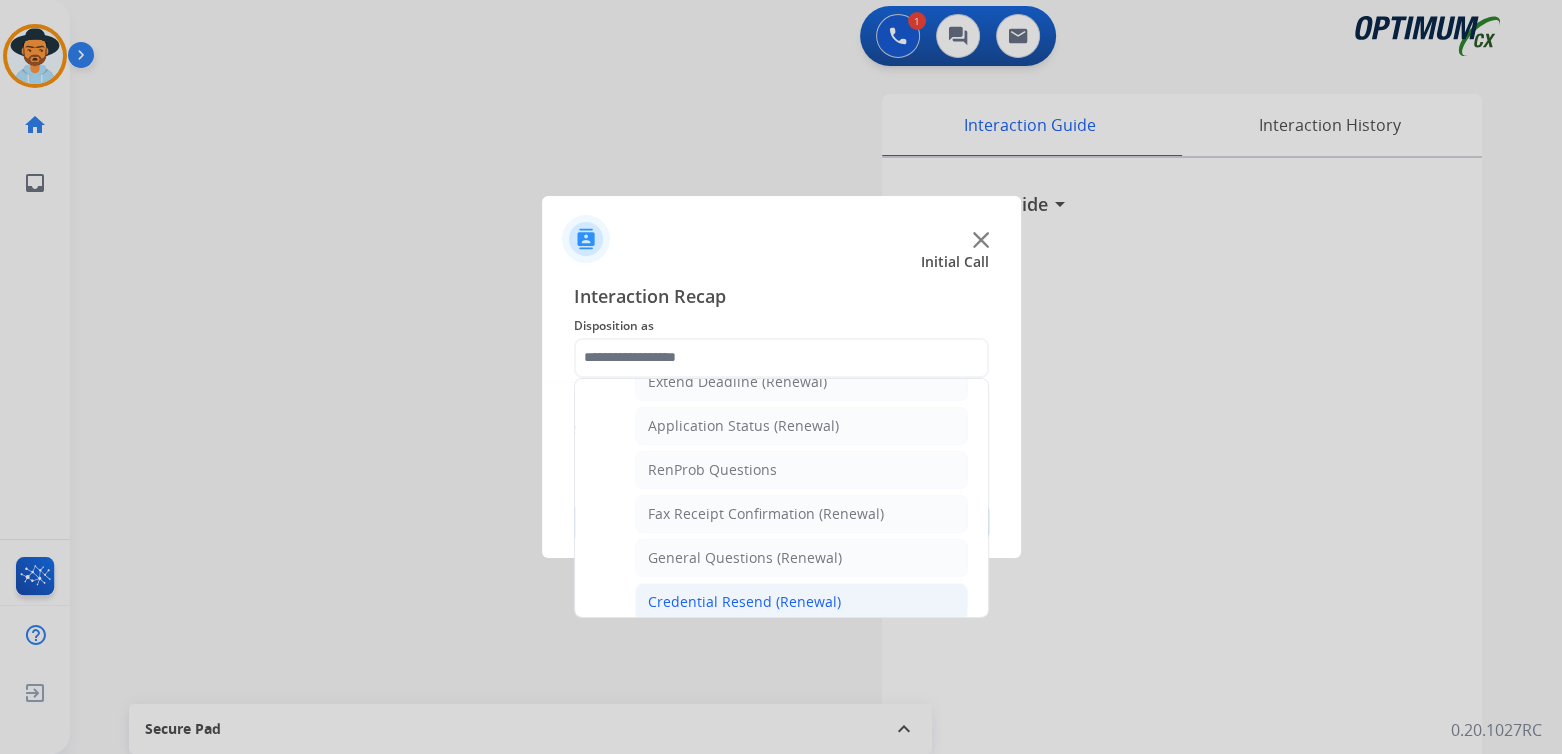 click on "Credential Resend (Renewal)" 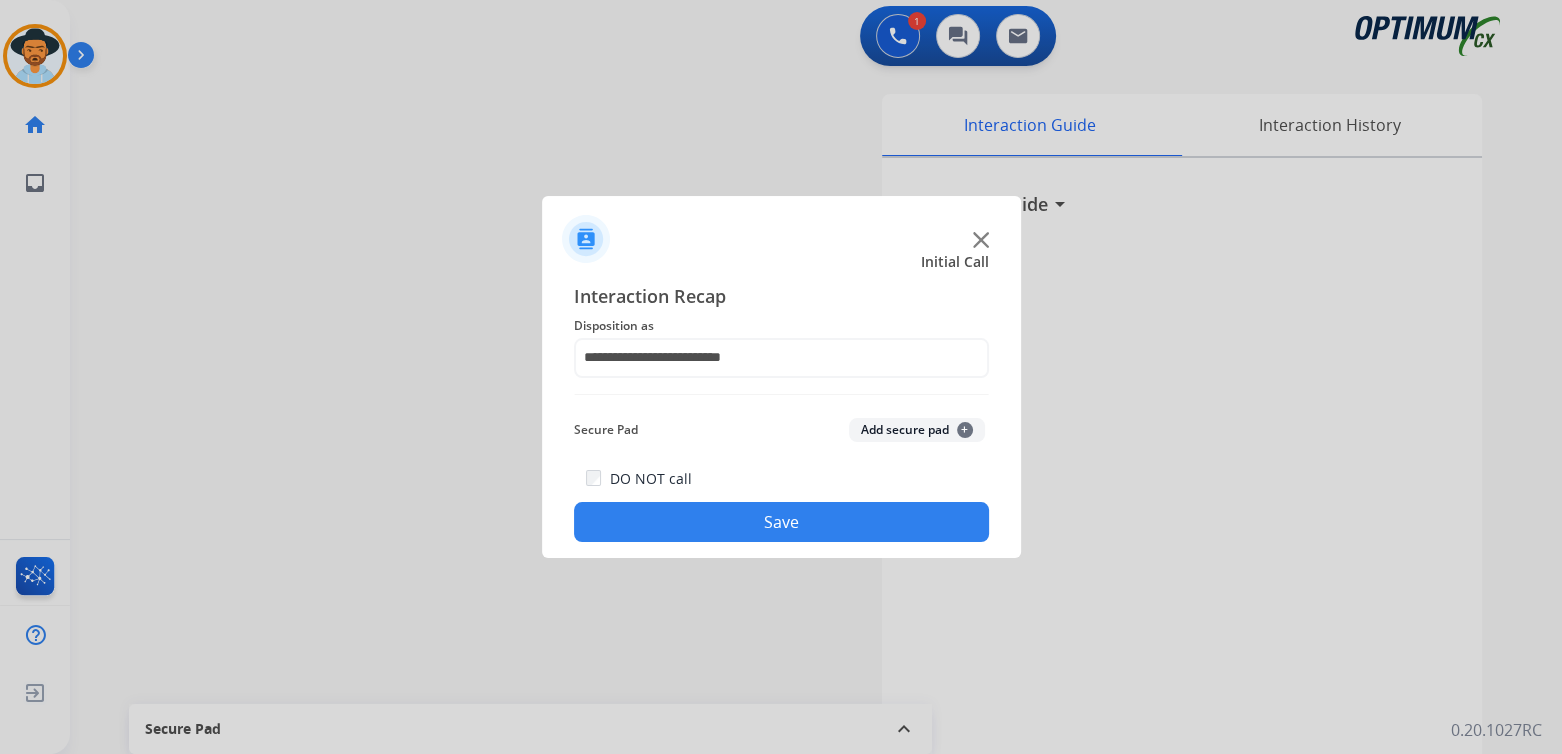 drag, startPoint x: 824, startPoint y: 516, endPoint x: 946, endPoint y: 555, distance: 128.082 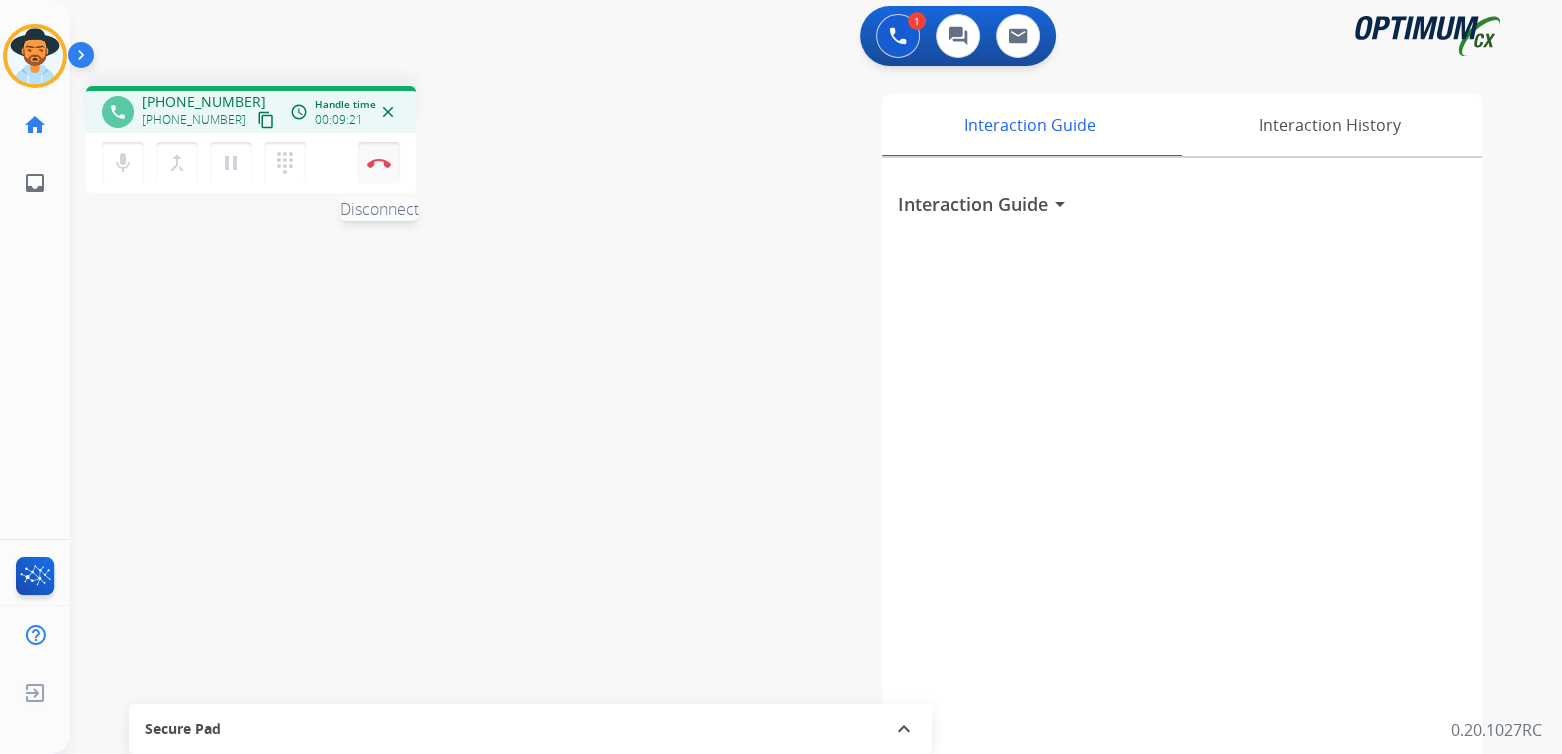 click at bounding box center (379, 163) 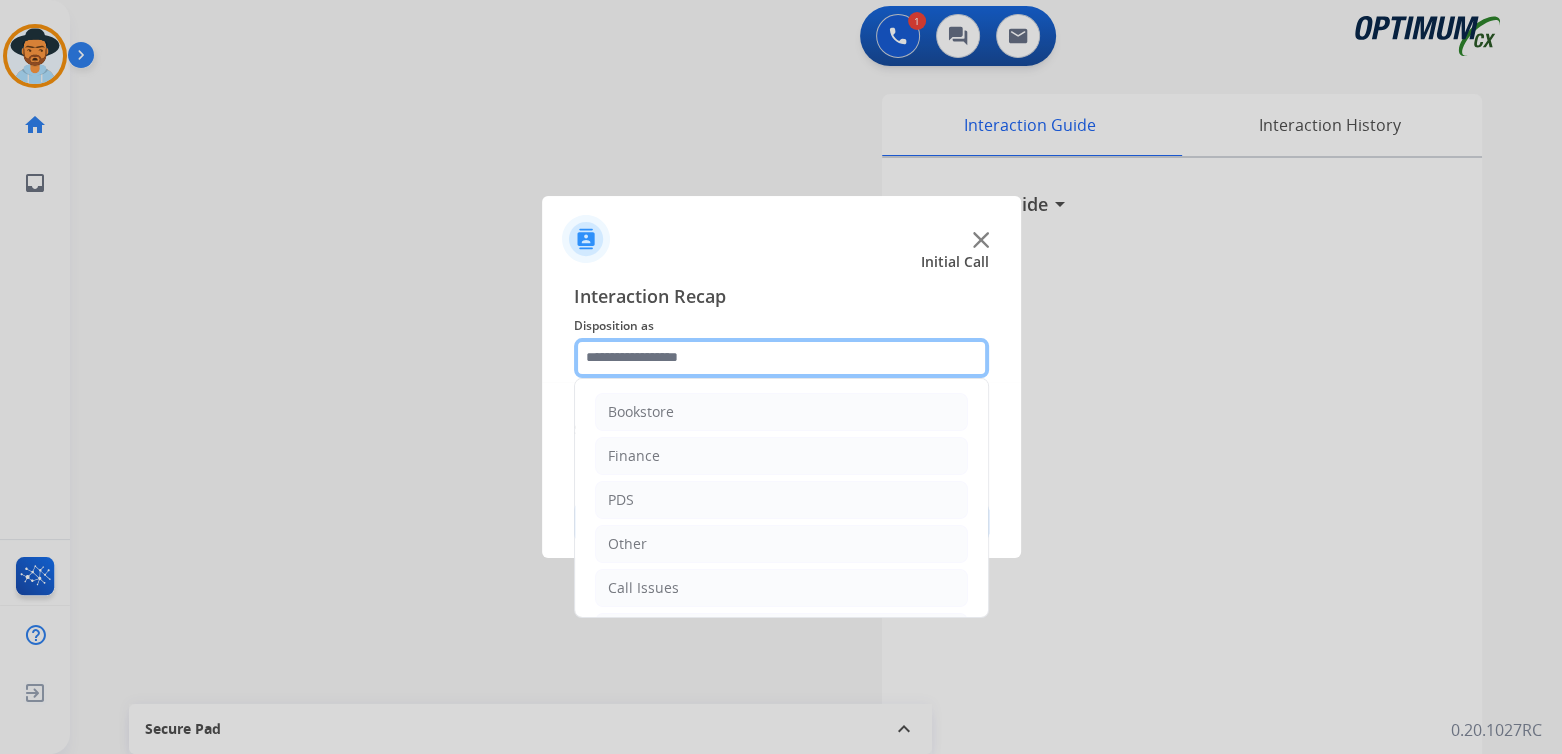 click 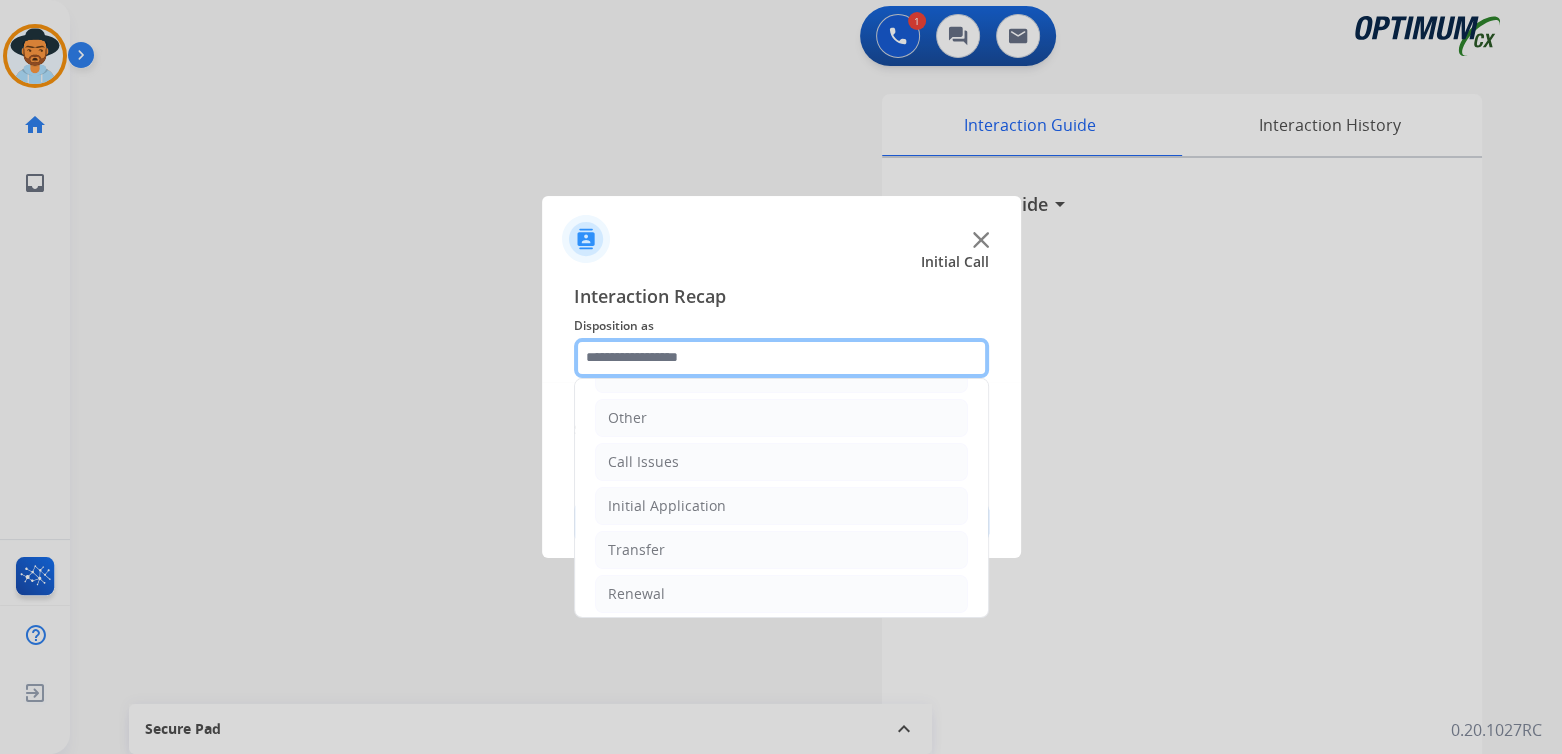 scroll, scrollTop: 132, scrollLeft: 0, axis: vertical 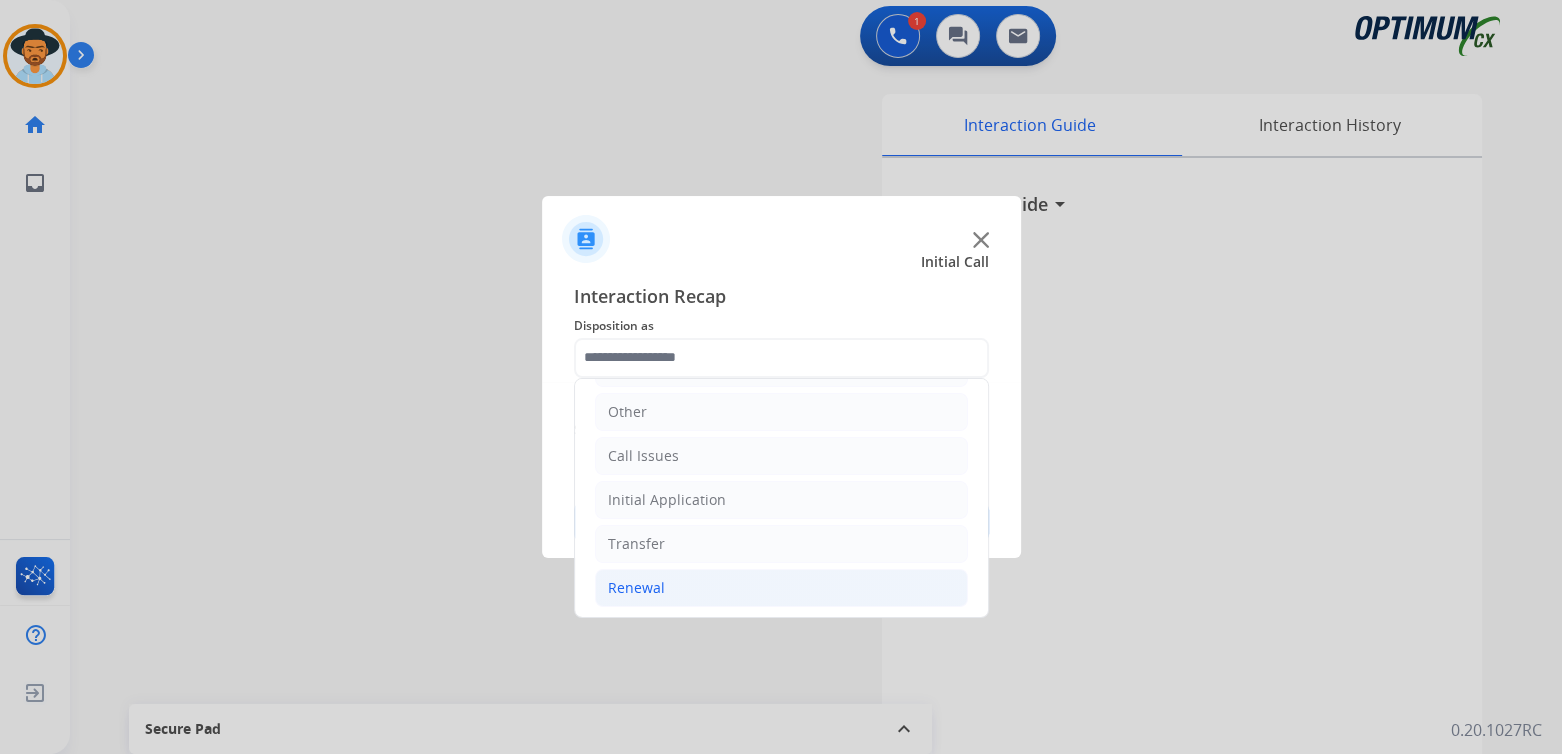 click on "Renewal" 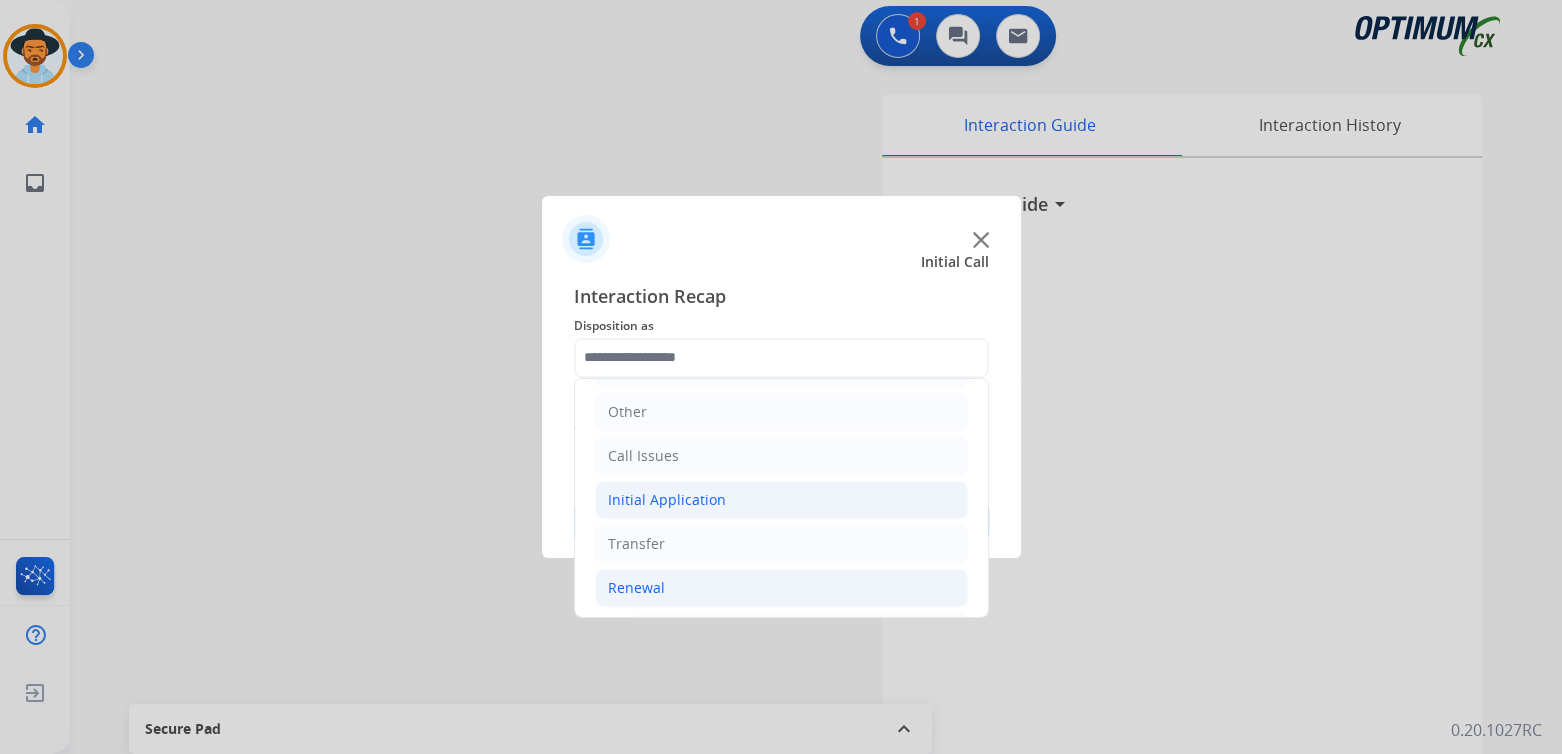 click on "Initial Application" 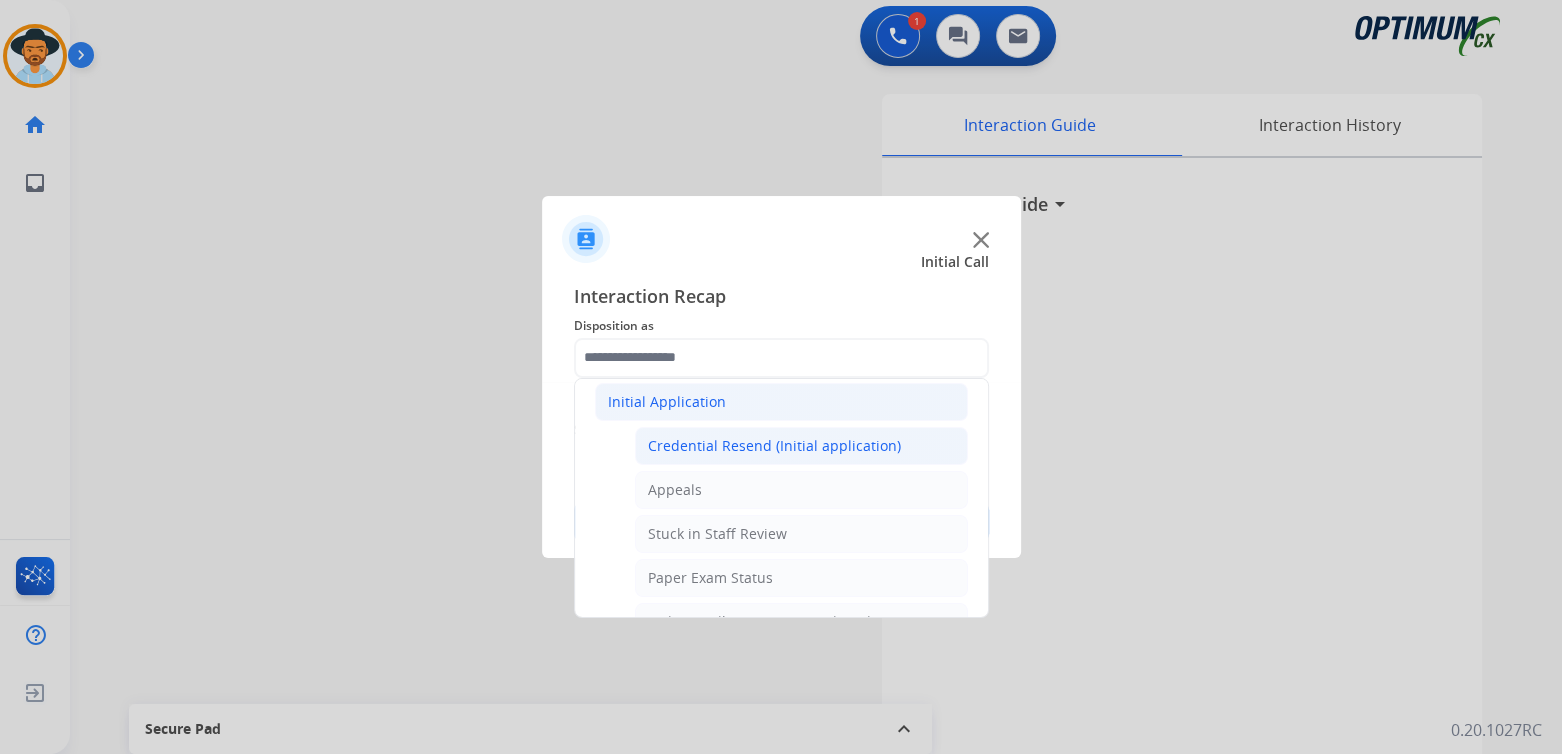 scroll, scrollTop: 230, scrollLeft: 0, axis: vertical 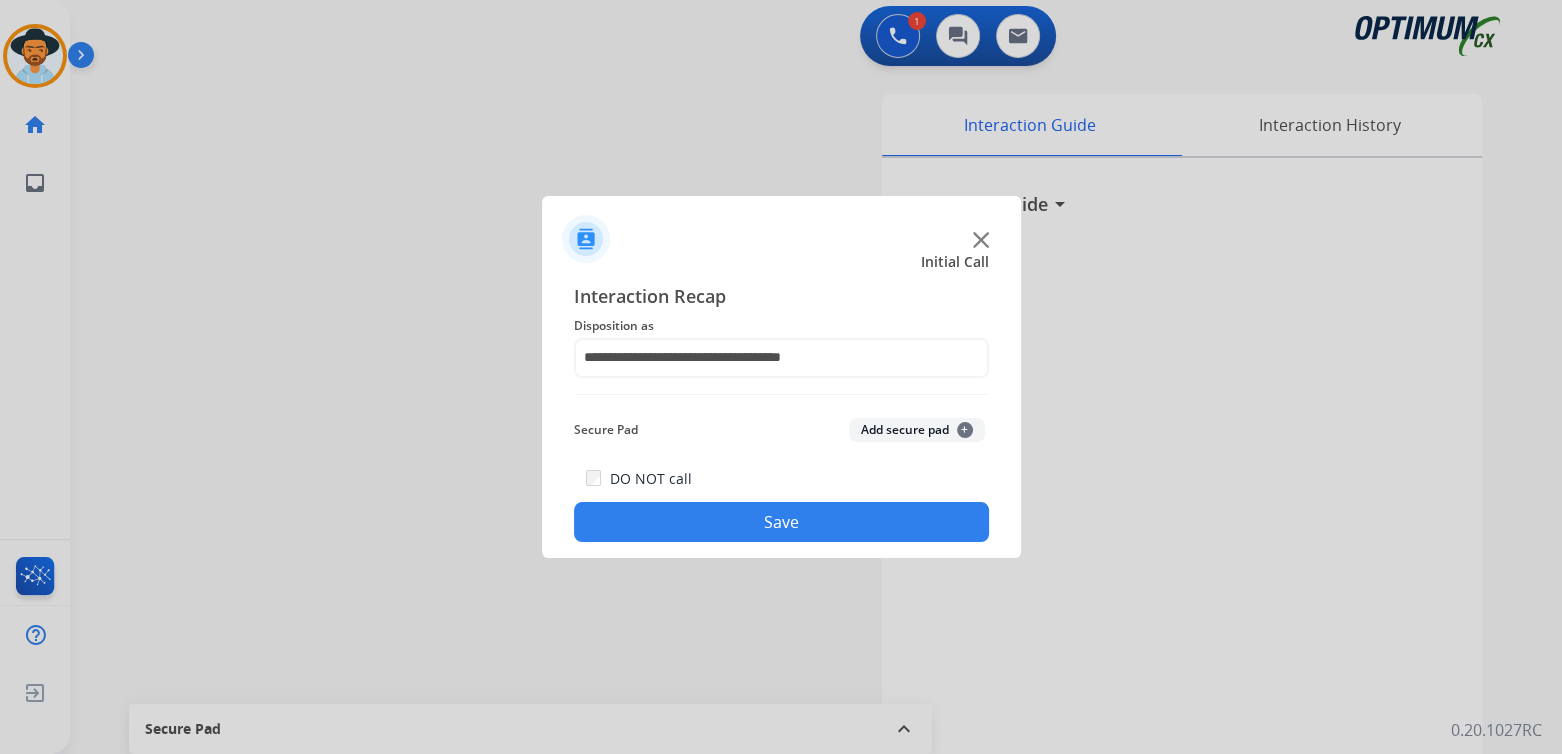 drag, startPoint x: 791, startPoint y: 524, endPoint x: 1347, endPoint y: 586, distance: 559.44617 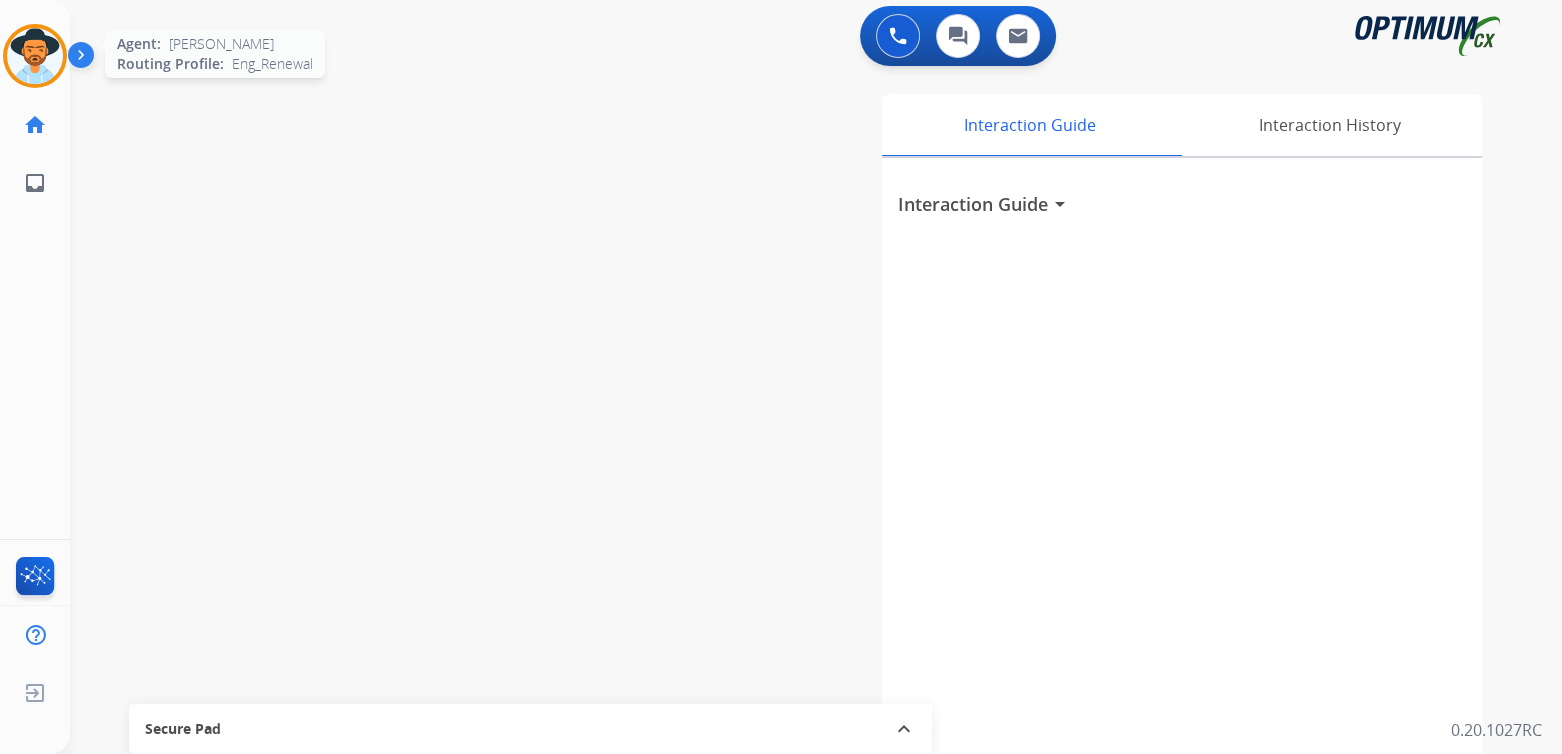 click at bounding box center [35, 56] 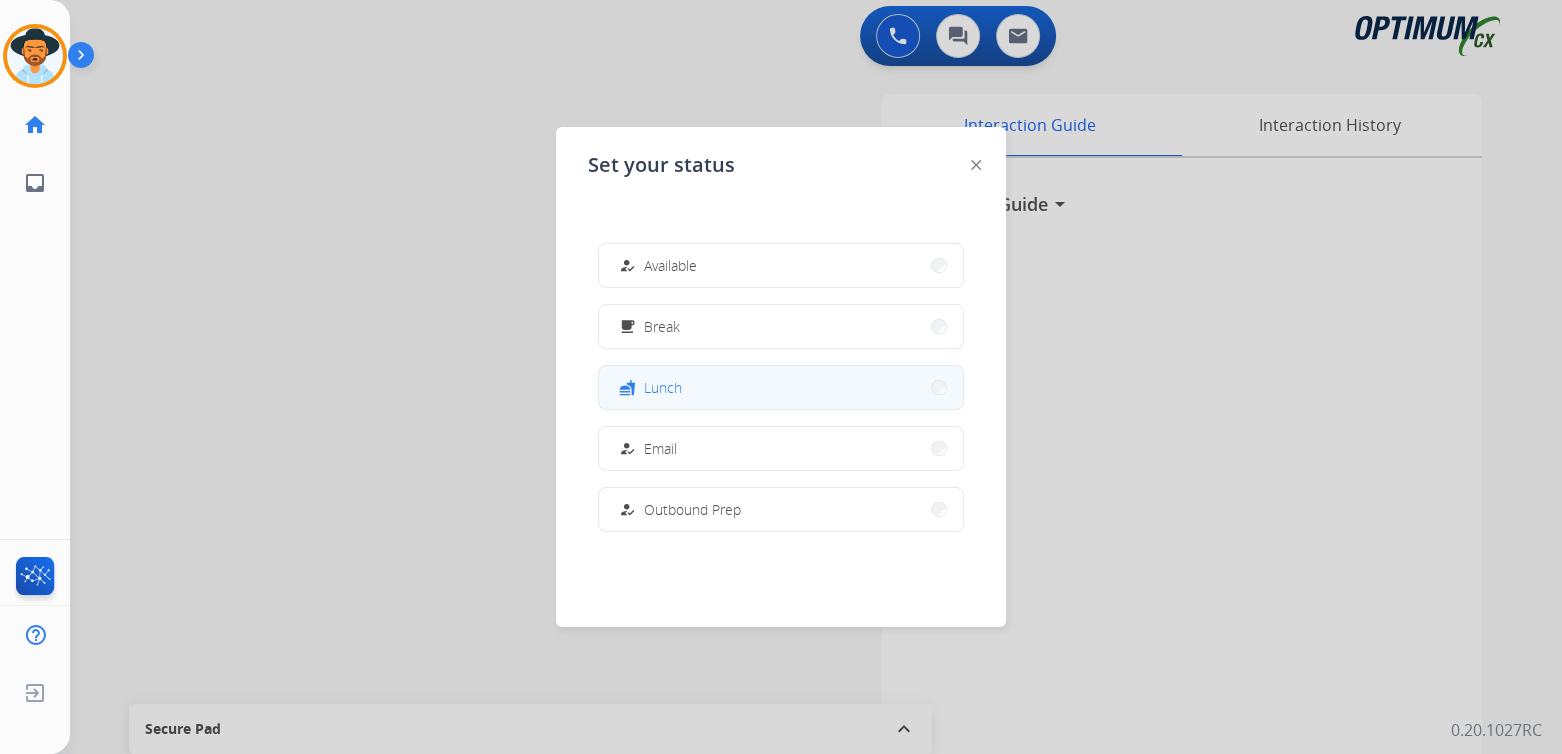 click on "fastfood Lunch" at bounding box center [781, 387] 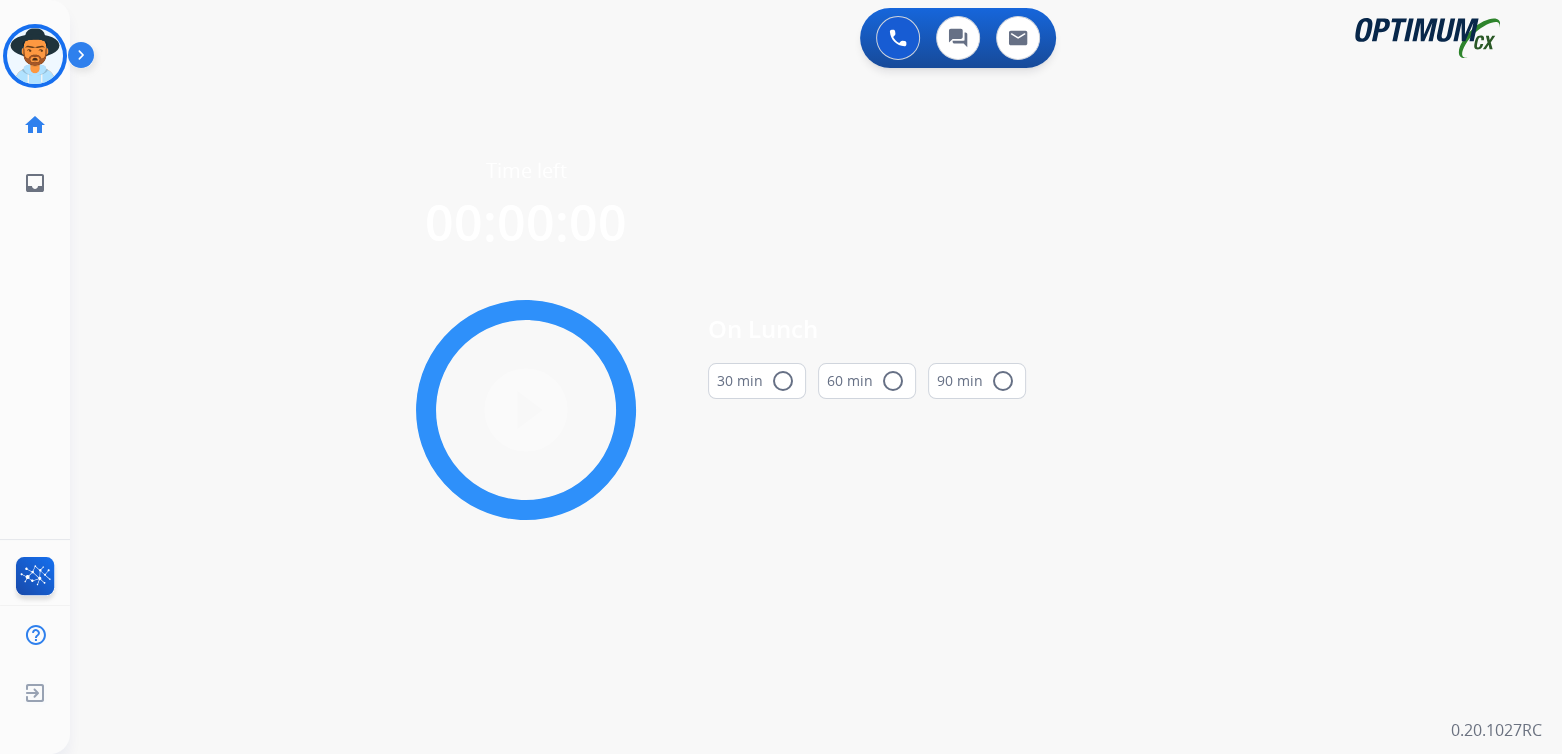 scroll, scrollTop: 0, scrollLeft: 0, axis: both 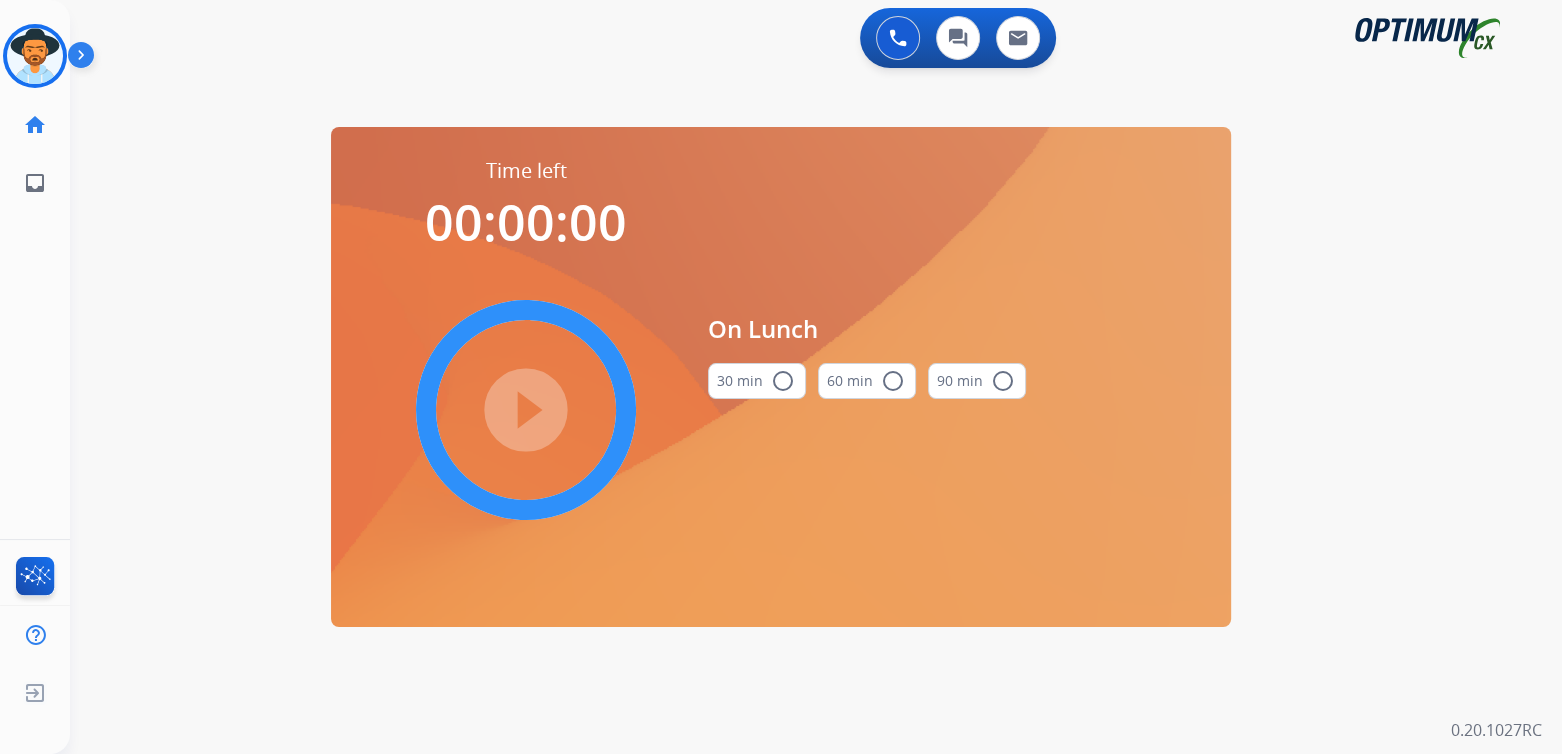 click on "radio_button_unchecked" at bounding box center [783, 381] 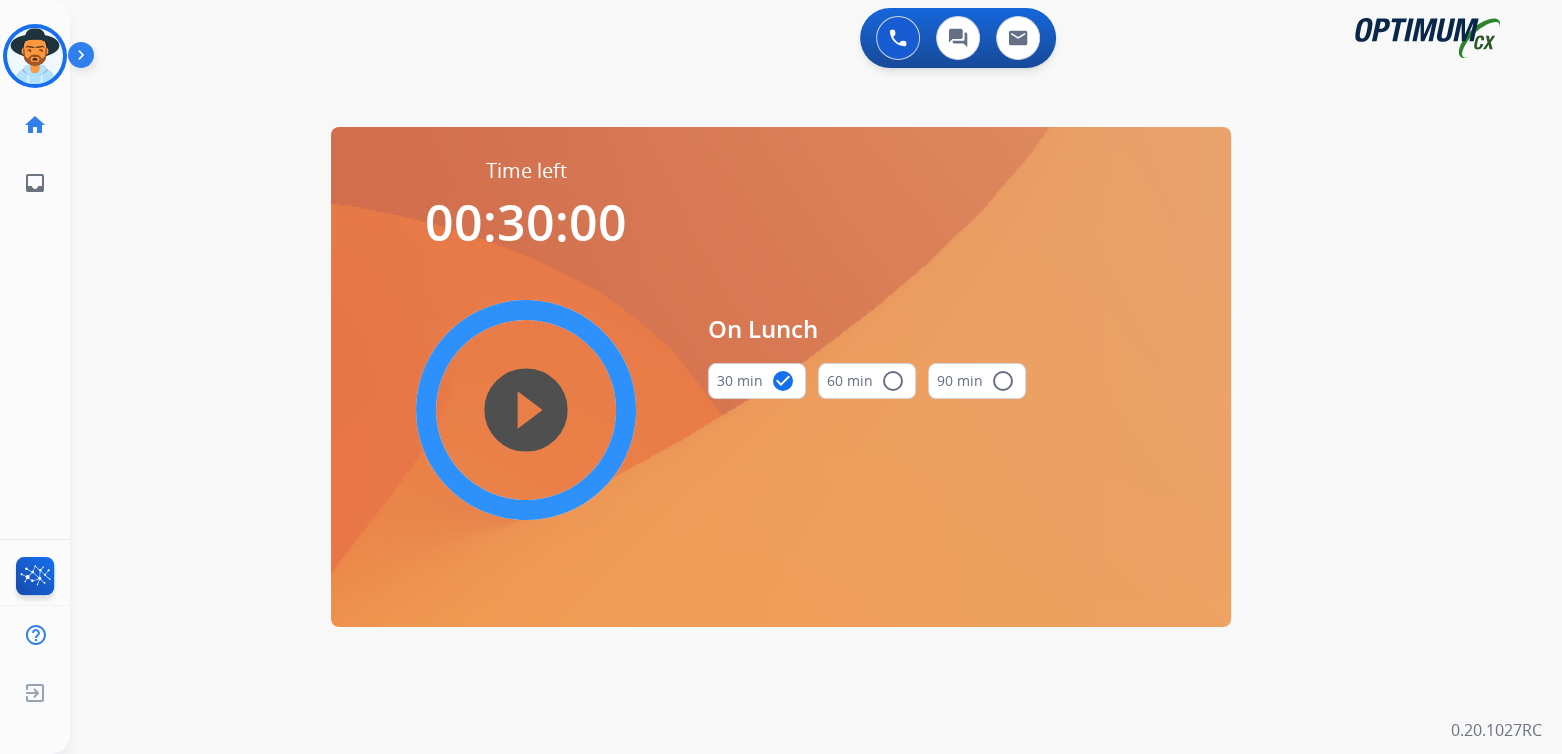 drag, startPoint x: 534, startPoint y: 415, endPoint x: 693, endPoint y: 394, distance: 160.3808 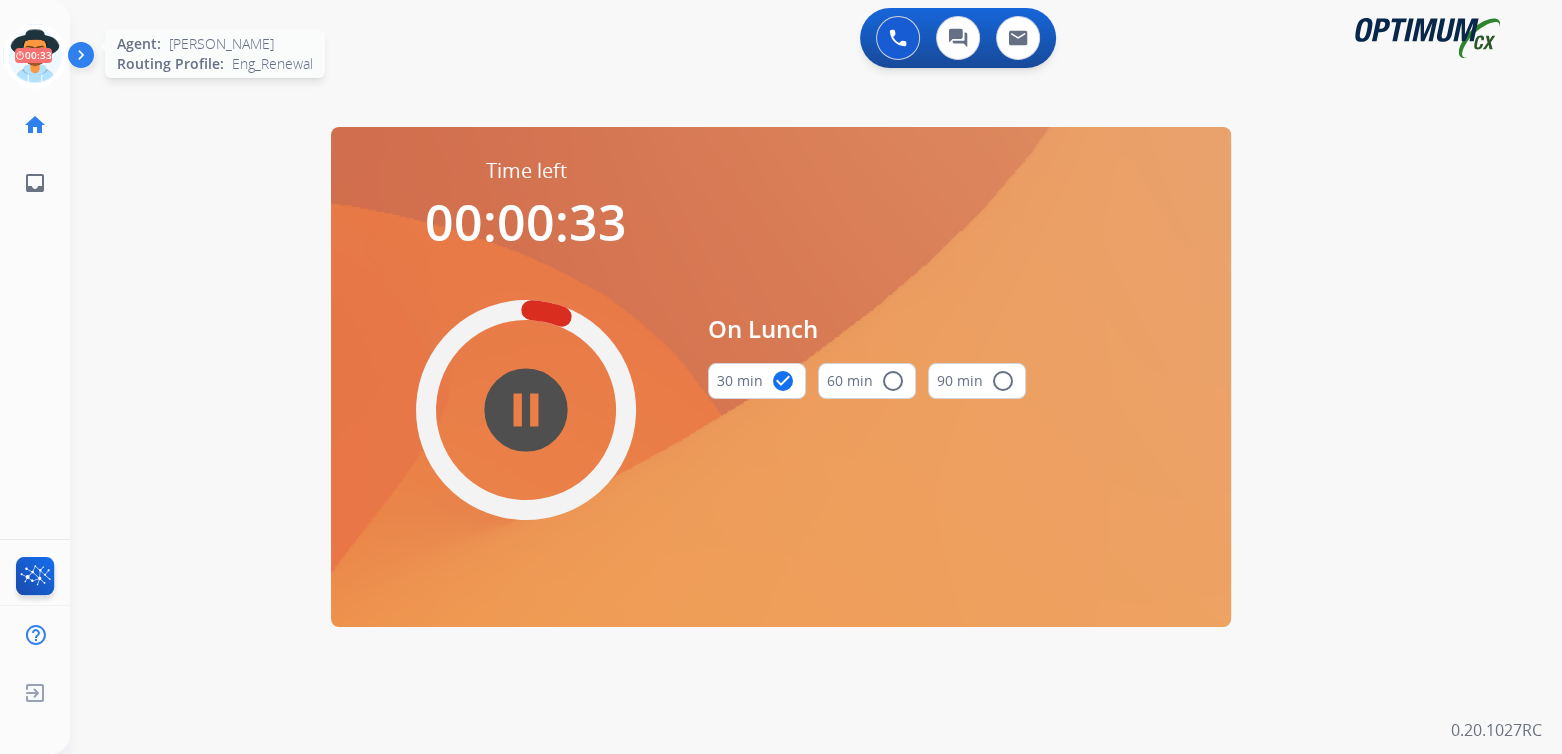 drag, startPoint x: 44, startPoint y: 45, endPoint x: 62, endPoint y: 68, distance: 29.206163 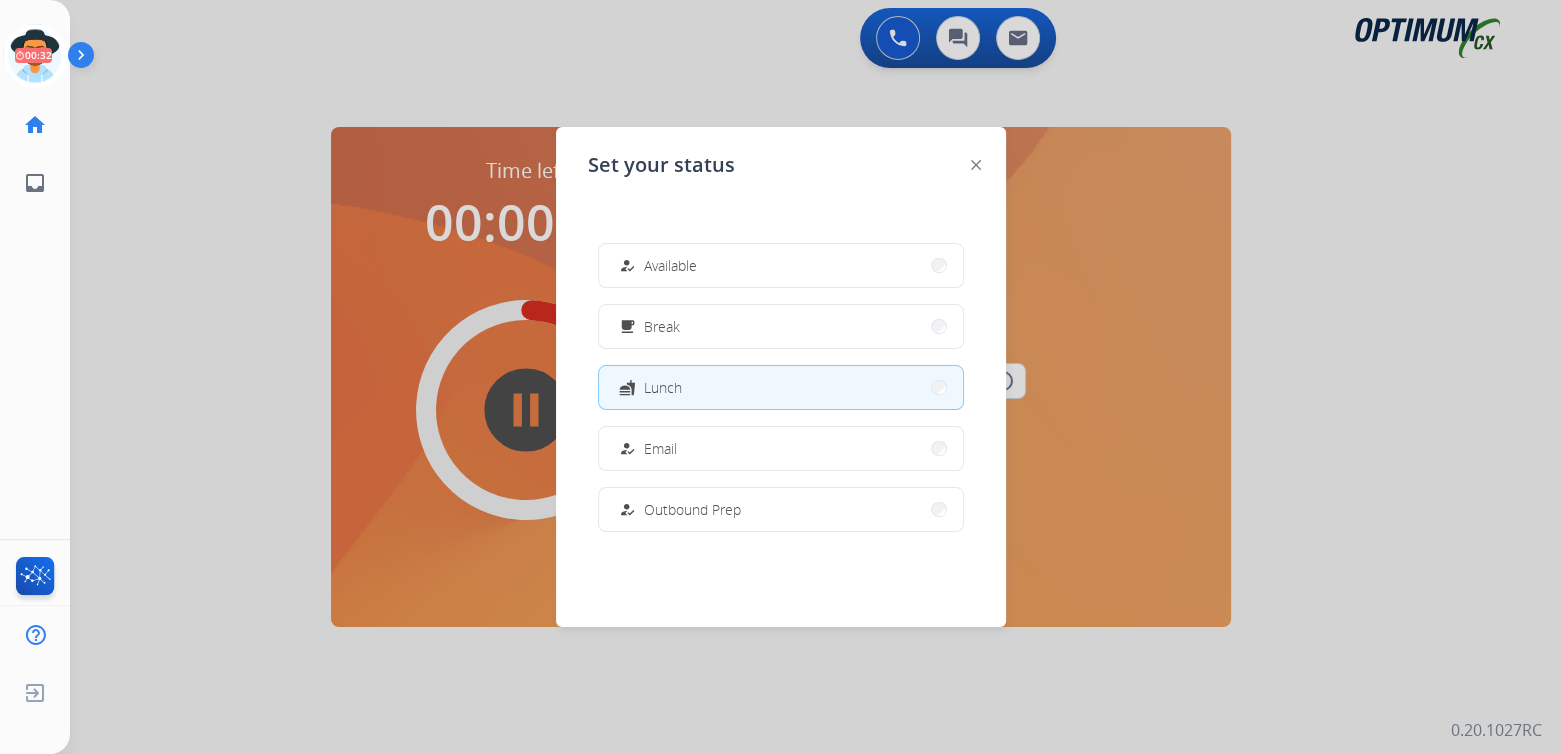 drag, startPoint x: 681, startPoint y: 270, endPoint x: 843, endPoint y: 269, distance: 162.00308 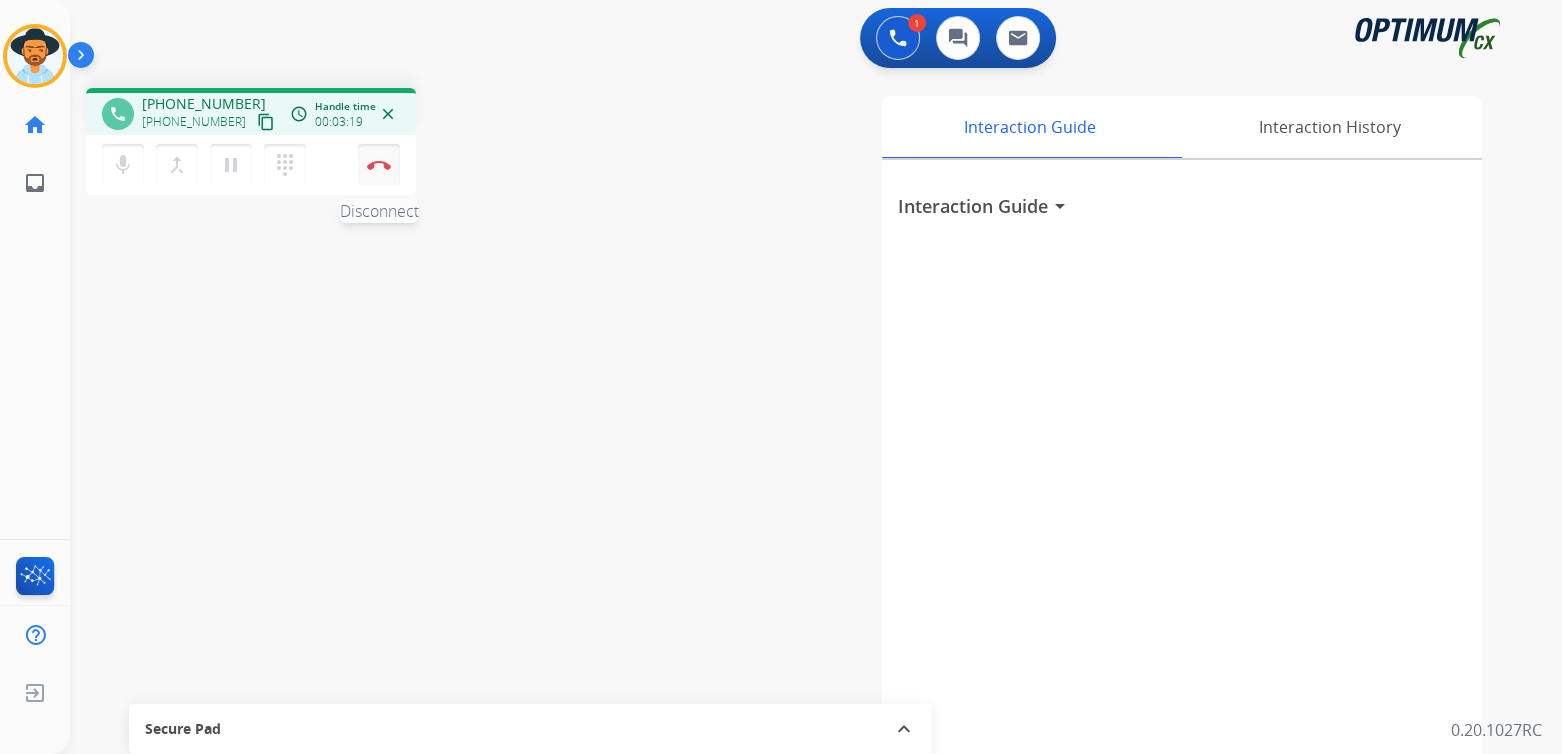 click on "Disconnect" at bounding box center (379, 165) 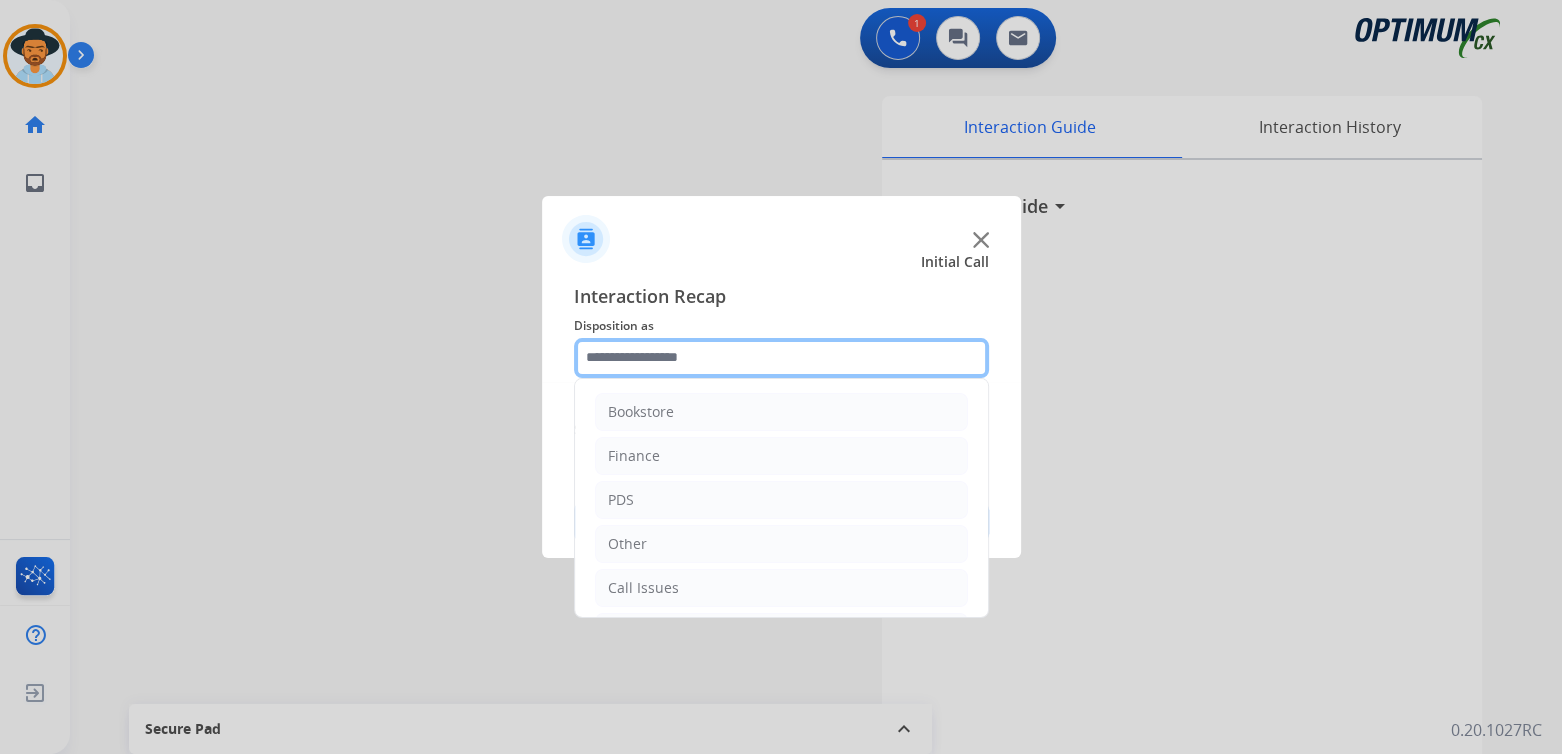 click 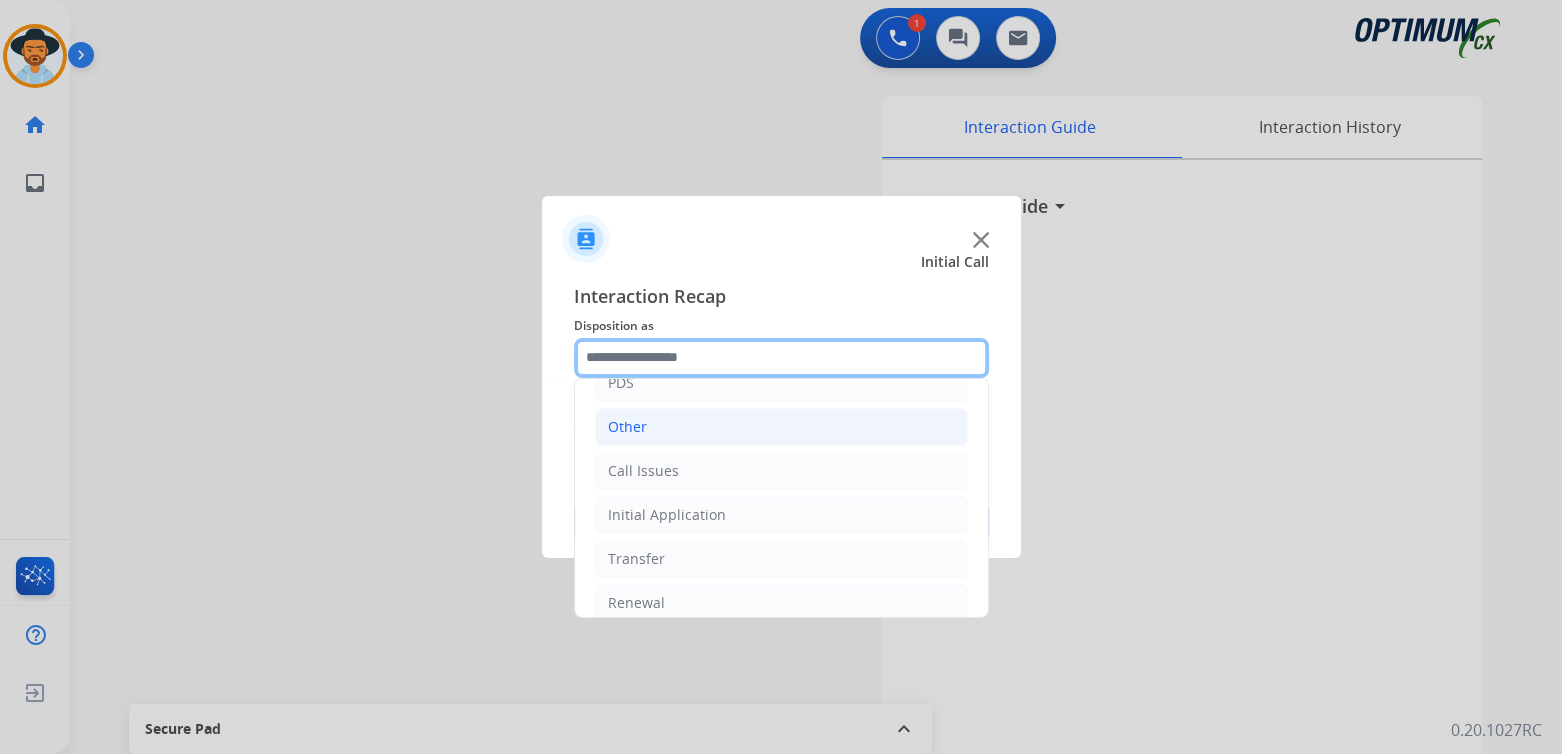 scroll, scrollTop: 132, scrollLeft: 0, axis: vertical 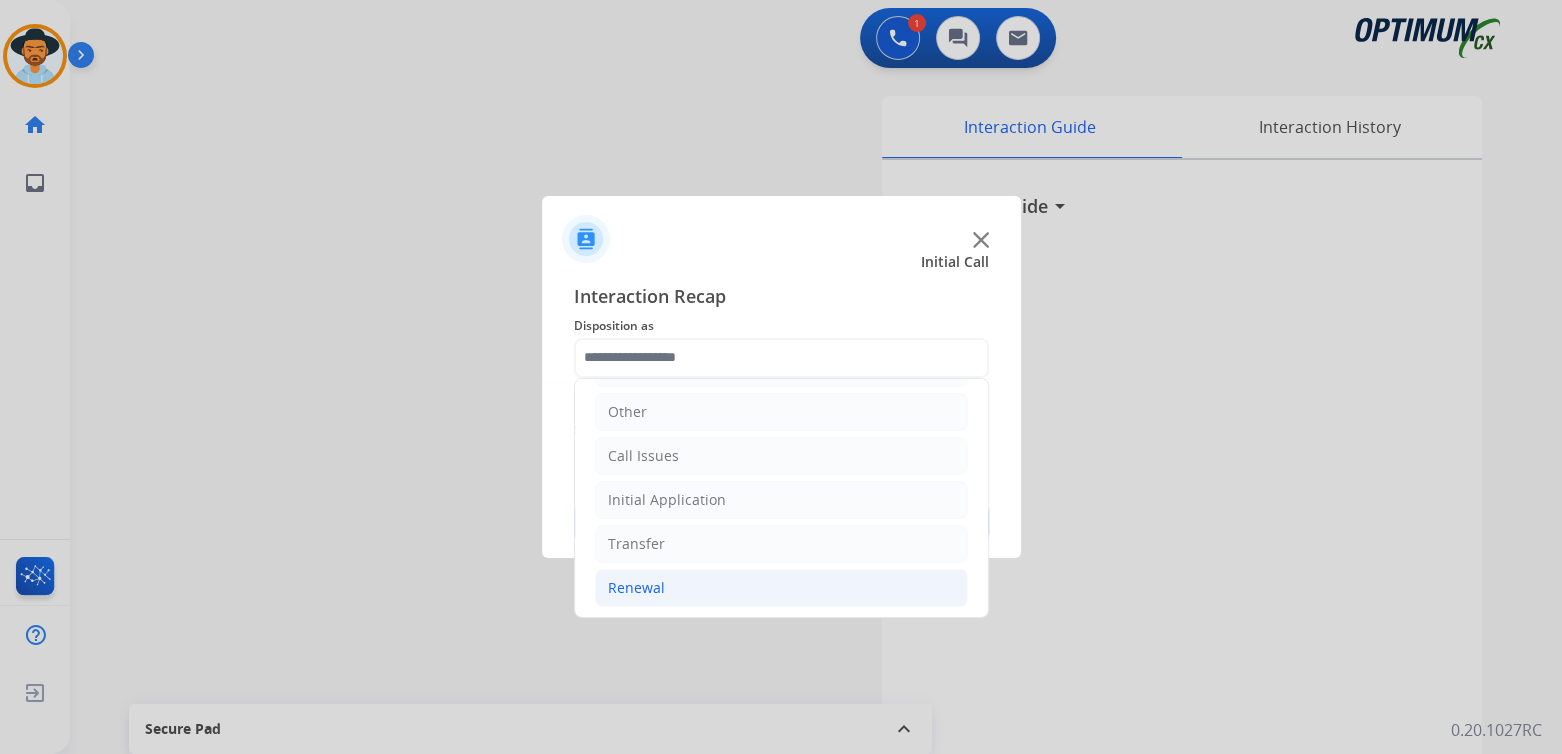click on "Renewal" 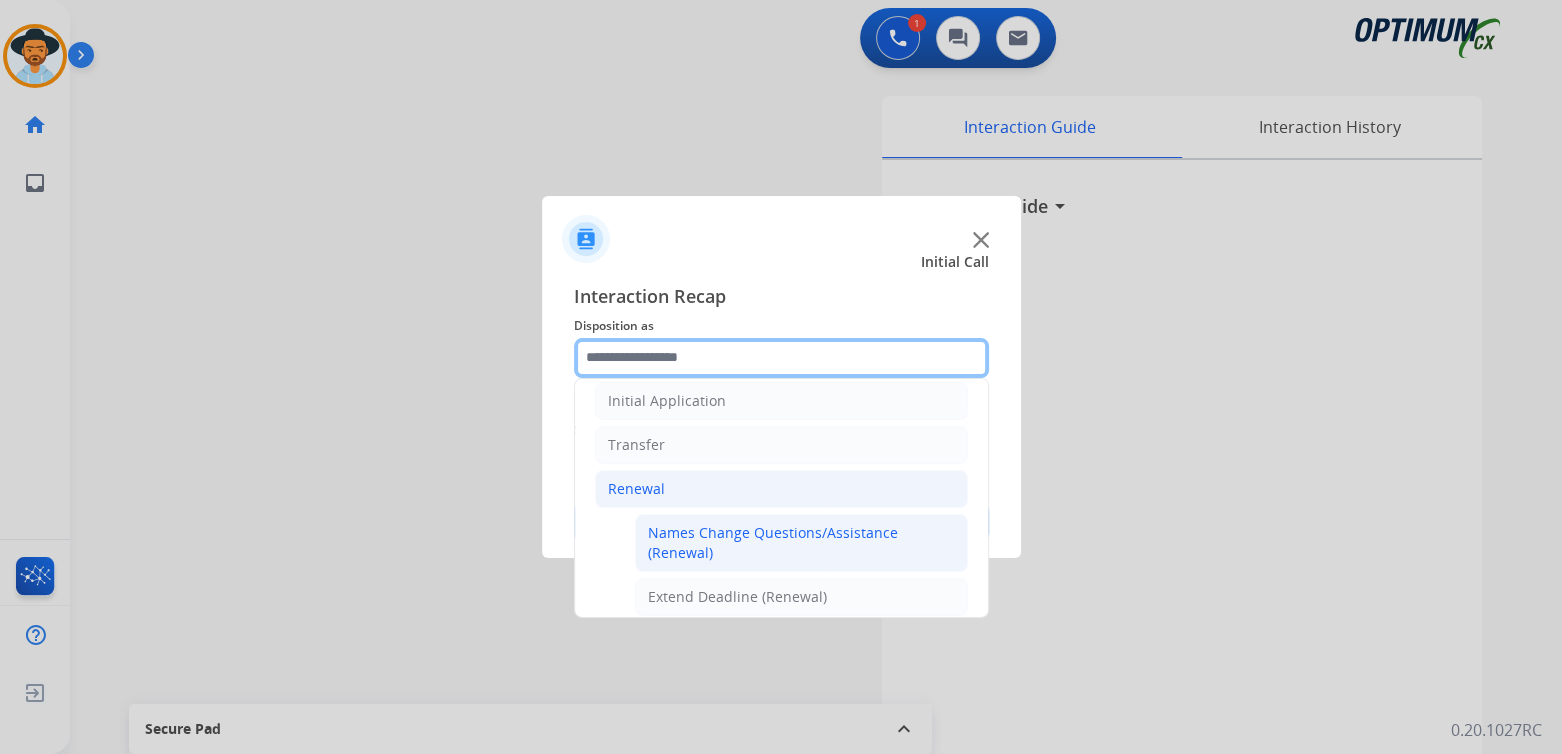 scroll, scrollTop: 232, scrollLeft: 0, axis: vertical 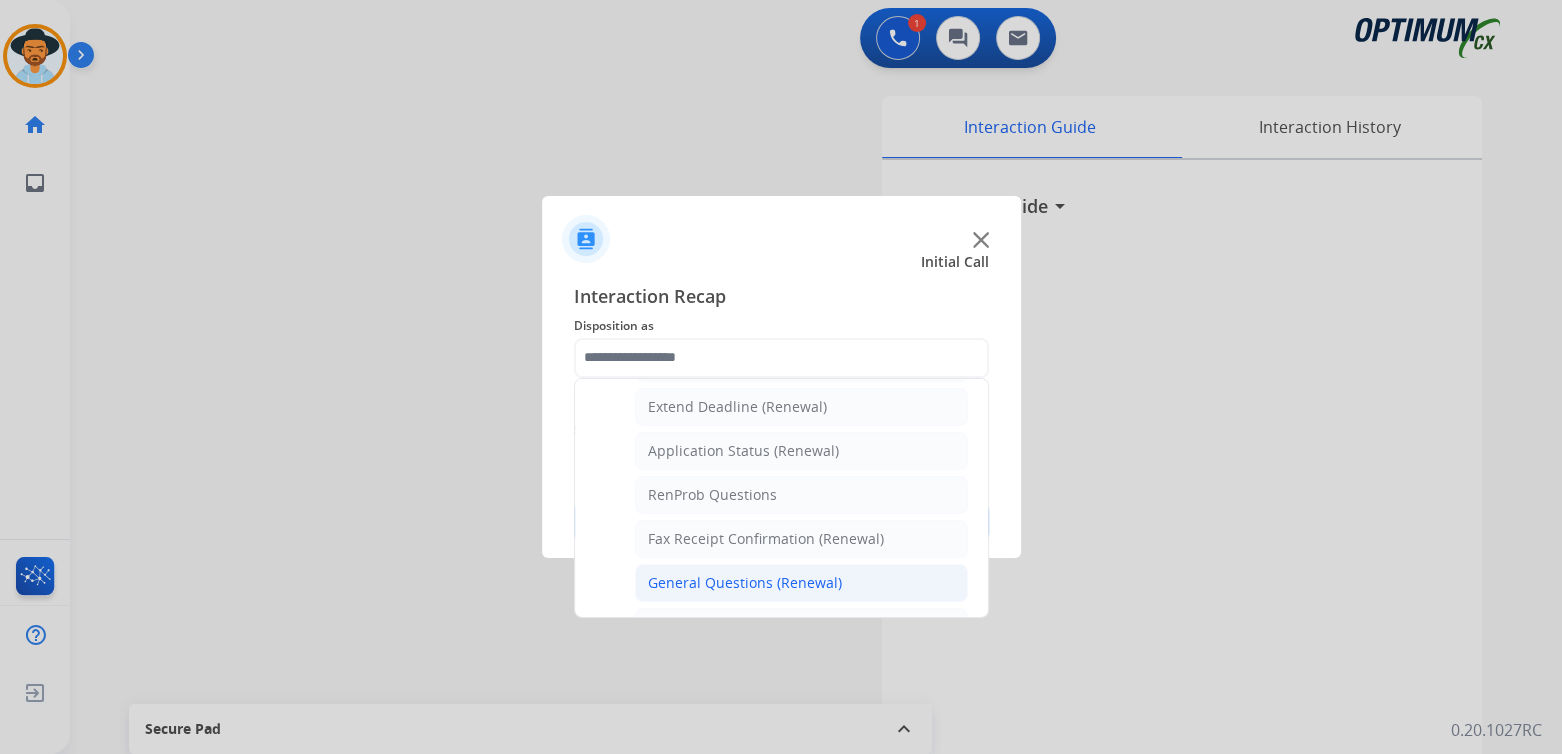 click on "General Questions (Renewal)" 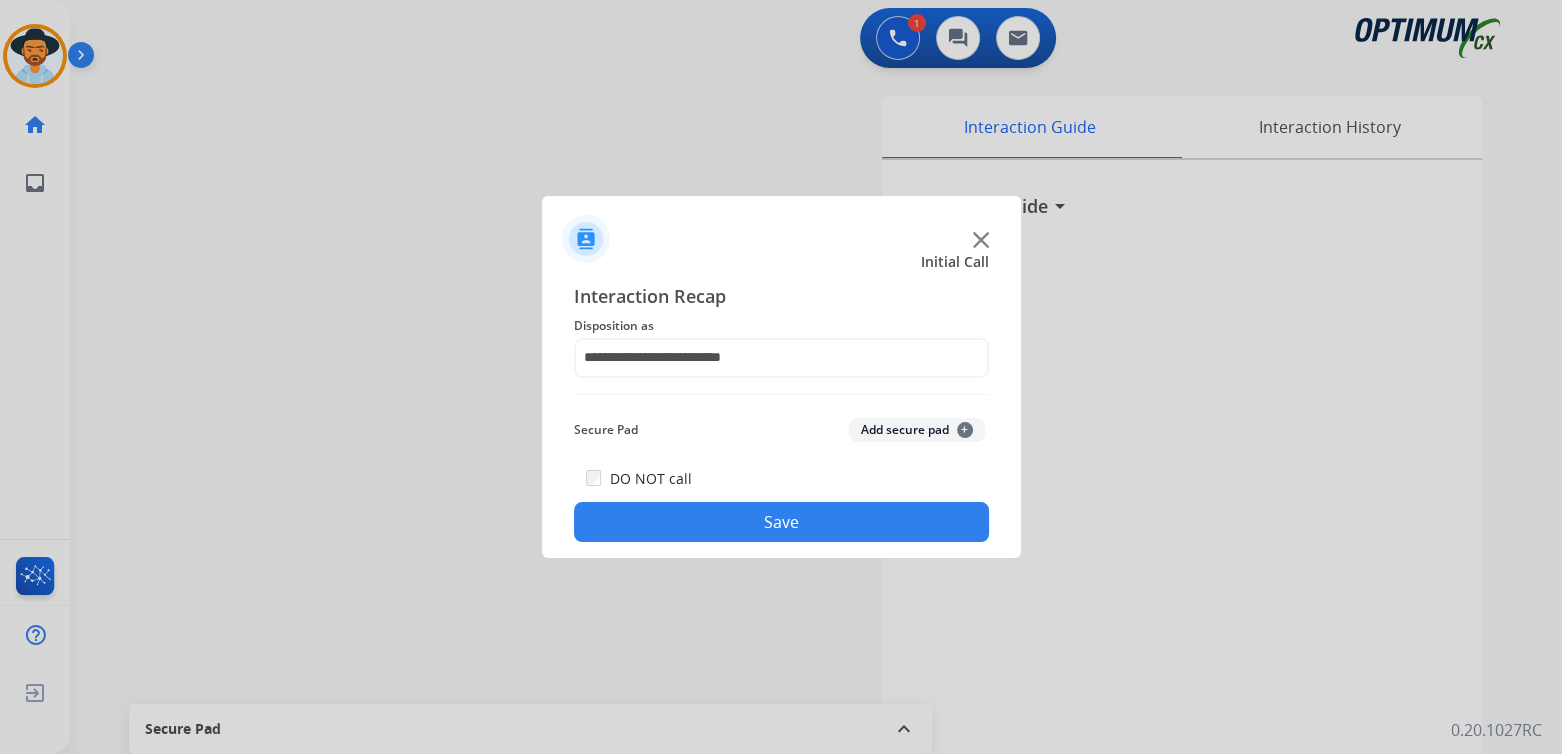 click on "Save" 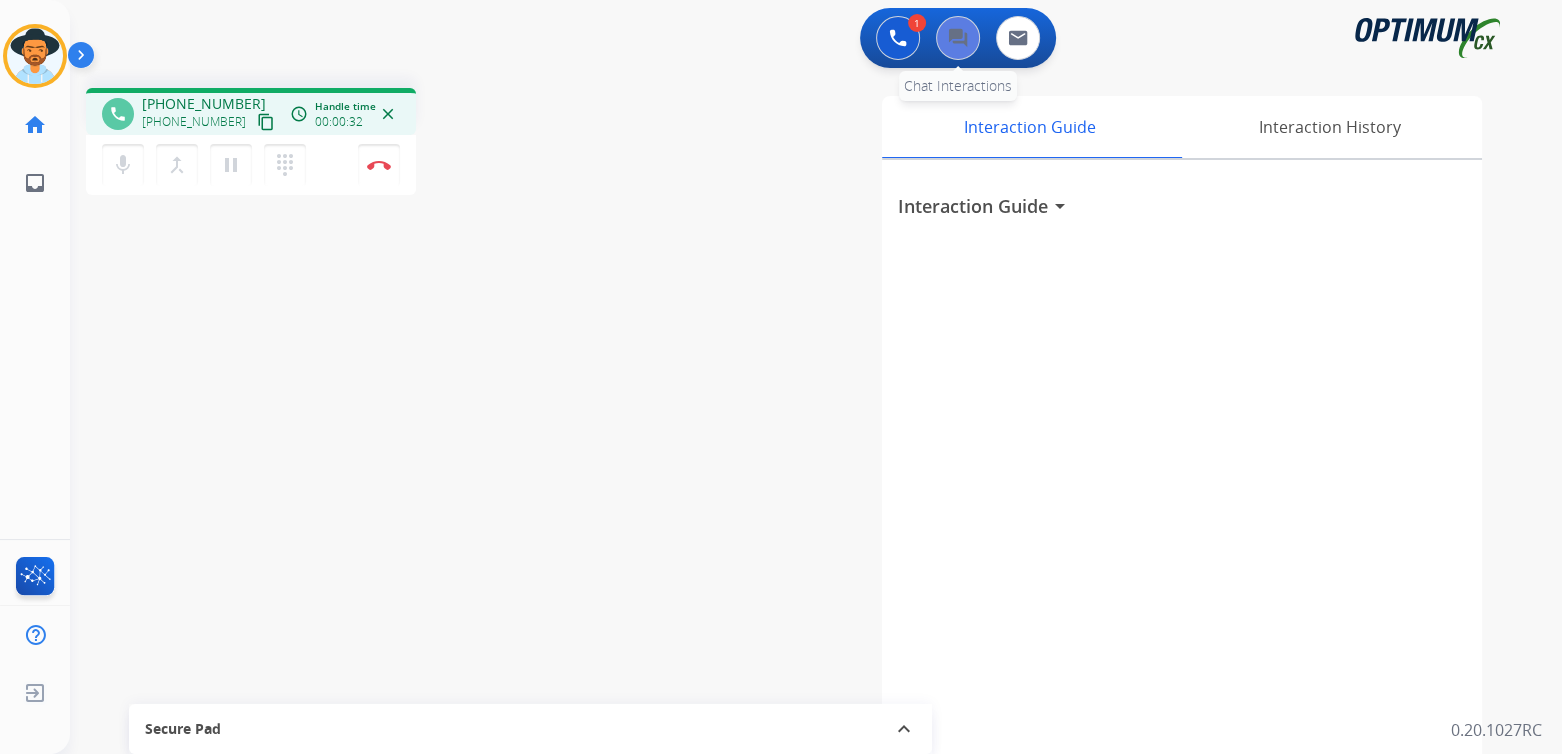 drag, startPoint x: 382, startPoint y: 171, endPoint x: 944, endPoint y: 50, distance: 574.87823 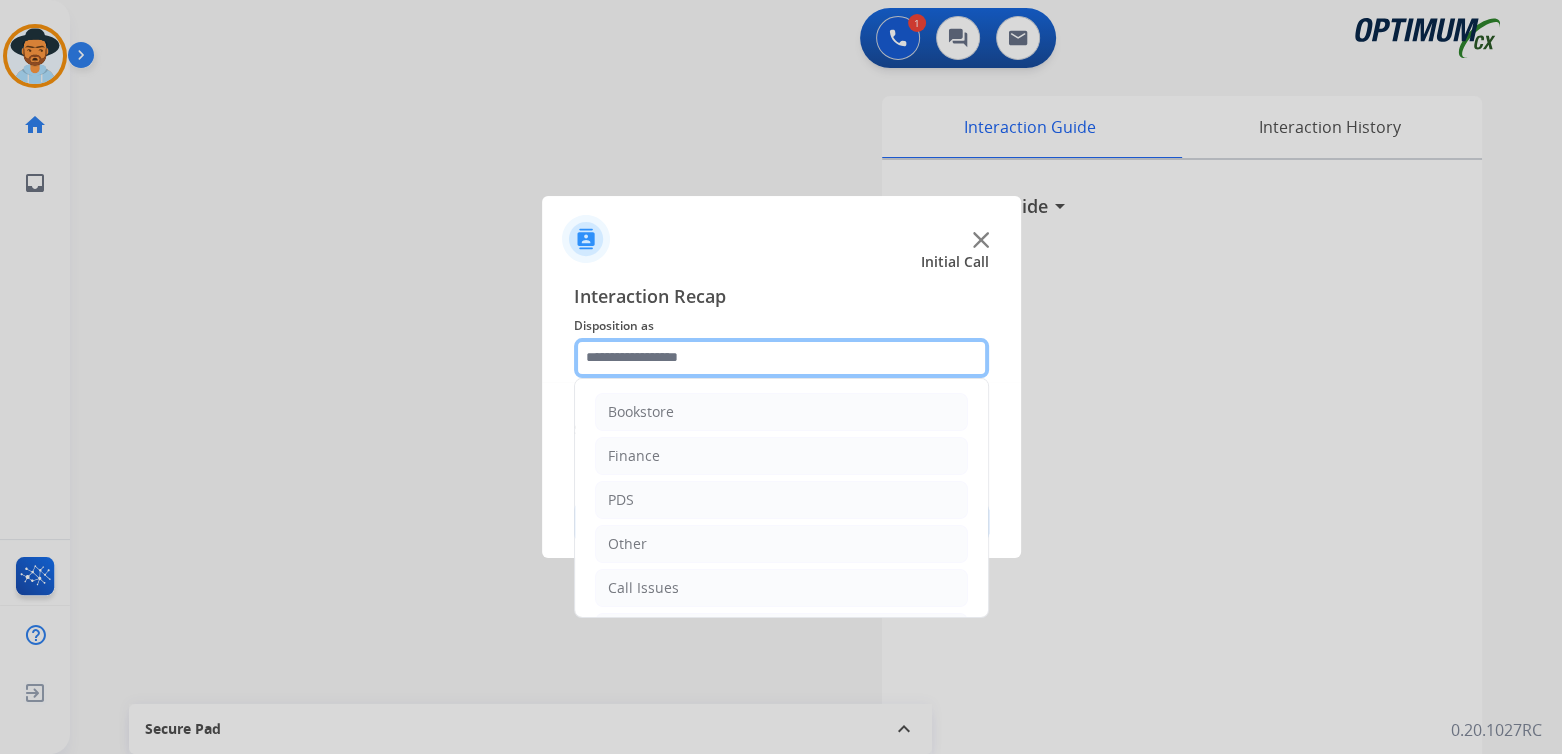 click 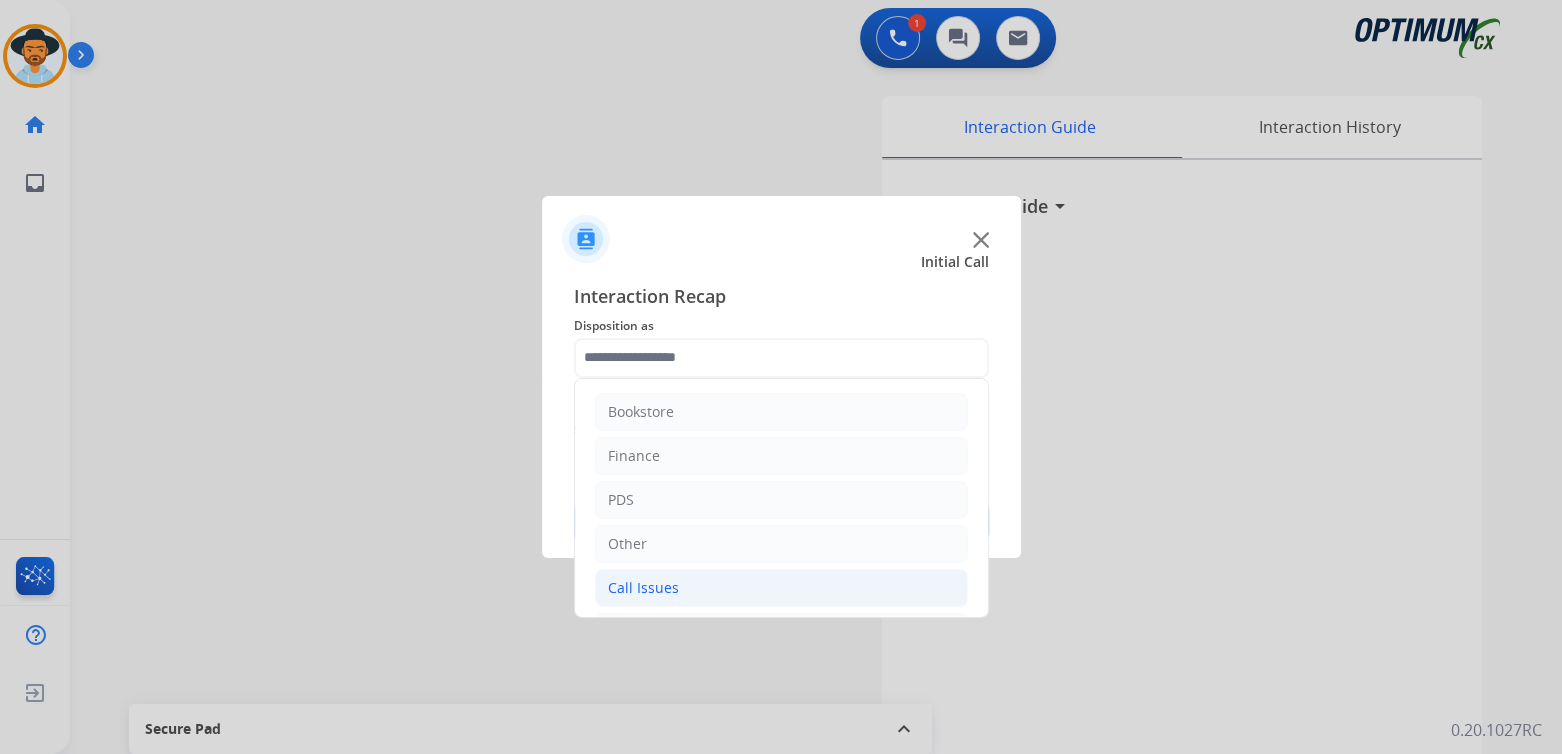 click on "Call Issues" 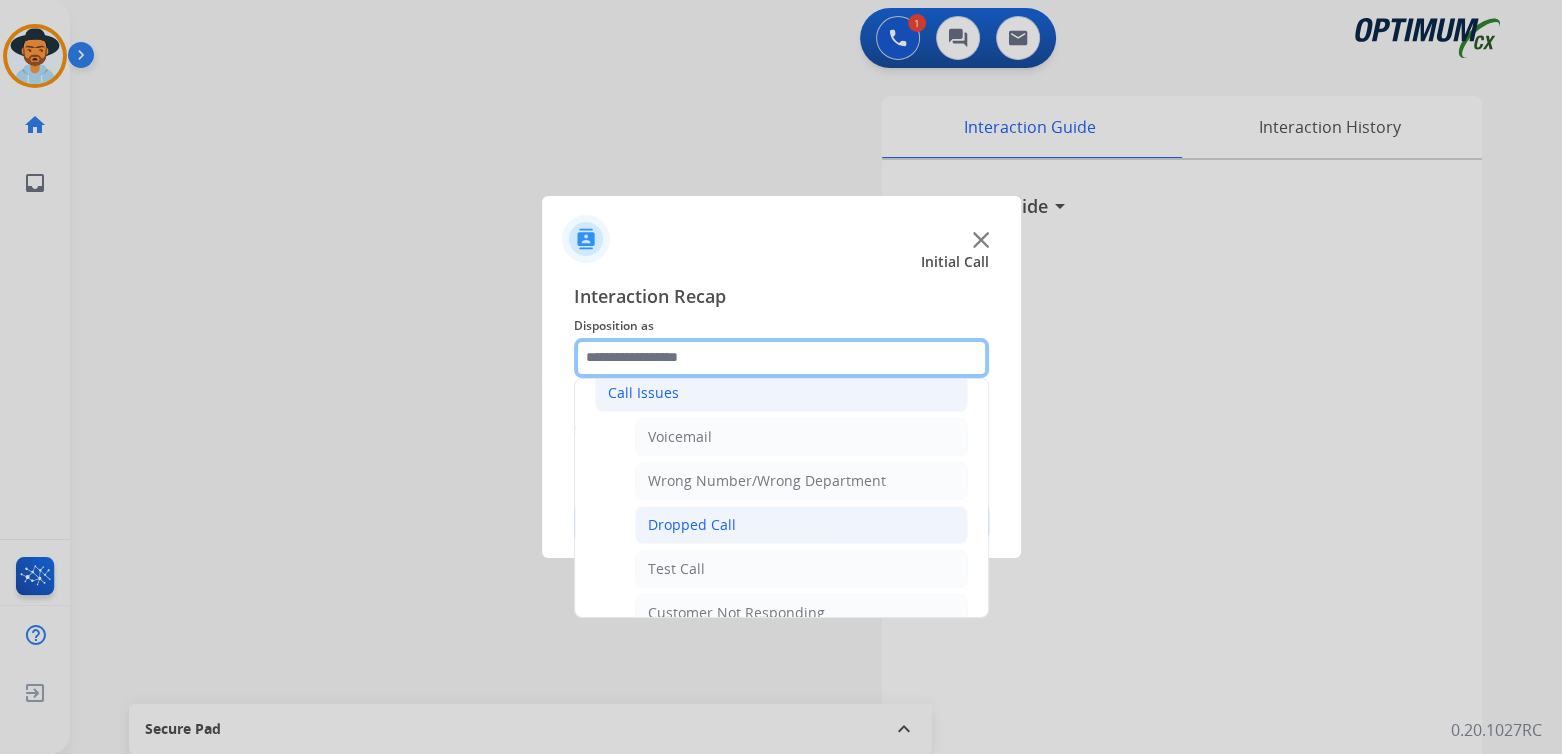 scroll, scrollTop: 197, scrollLeft: 0, axis: vertical 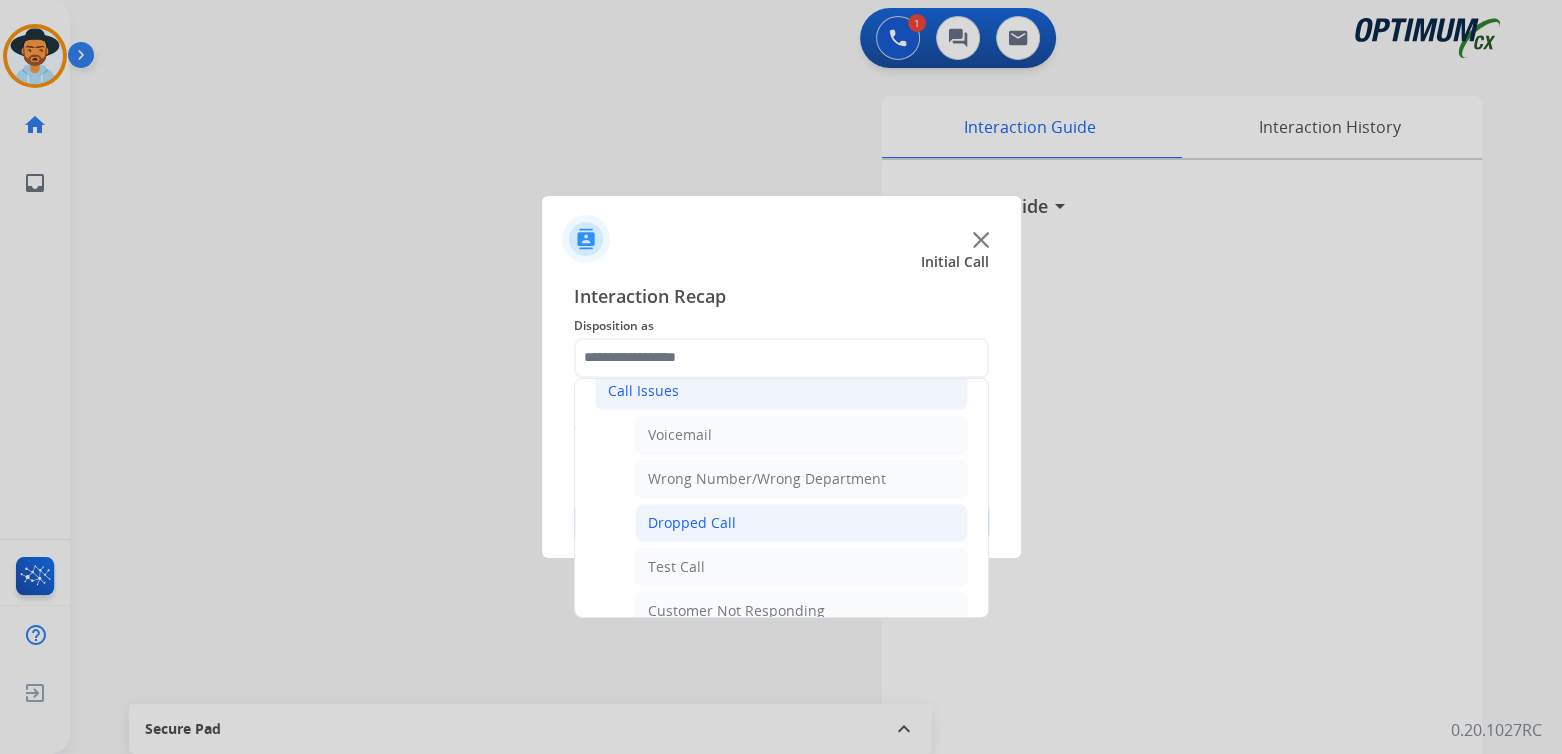 click on "Dropped Call" 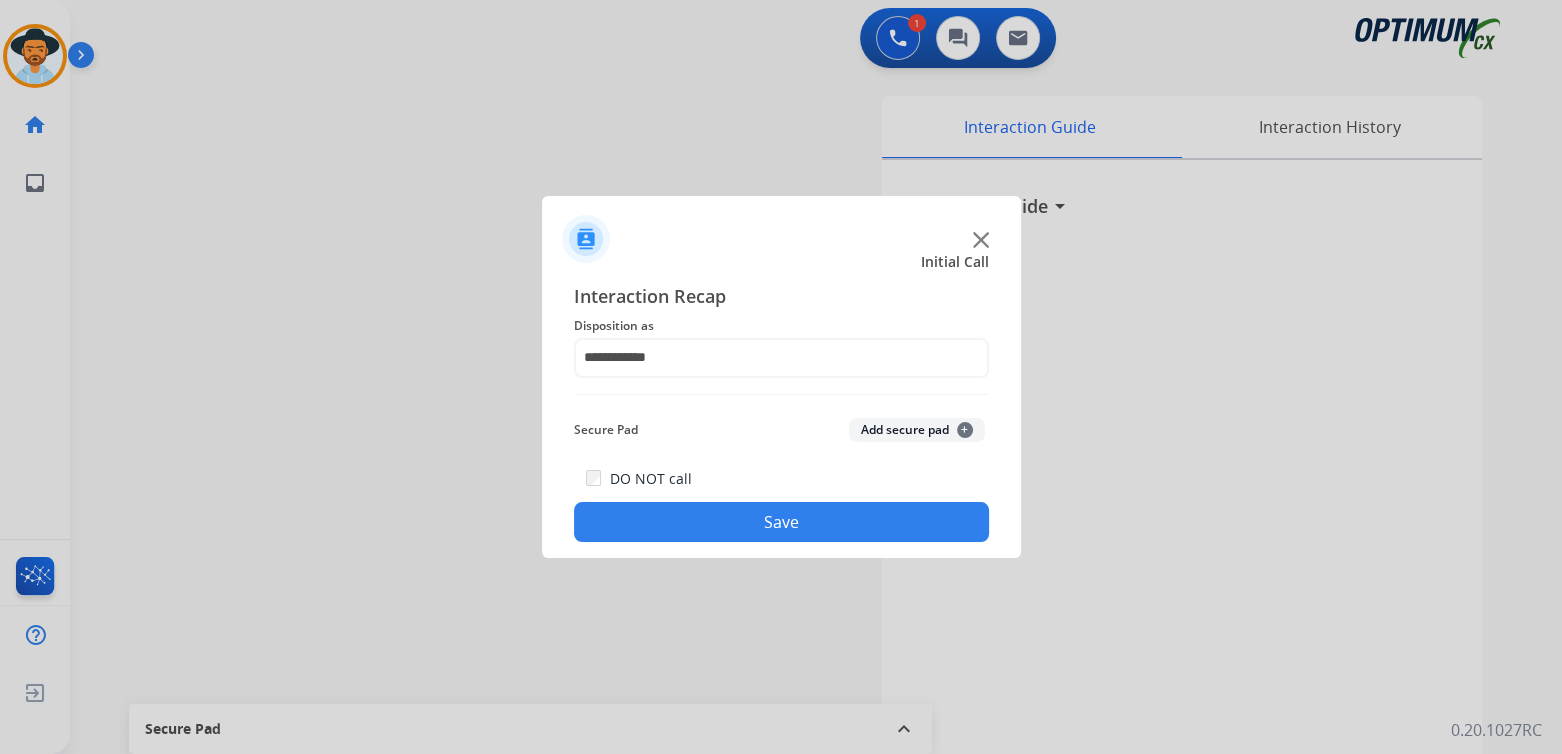 click on "Save" 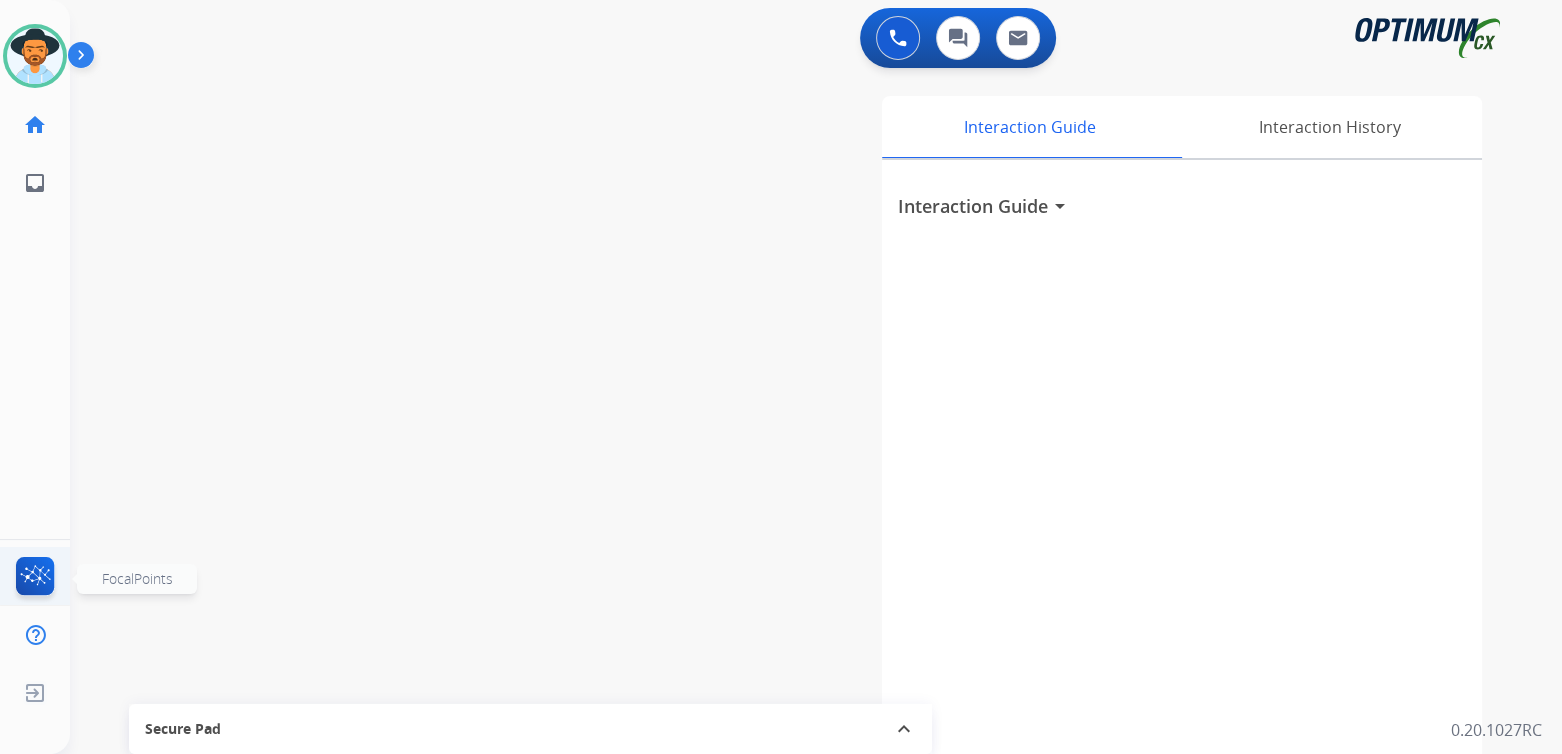 click 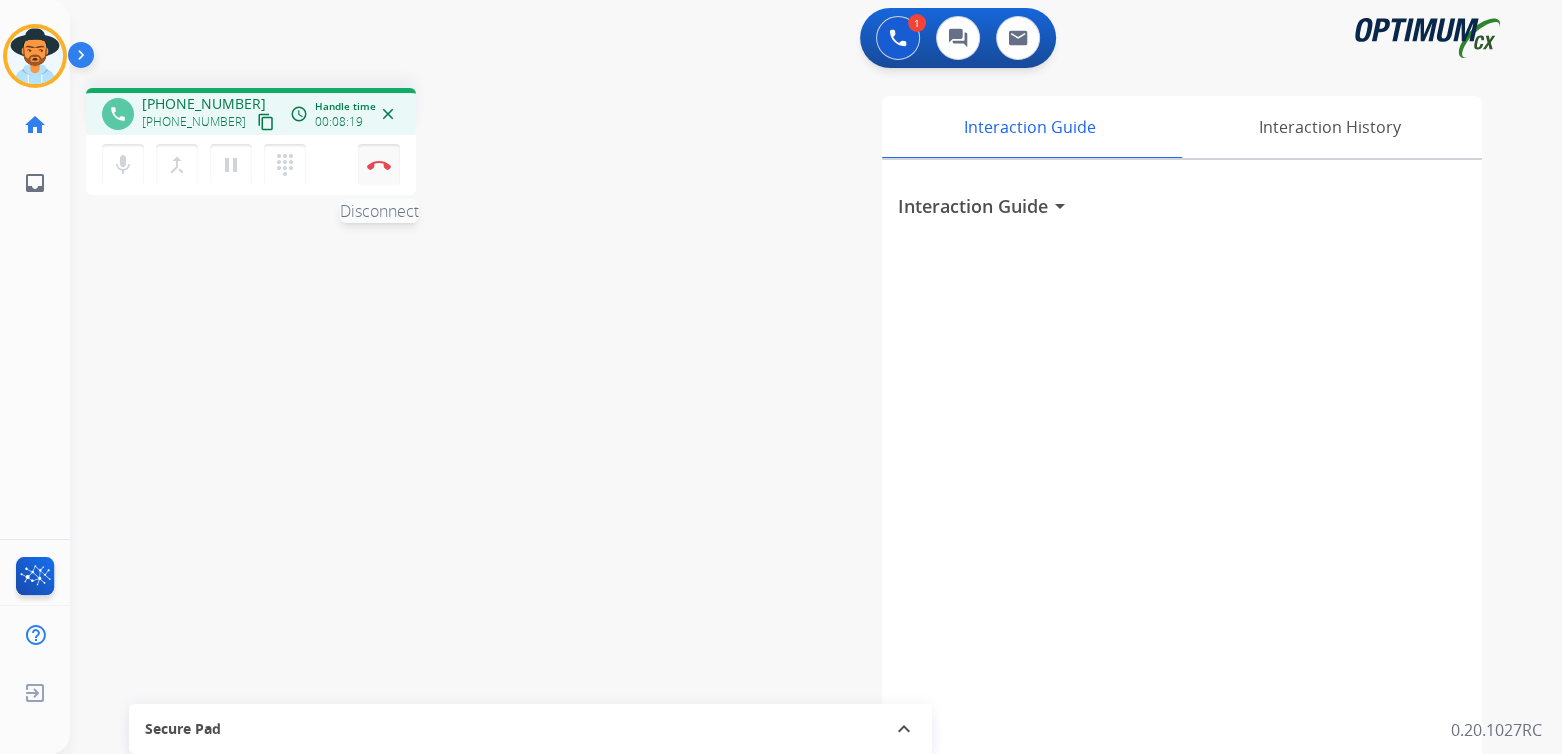 click at bounding box center (379, 165) 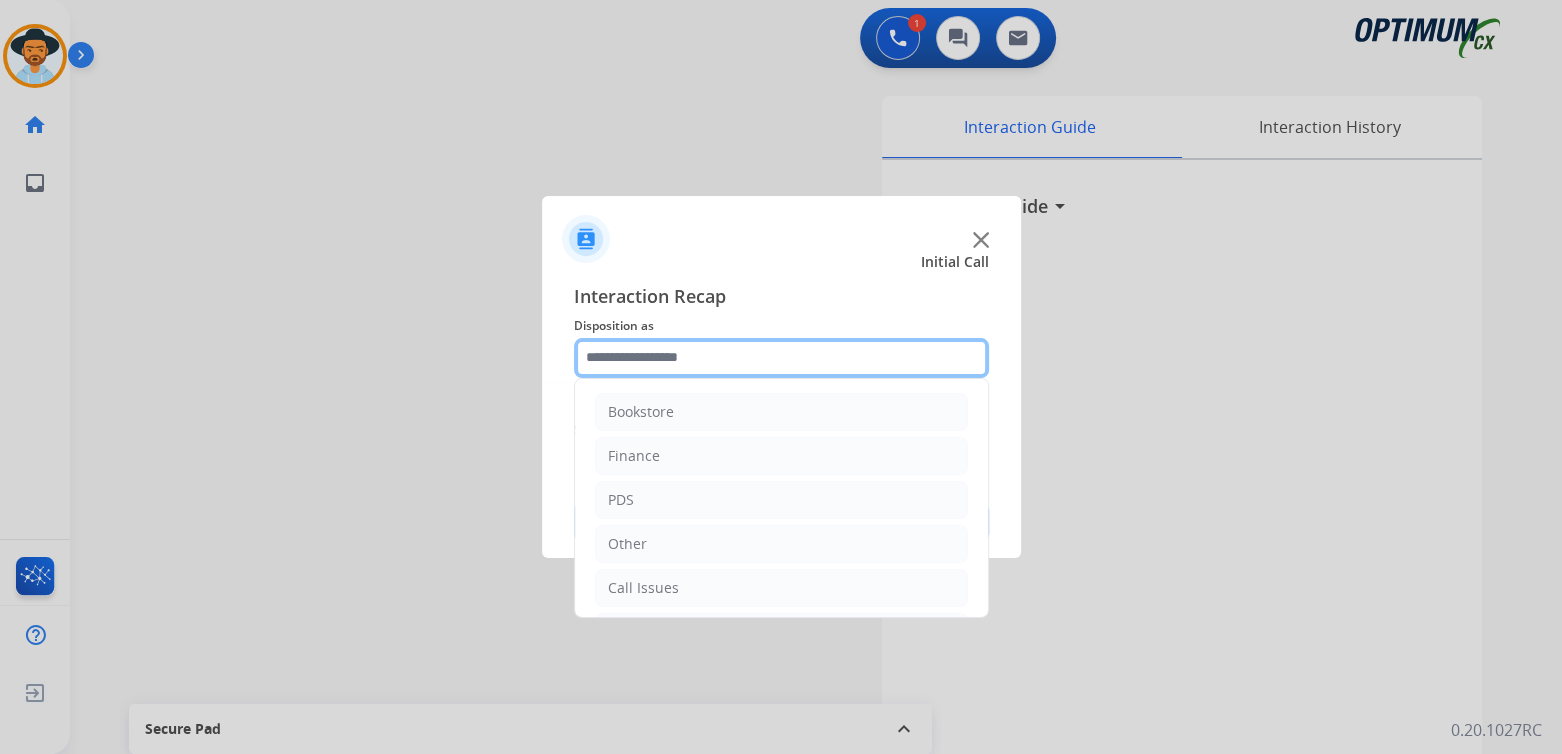 click 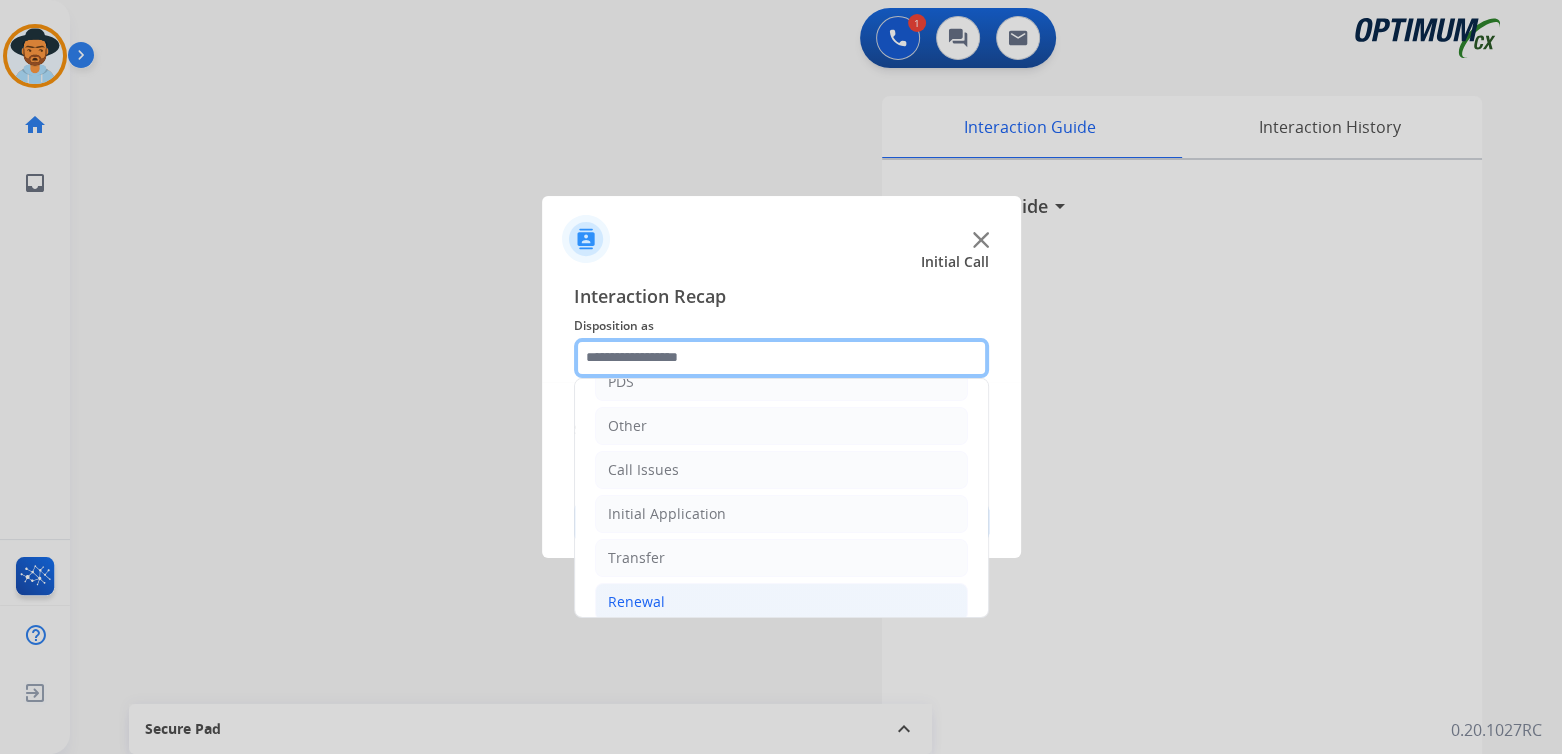 scroll, scrollTop: 132, scrollLeft: 0, axis: vertical 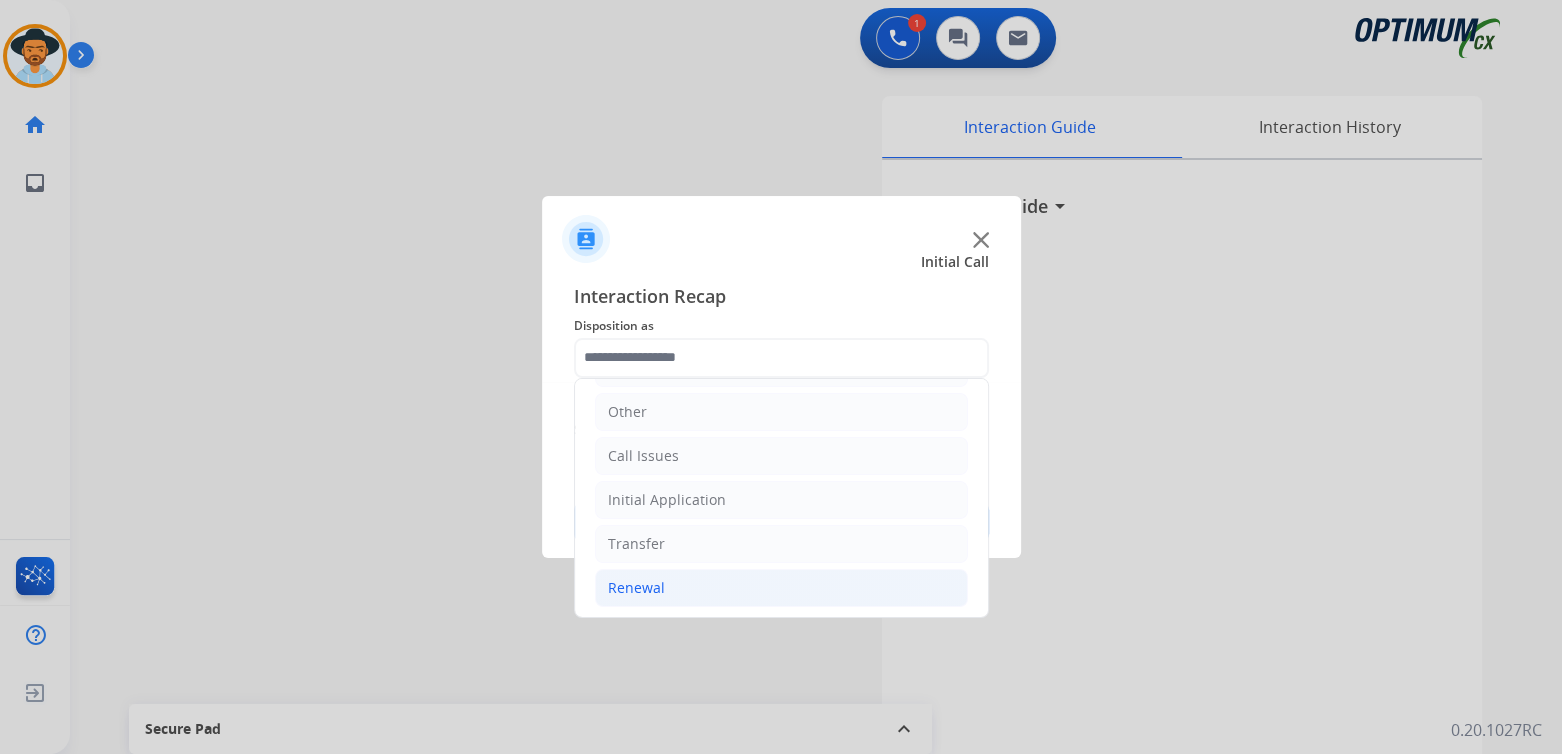click on "Renewal" 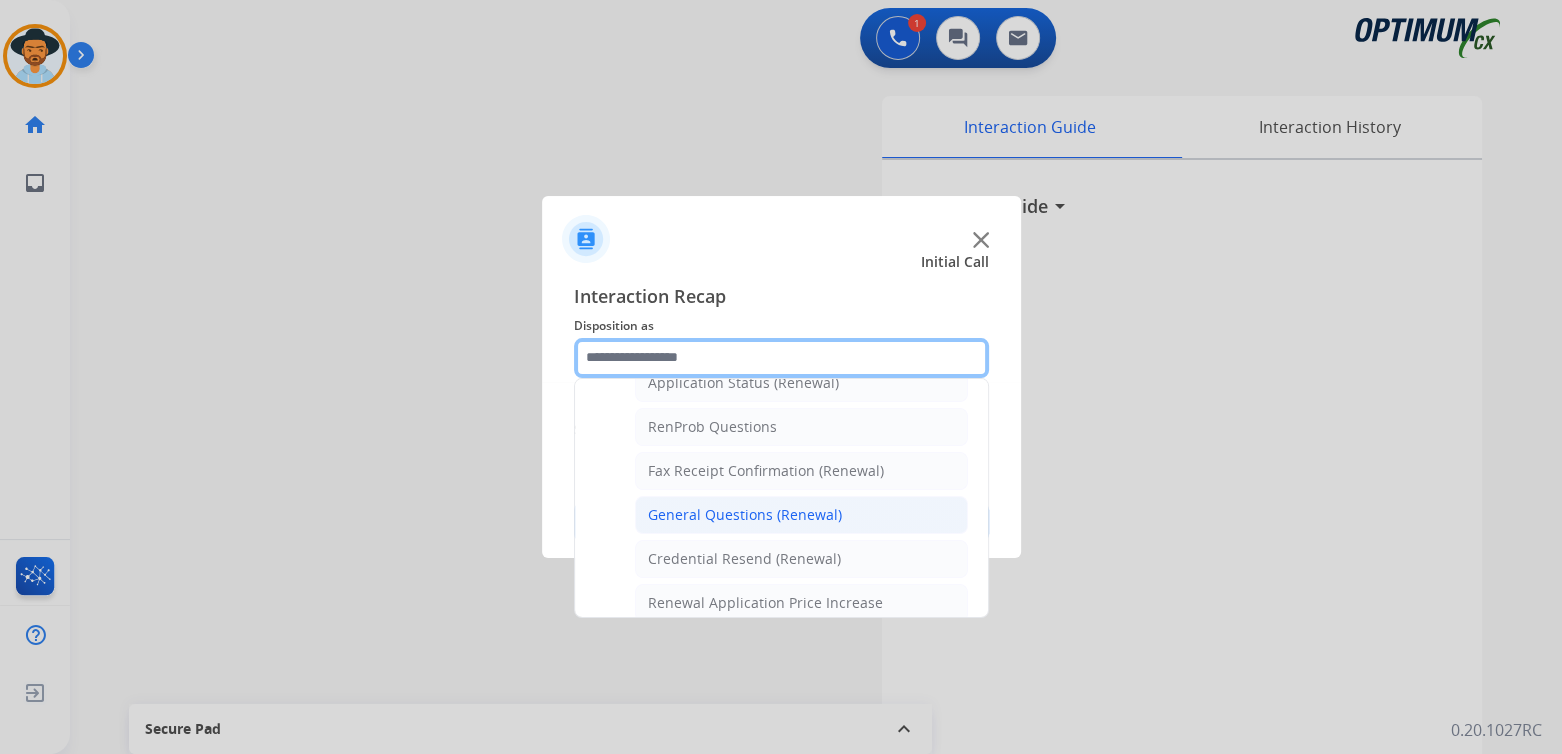 scroll, scrollTop: 500, scrollLeft: 0, axis: vertical 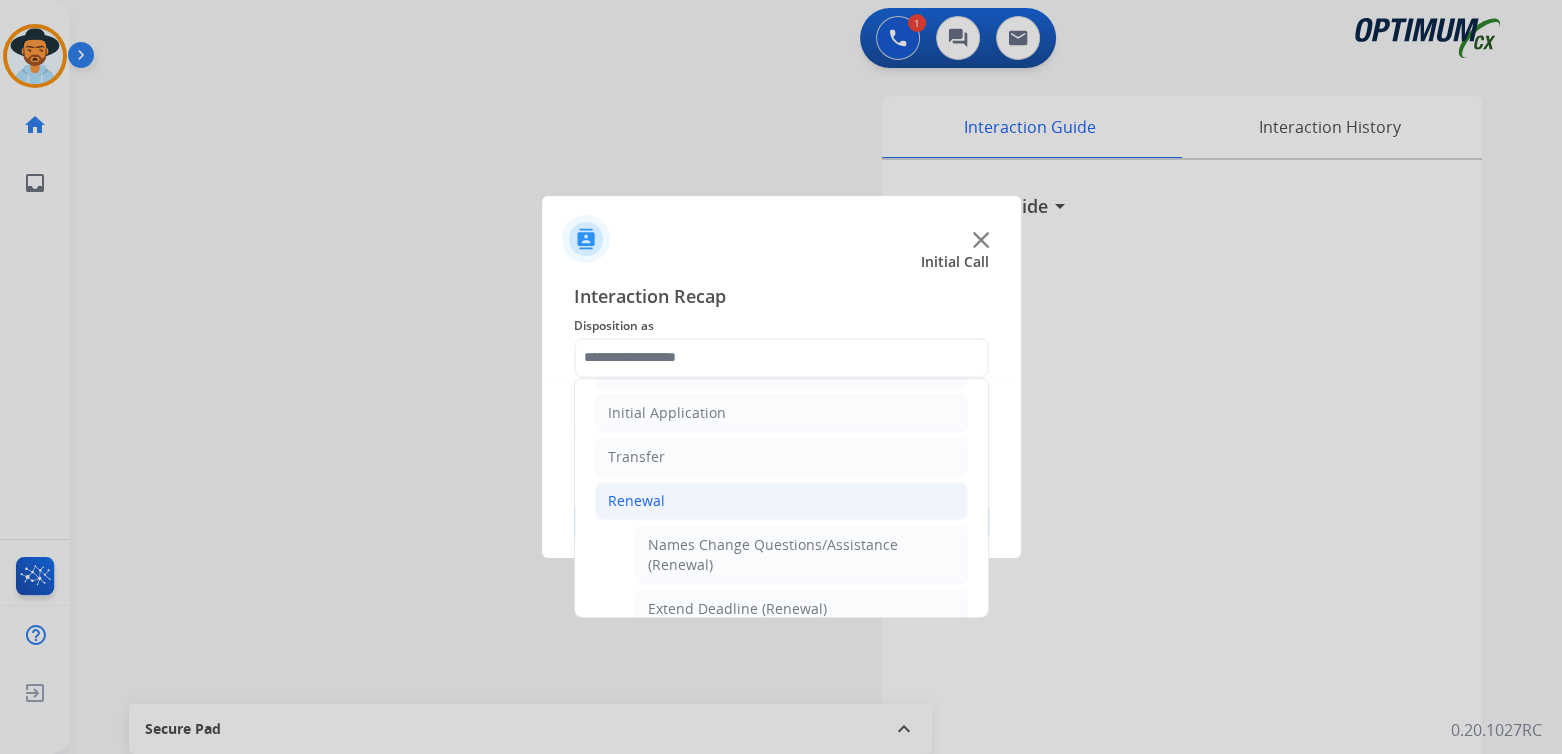 drag, startPoint x: 750, startPoint y: 494, endPoint x: 785, endPoint y: 467, distance: 44.20407 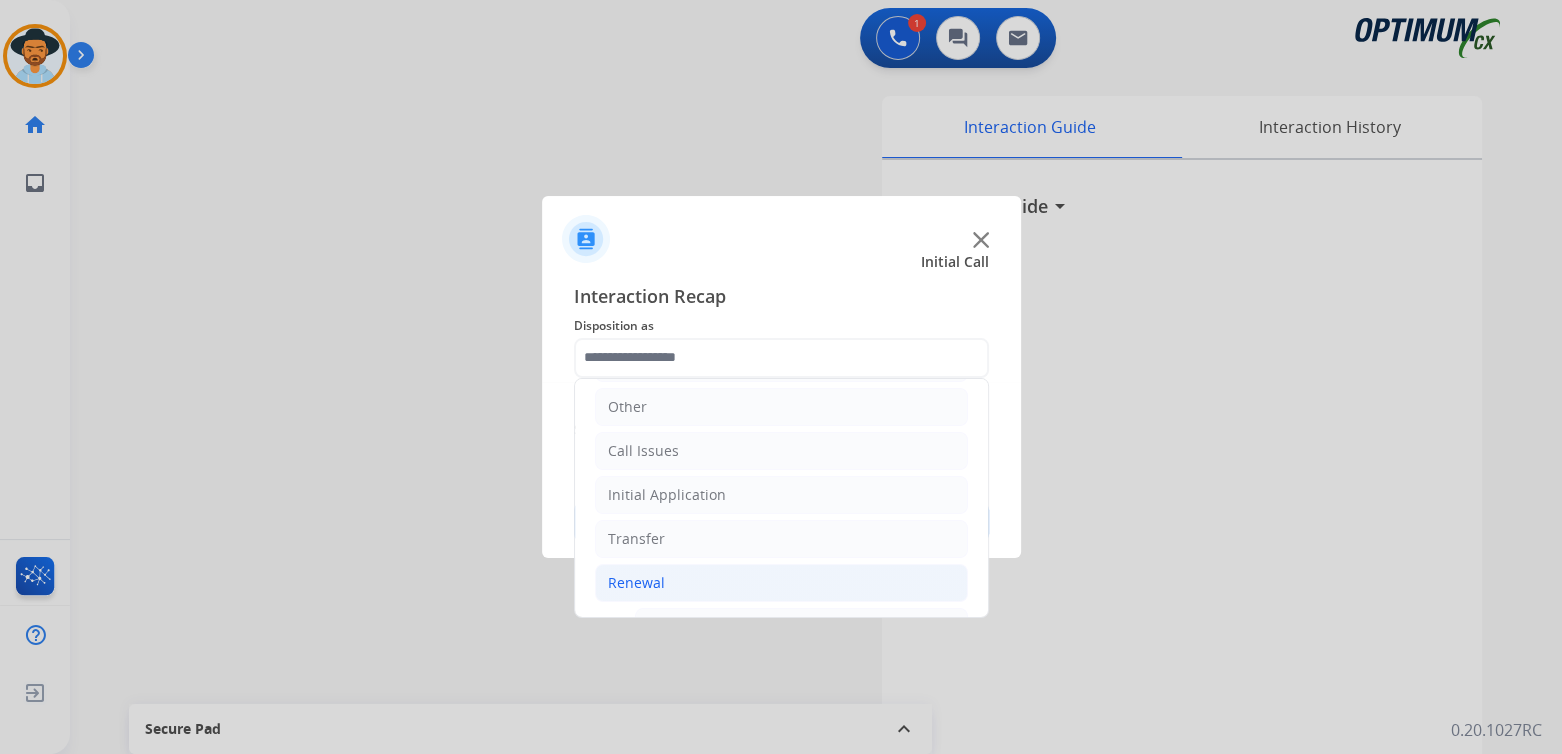 type on "**********" 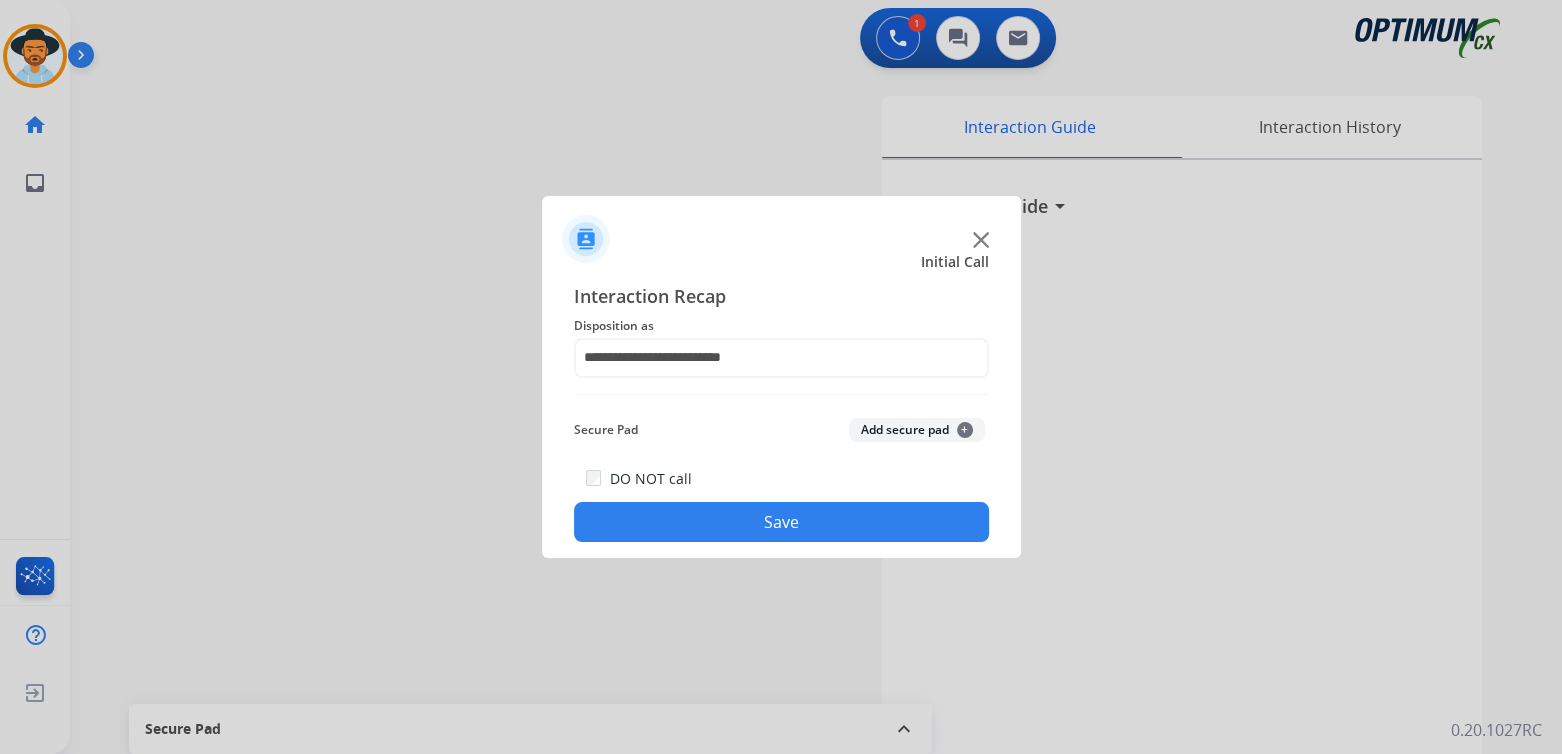 click on "DO NOT call  Save" 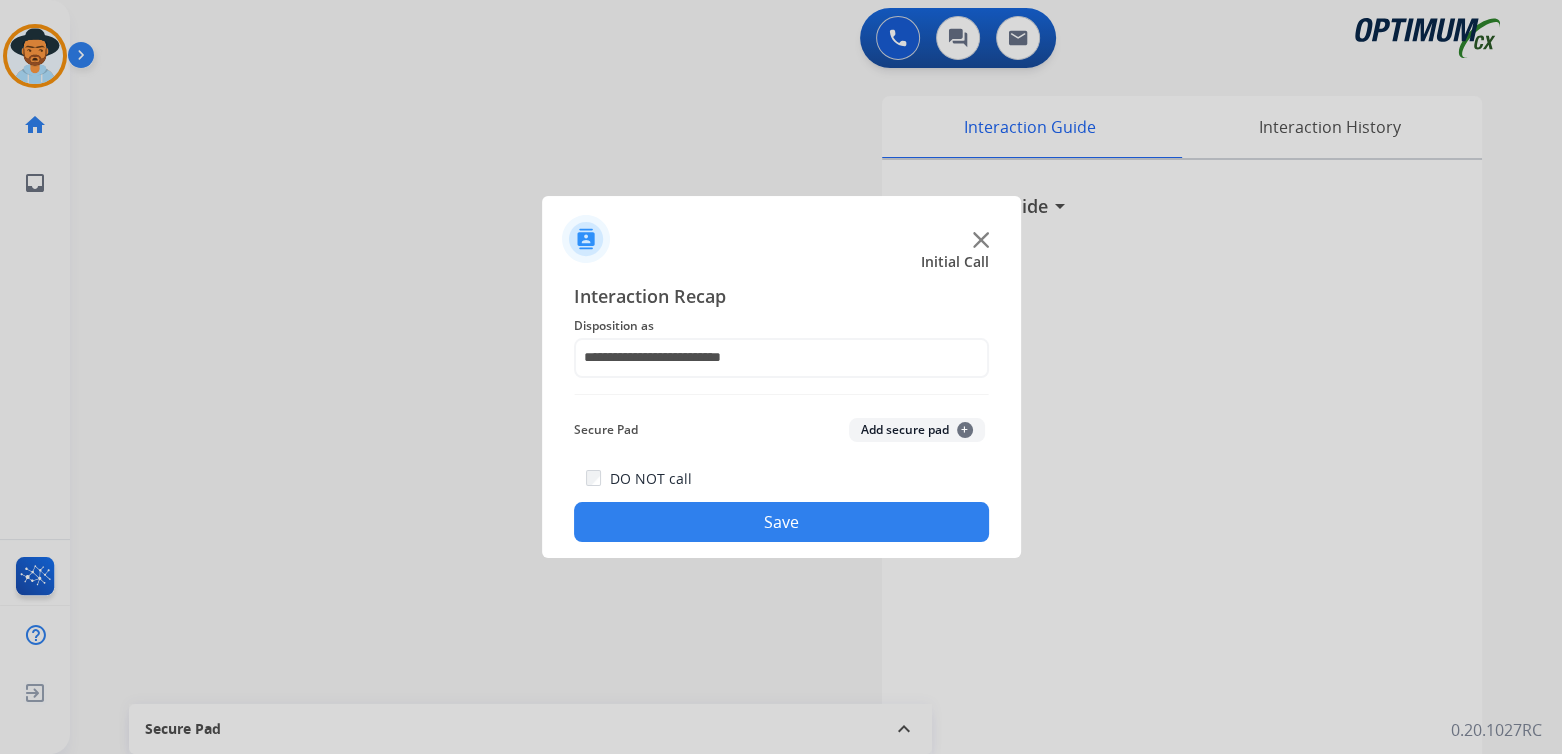 click on "Save" 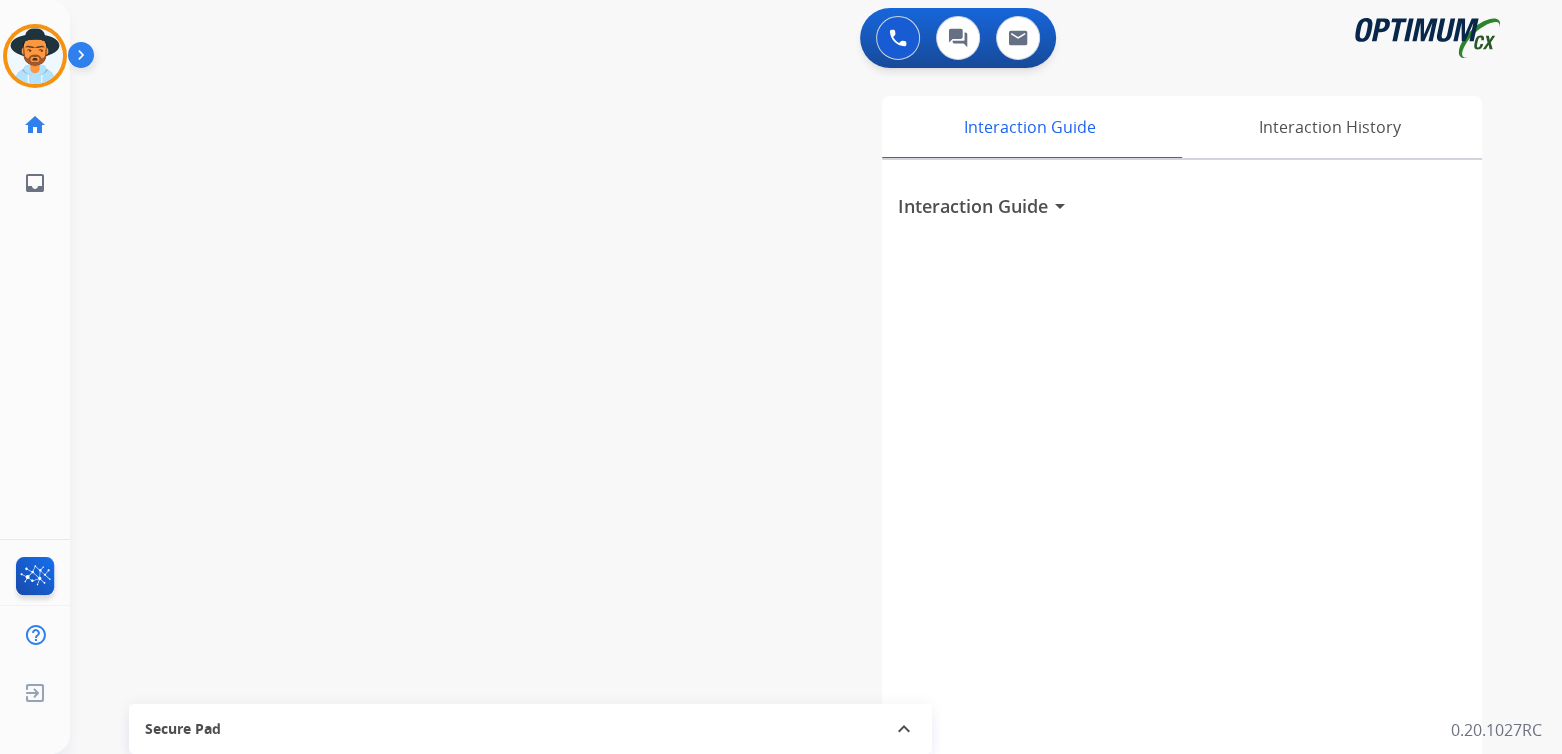 scroll, scrollTop: 1, scrollLeft: 0, axis: vertical 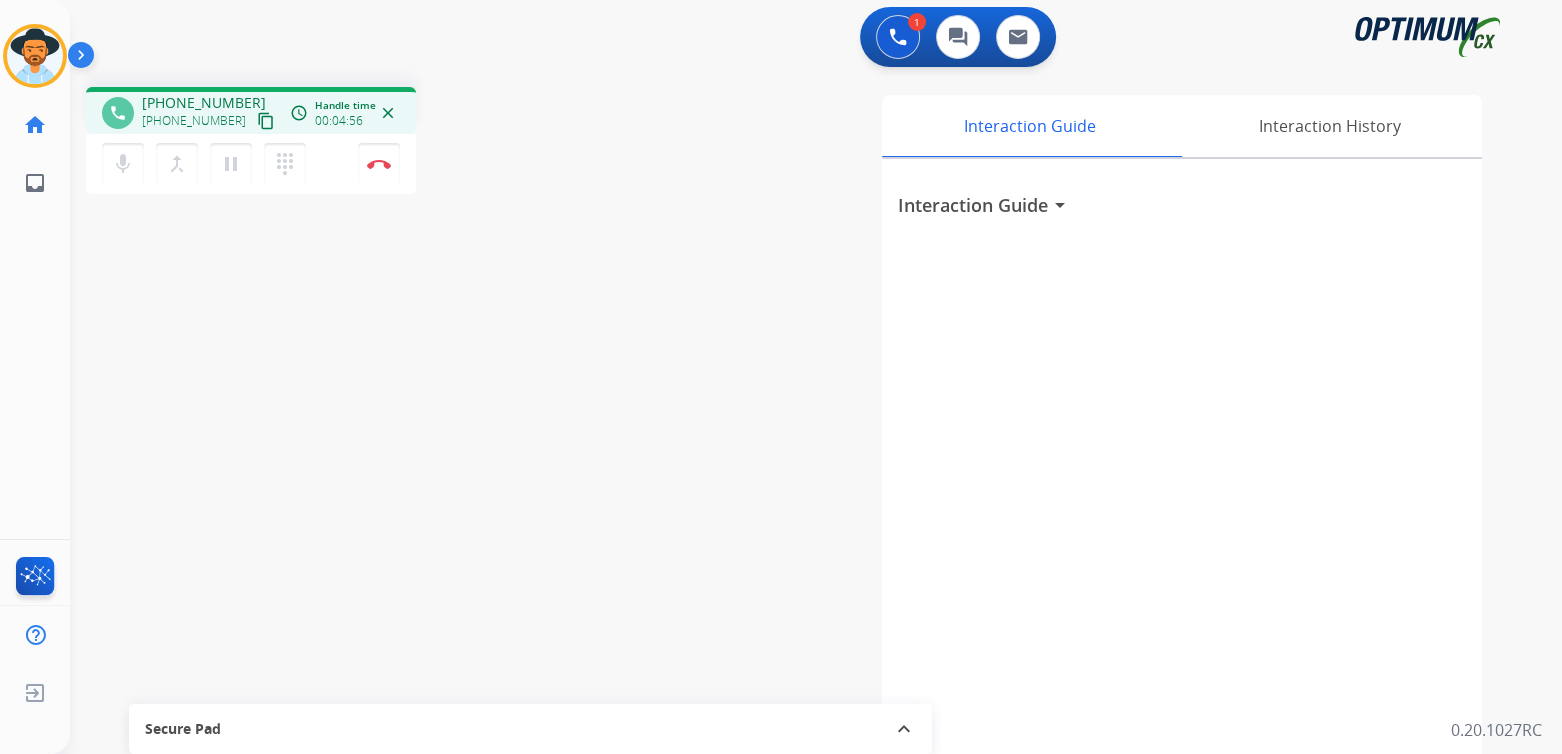 drag, startPoint x: 384, startPoint y: 165, endPoint x: 410, endPoint y: 233, distance: 72.8011 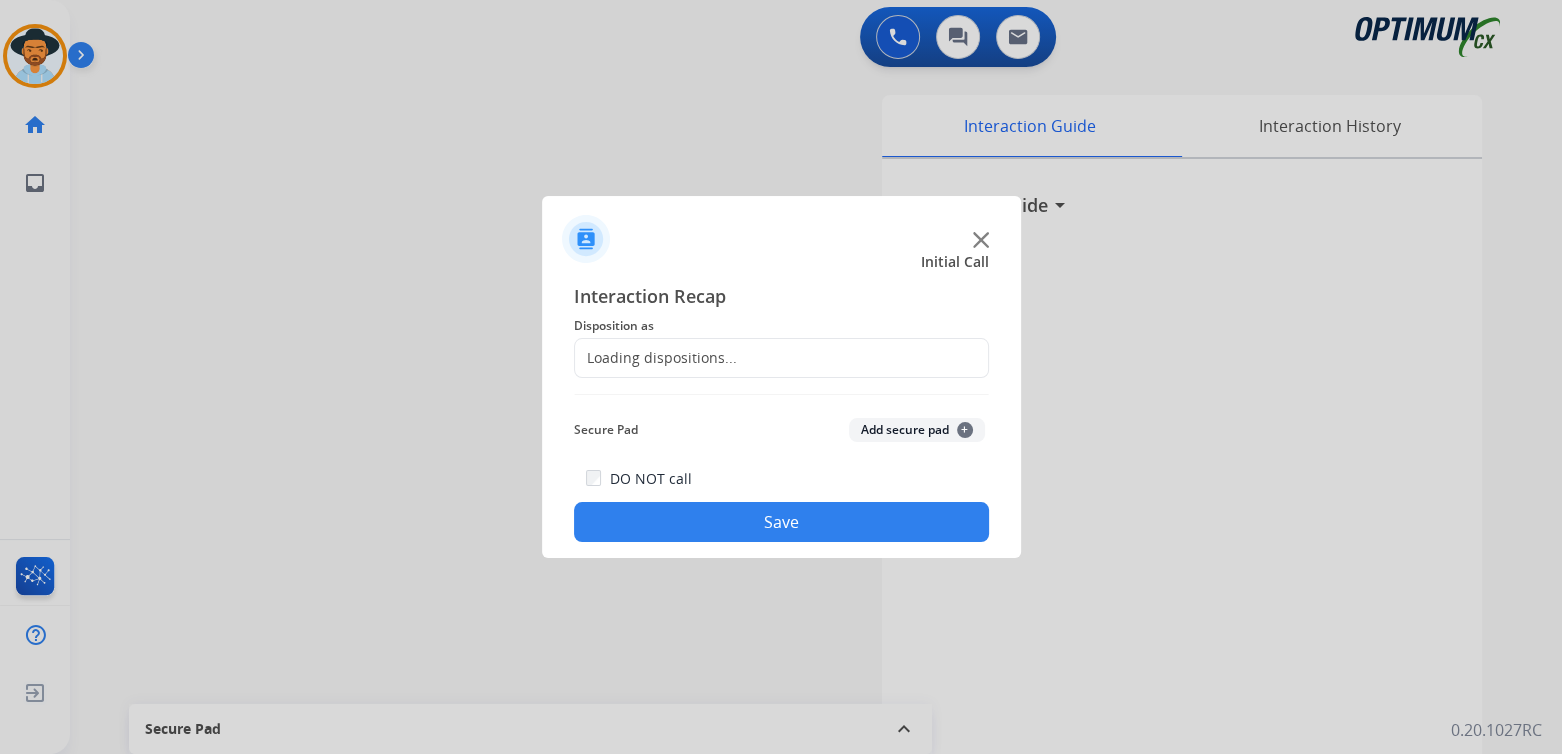 click on "Loading dispositions..." 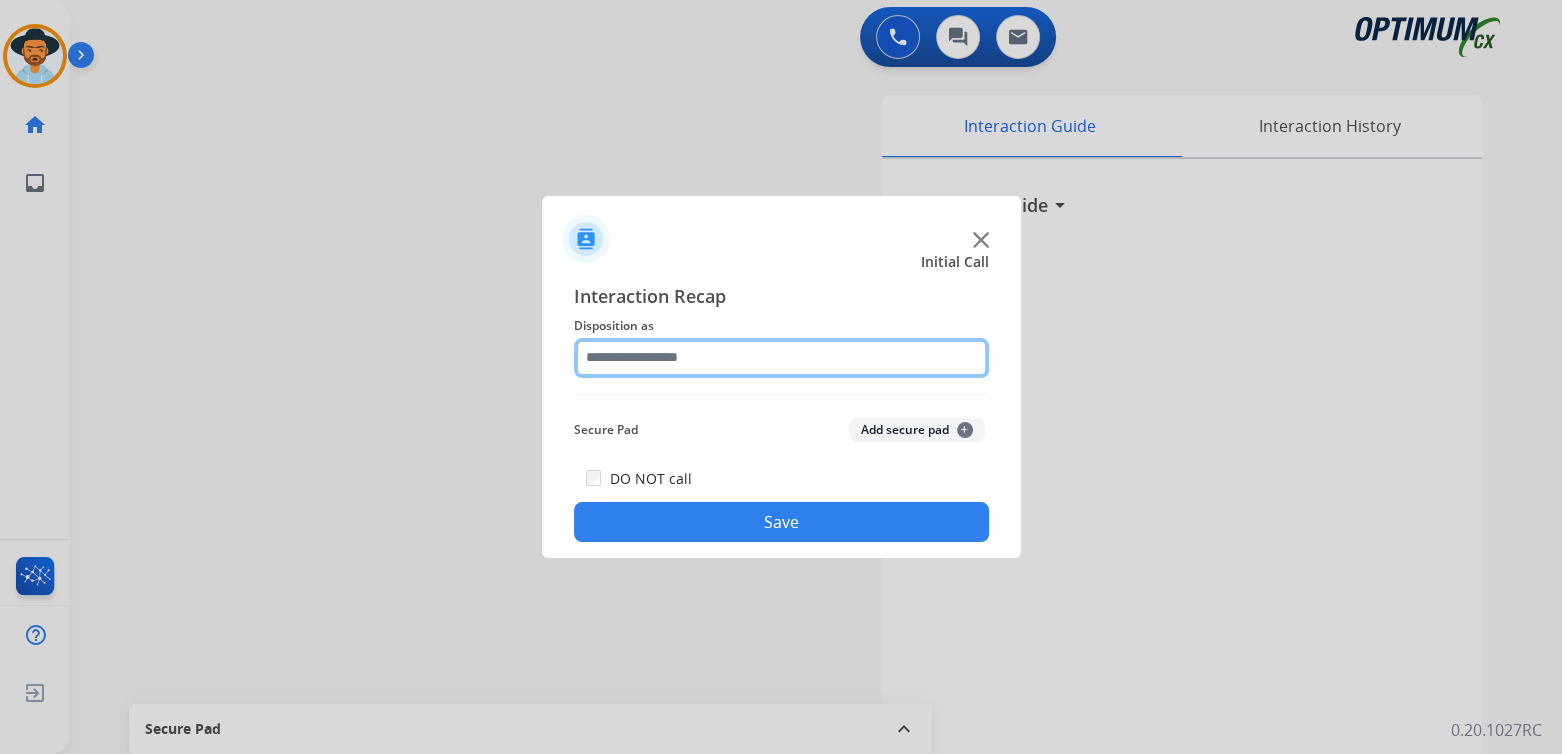 click 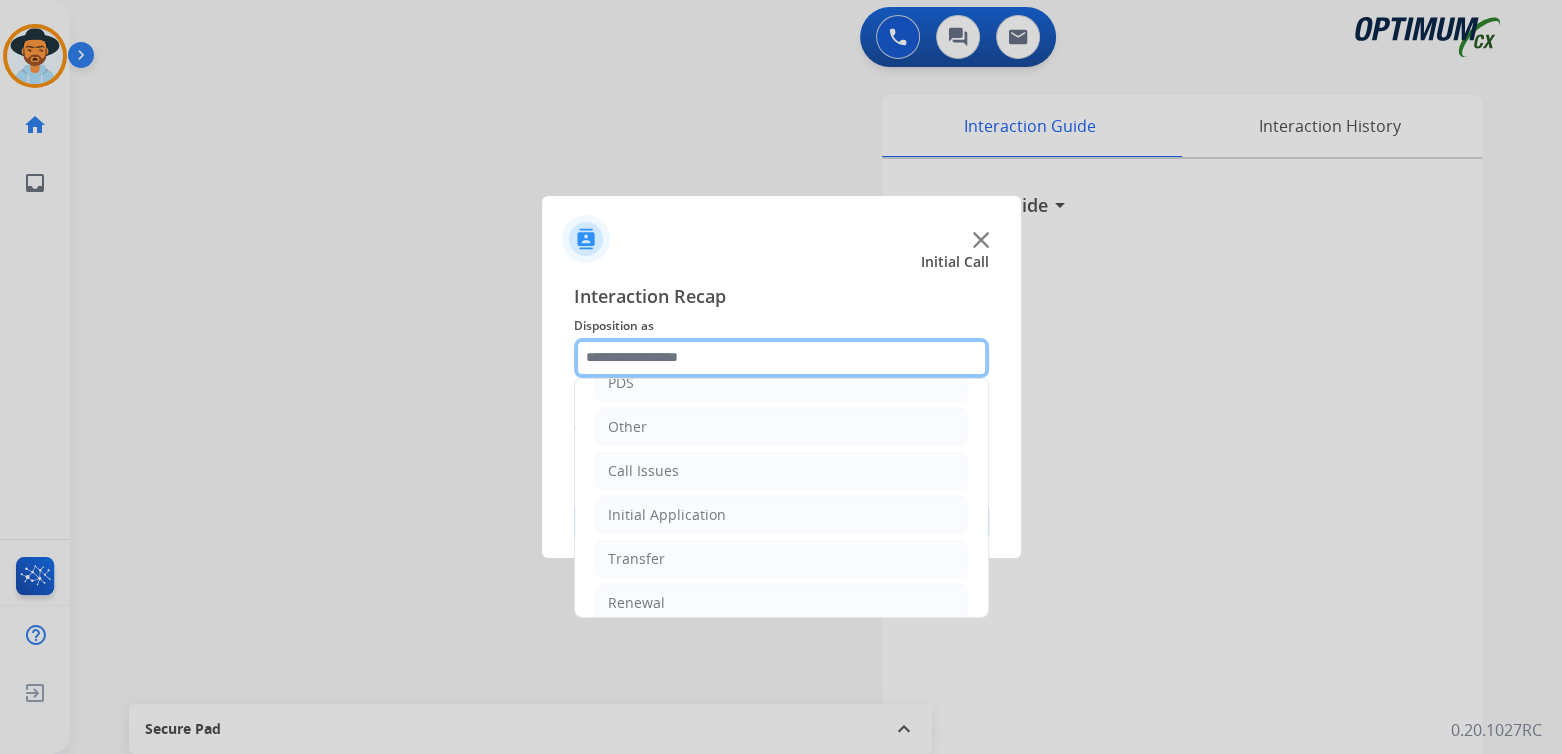 scroll, scrollTop: 132, scrollLeft: 0, axis: vertical 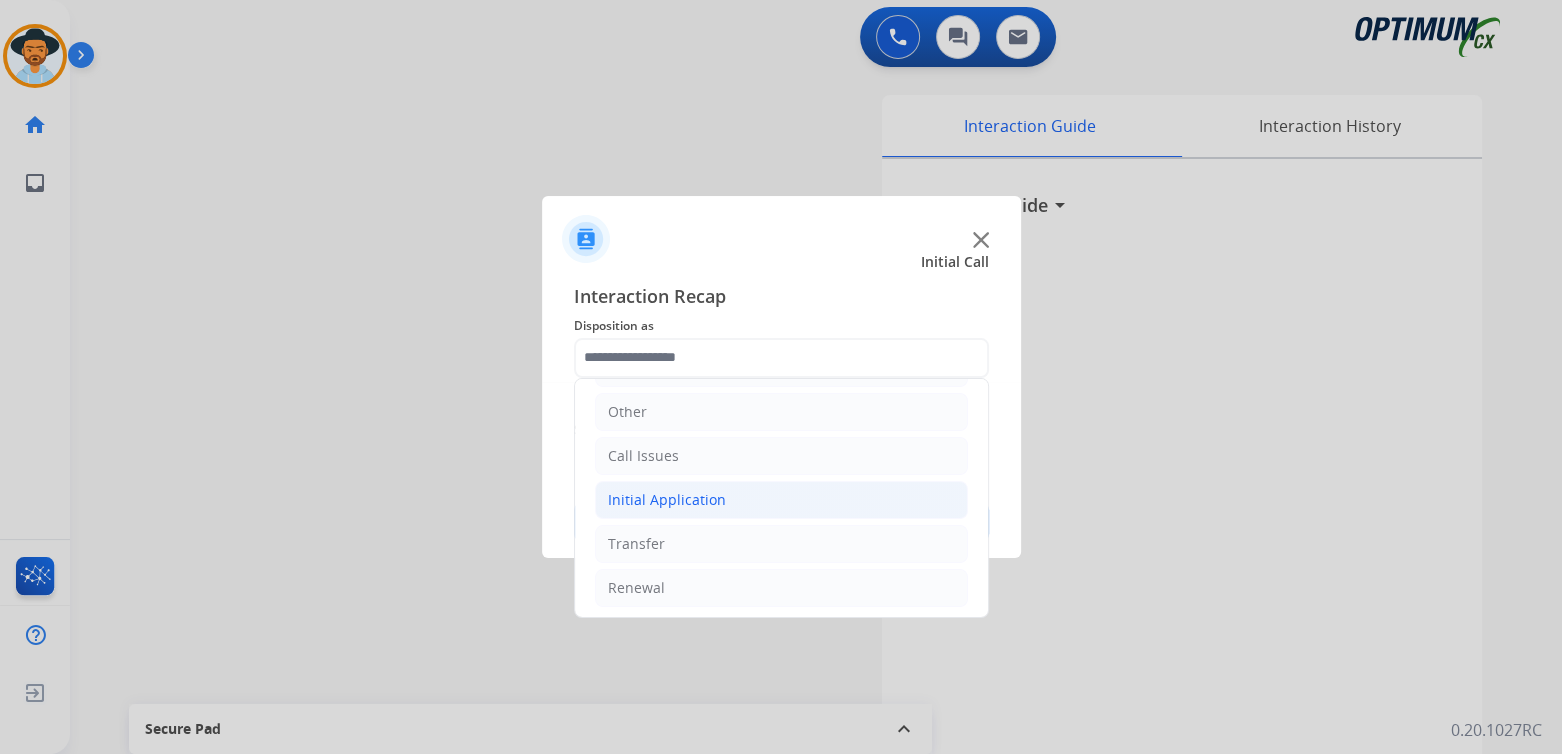 click on "Initial Application" 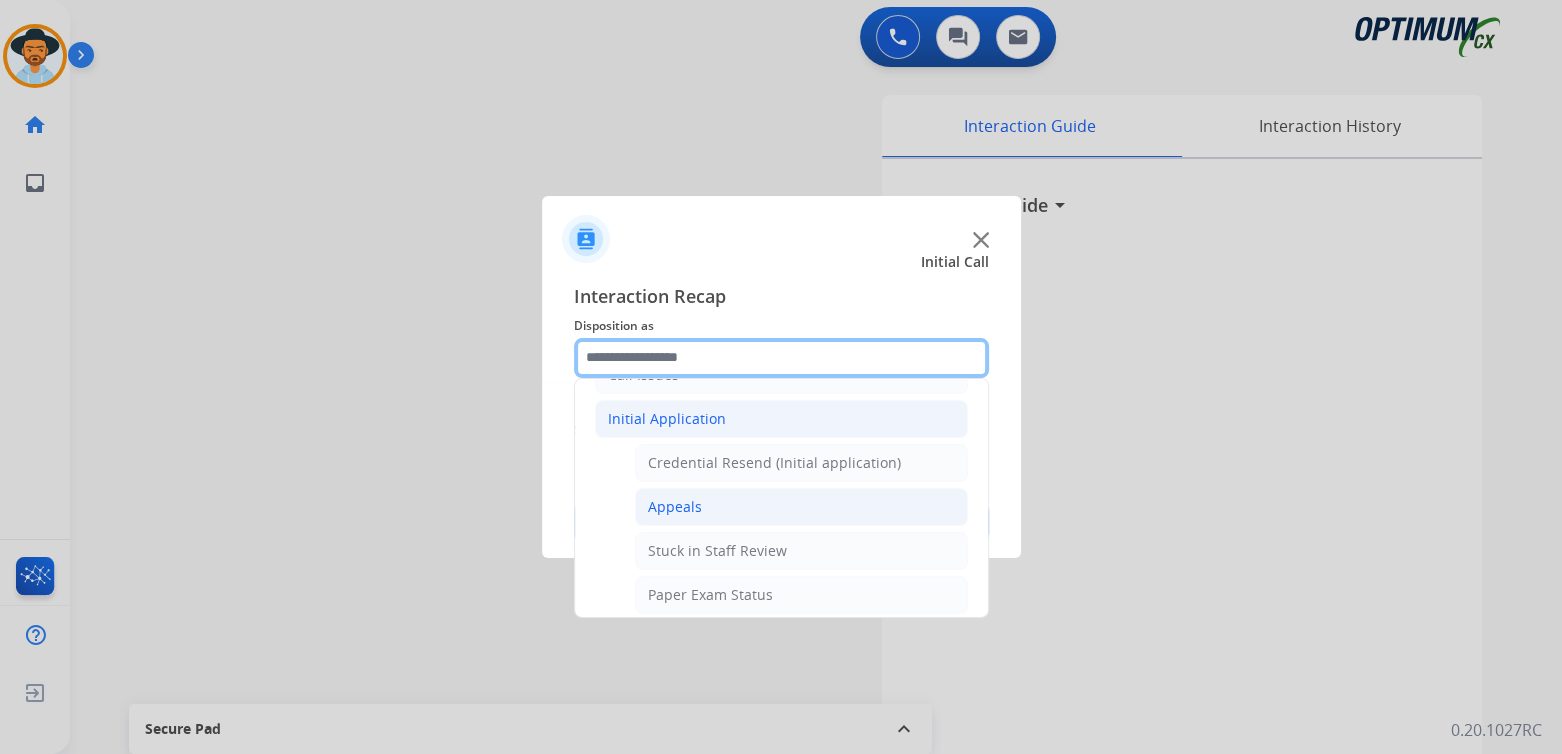 scroll, scrollTop: 217, scrollLeft: 0, axis: vertical 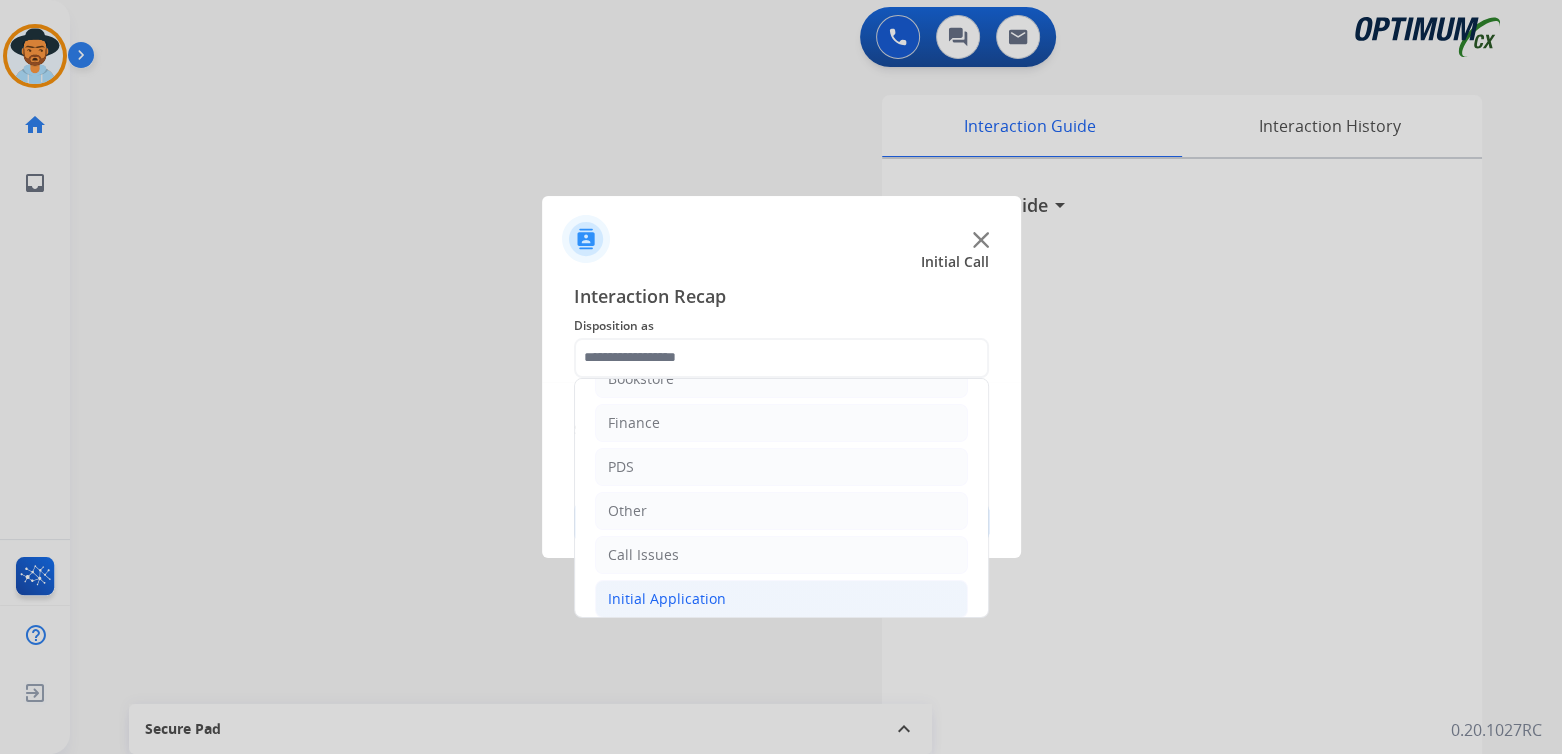 click on "Appeals" 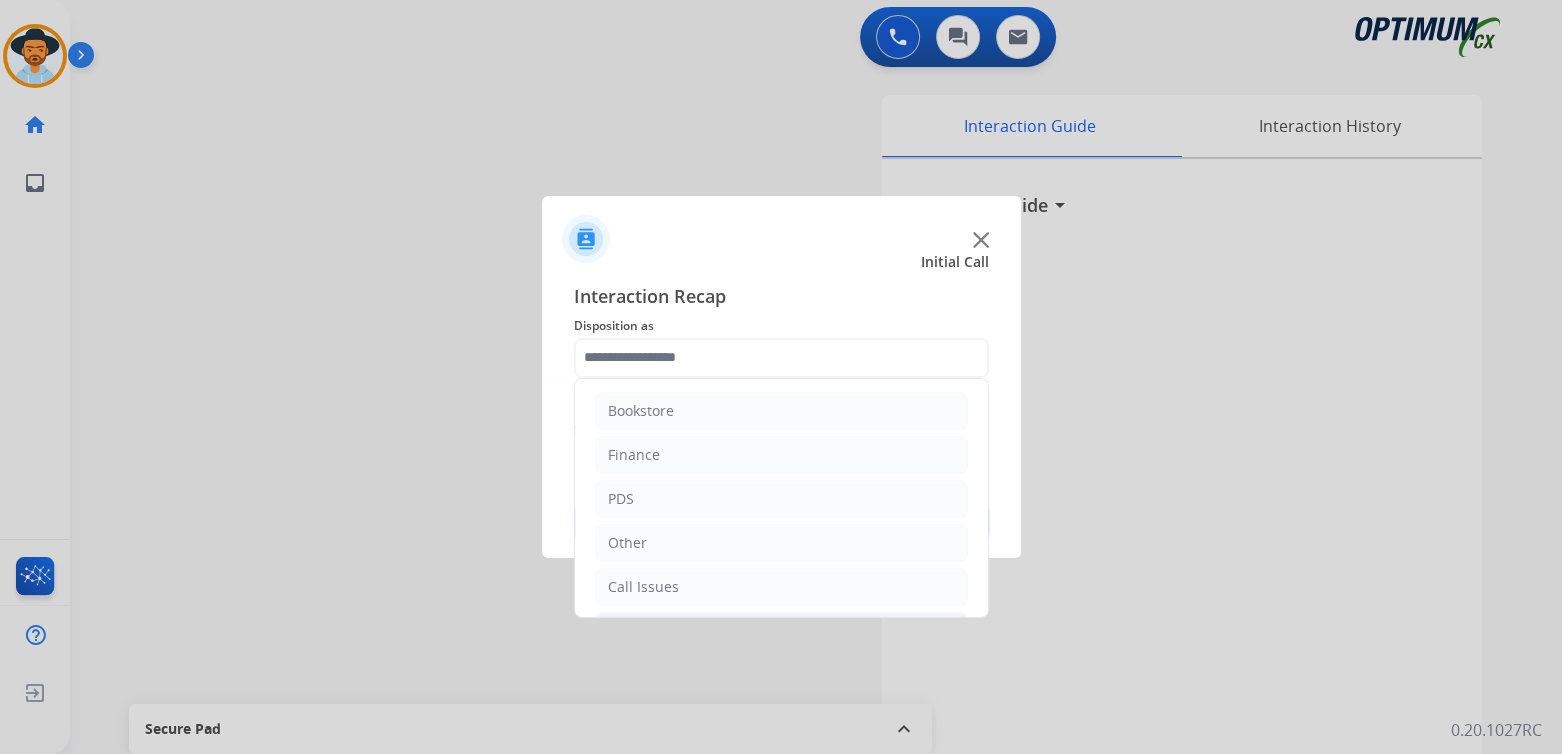 type on "*******" 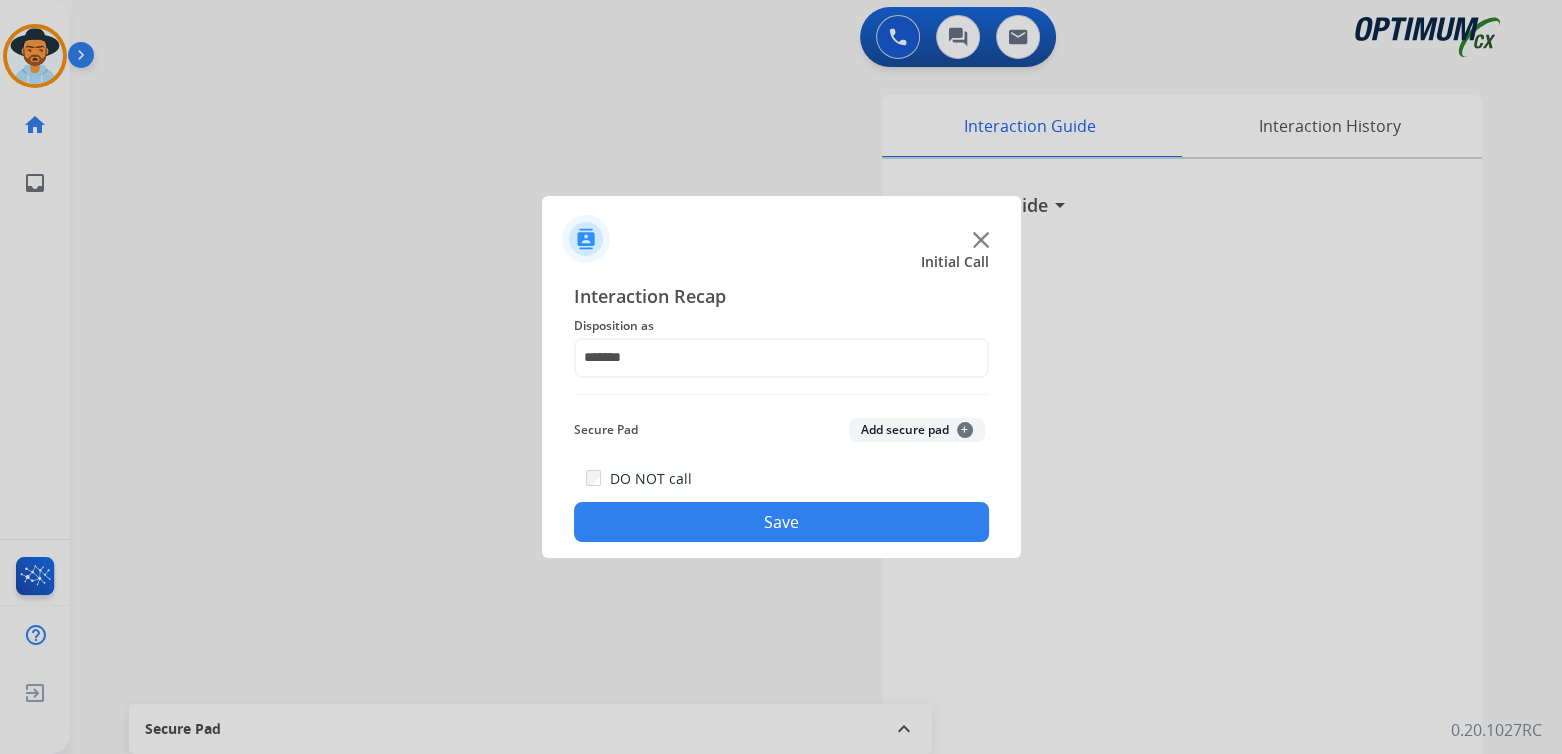 click on "Save" 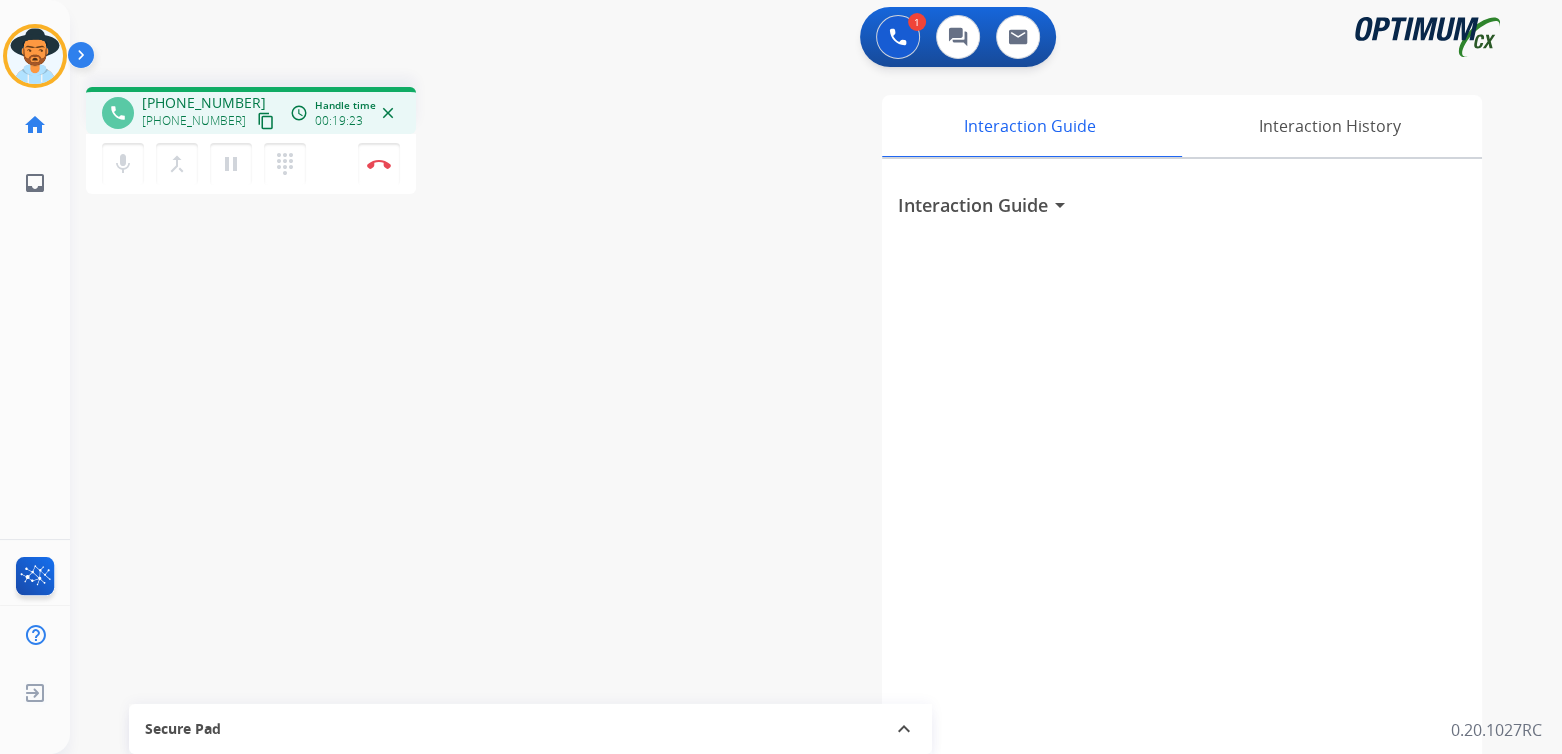 drag, startPoint x: 382, startPoint y: 168, endPoint x: 525, endPoint y: 209, distance: 148.76155 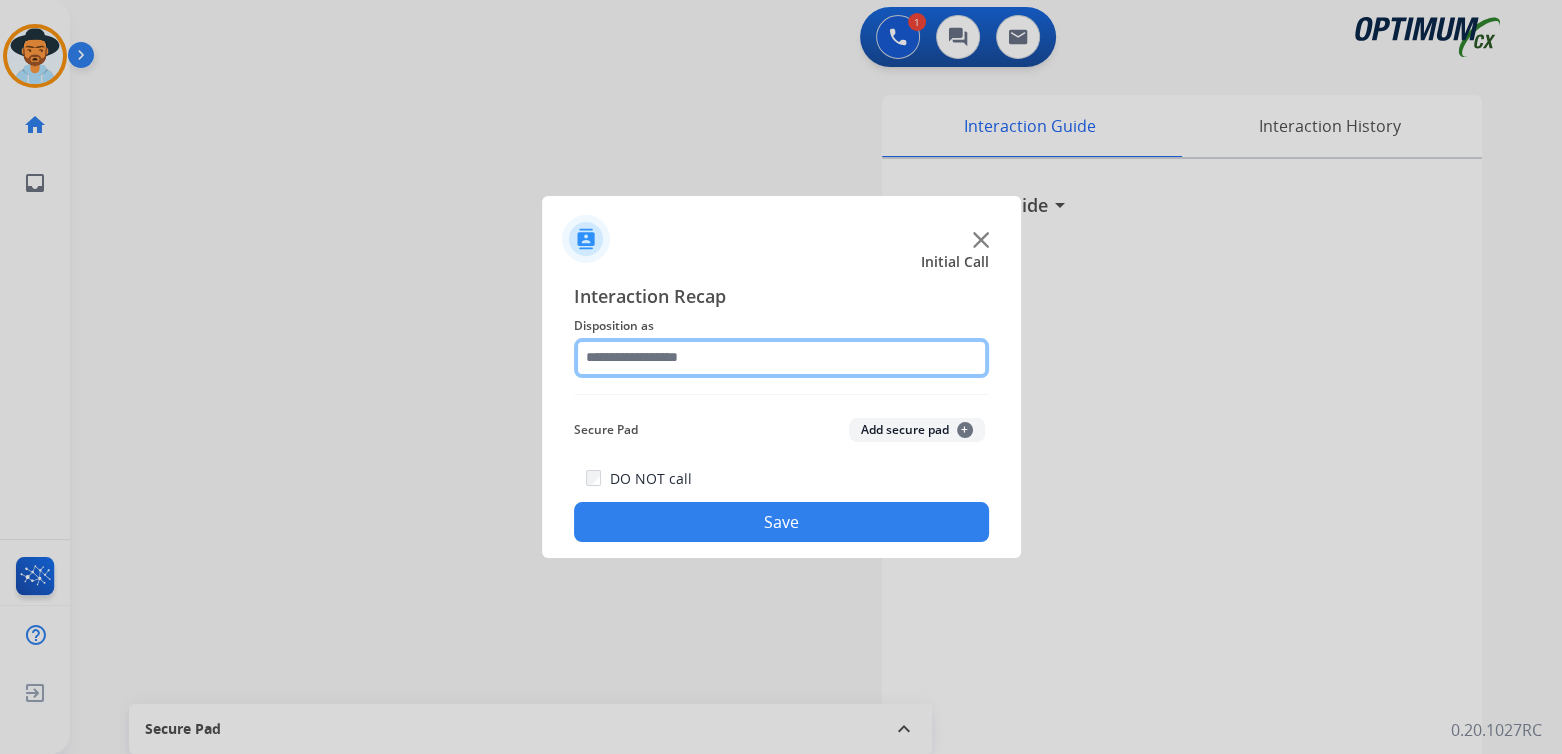click 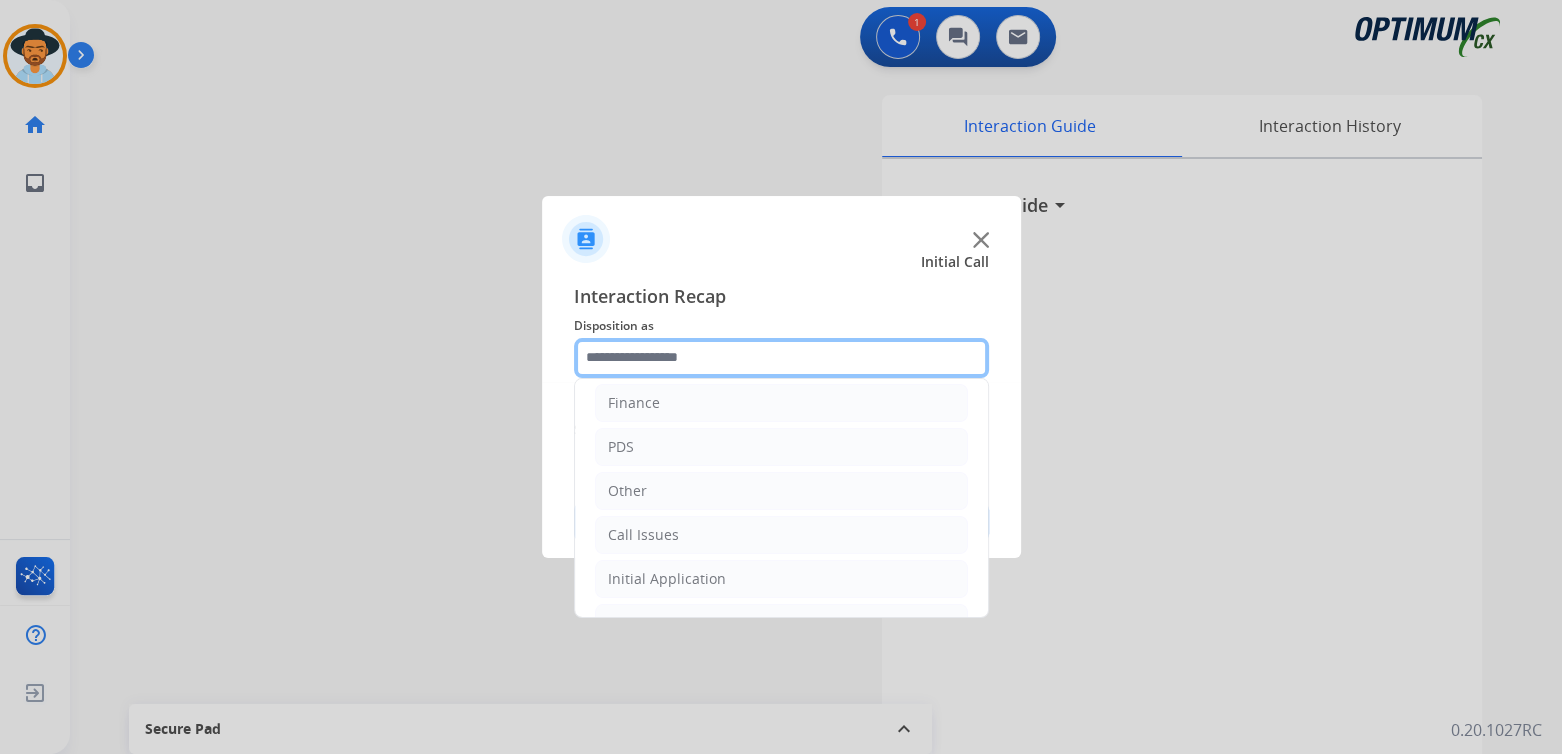 scroll, scrollTop: 132, scrollLeft: 0, axis: vertical 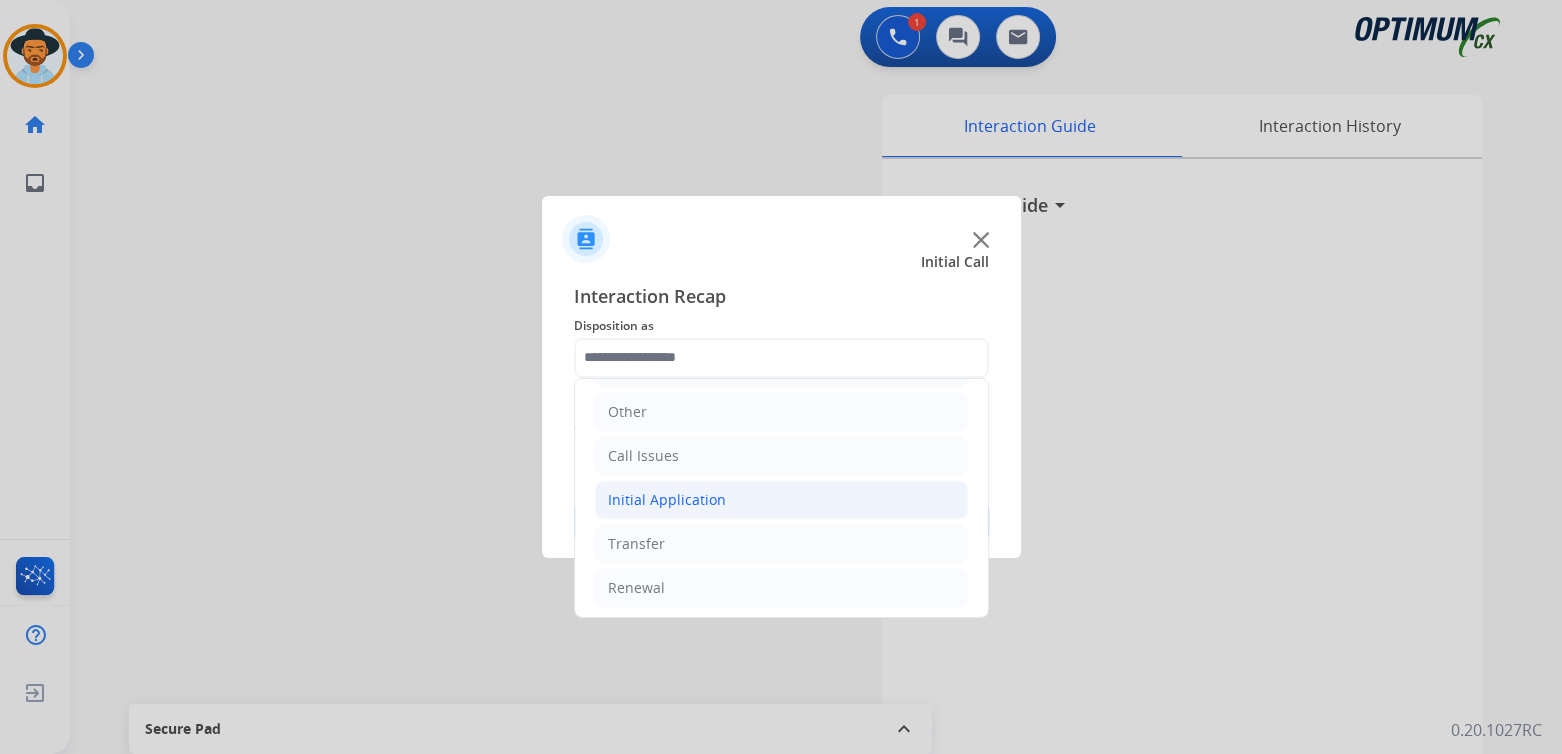 click on "Initial Application" 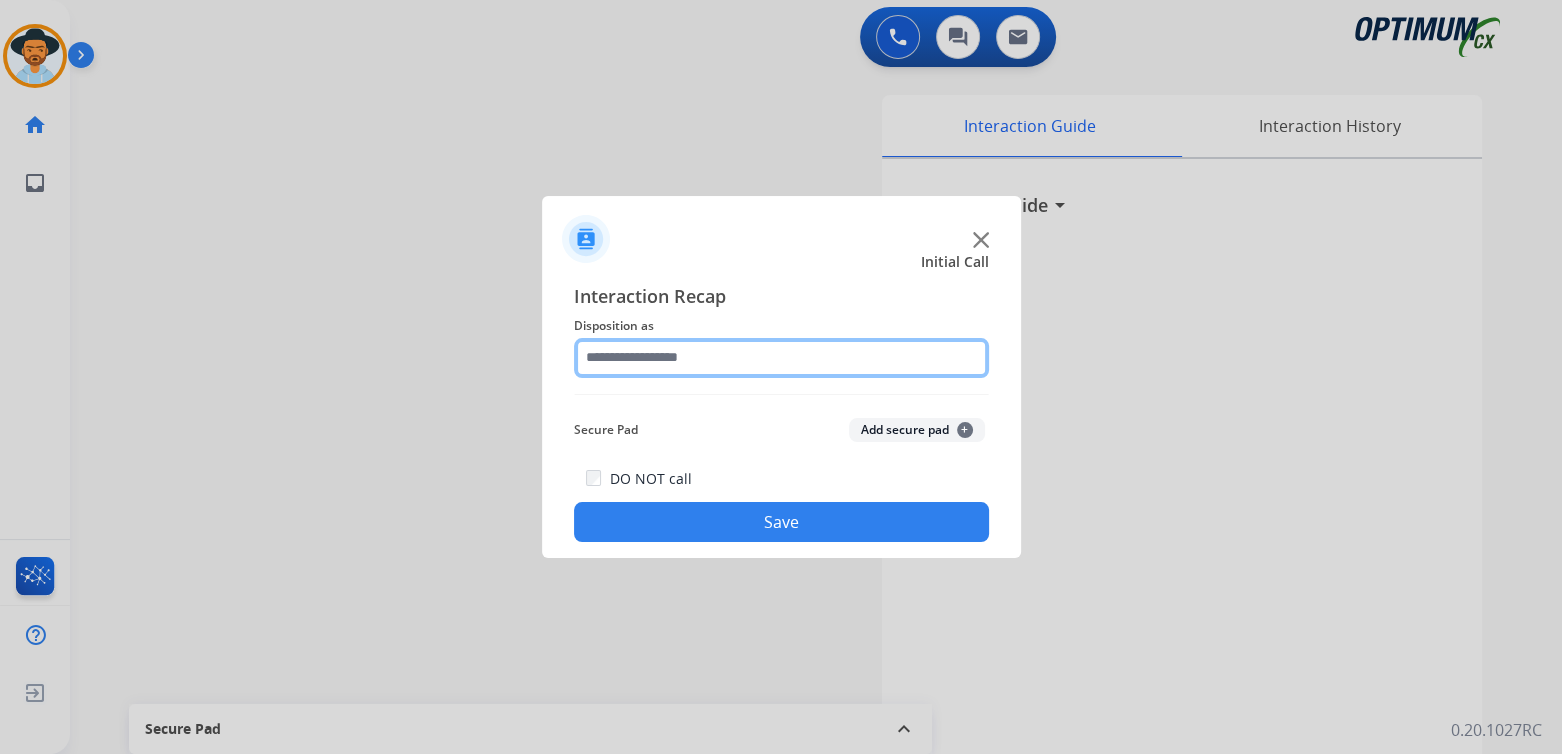 click 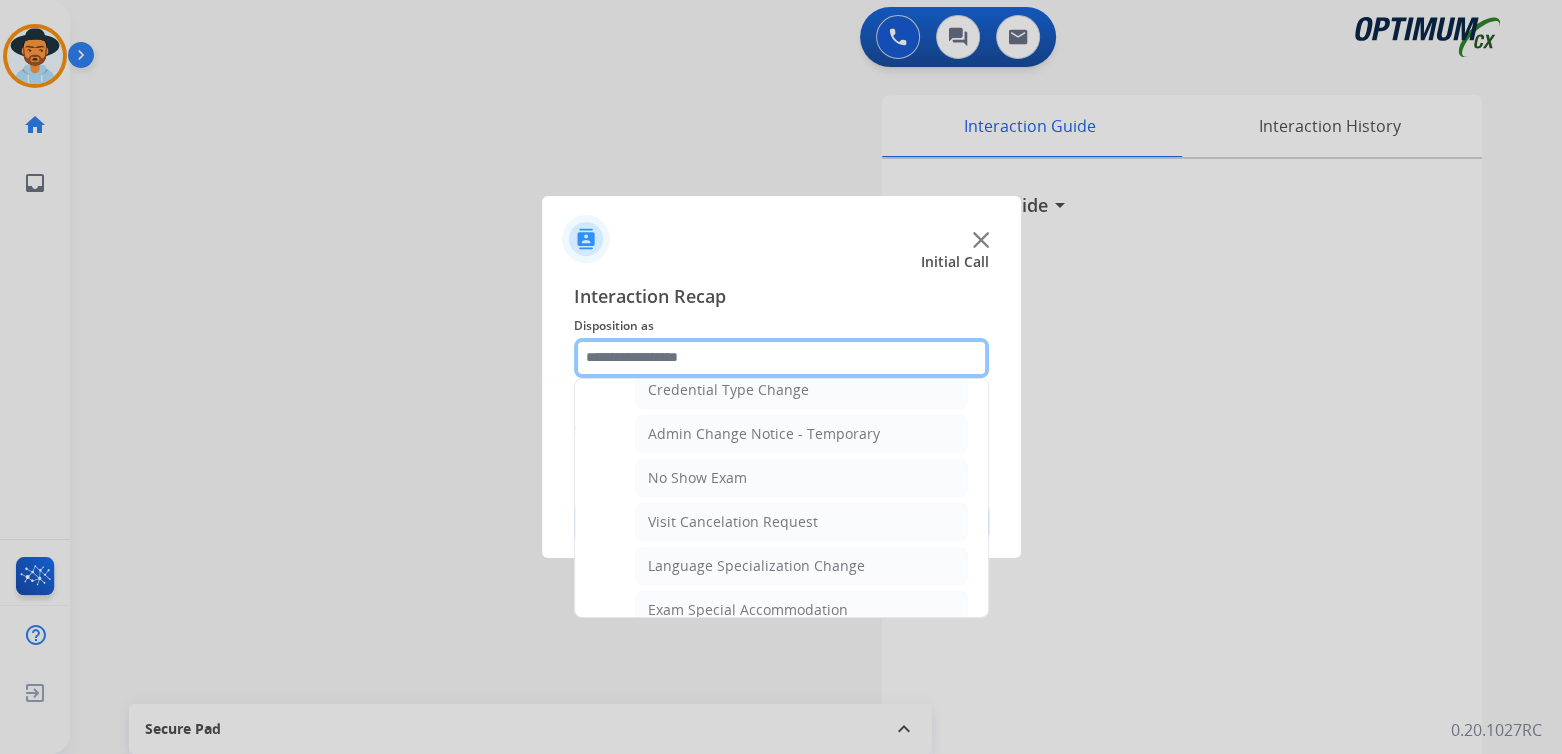 scroll, scrollTop: 835, scrollLeft: 0, axis: vertical 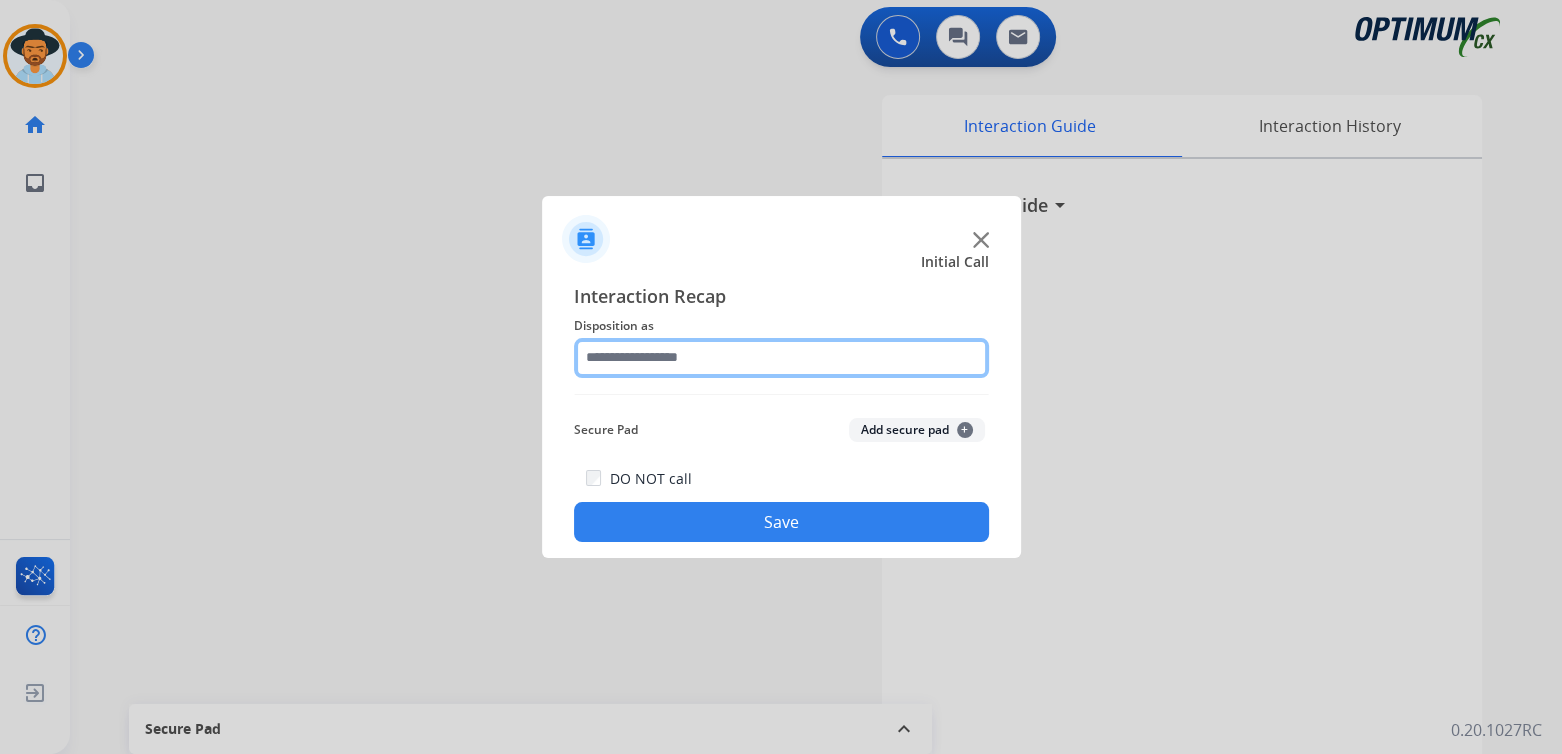 click 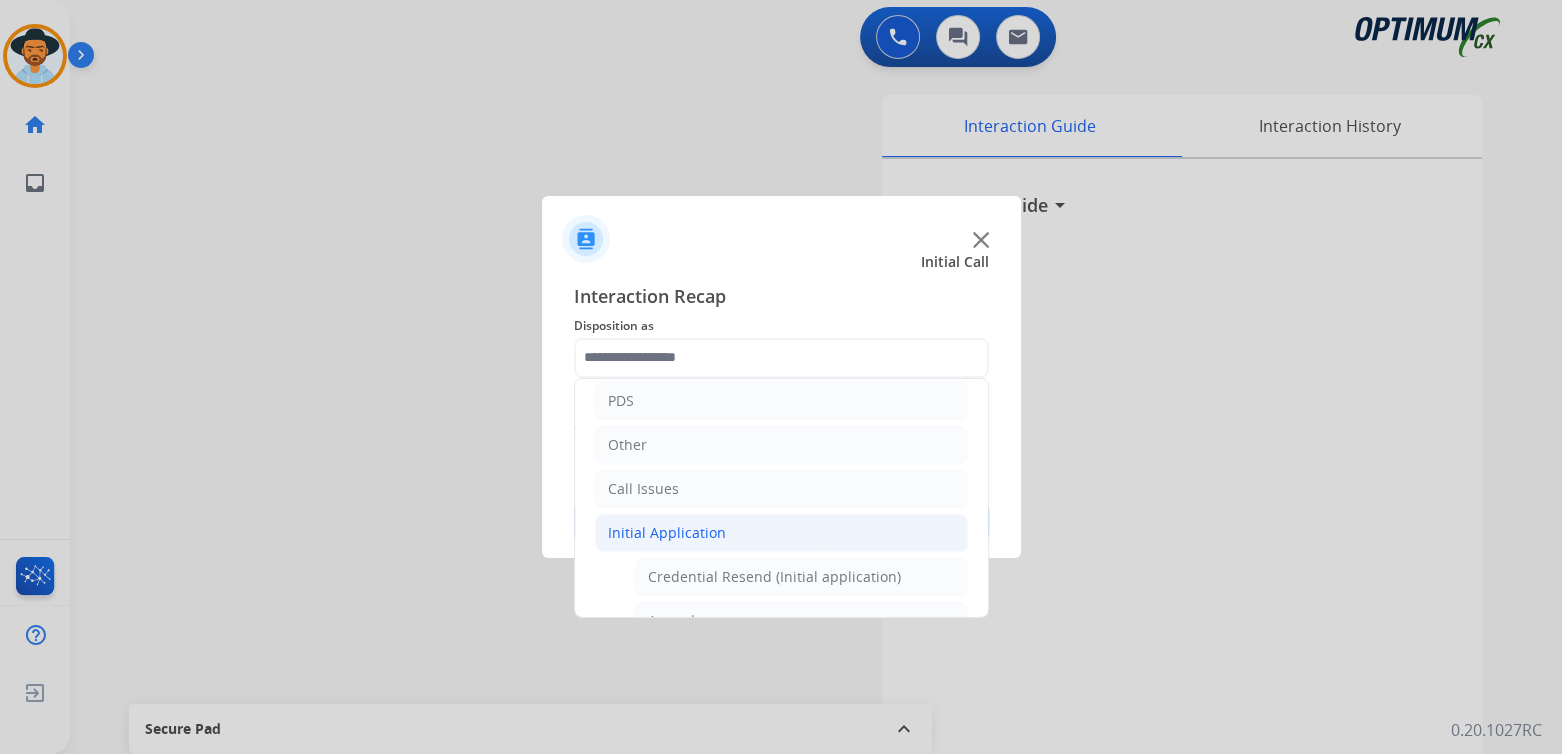 click on "Initial Application" 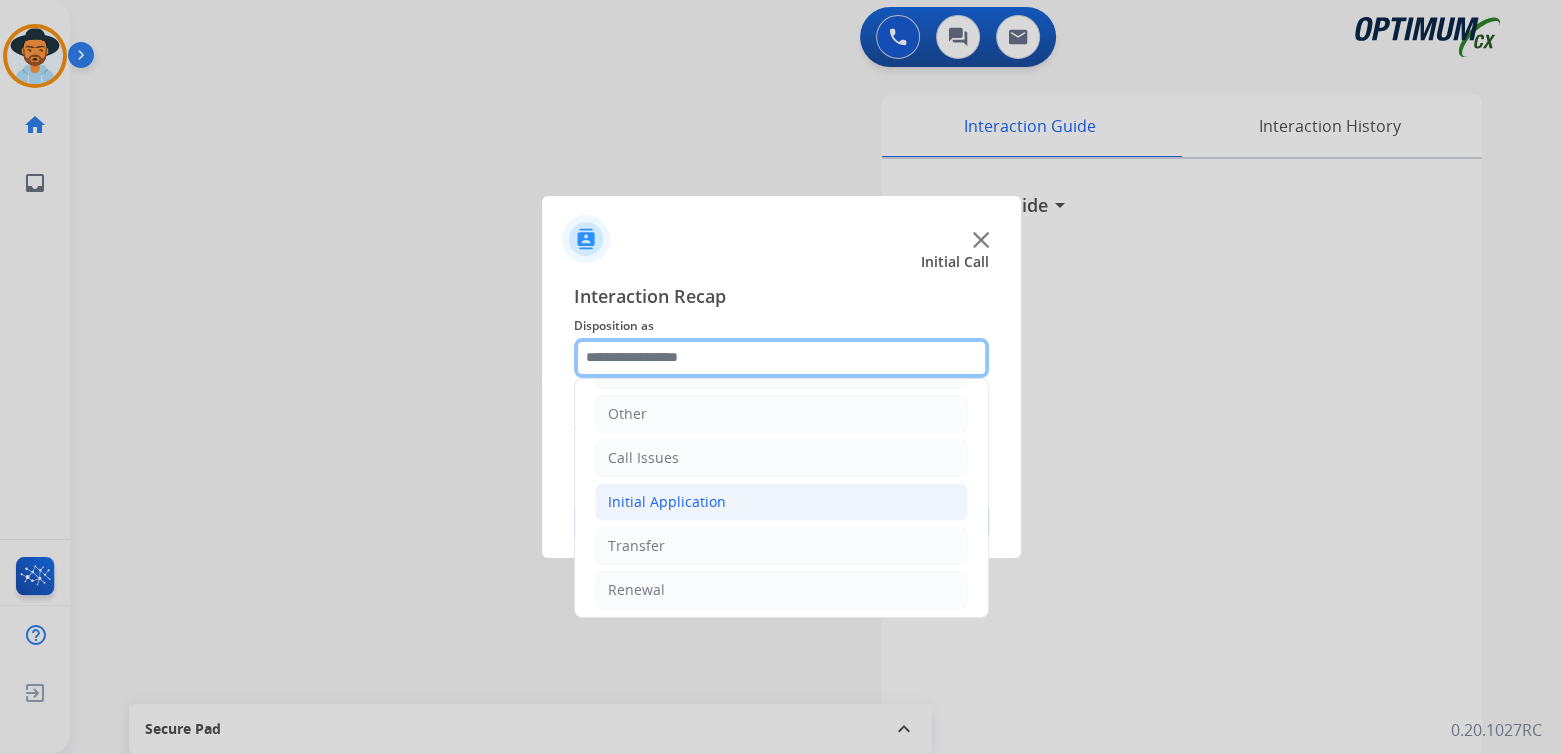 scroll, scrollTop: 132, scrollLeft: 0, axis: vertical 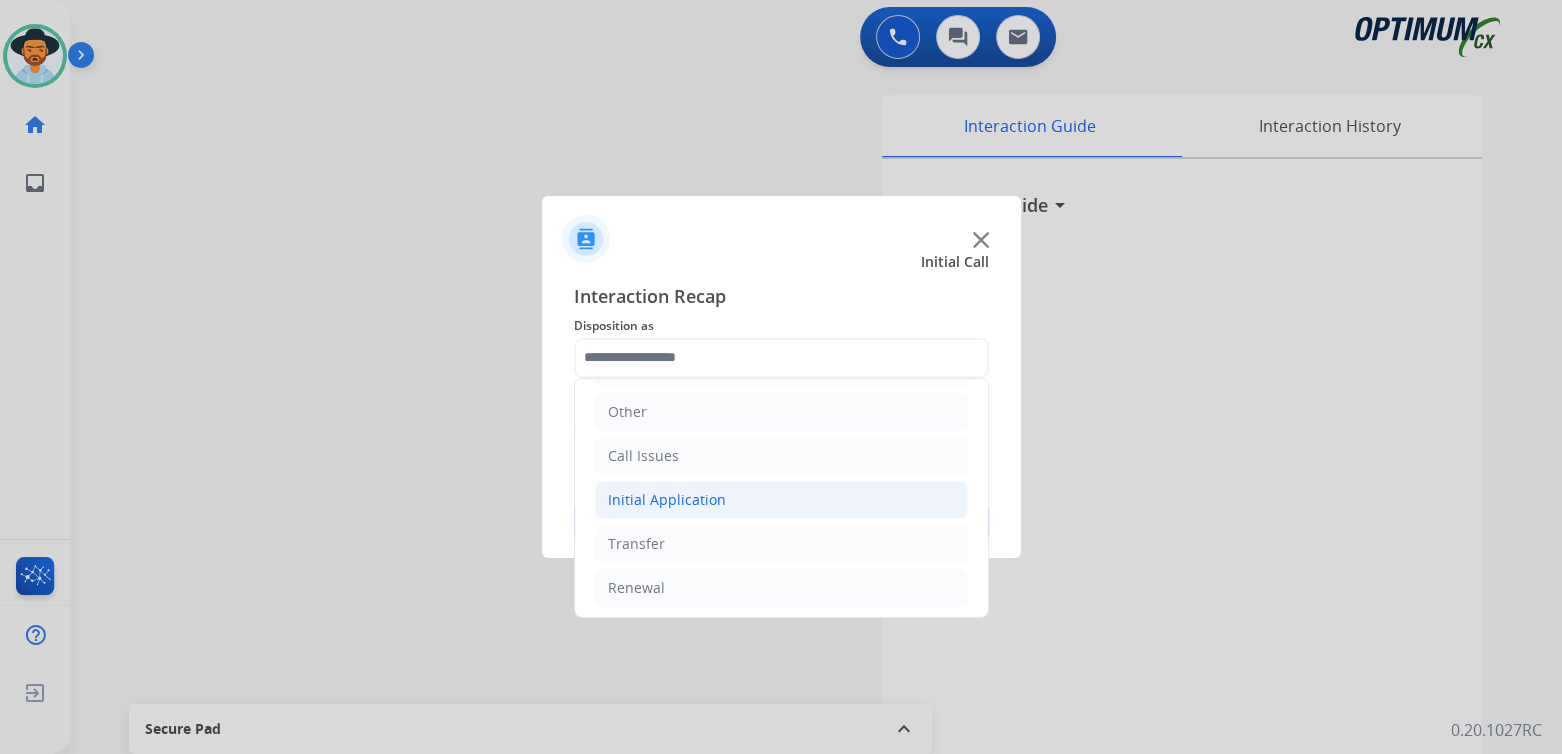click on "Initial Application" 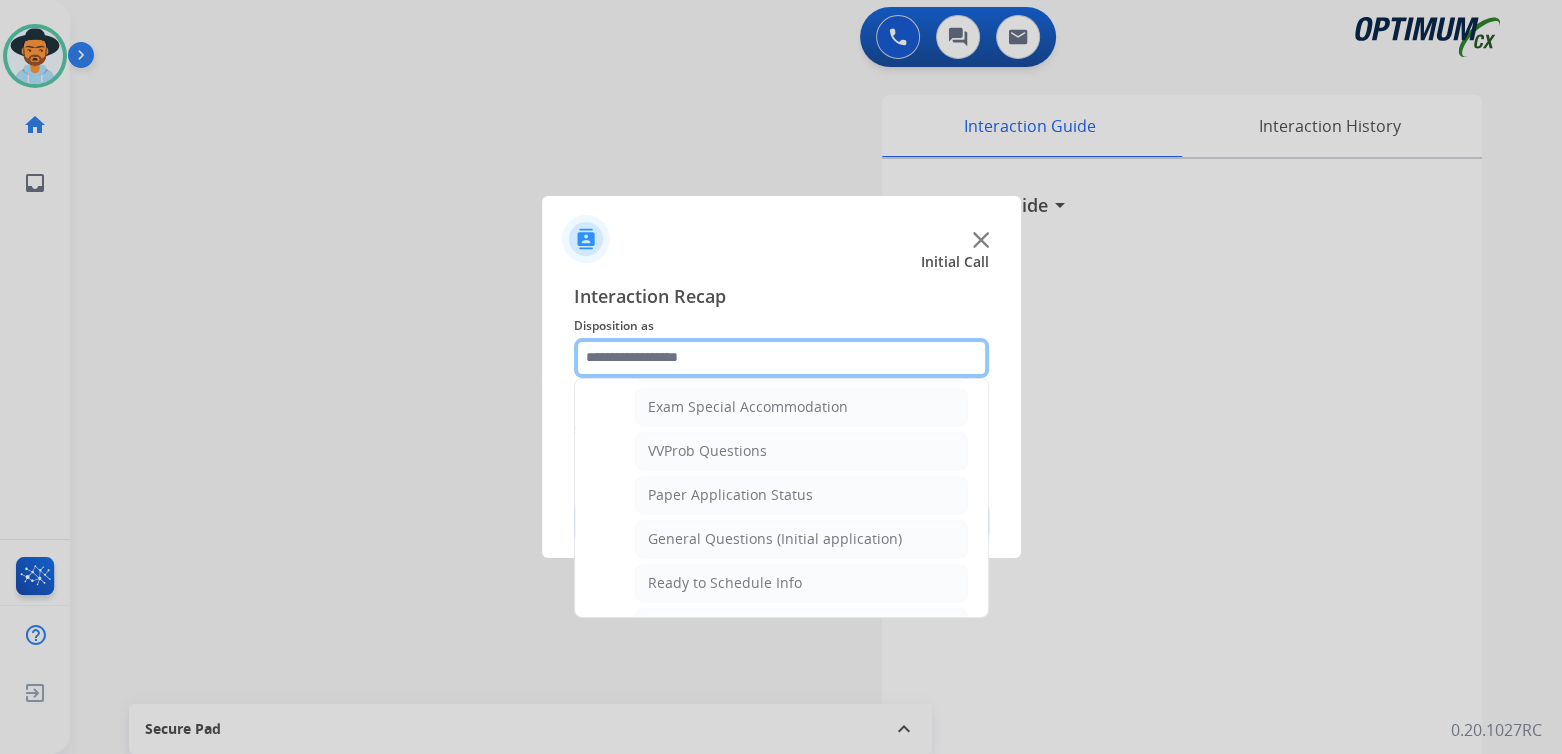 scroll, scrollTop: 1038, scrollLeft: 0, axis: vertical 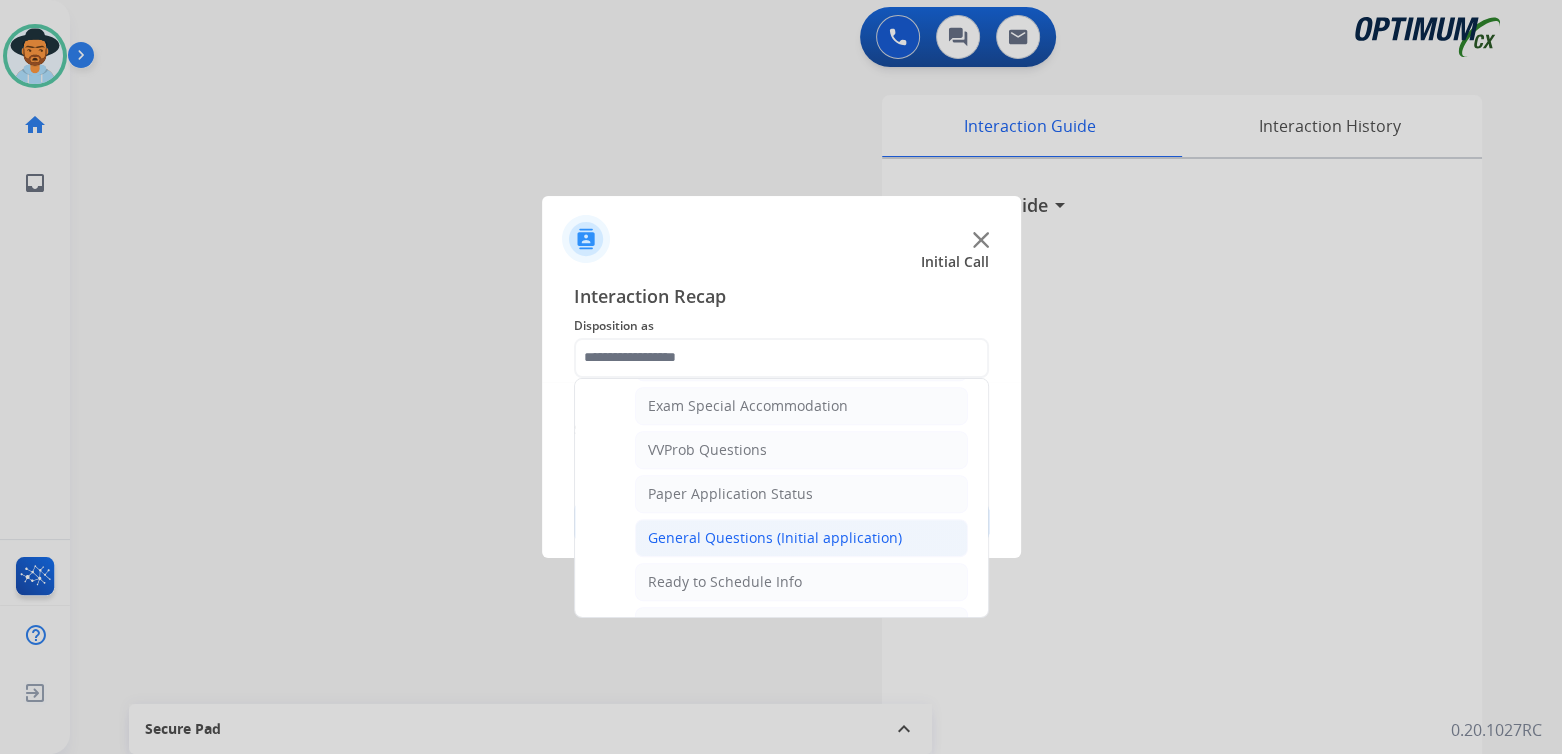 click on "General Questions (Initial application)" 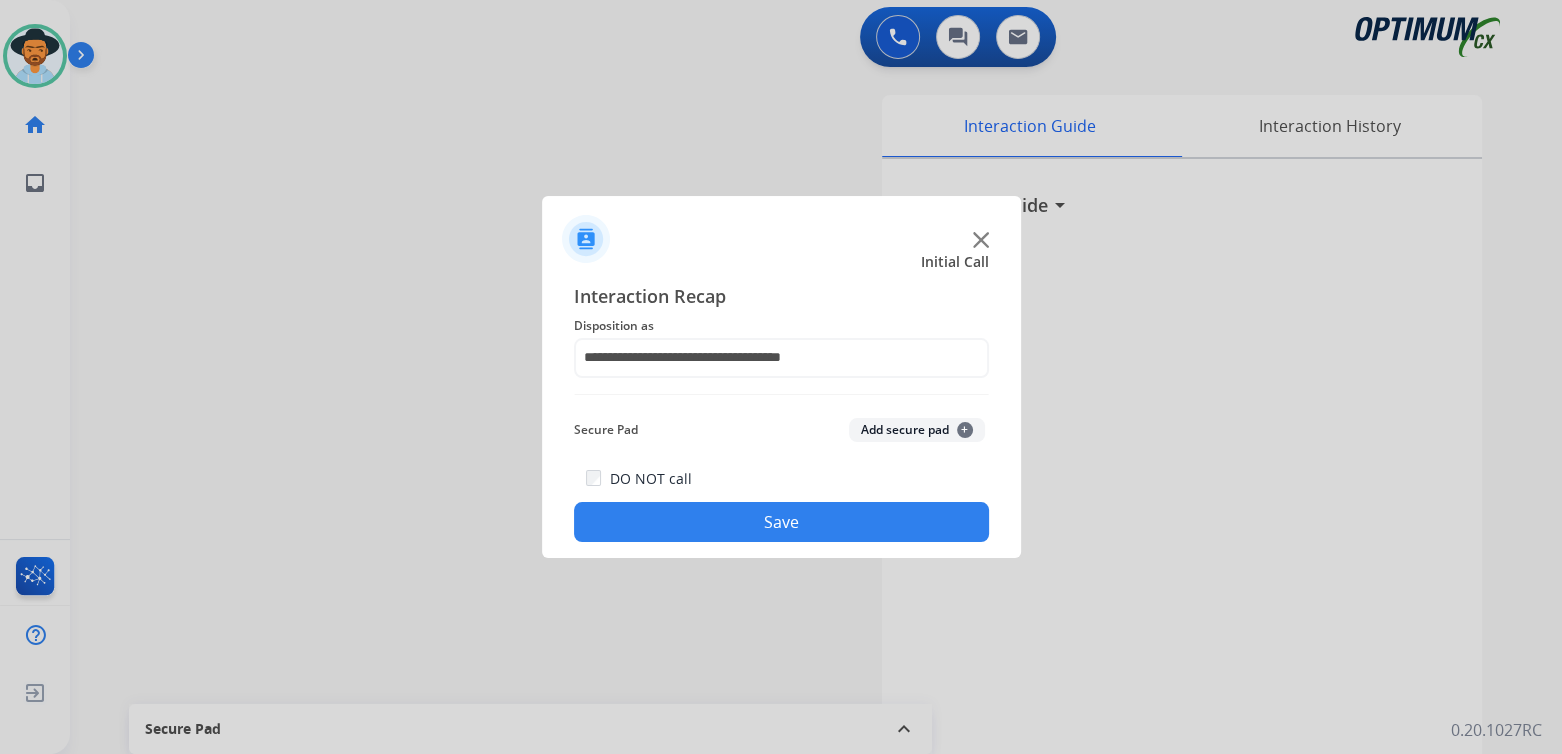 click on "Save" 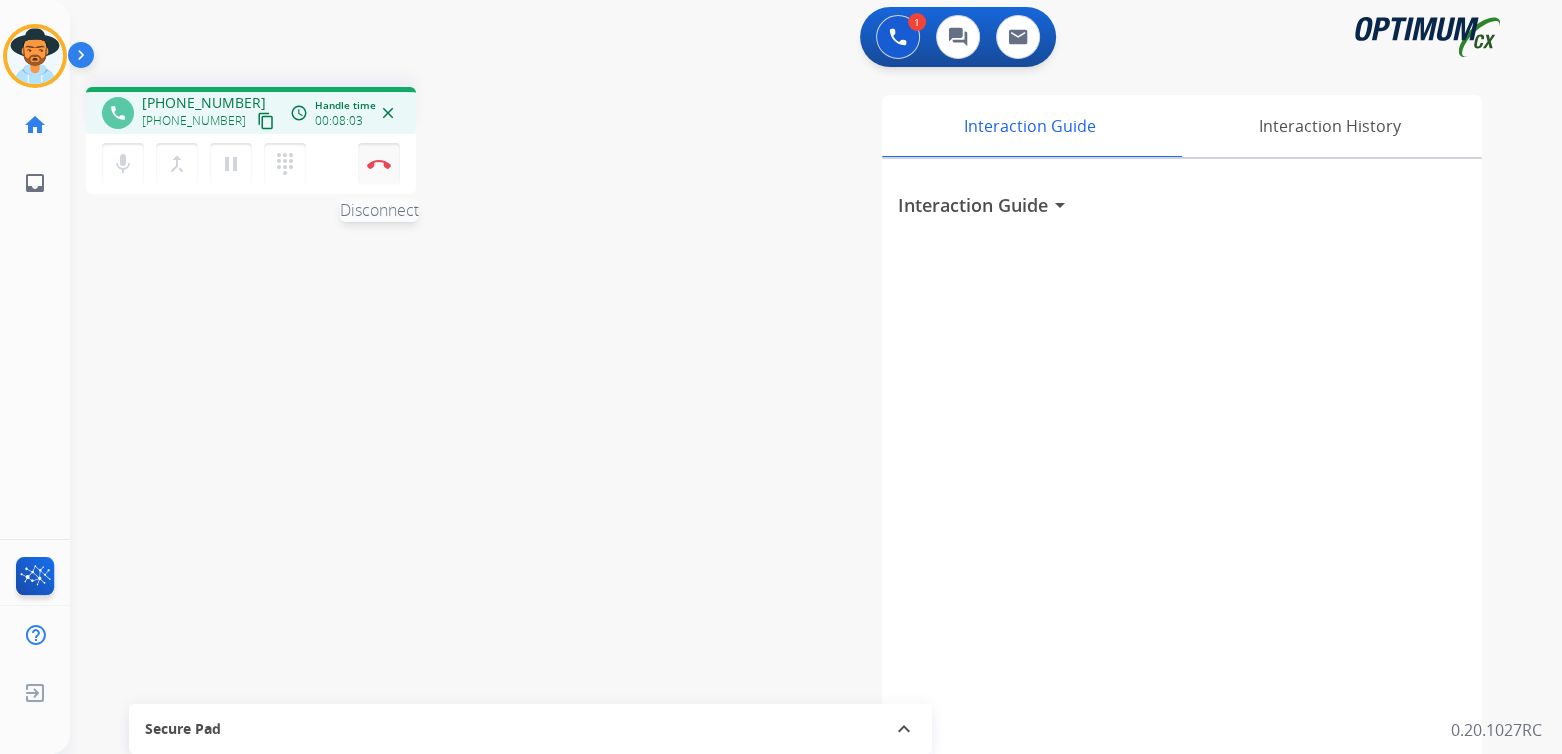 click on "Disconnect" at bounding box center [379, 164] 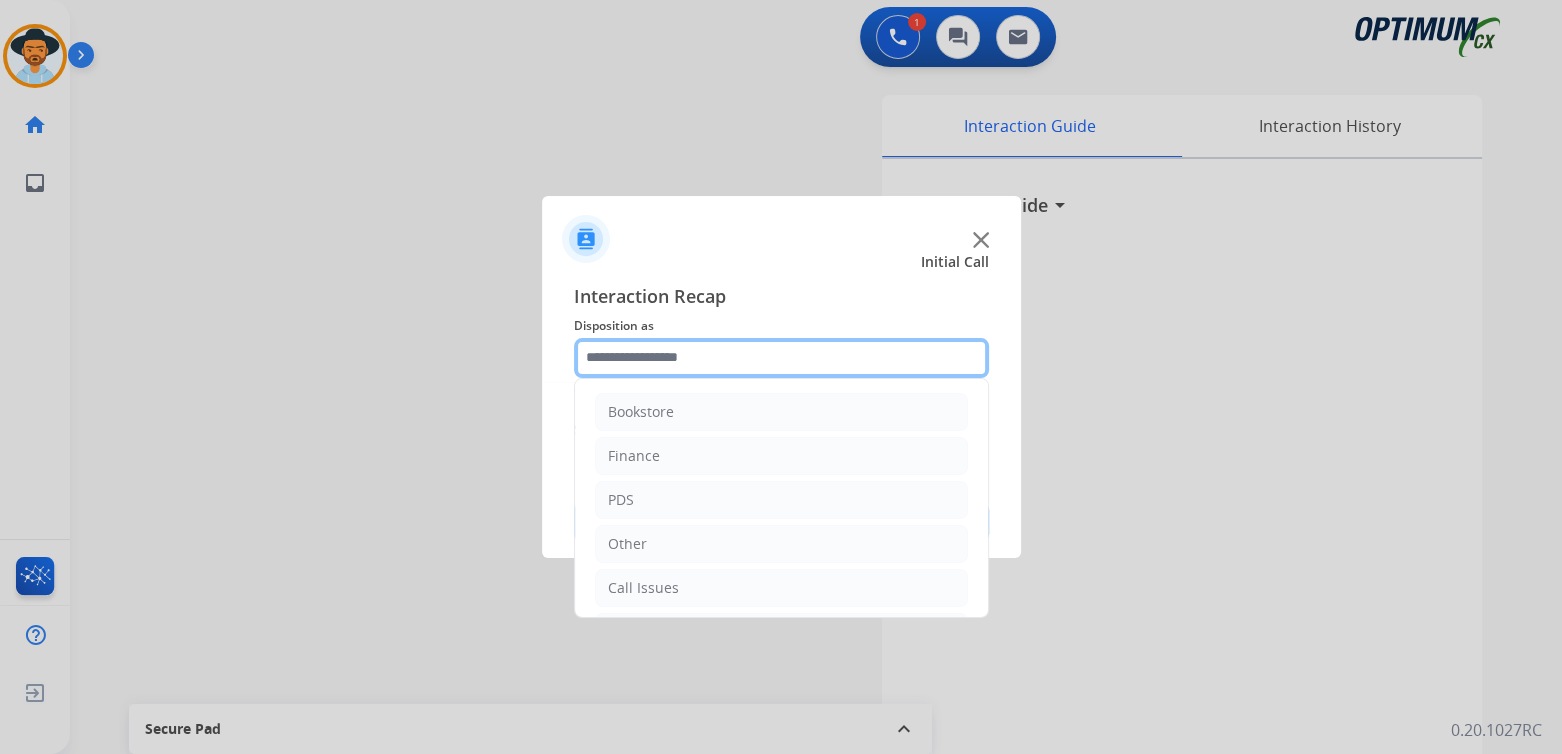 click 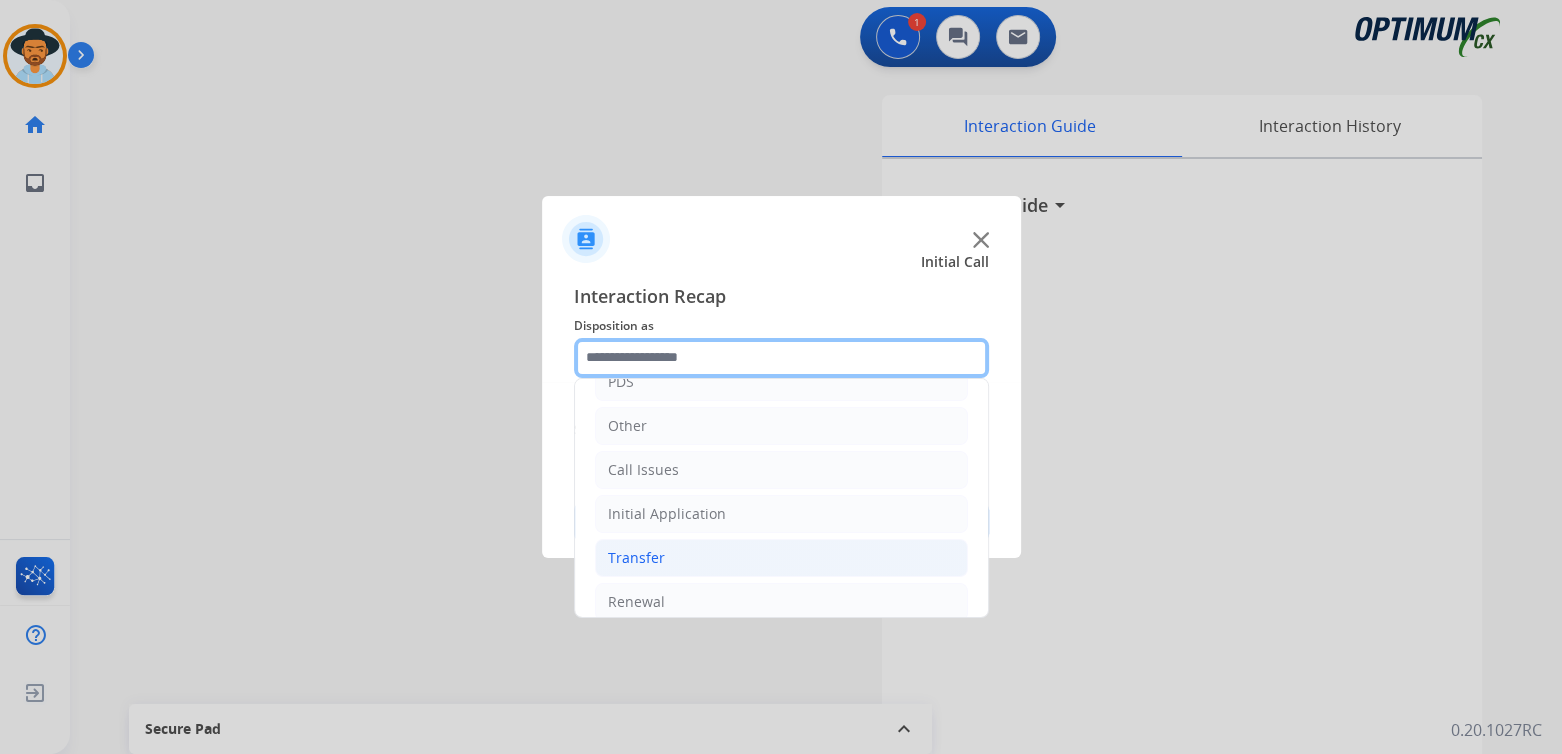 scroll, scrollTop: 132, scrollLeft: 0, axis: vertical 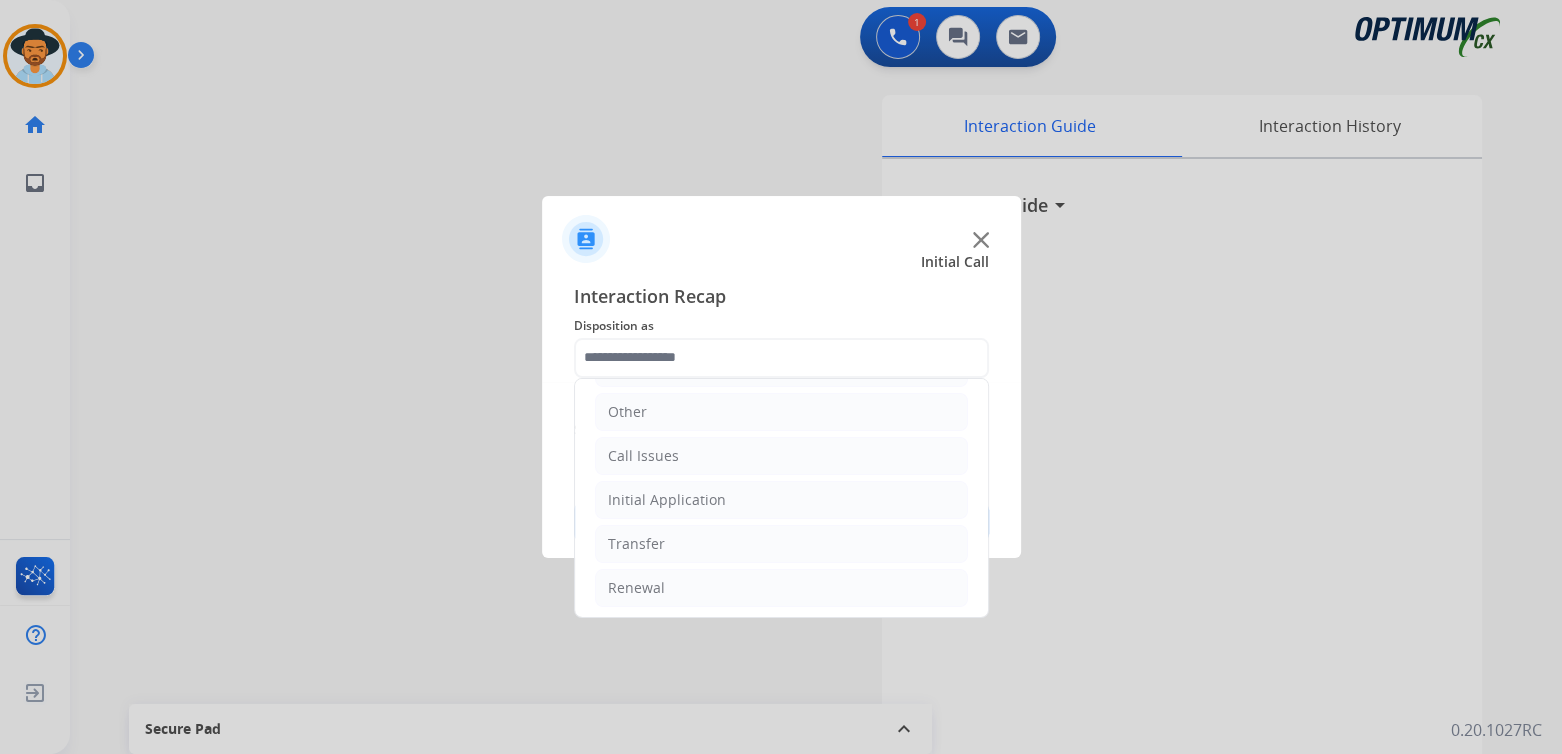 click at bounding box center [781, 377] 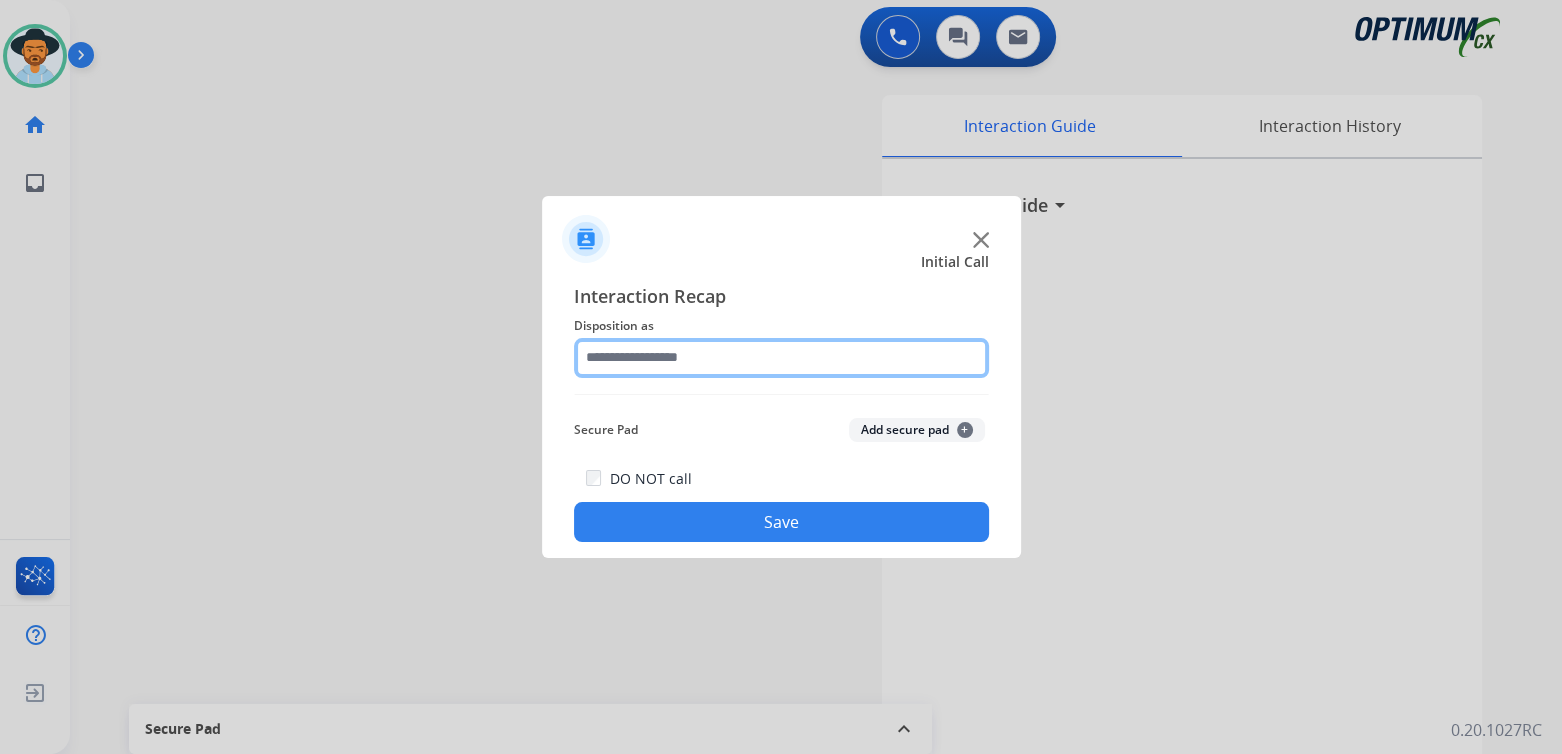 click 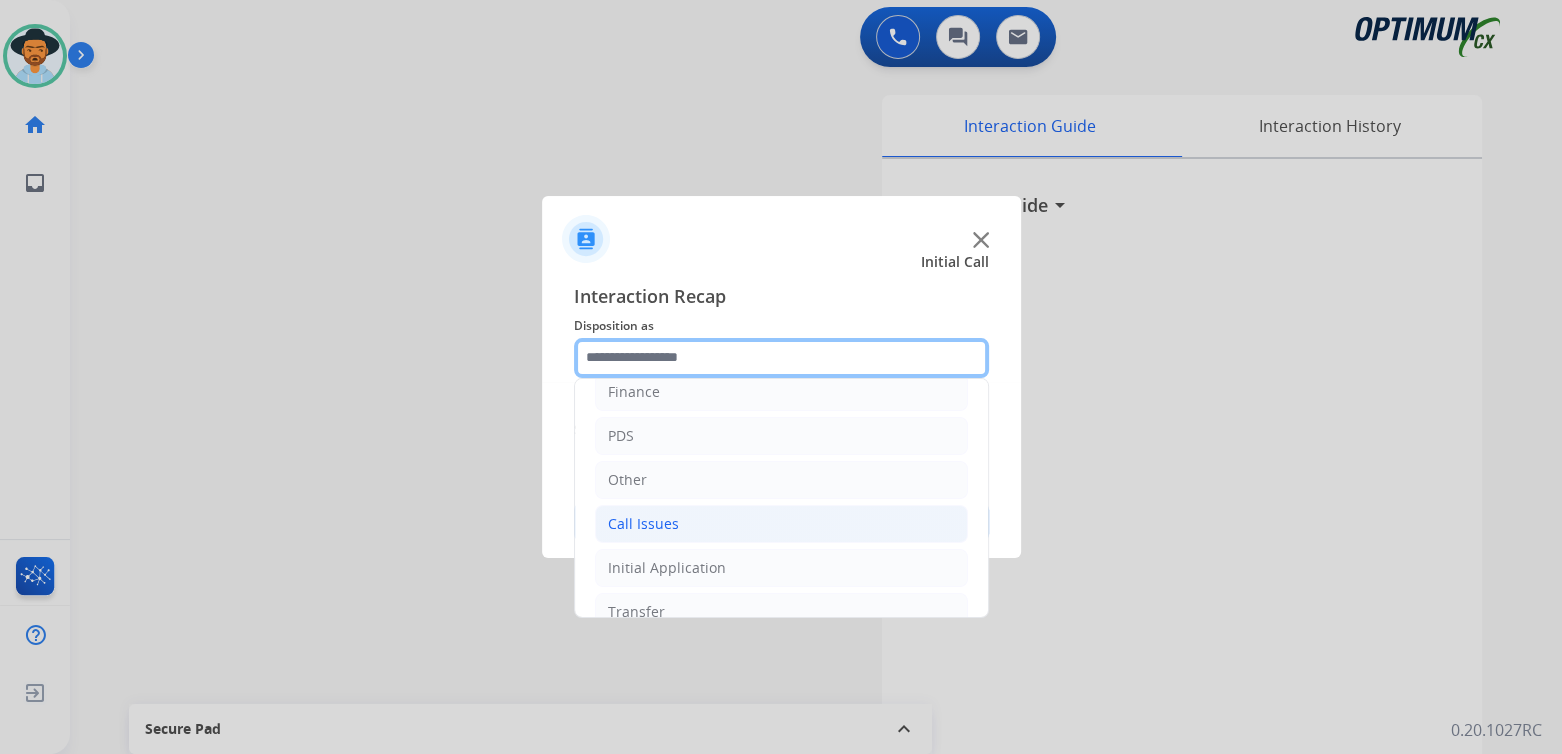 scroll, scrollTop: 132, scrollLeft: 0, axis: vertical 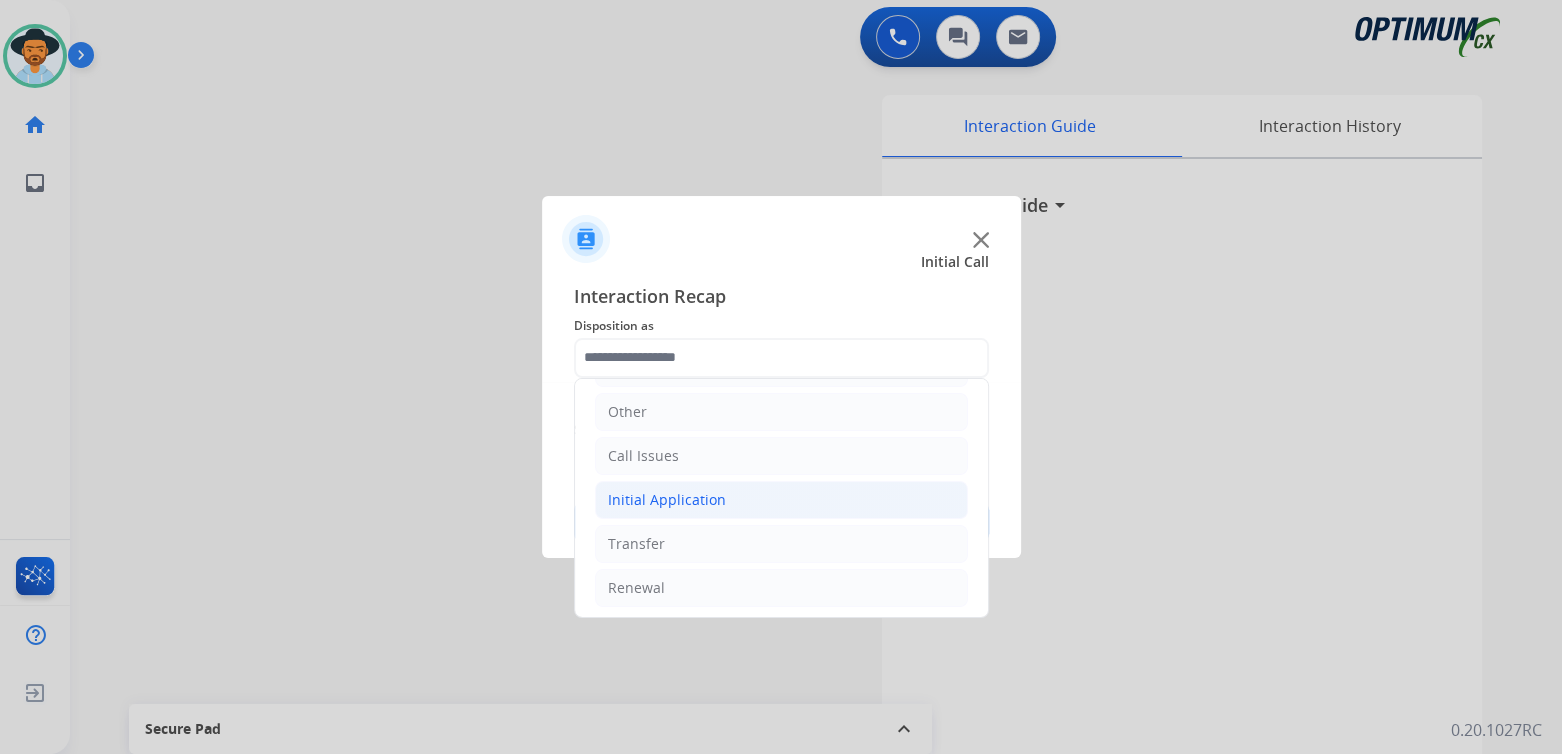 click on "Initial Application" 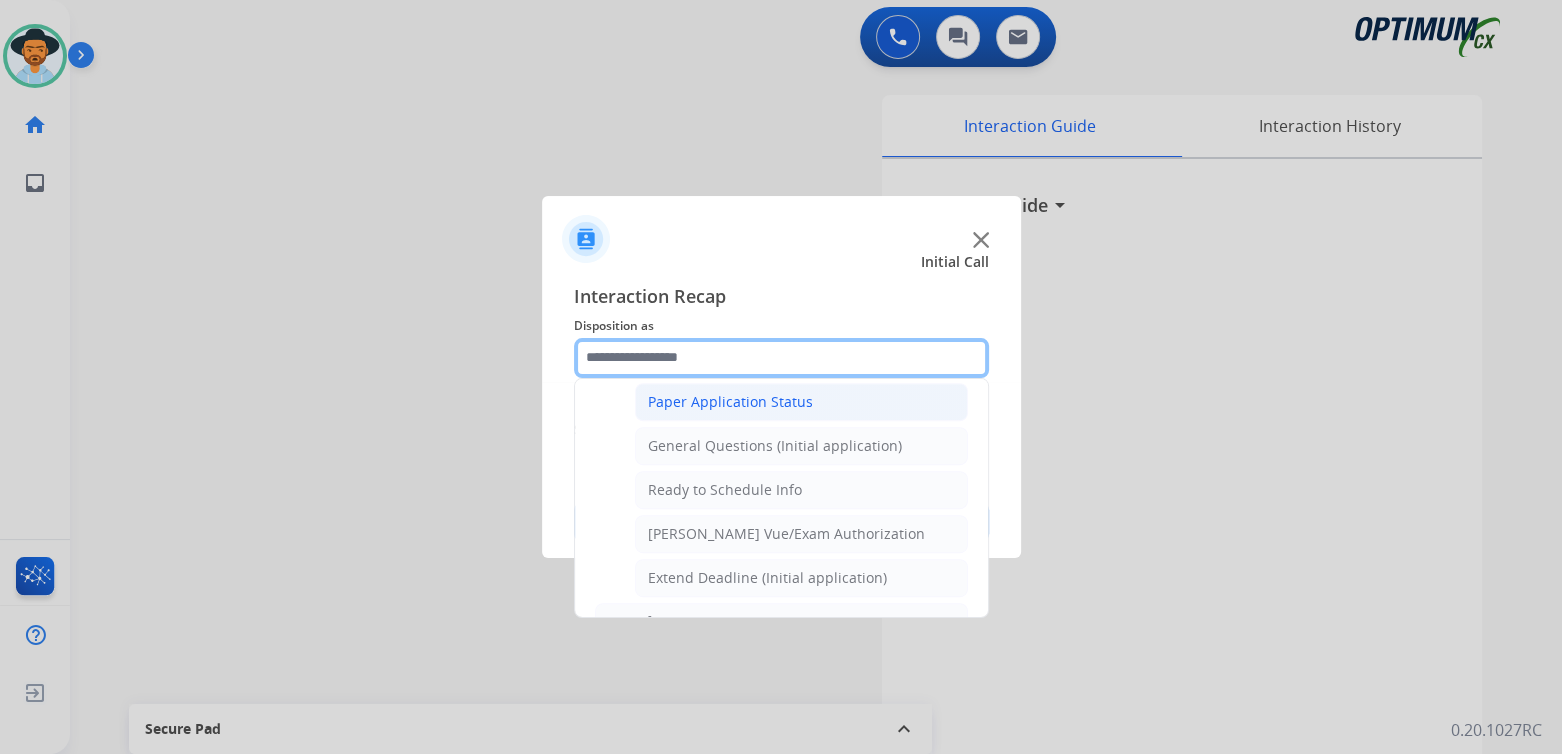scroll, scrollTop: 1131, scrollLeft: 0, axis: vertical 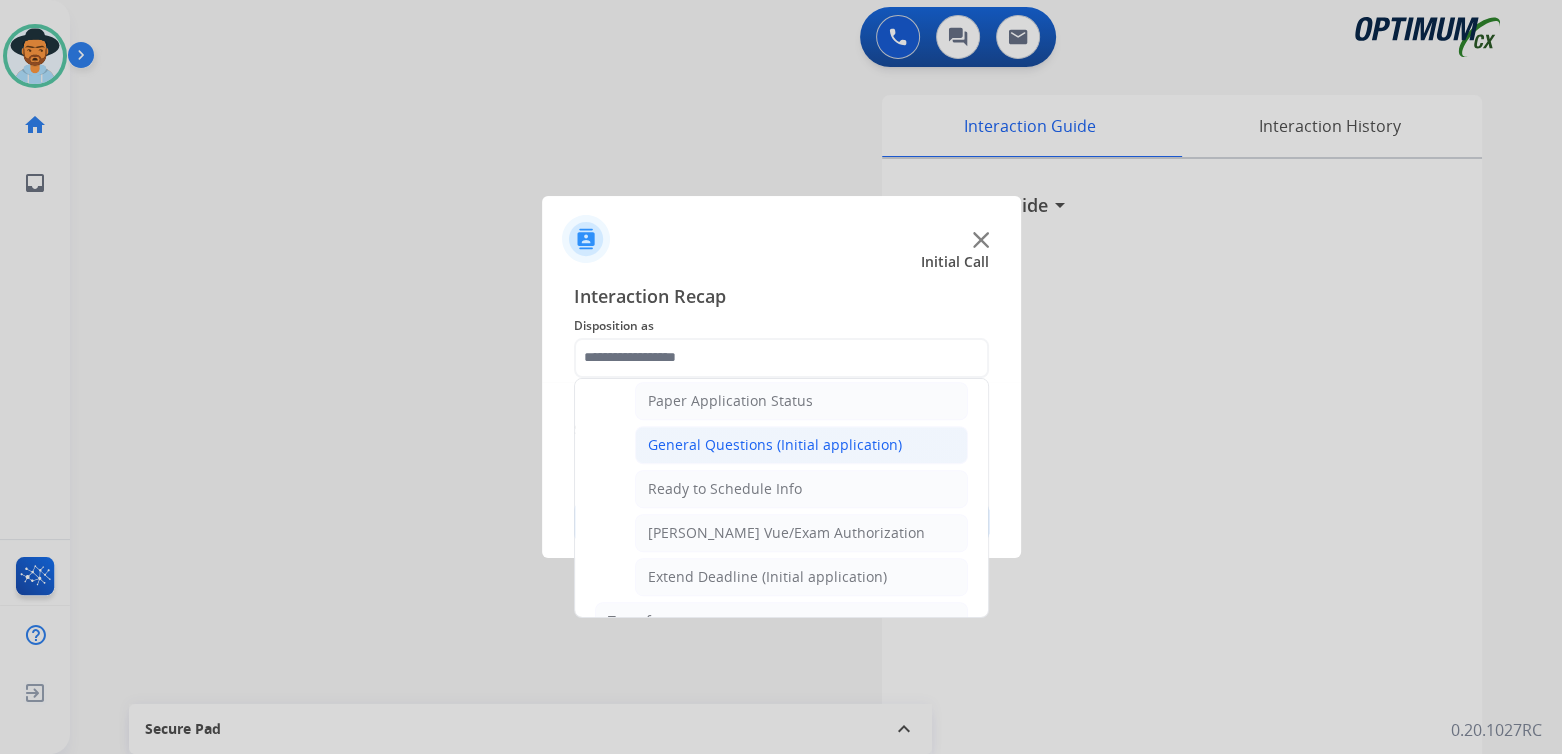 click on "General Questions (Initial application)" 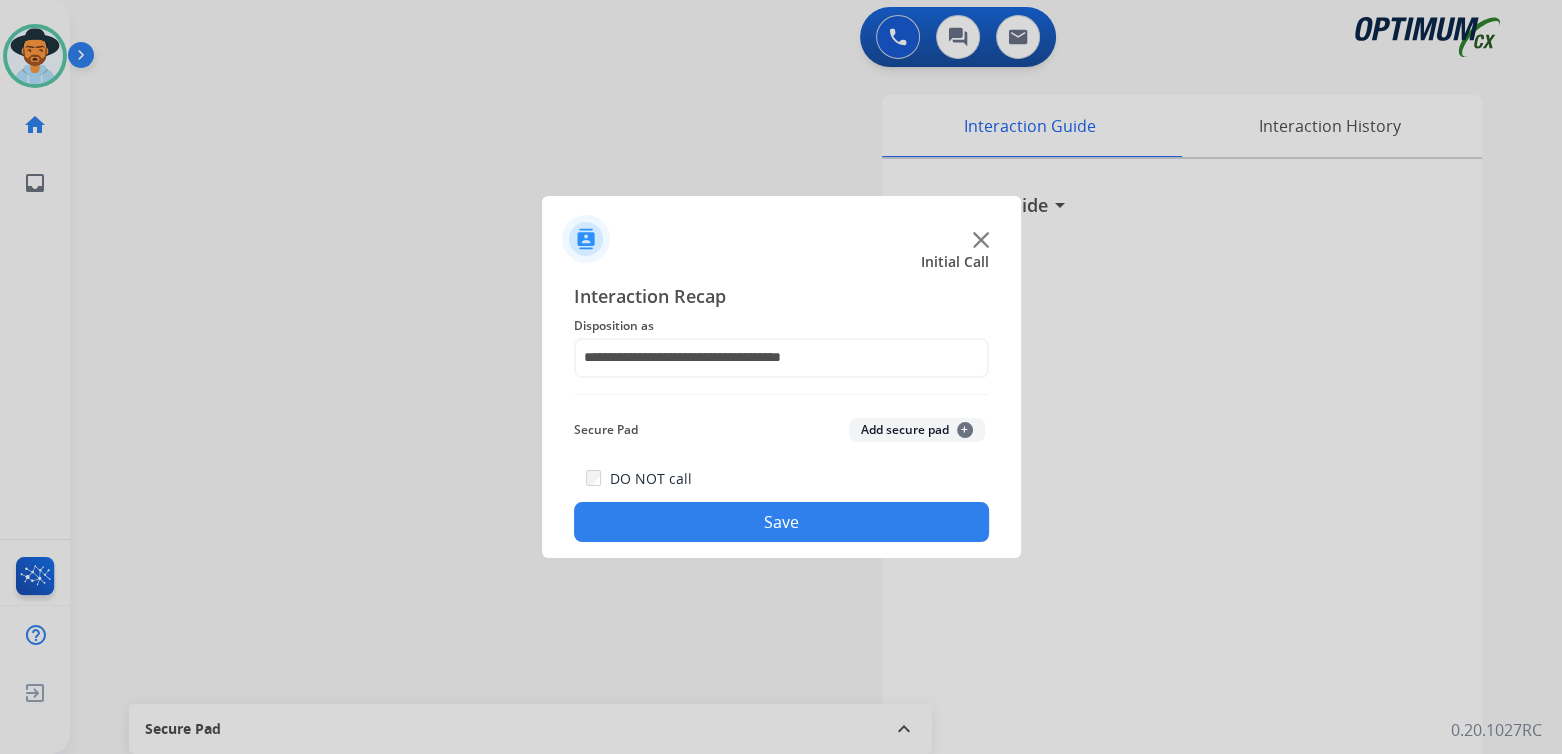 click on "Save" 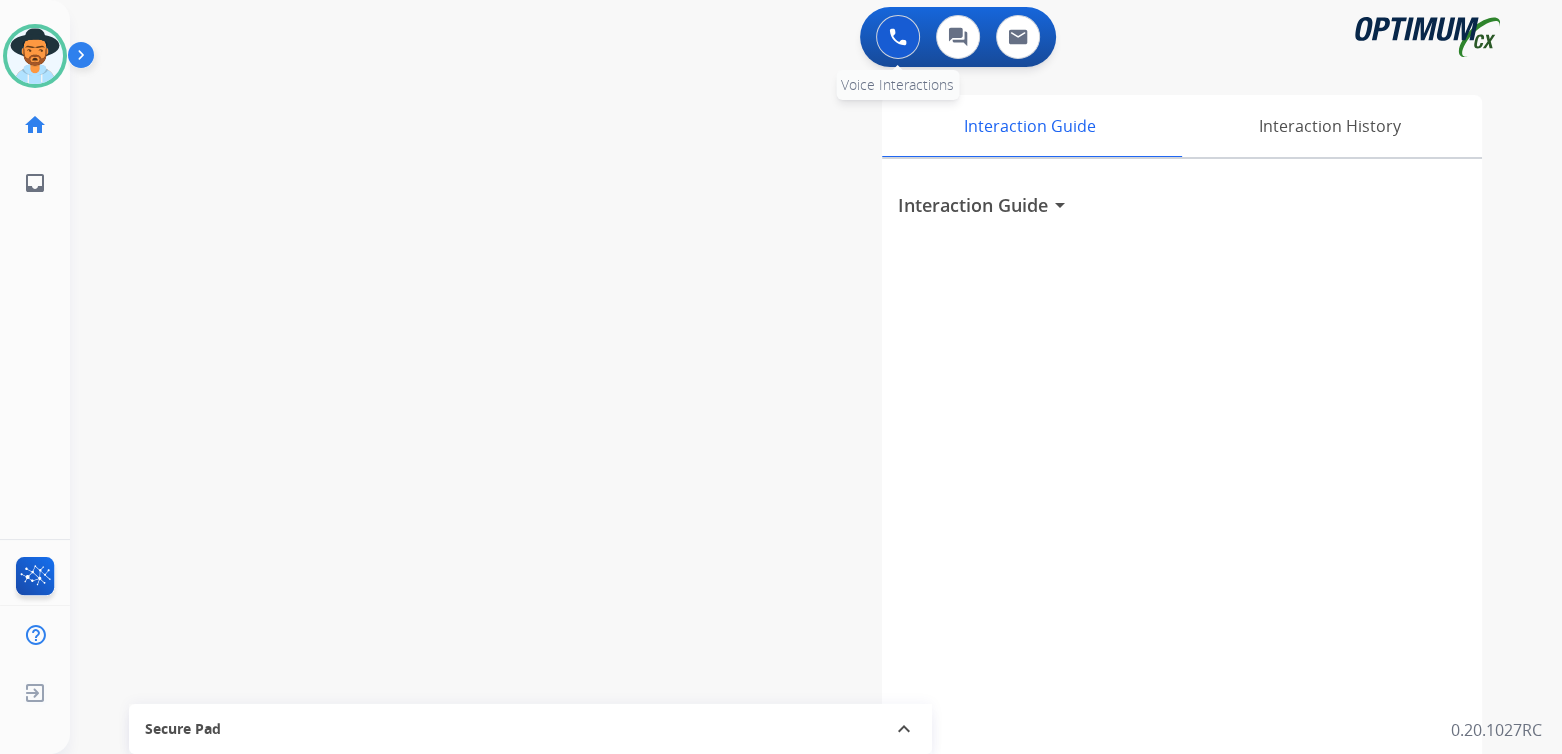 click at bounding box center (898, 37) 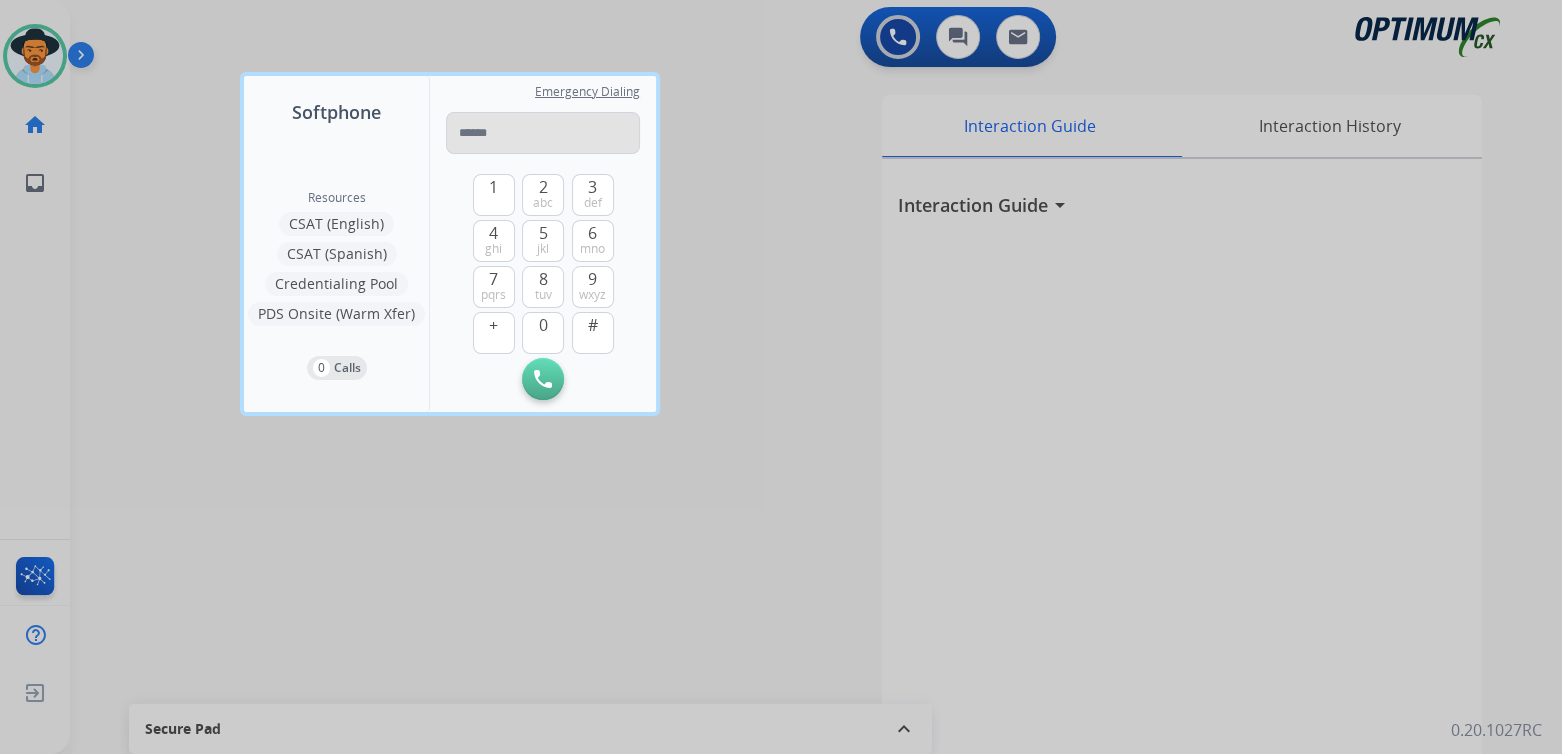 click at bounding box center (543, 133) 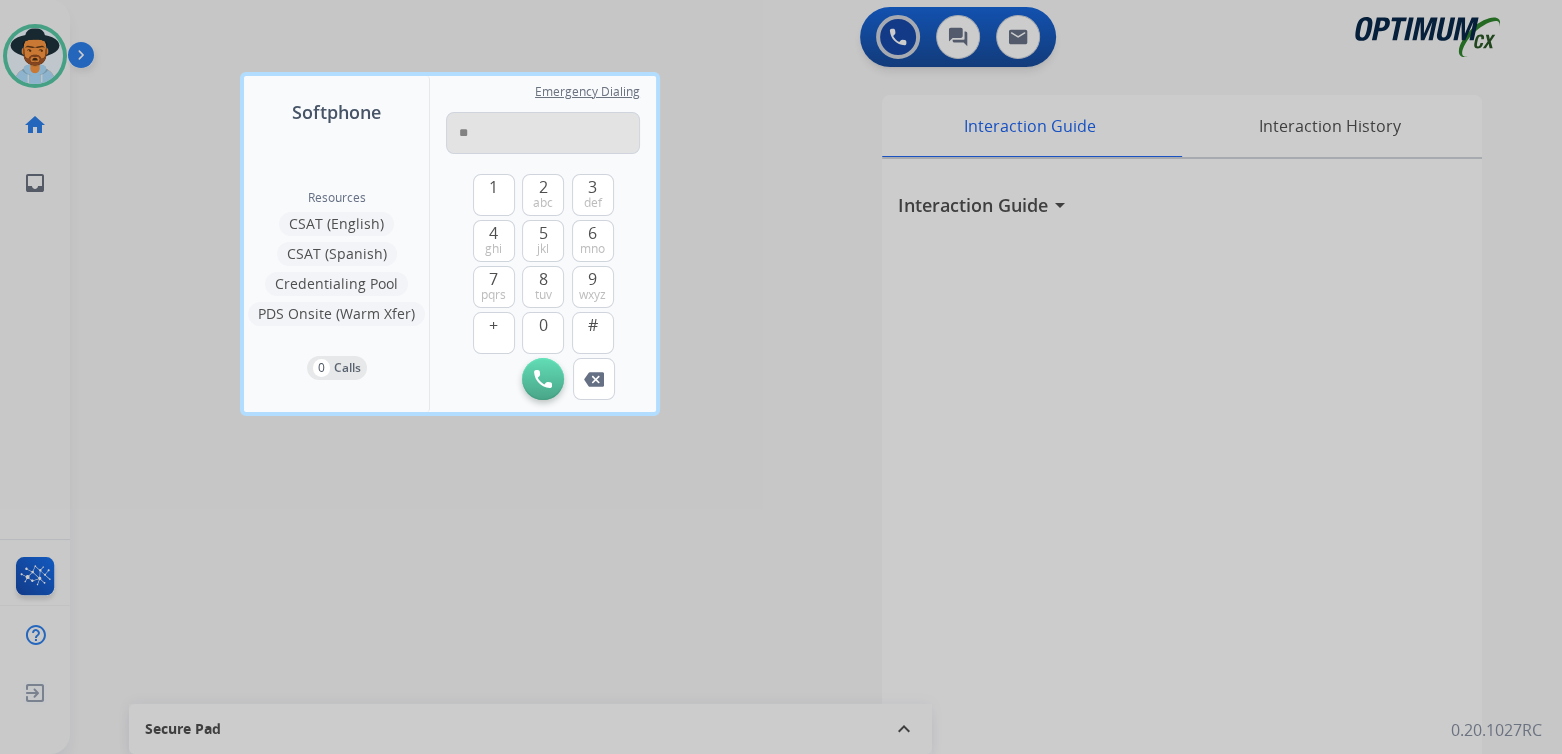 type on "*" 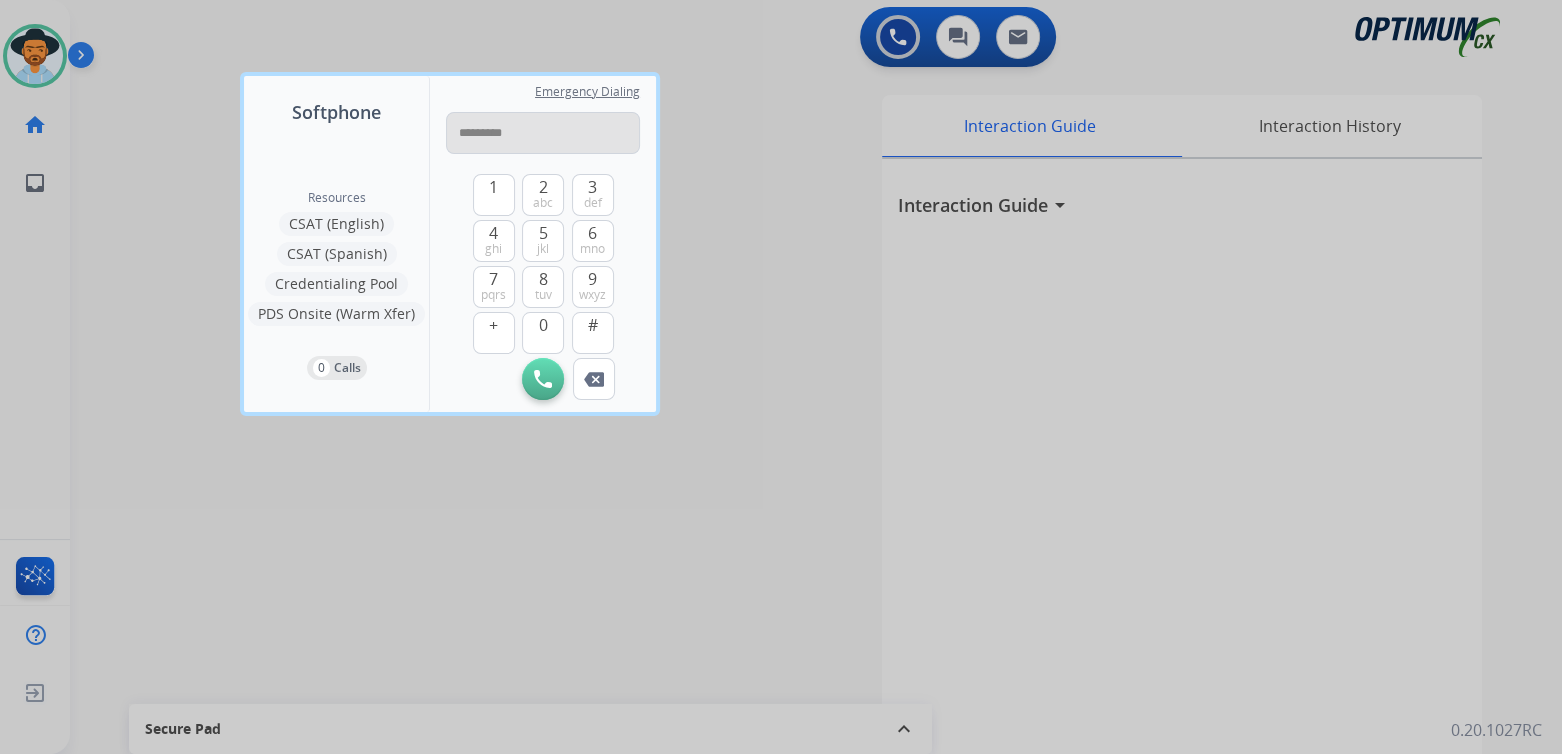 type on "**********" 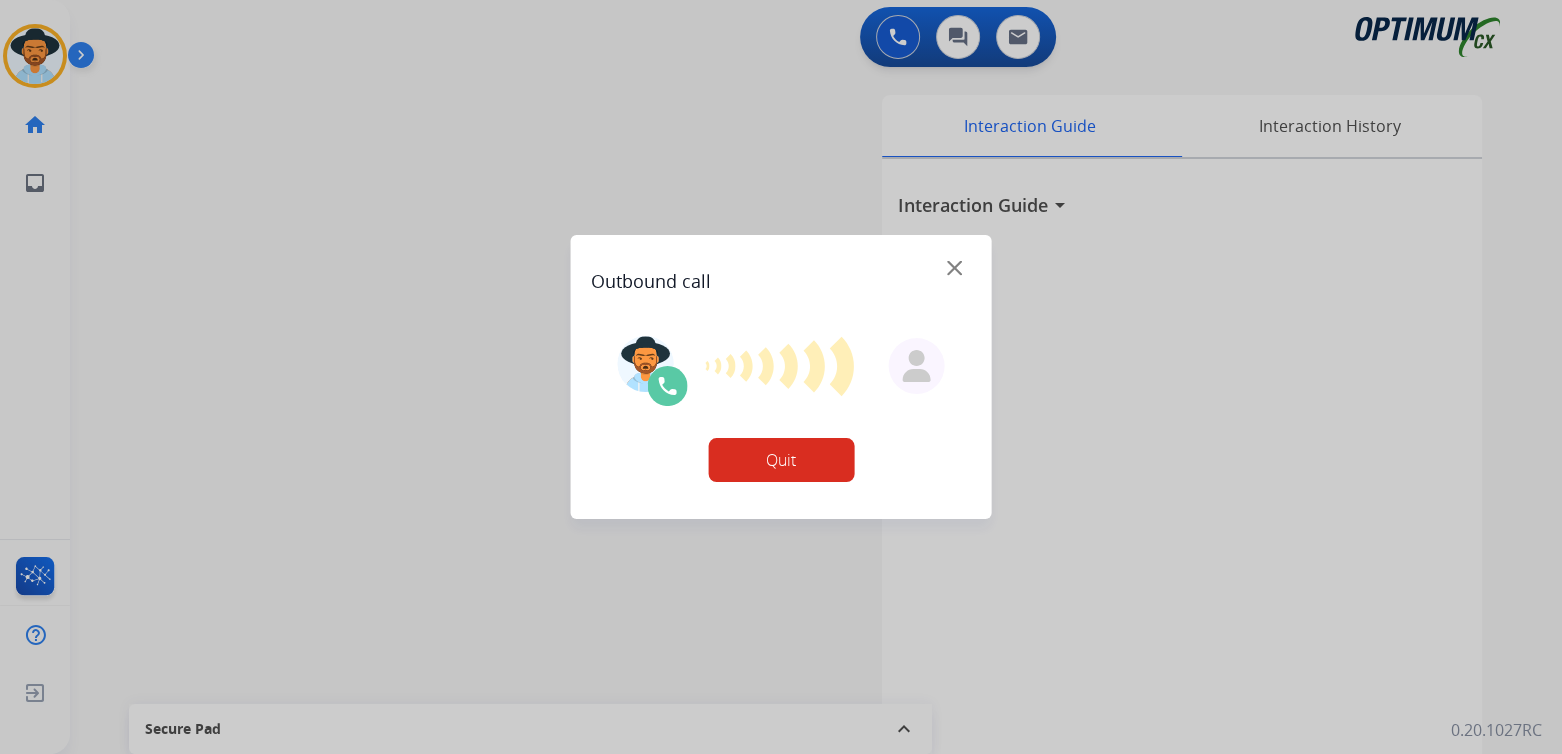click at bounding box center (954, 268) 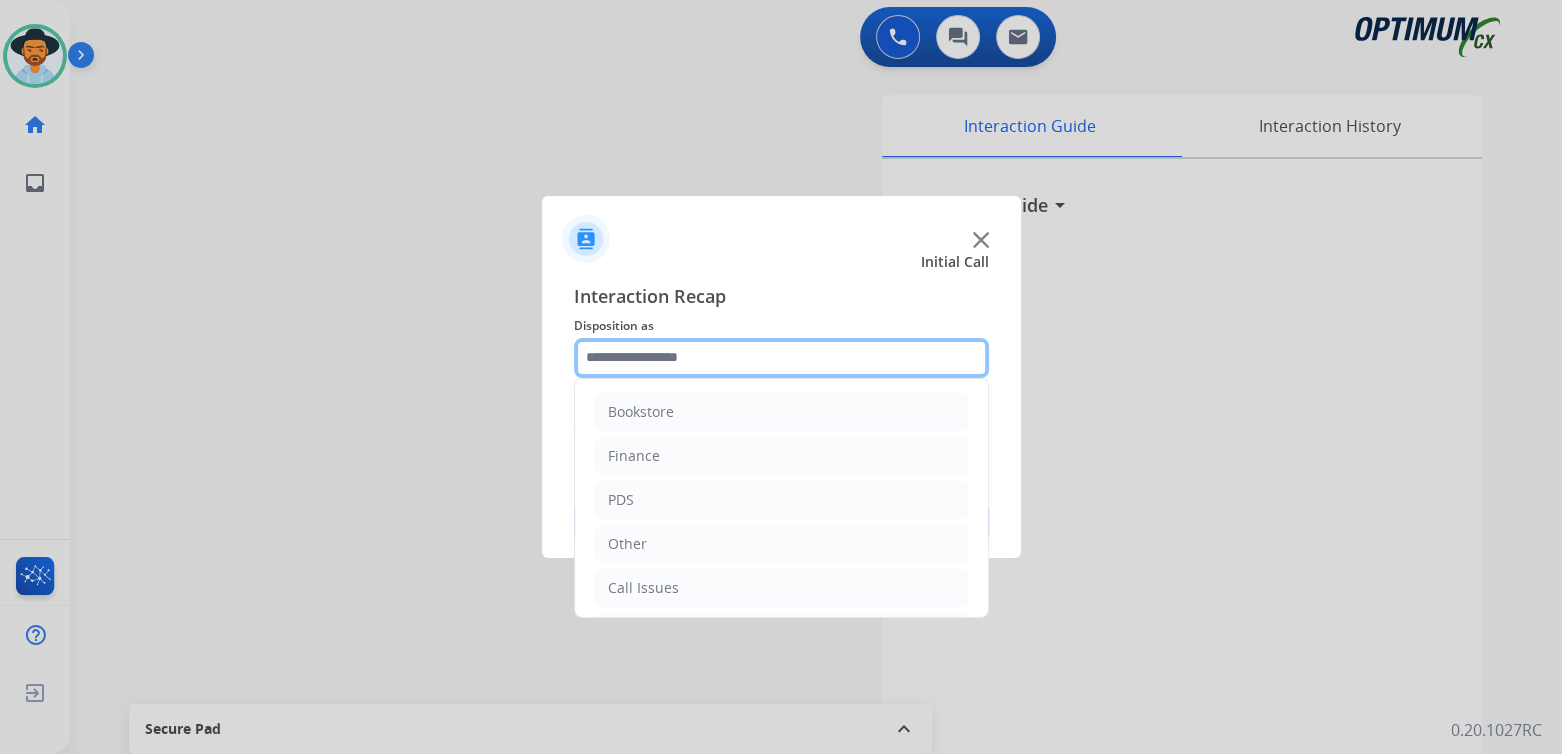 click 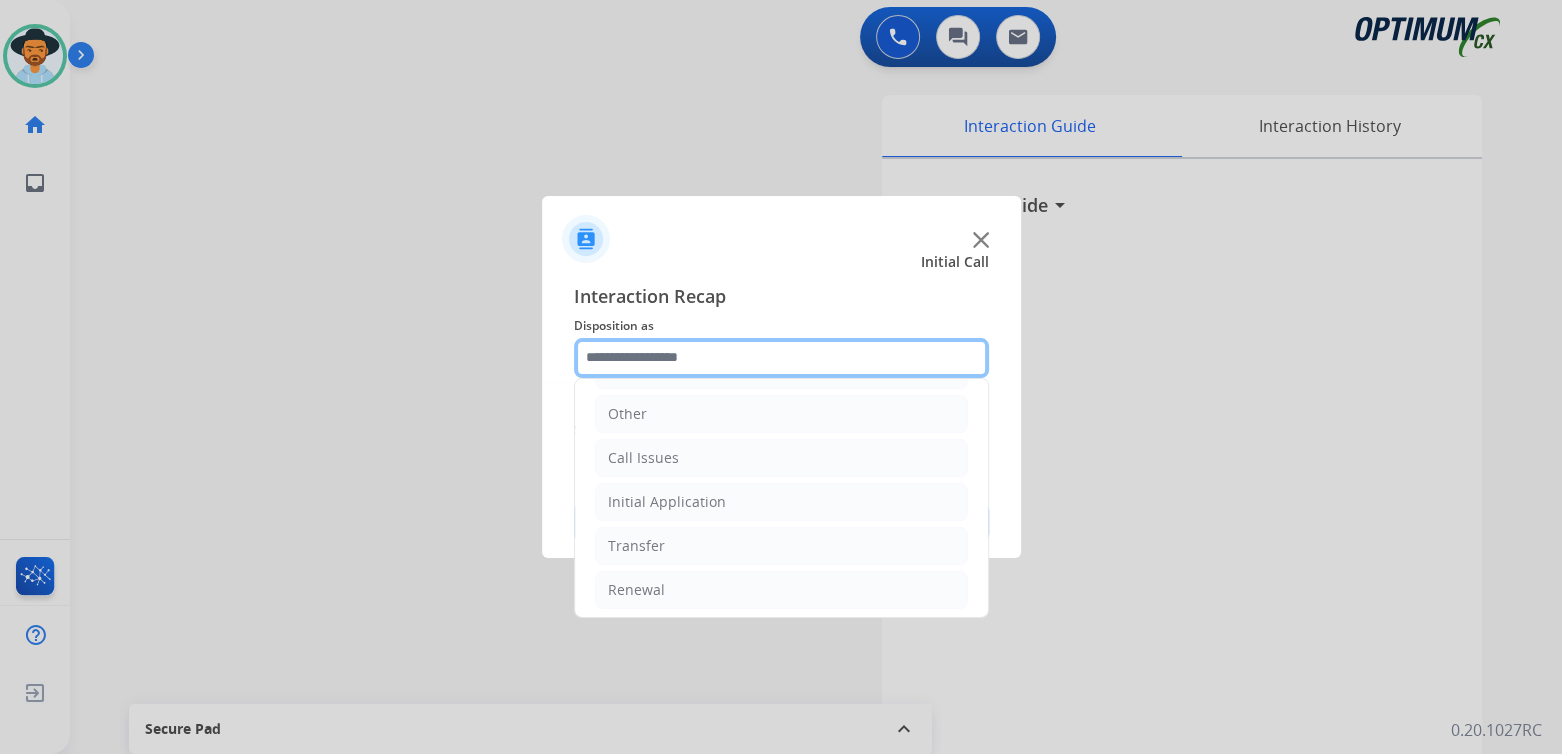 scroll, scrollTop: 132, scrollLeft: 0, axis: vertical 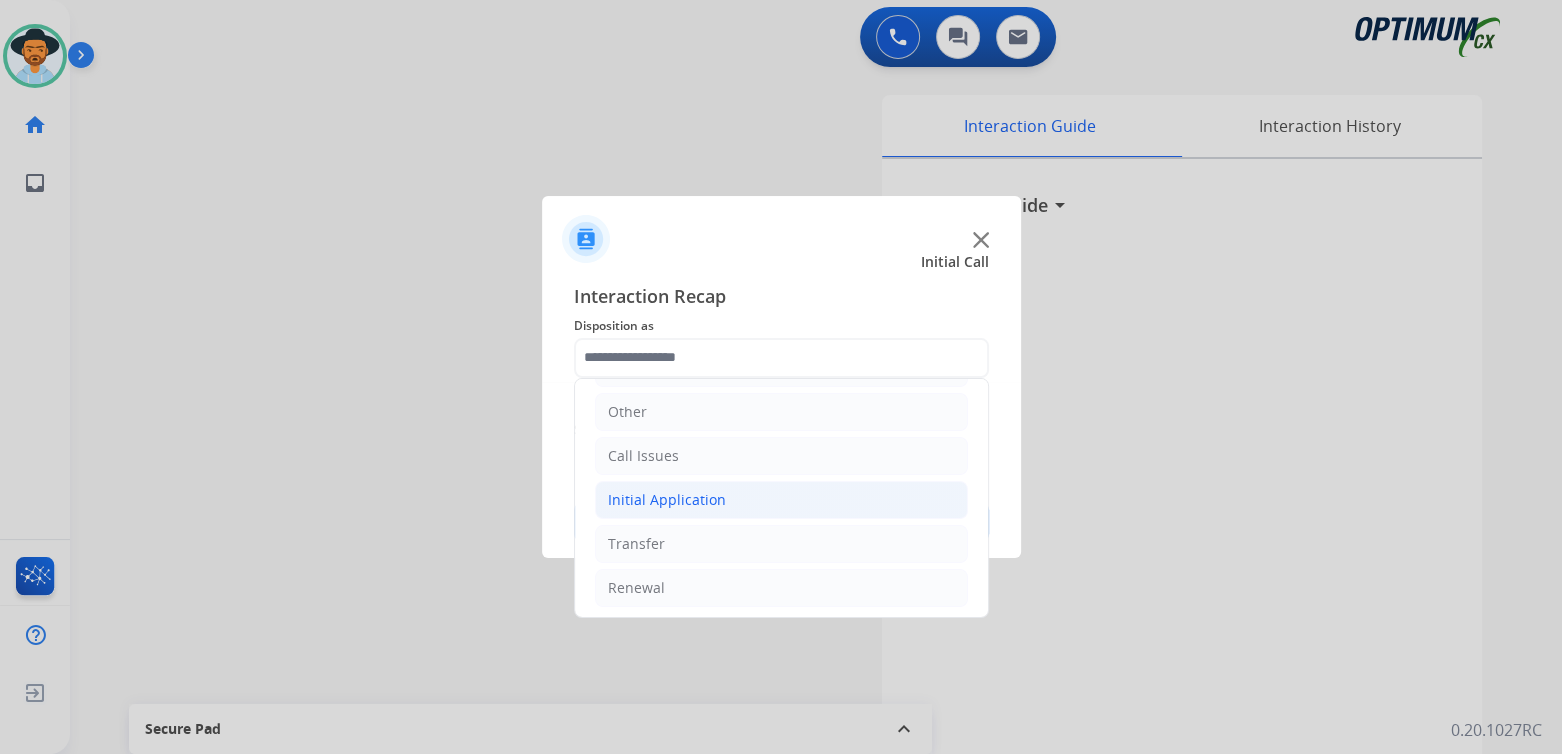 click on "Initial Application" 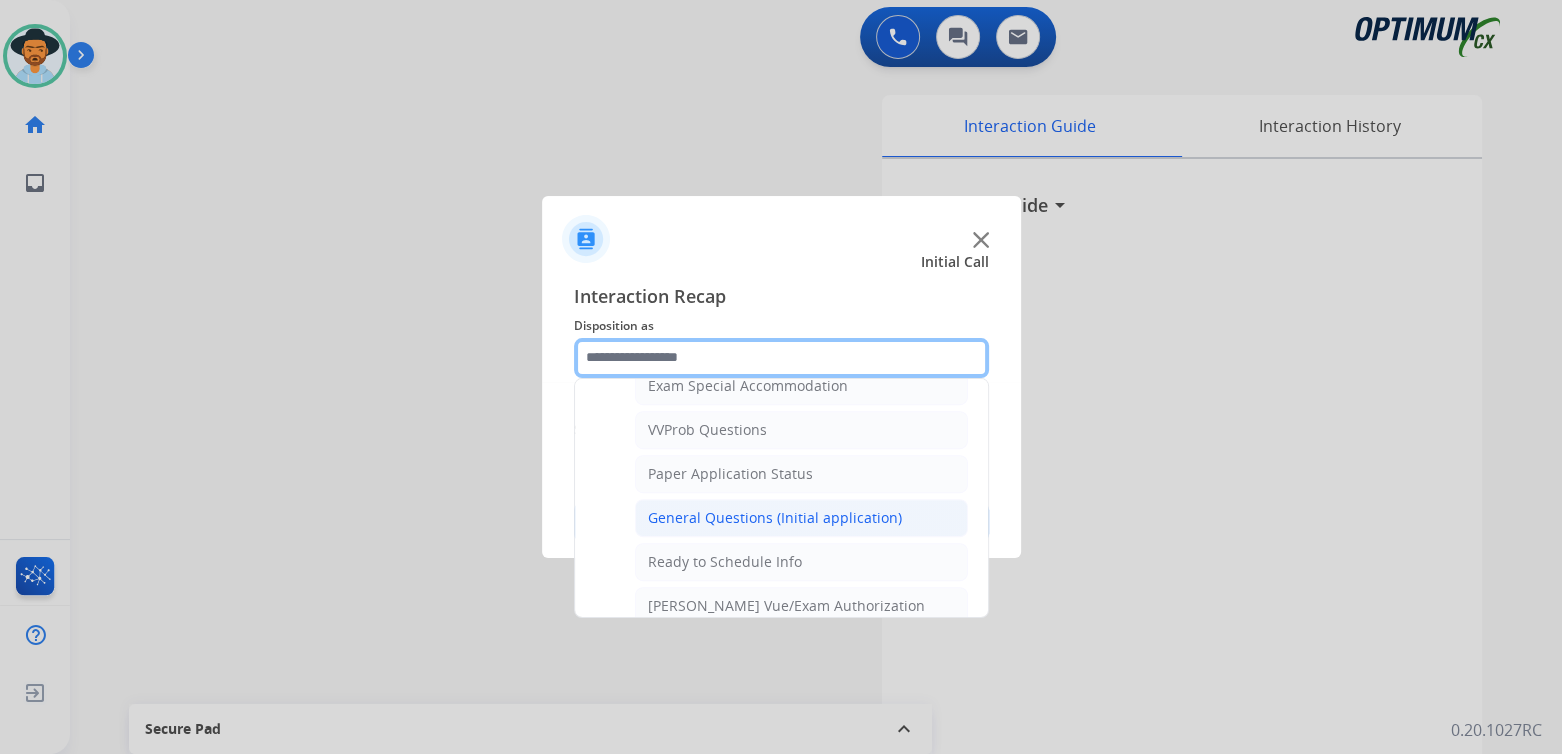 scroll, scrollTop: 1065, scrollLeft: 0, axis: vertical 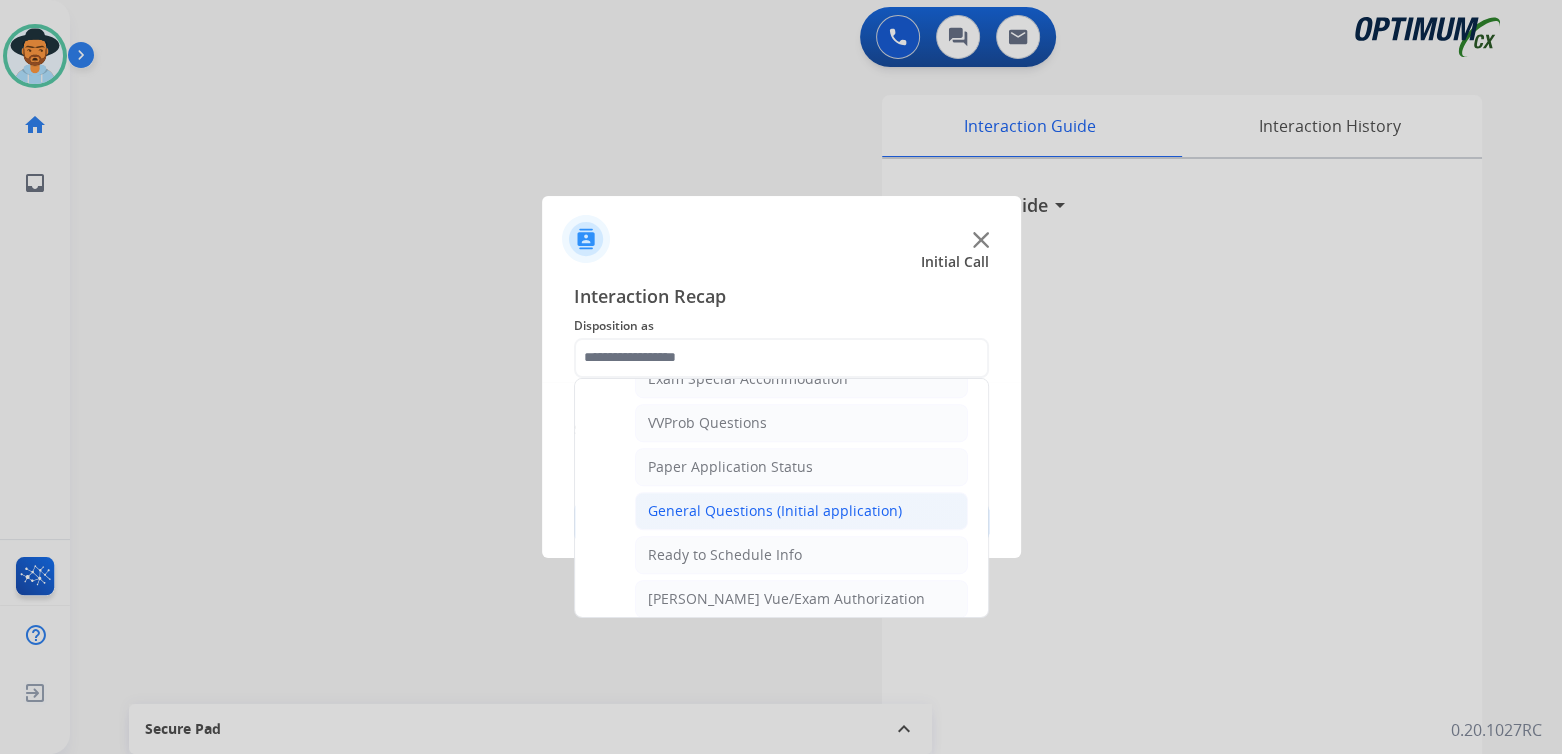 click on "General Questions (Initial application)" 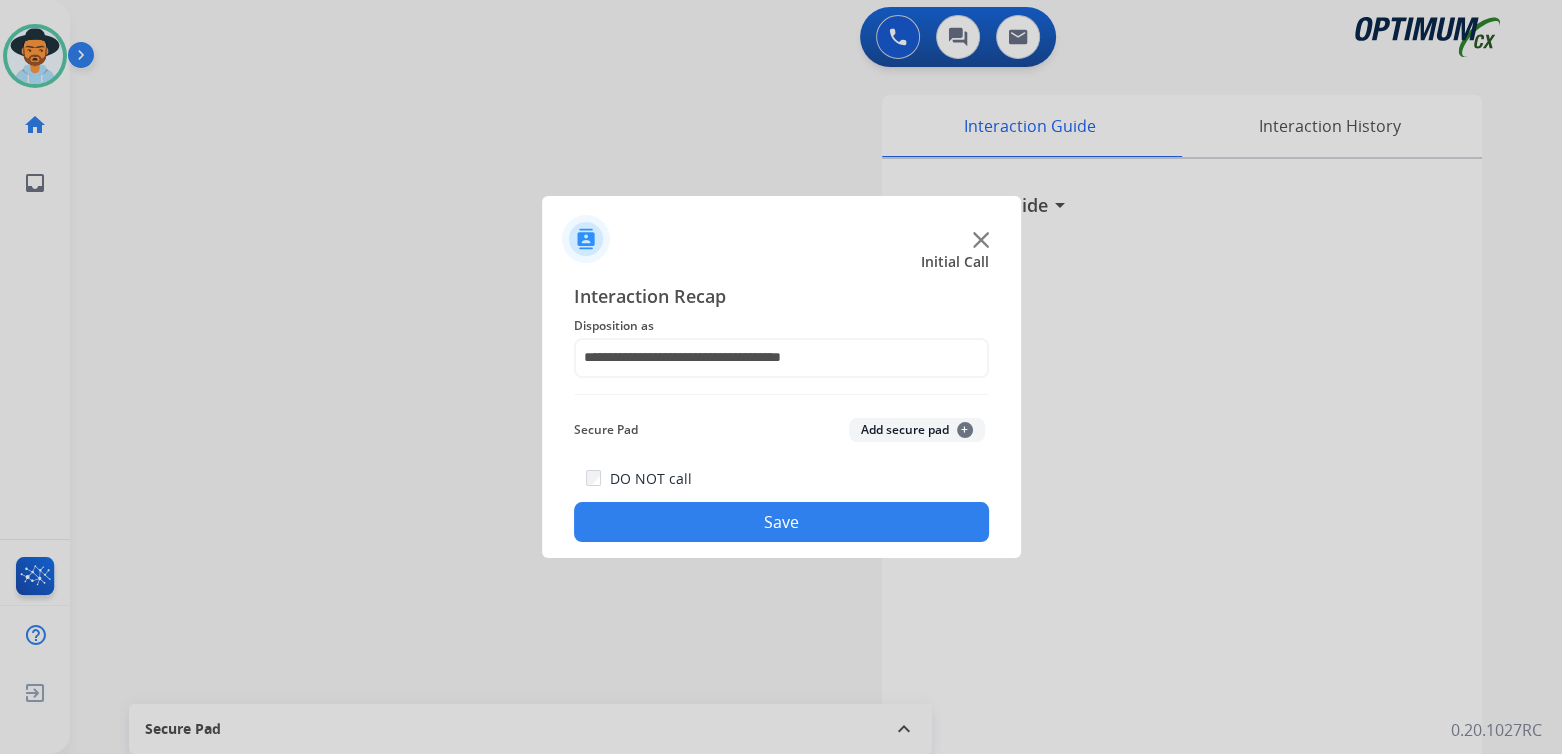 click on "Save" 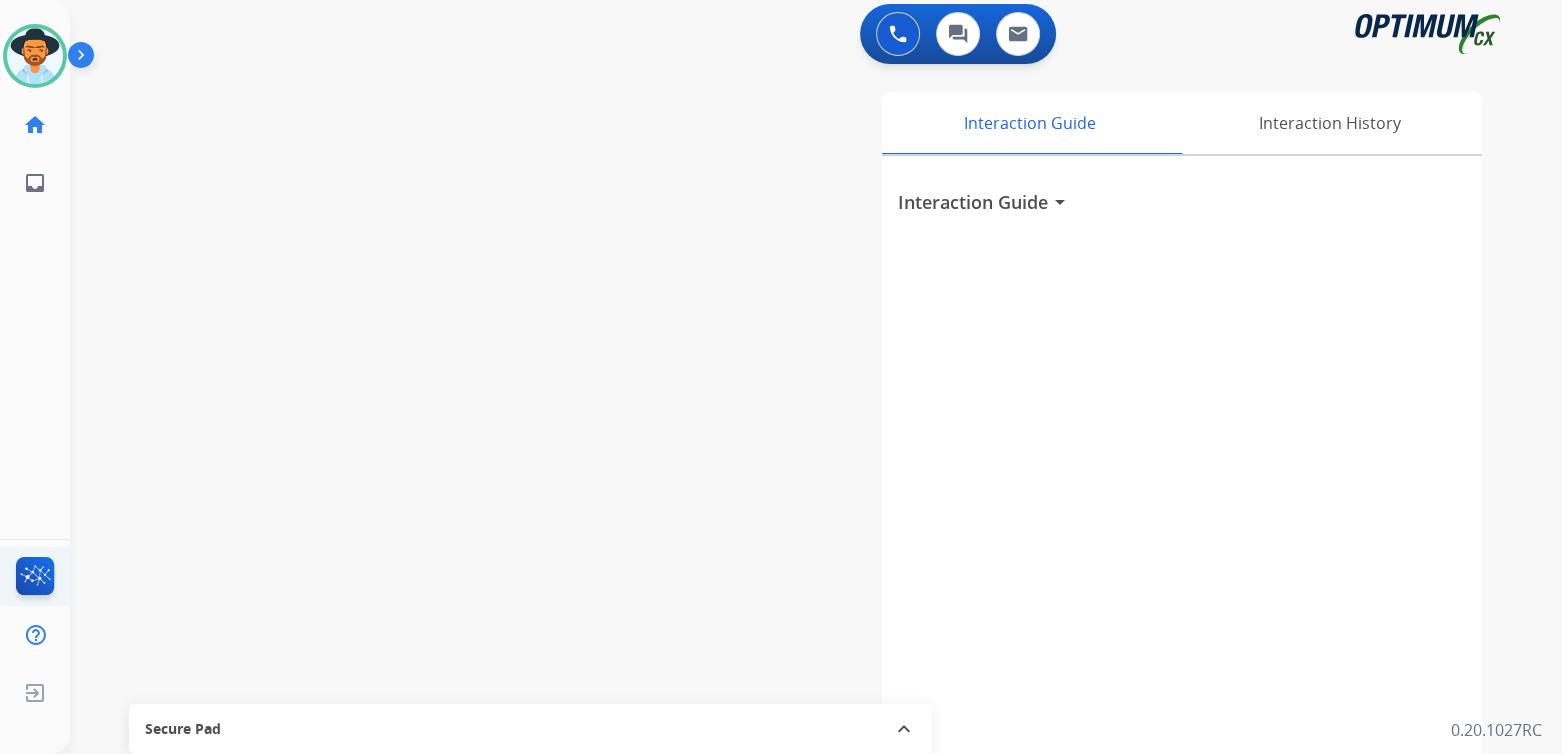 scroll, scrollTop: 4, scrollLeft: 0, axis: vertical 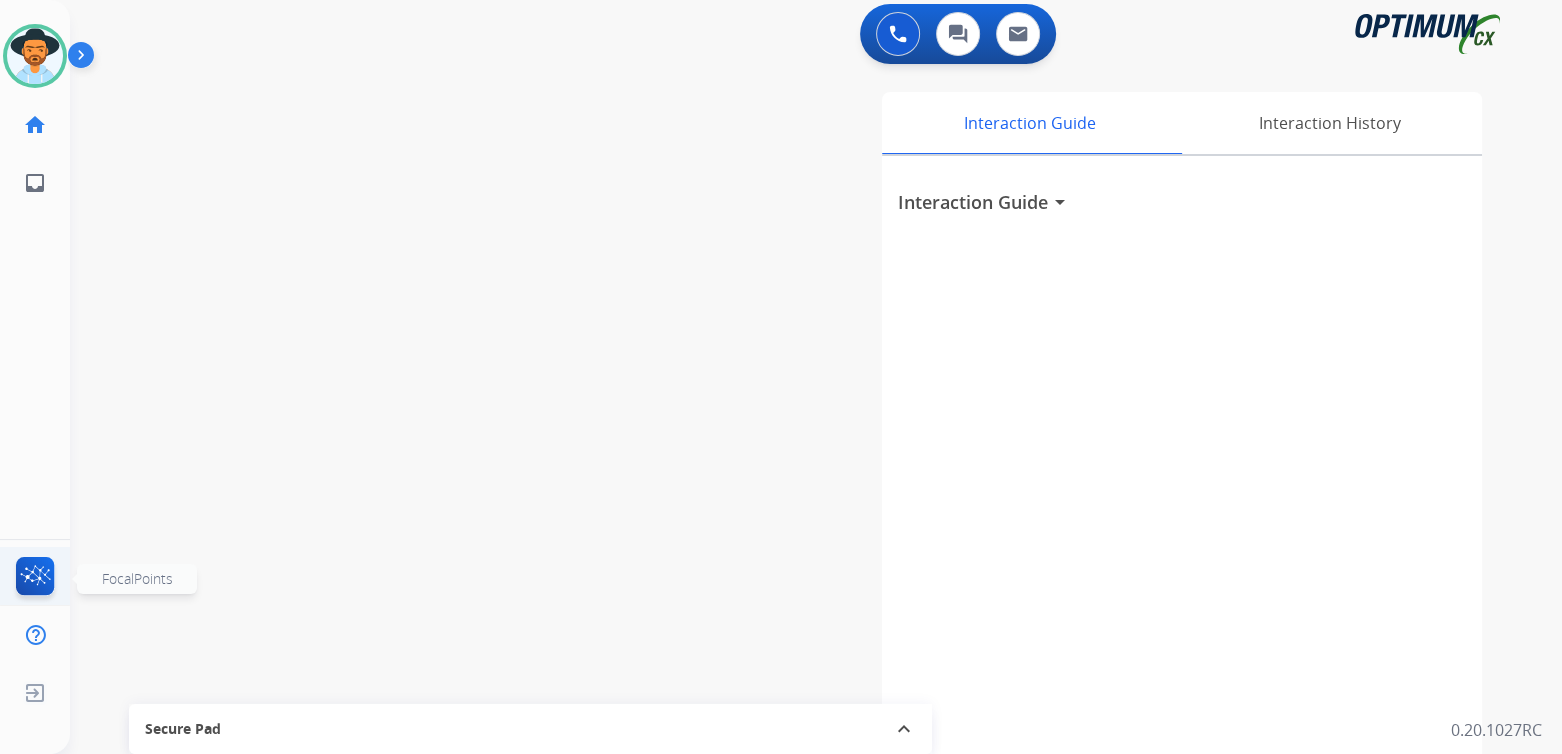 click 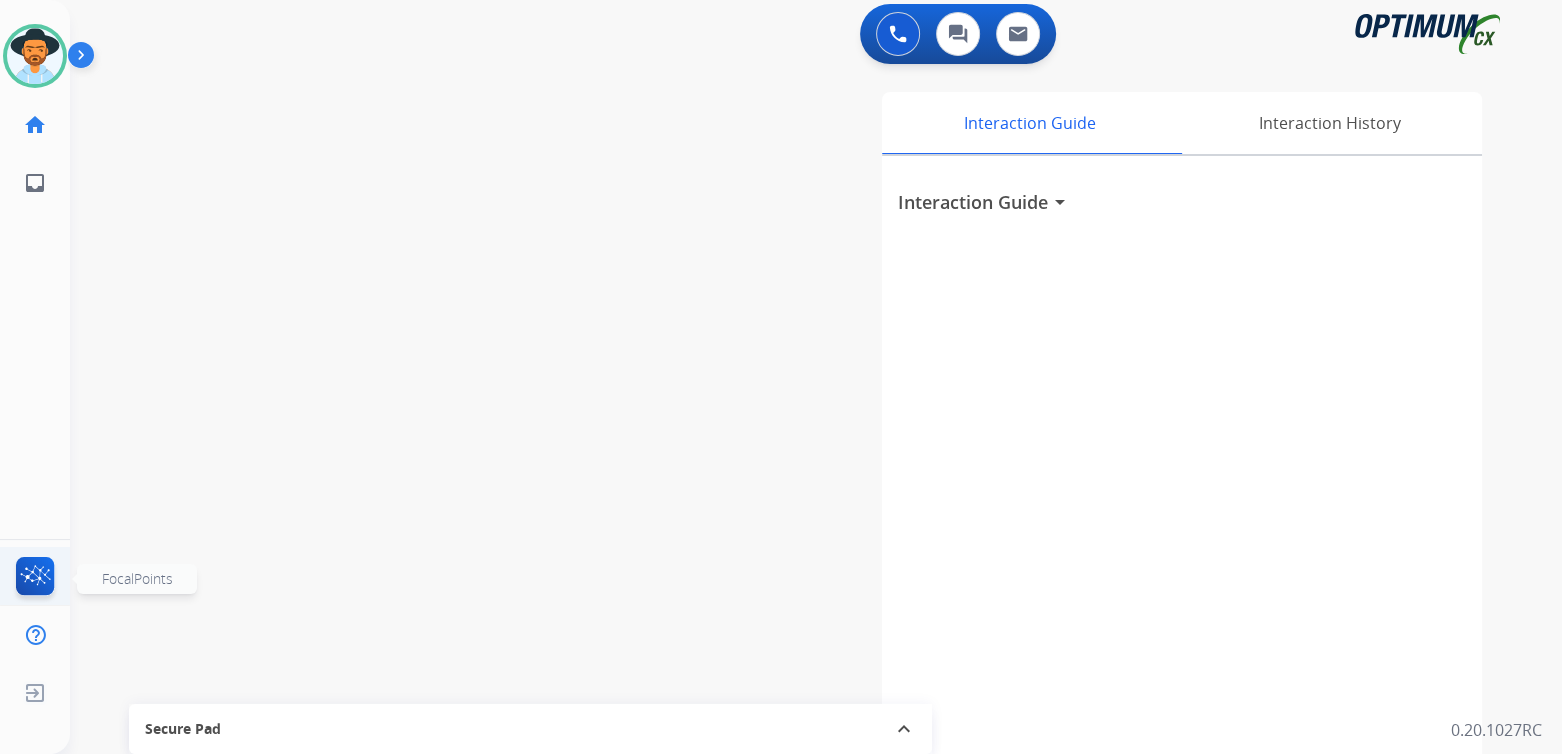 click 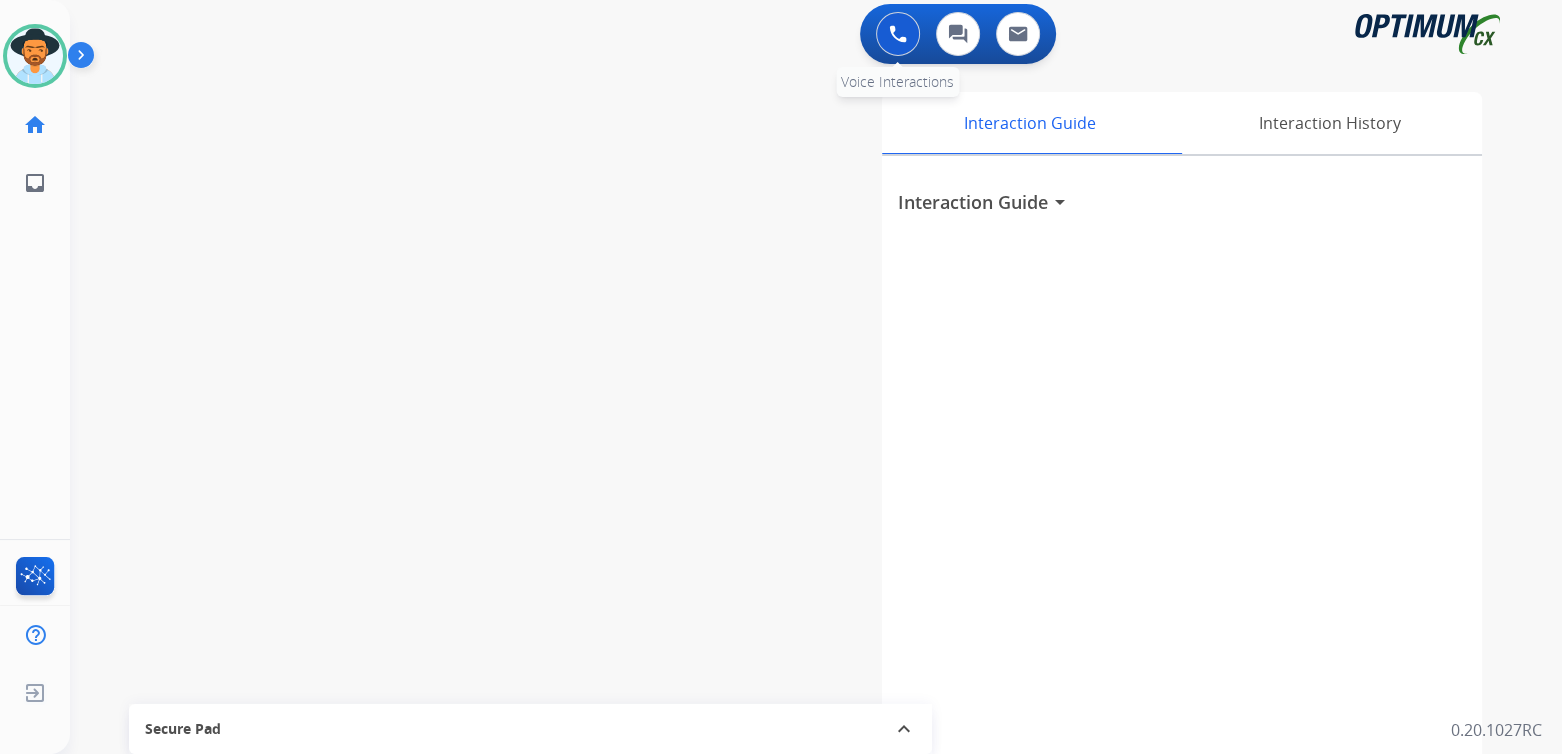 click at bounding box center [898, 34] 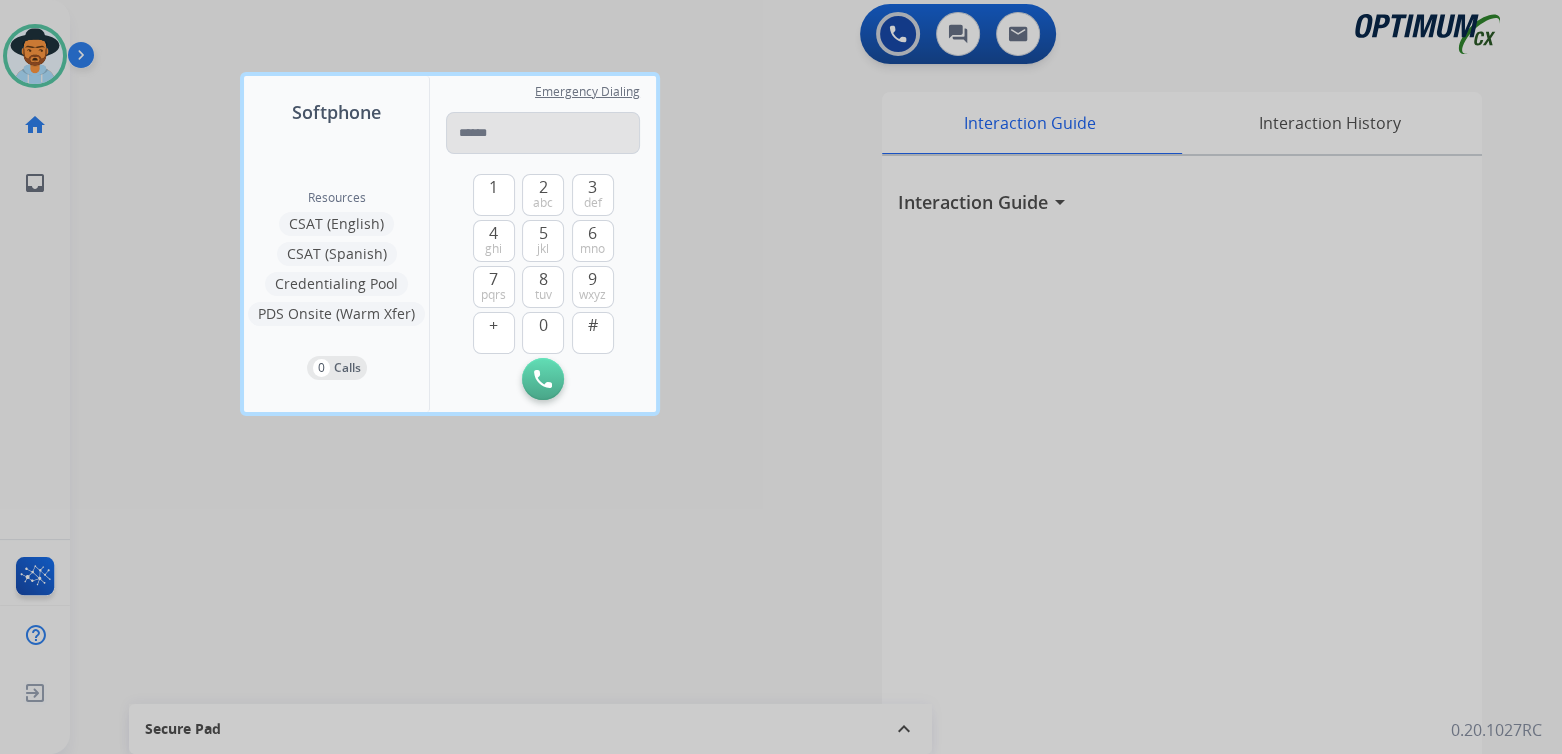 click at bounding box center [543, 133] 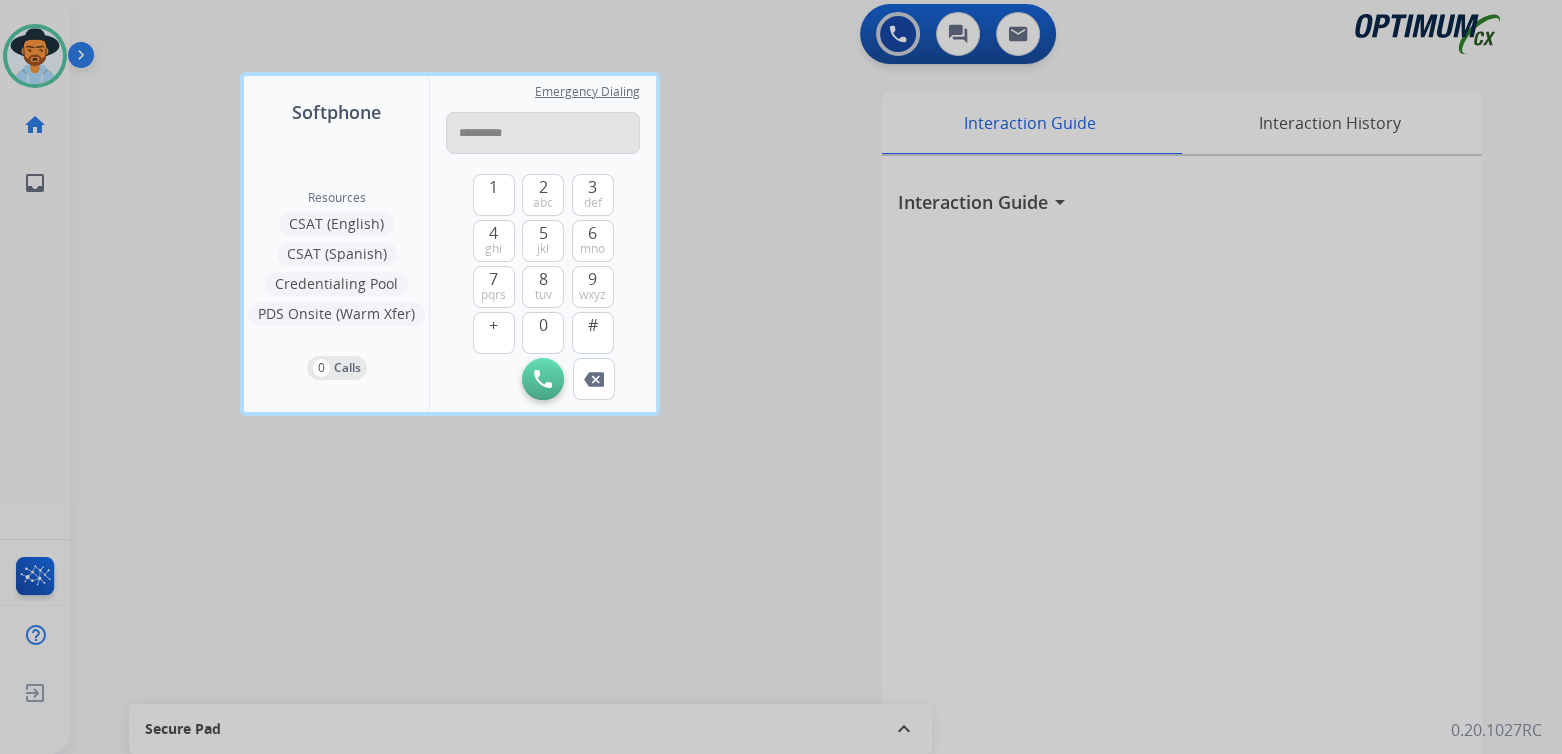 type on "**********" 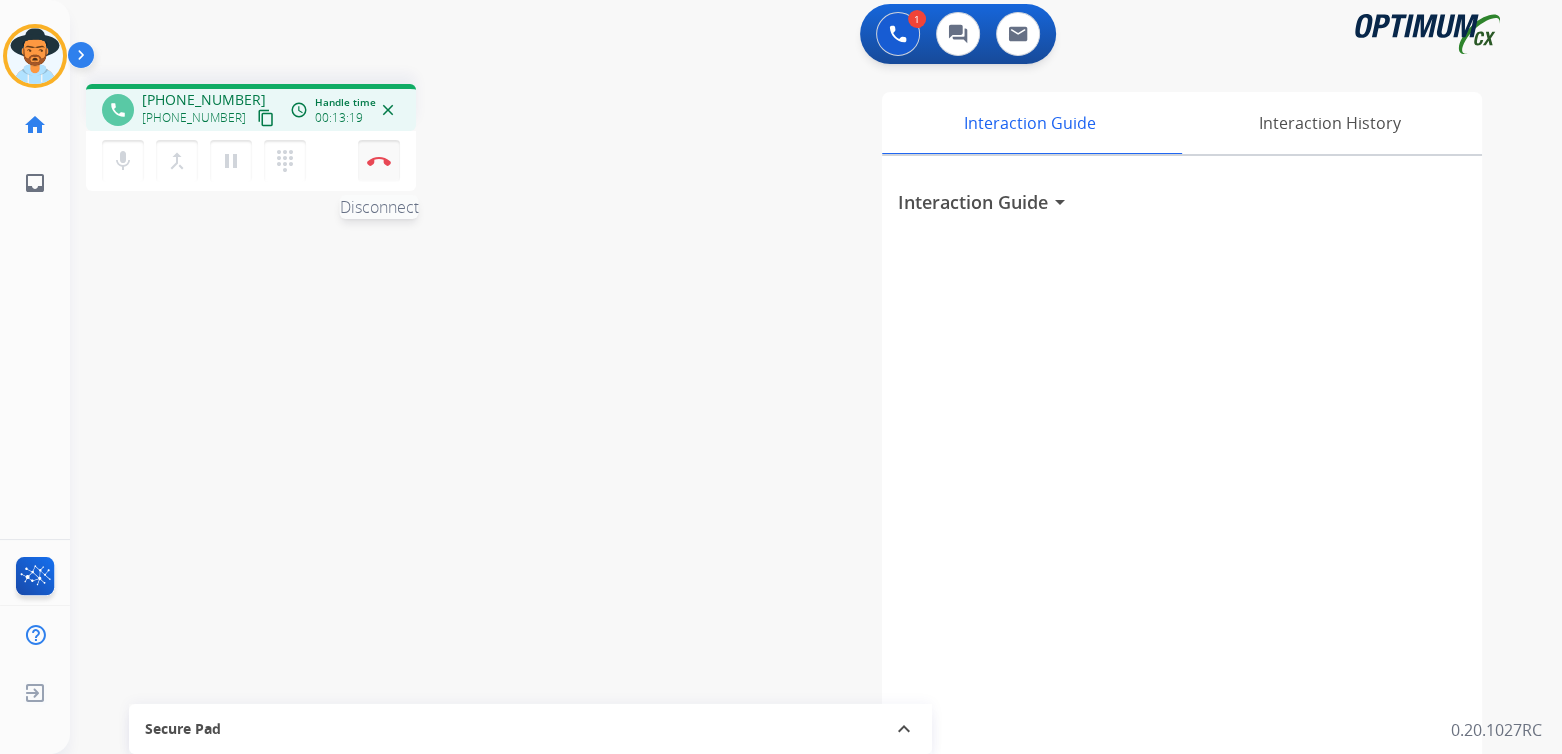 click on "Disconnect" at bounding box center (379, 161) 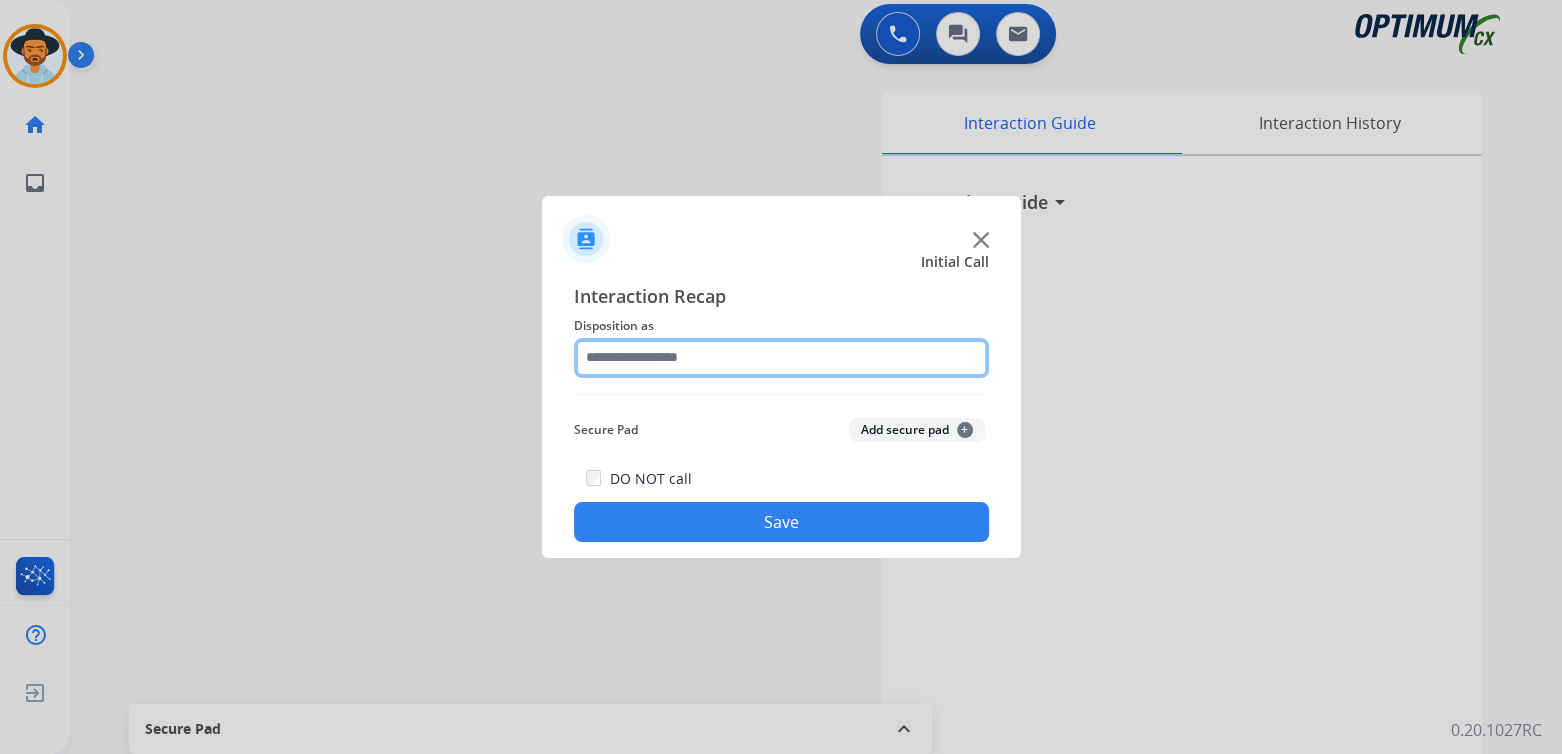 click 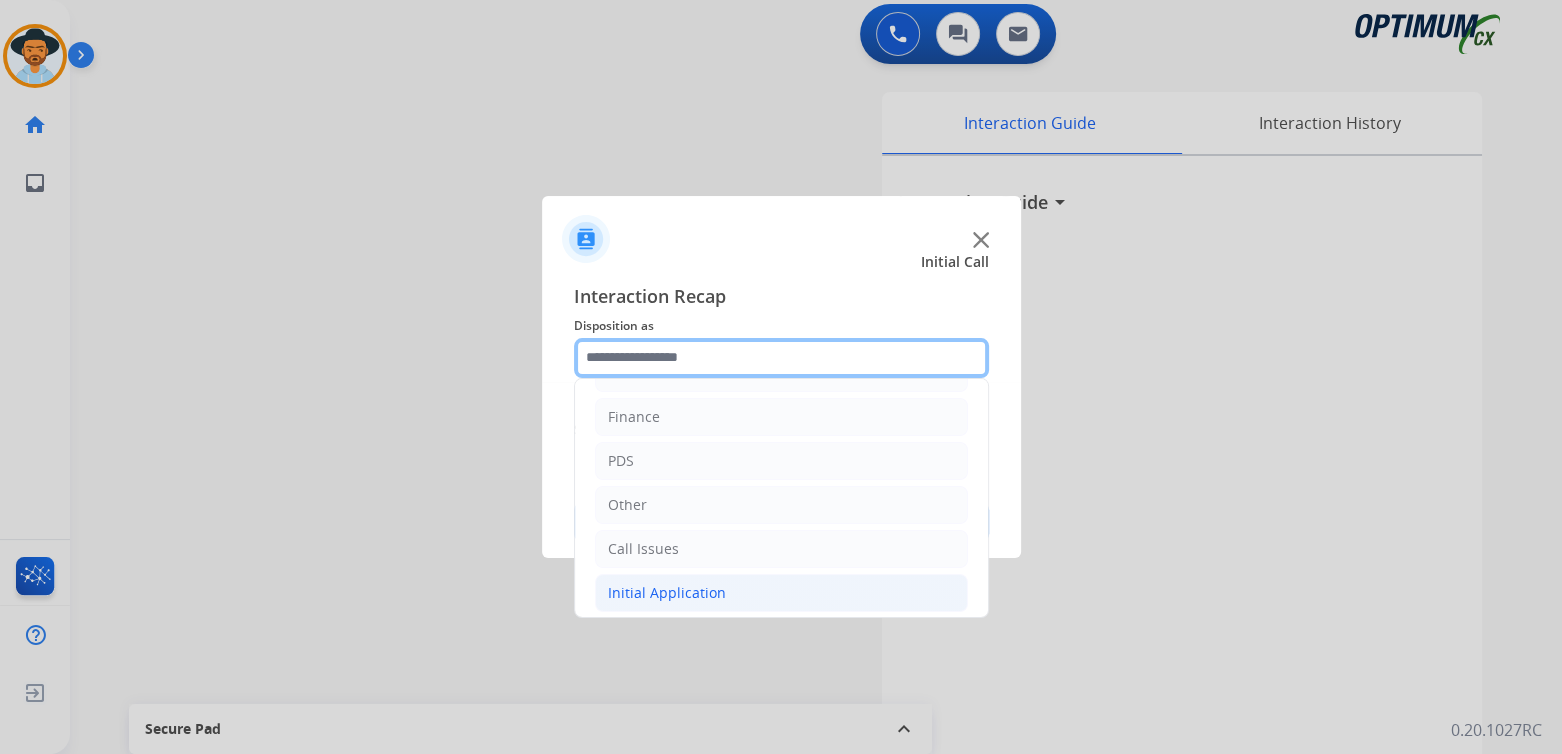 scroll, scrollTop: 132, scrollLeft: 0, axis: vertical 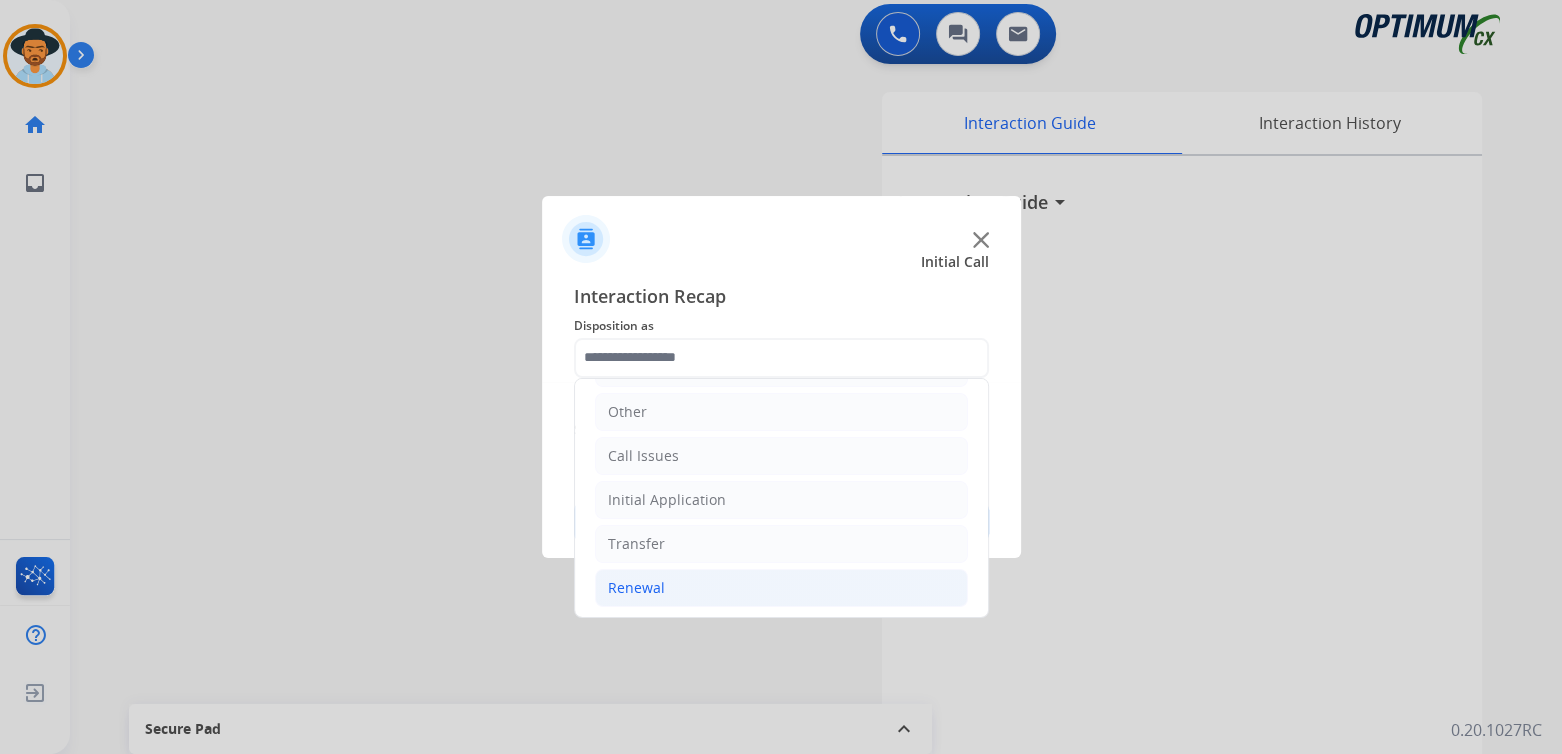 click on "Renewal" 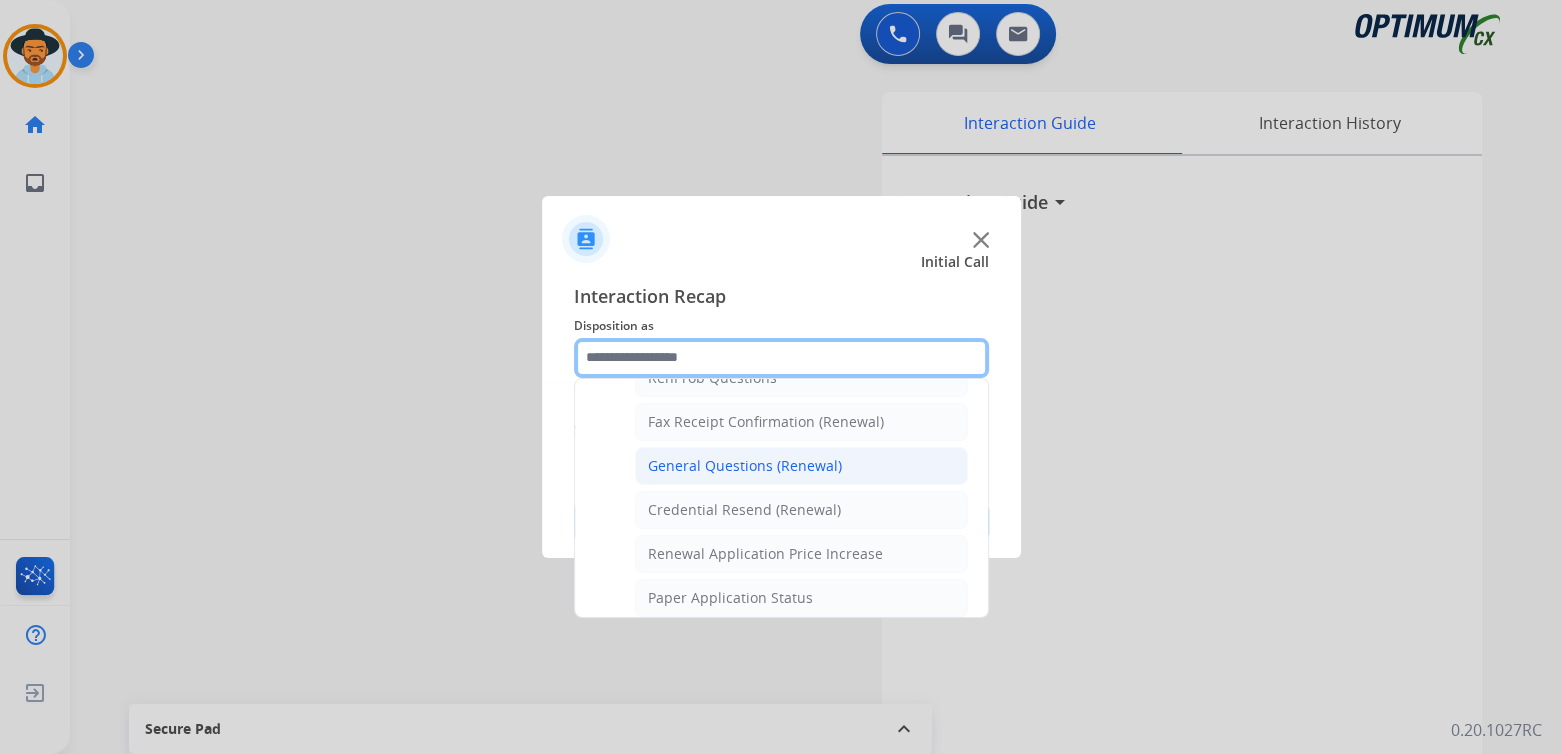 scroll, scrollTop: 534, scrollLeft: 0, axis: vertical 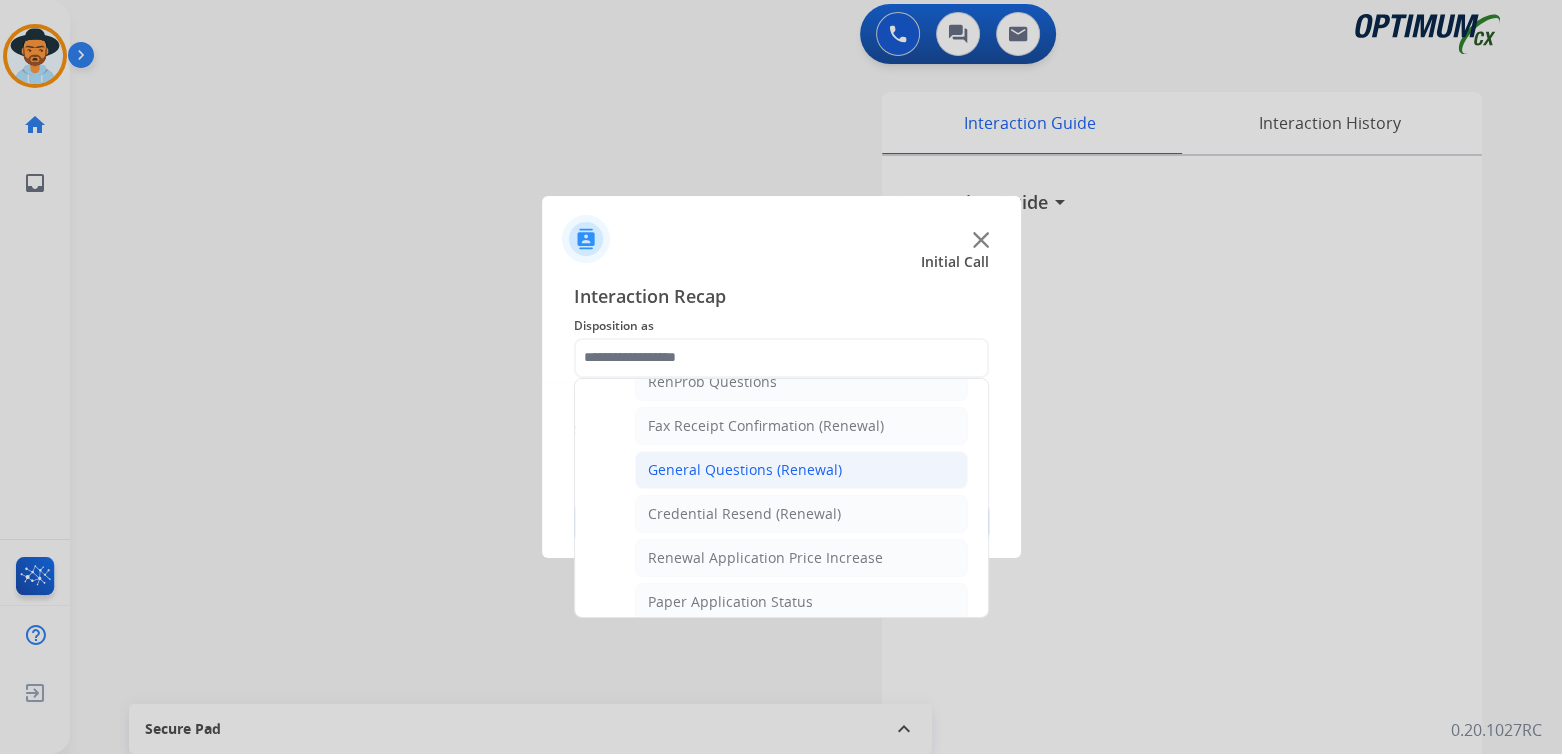 click on "General Questions (Renewal)" 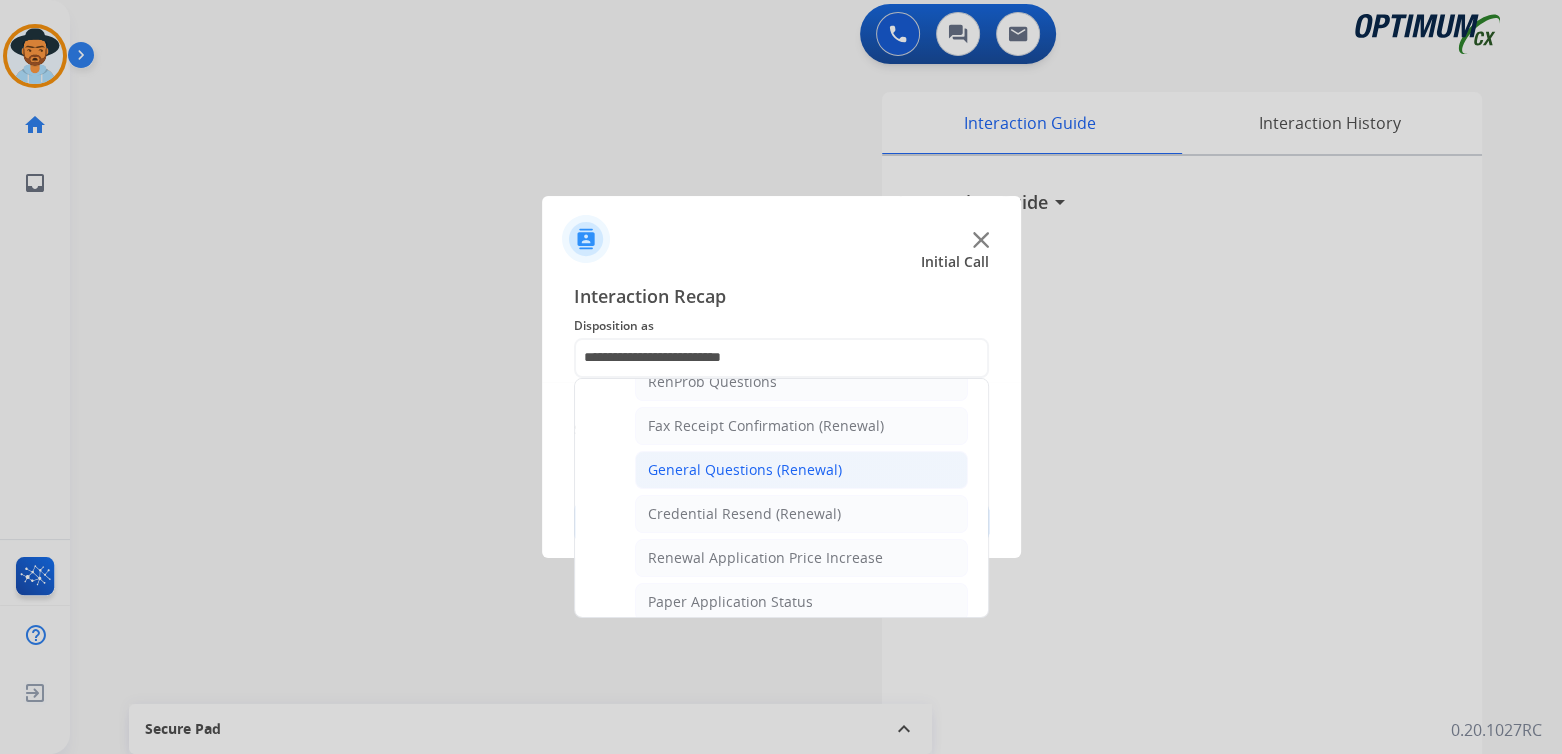 scroll, scrollTop: 0, scrollLeft: 0, axis: both 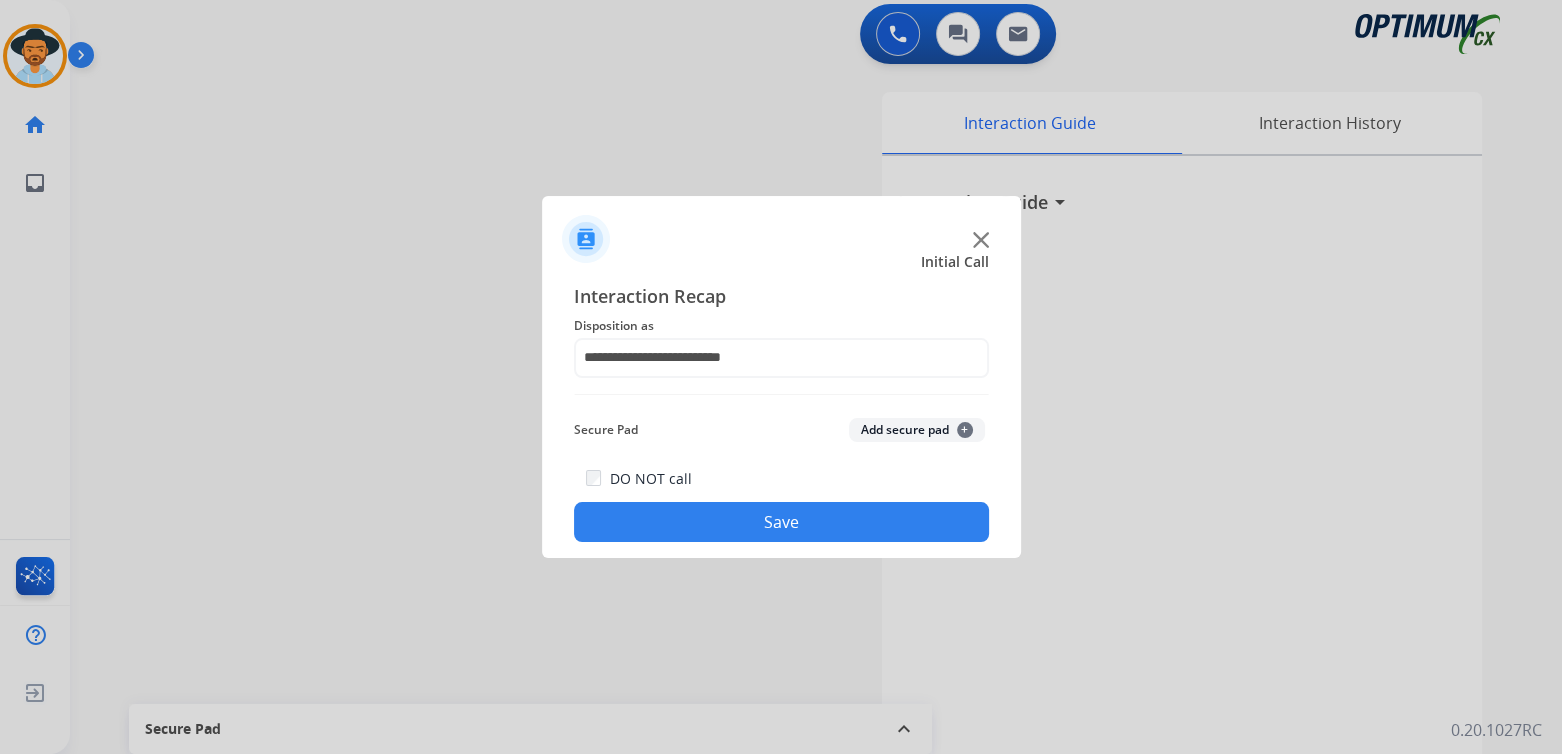 click on "Save" 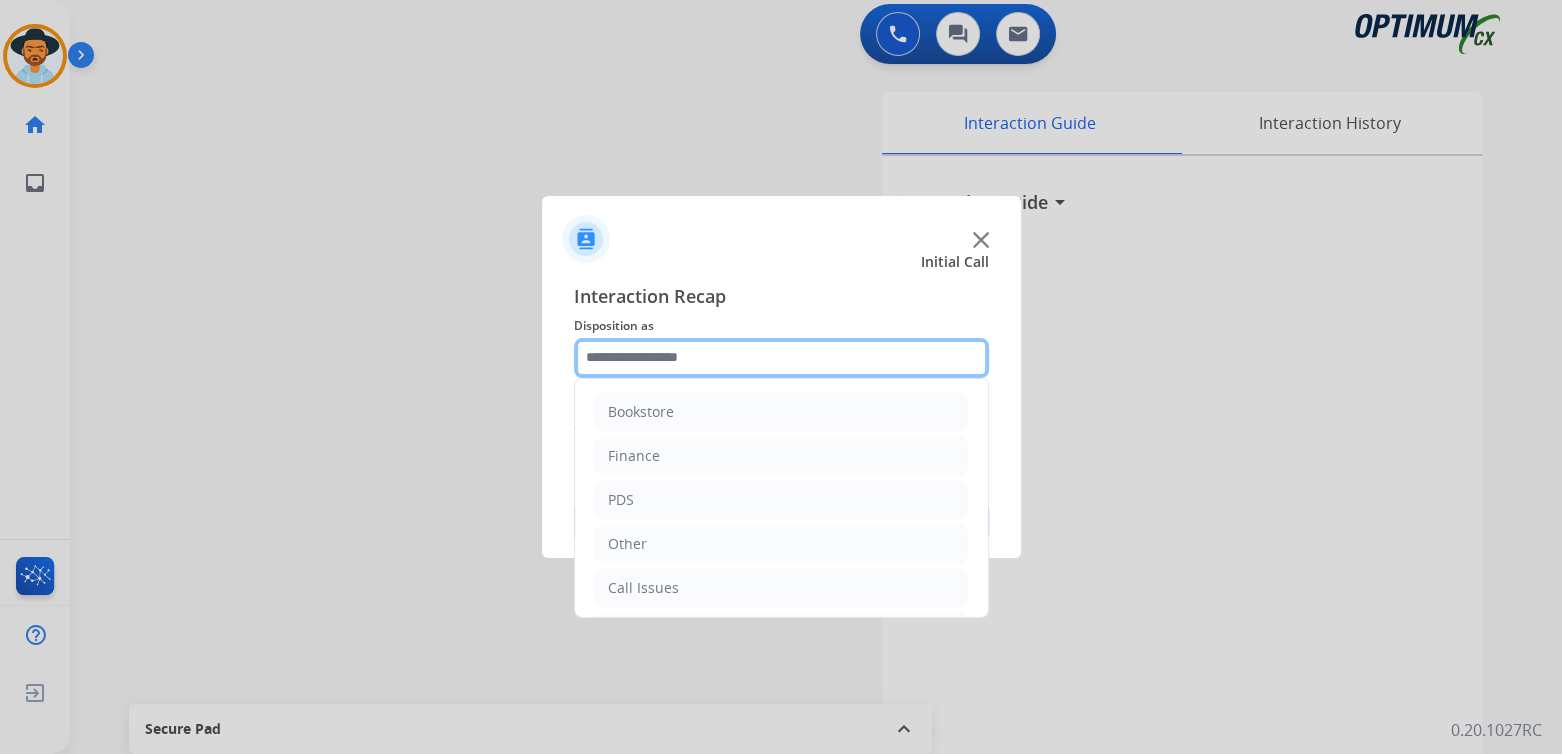 click 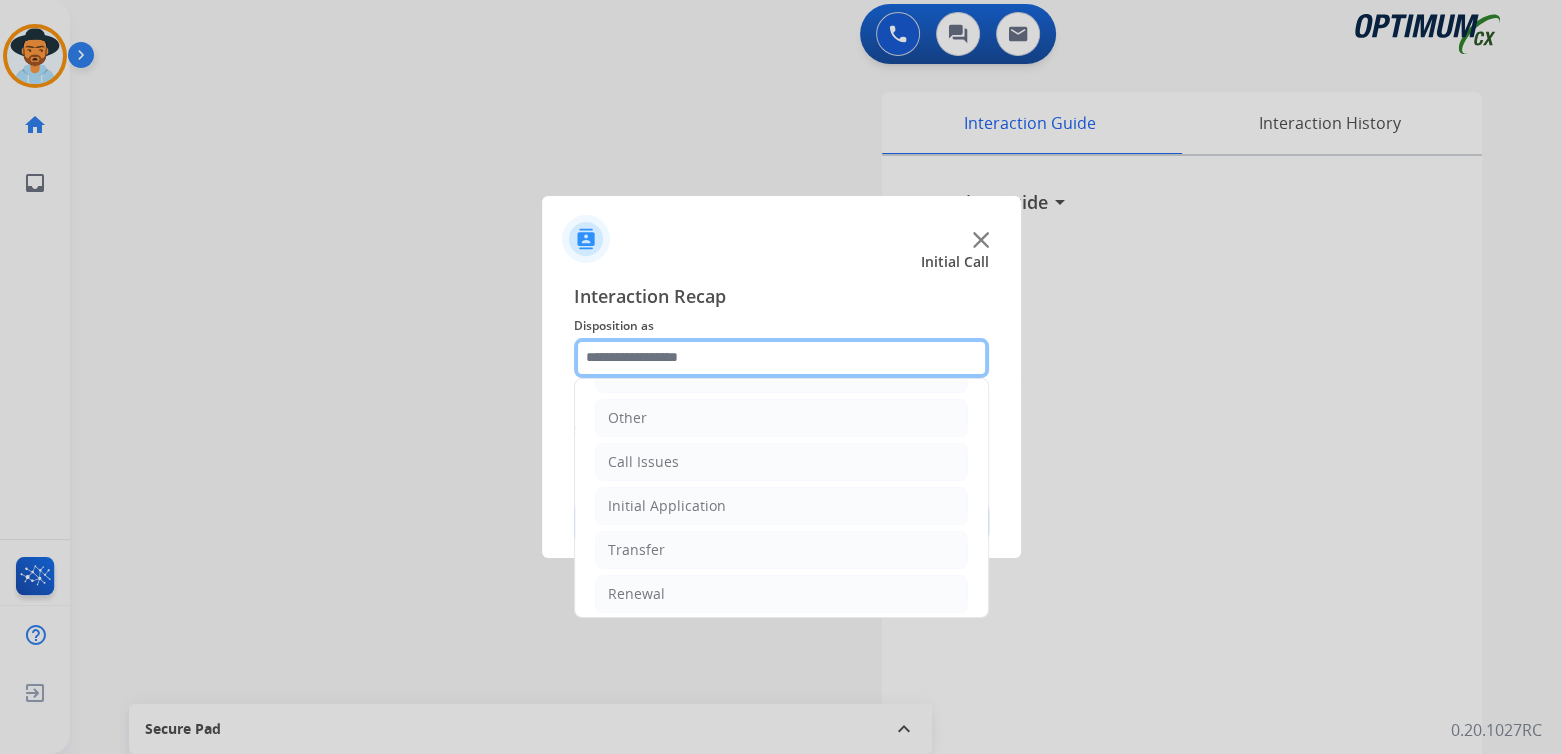 scroll, scrollTop: 132, scrollLeft: 0, axis: vertical 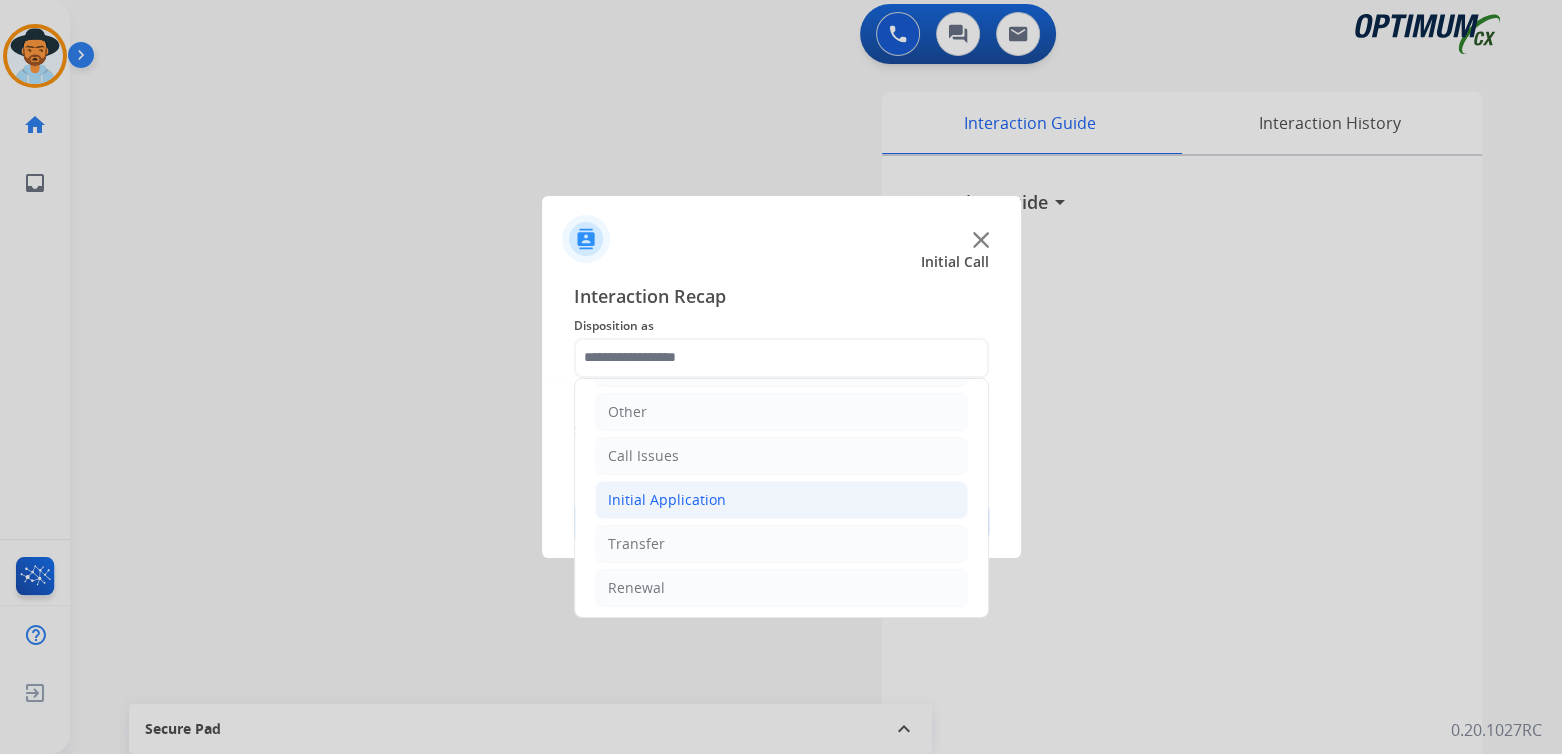 click on "Initial Application" 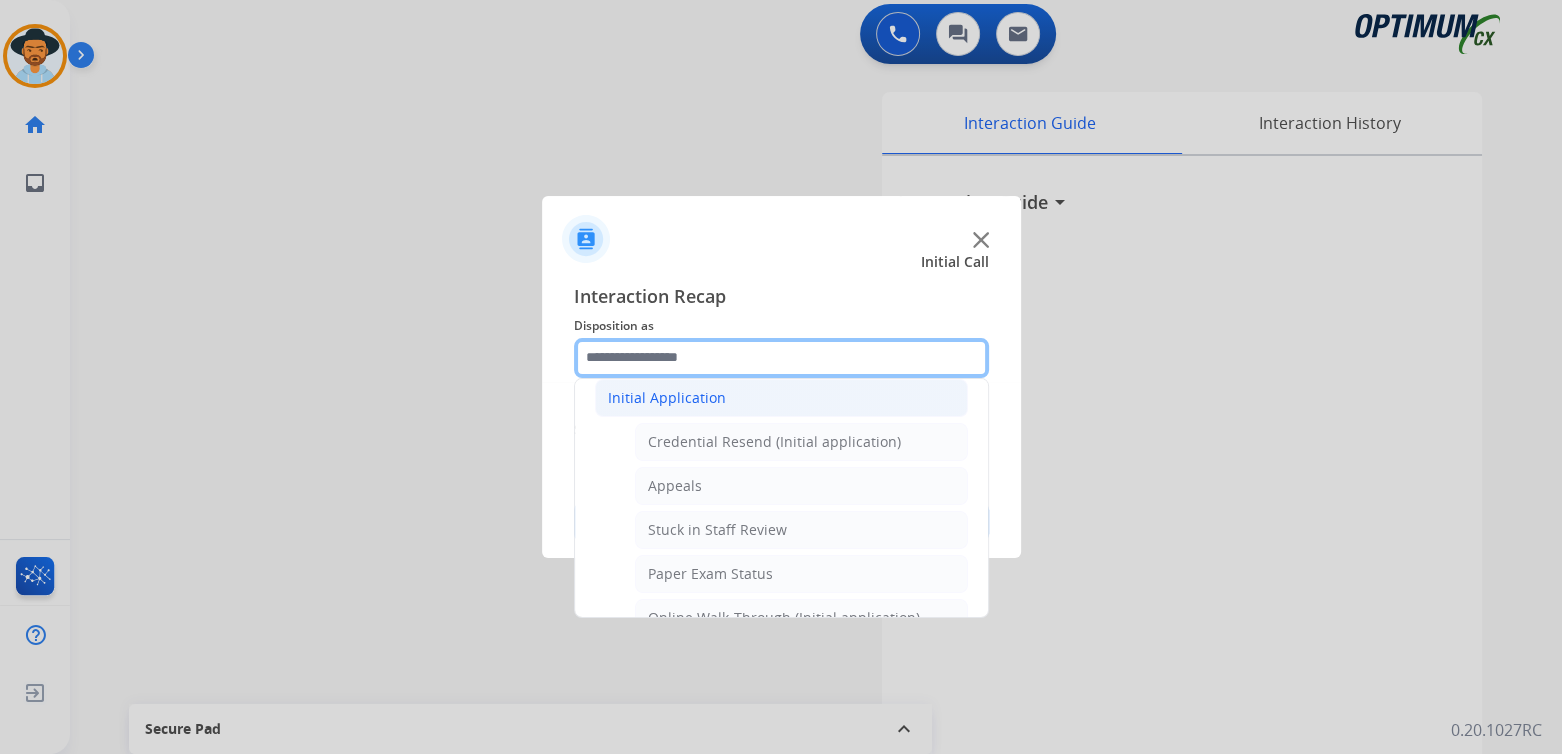 scroll, scrollTop: 233, scrollLeft: 0, axis: vertical 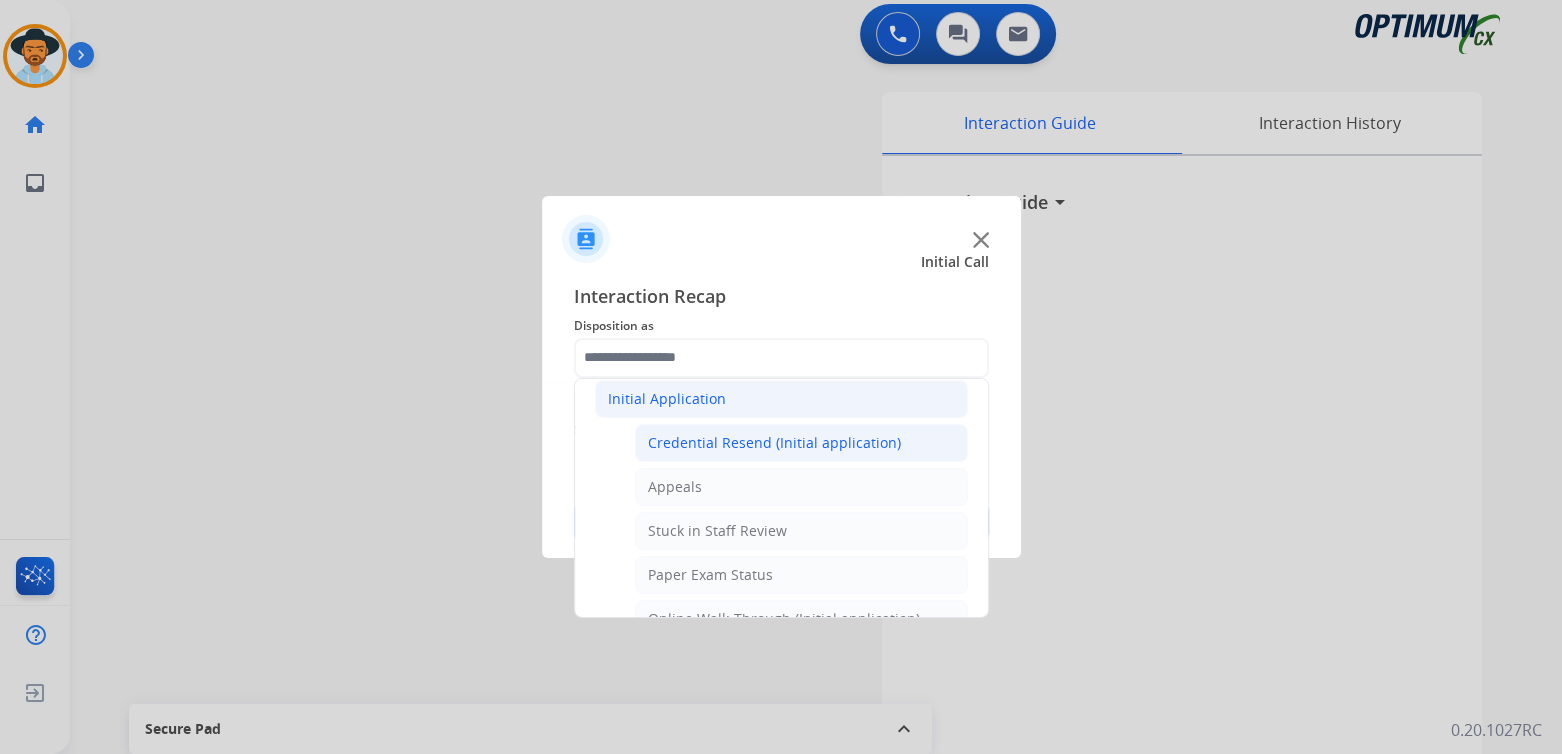 click on "Credential Resend (Initial application)" 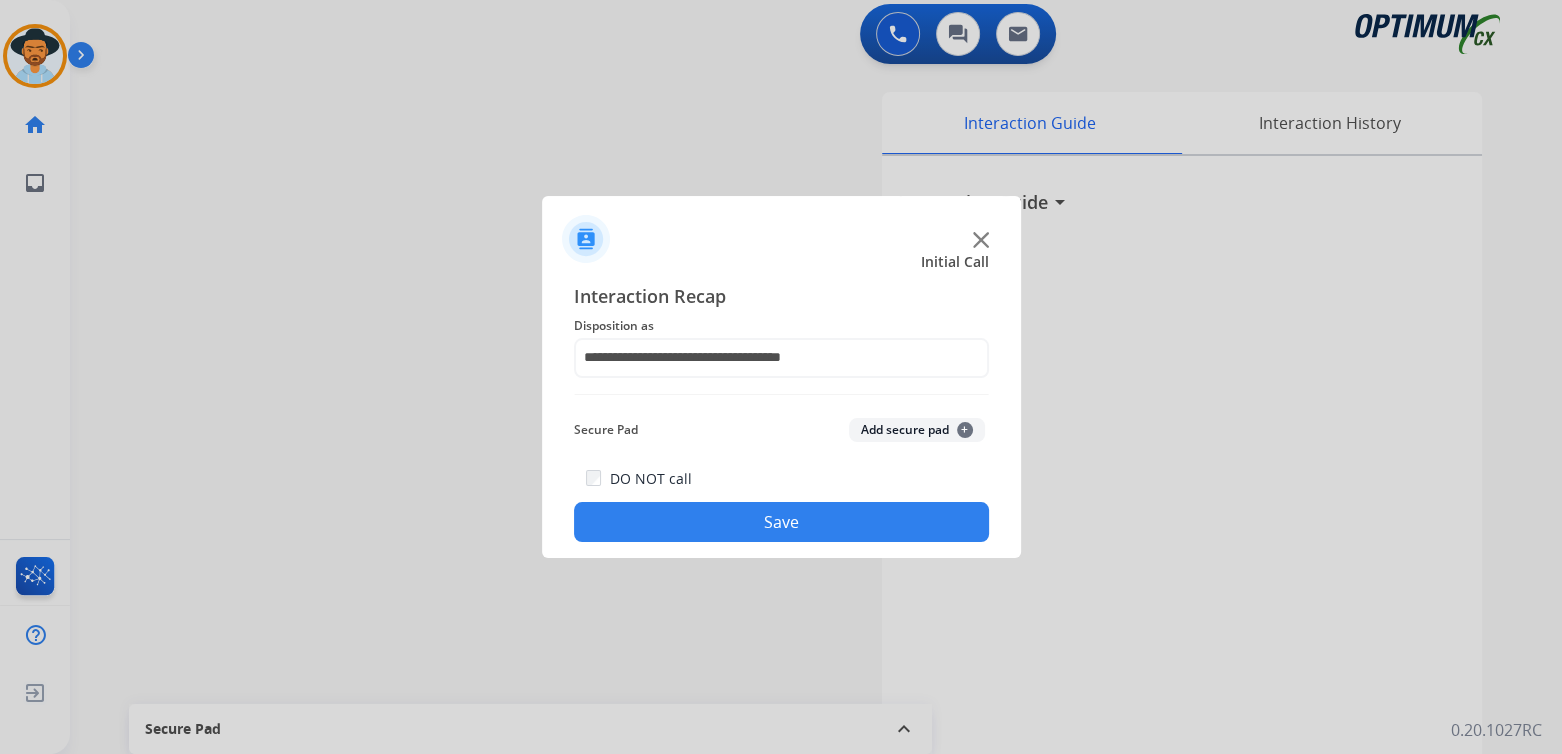 click on "Save" 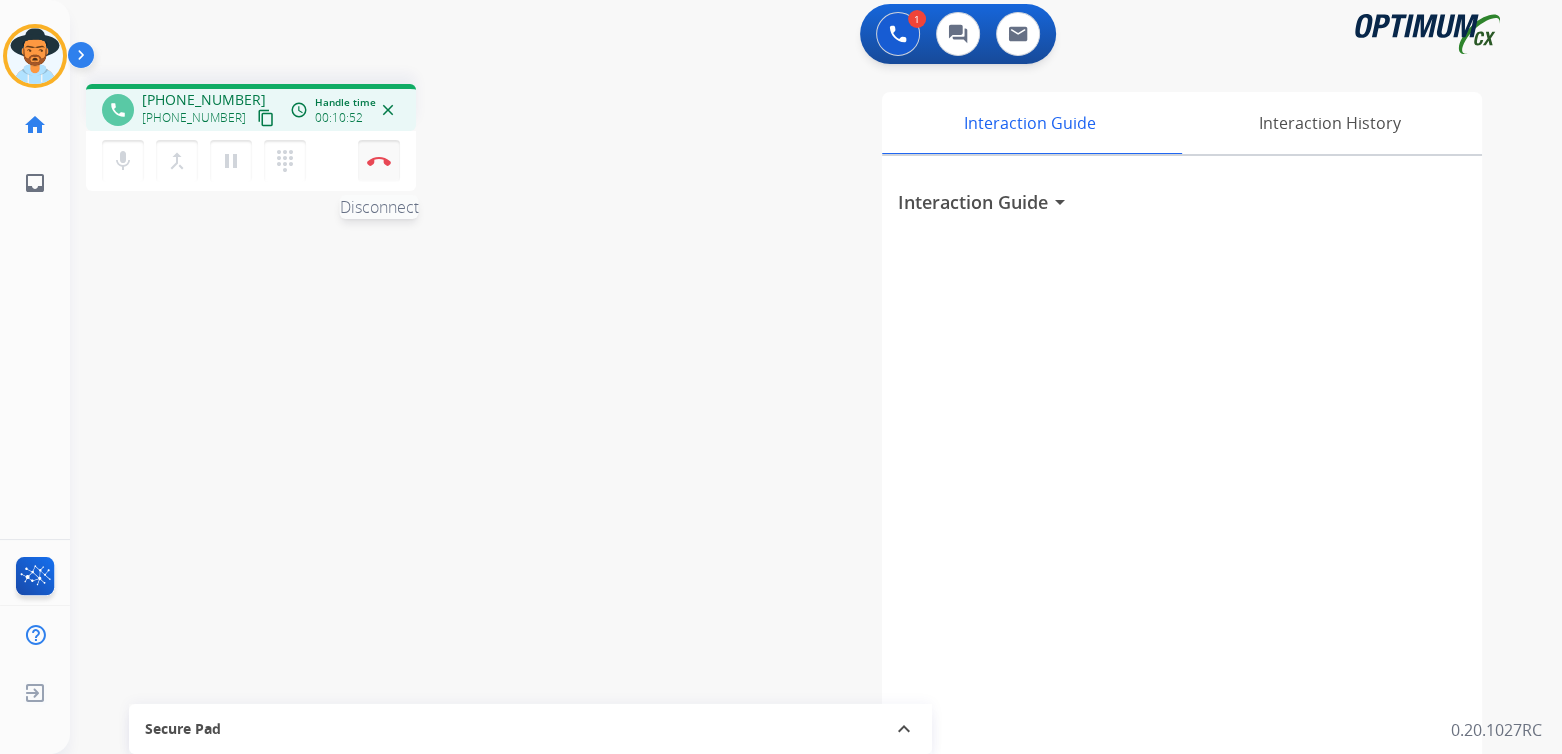 click at bounding box center (379, 161) 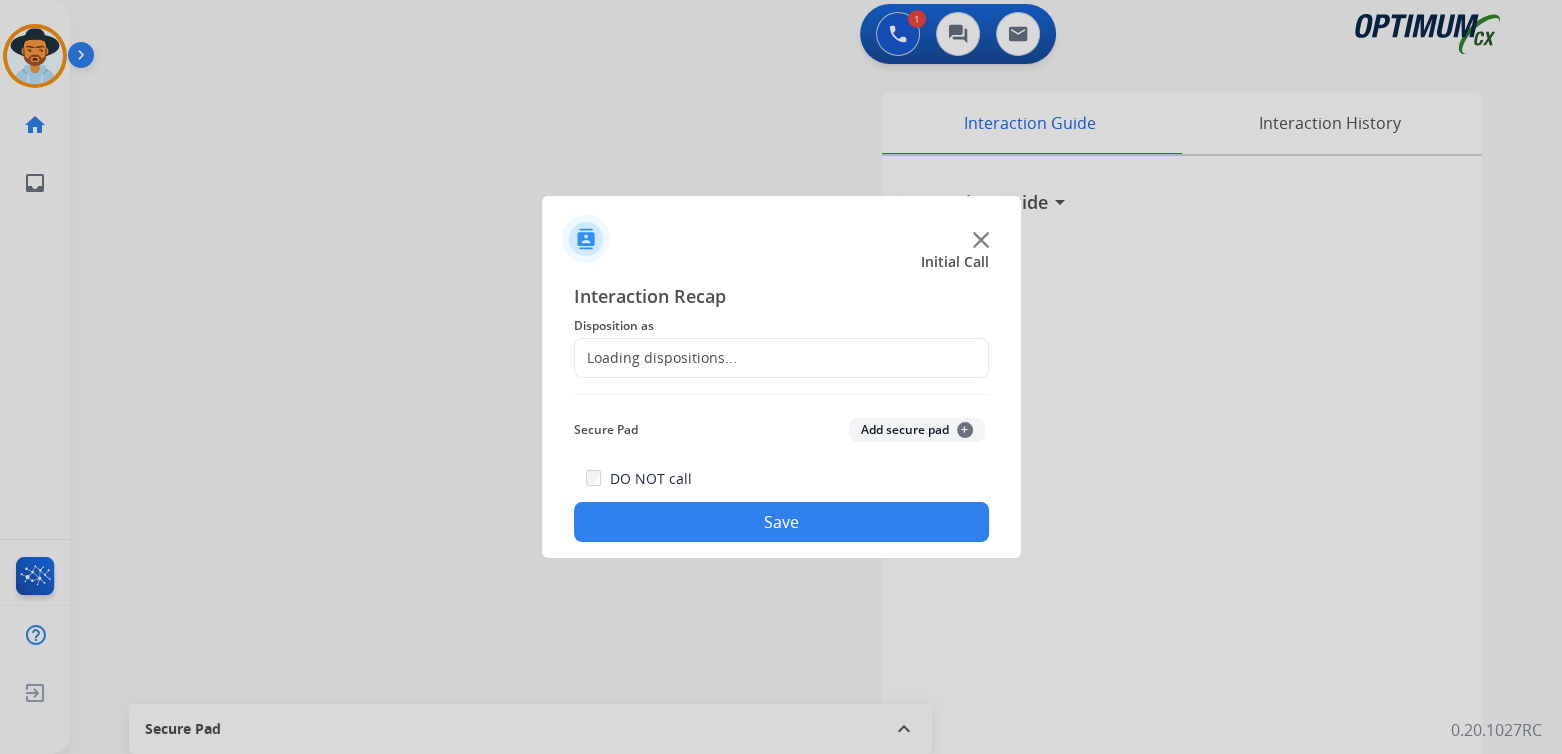 click on "Loading dispositions..." 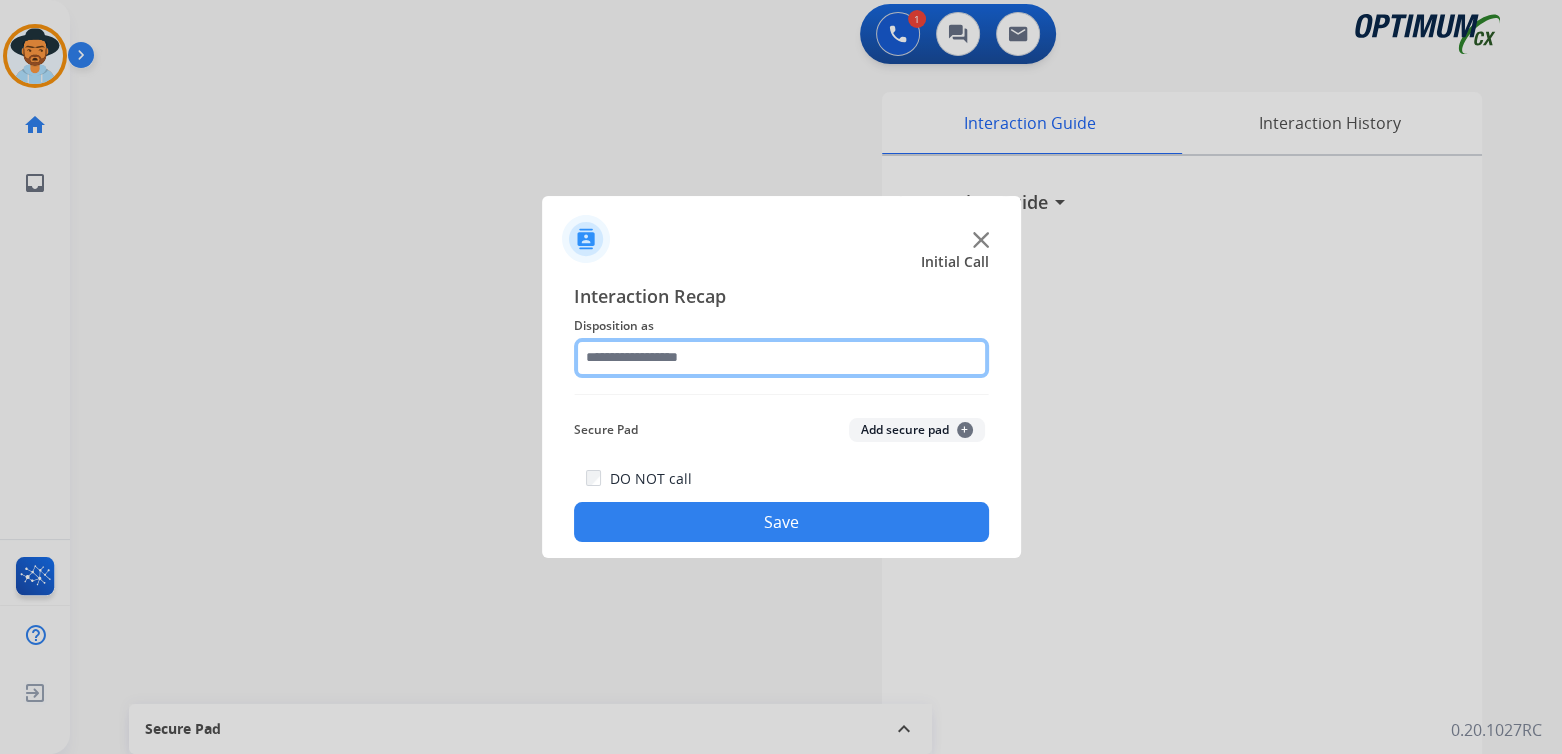 click 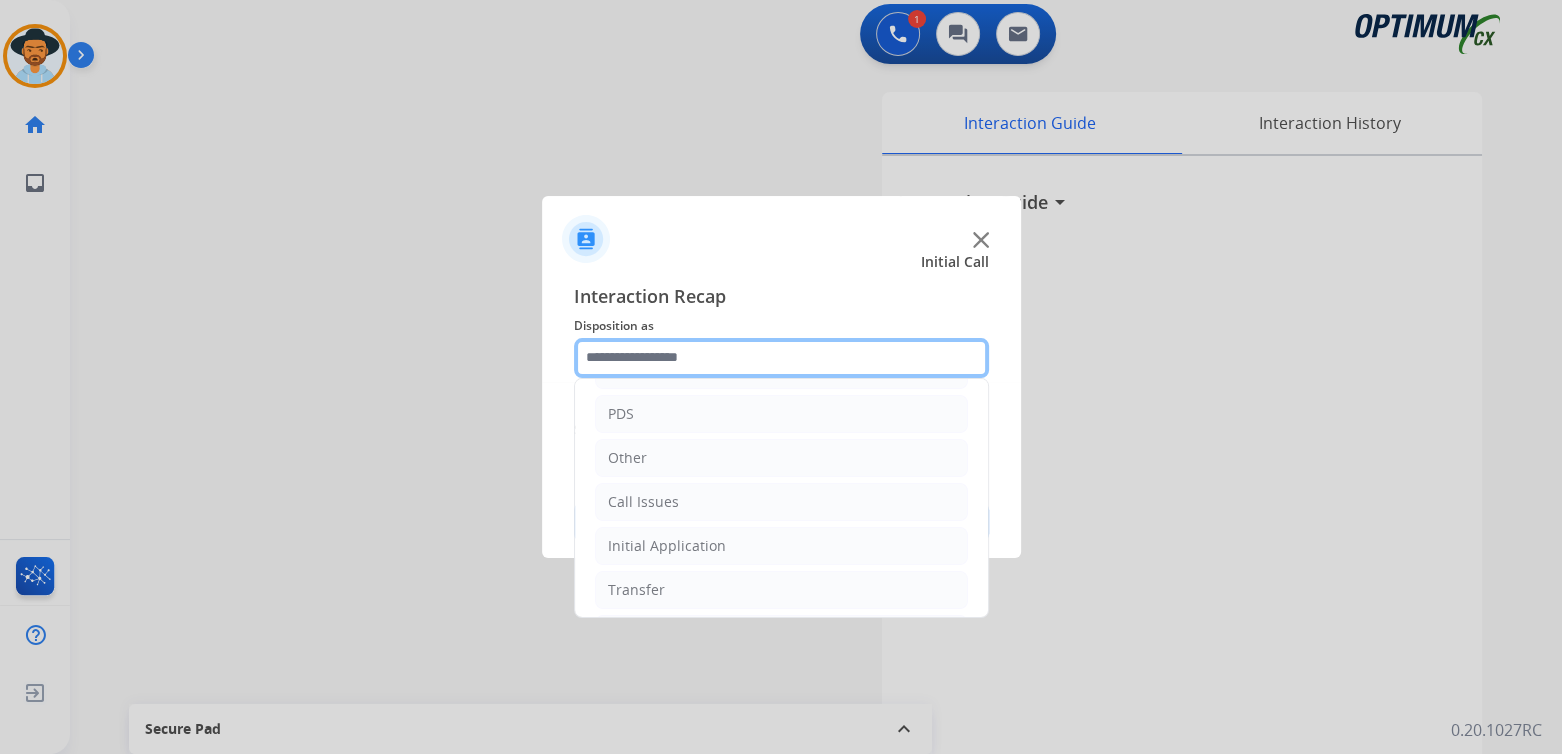 scroll, scrollTop: 132, scrollLeft: 0, axis: vertical 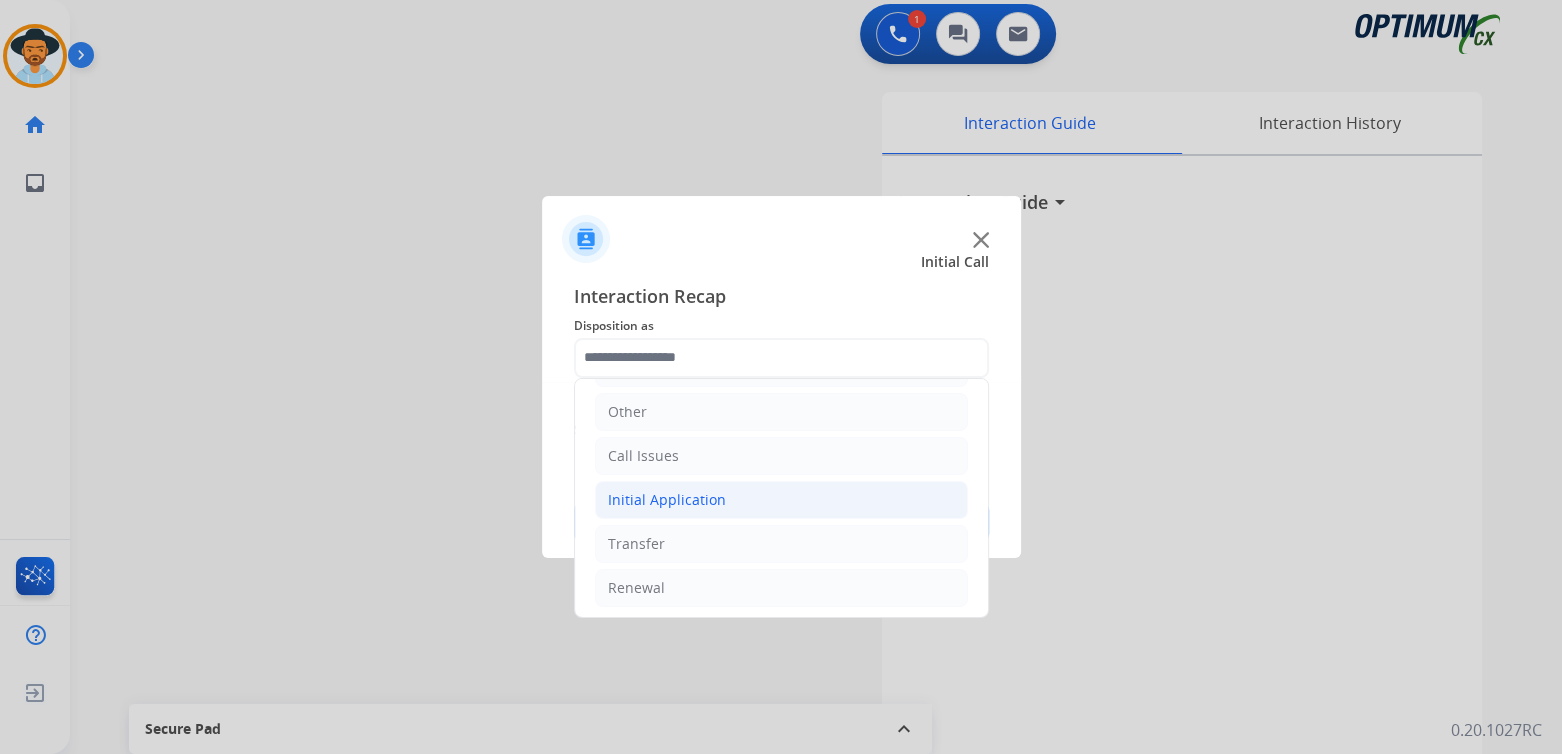 click on "Initial Application" 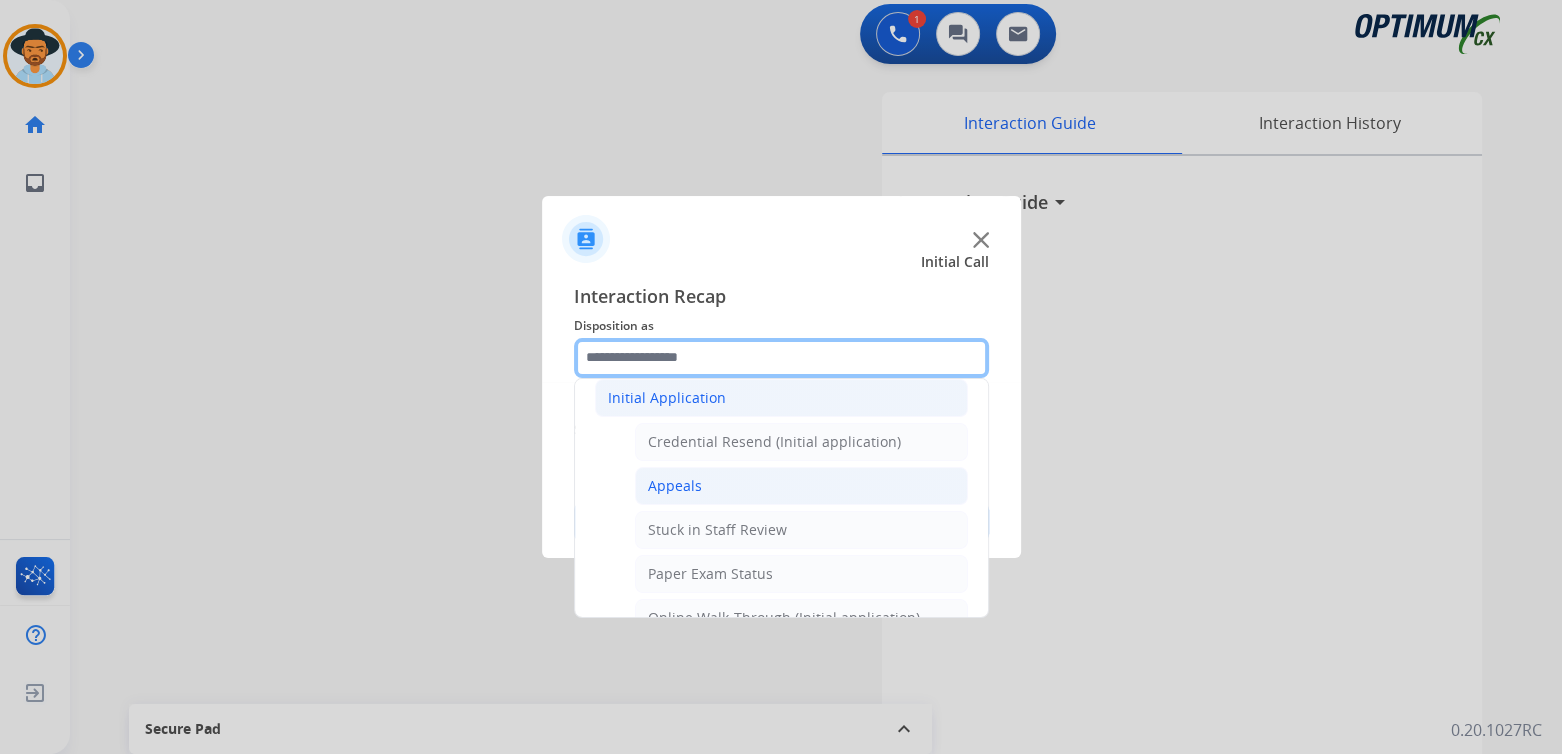 scroll, scrollTop: 233, scrollLeft: 0, axis: vertical 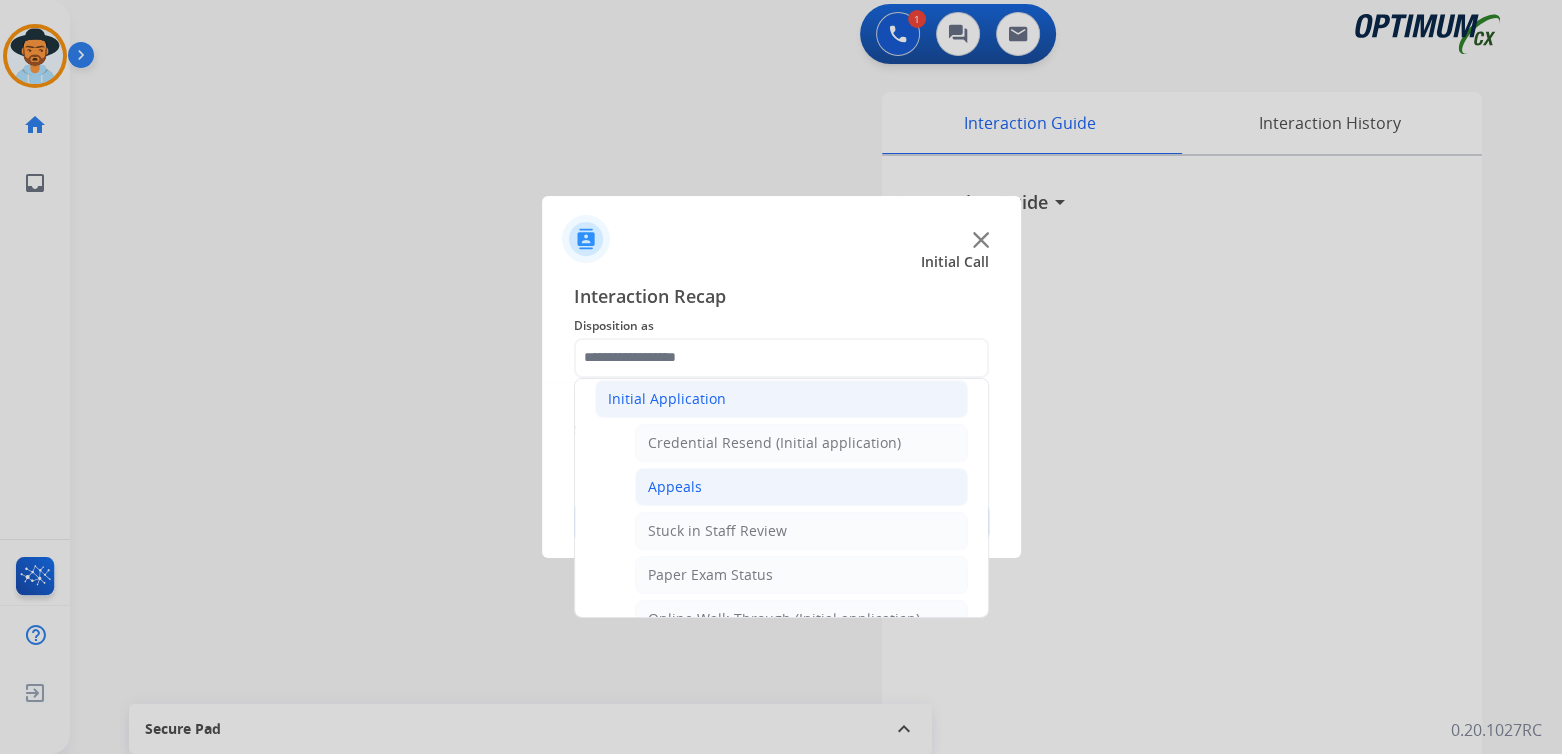 click on "Appeals" 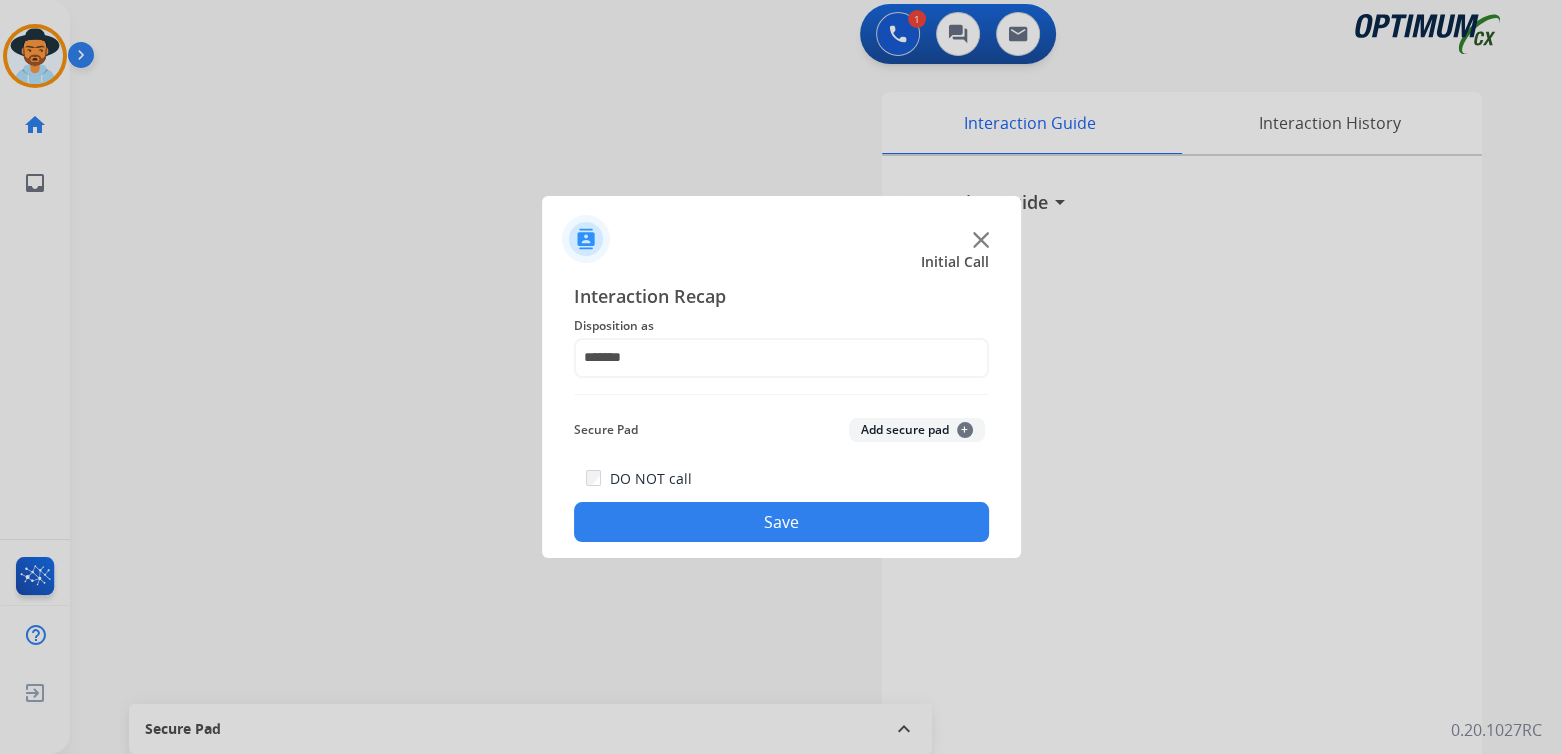 click on "Save" 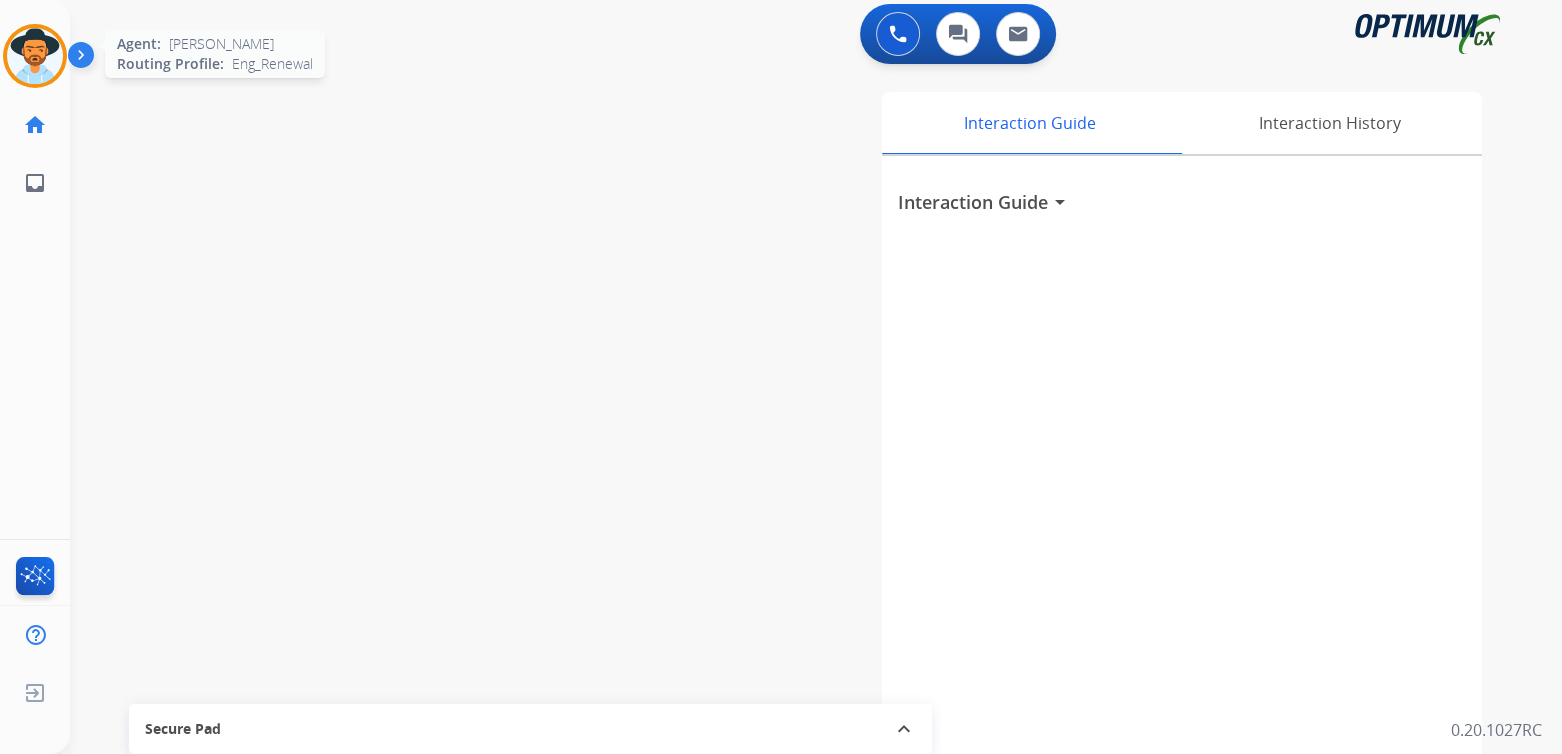 click at bounding box center [35, 56] 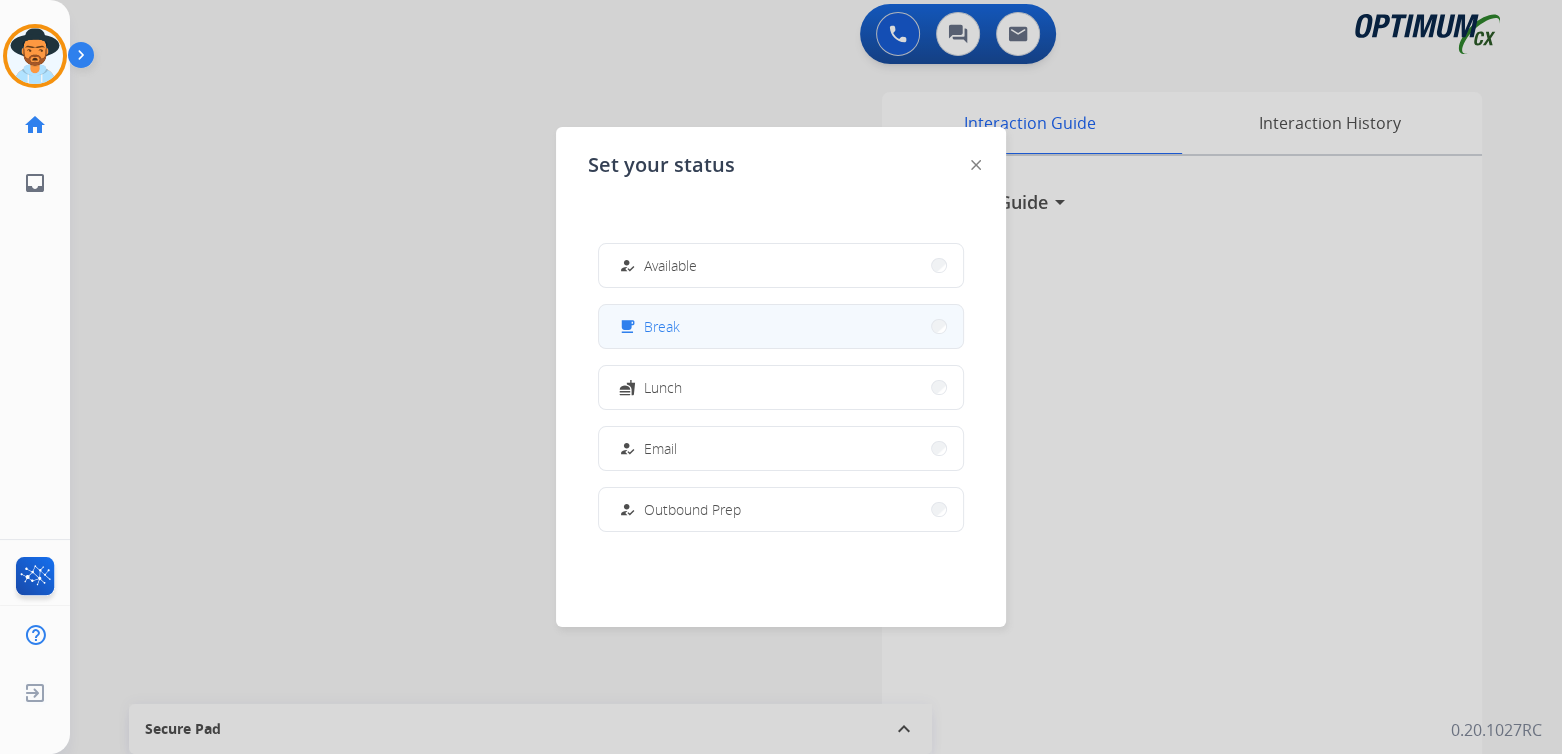 click on "Break" at bounding box center [662, 326] 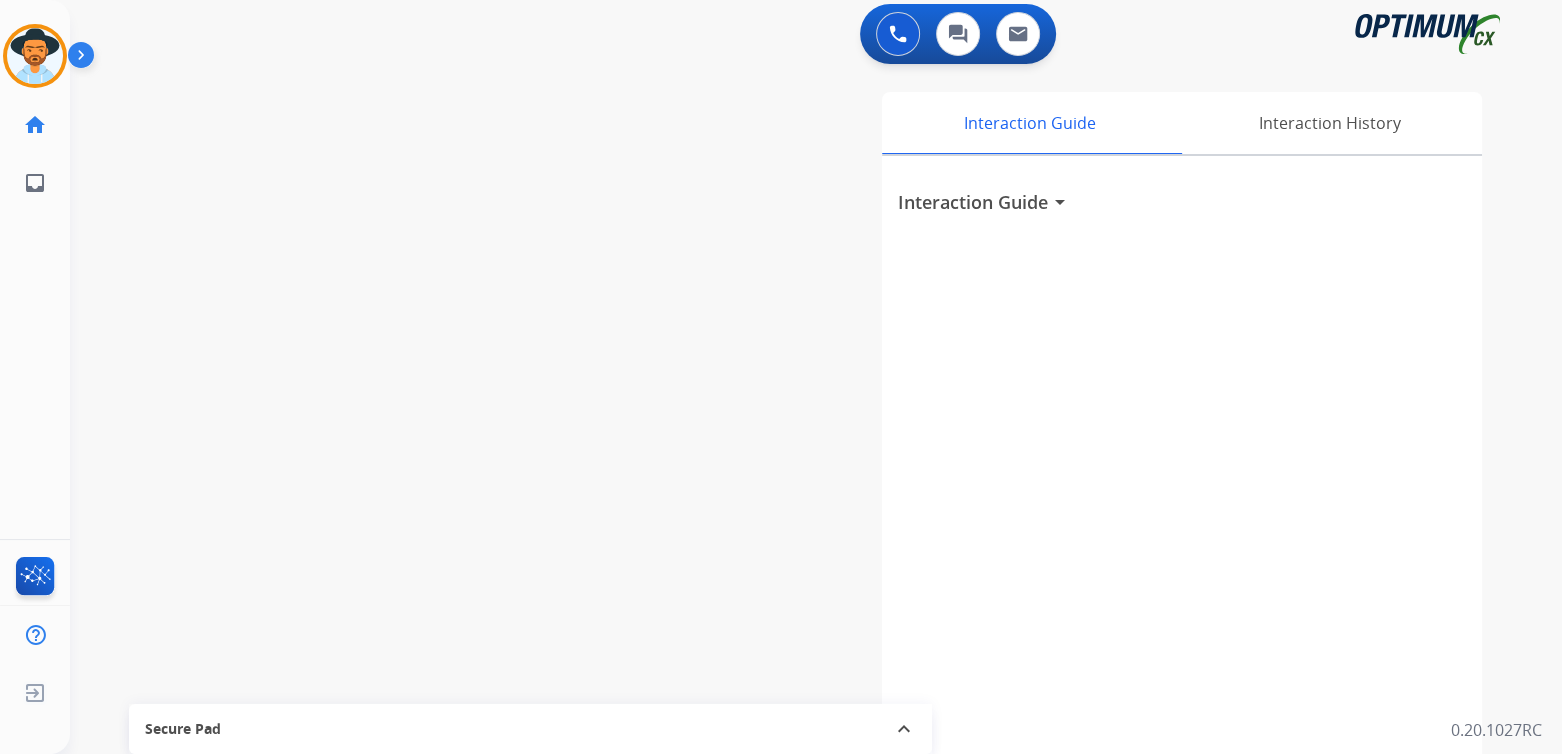 scroll, scrollTop: 0, scrollLeft: 0, axis: both 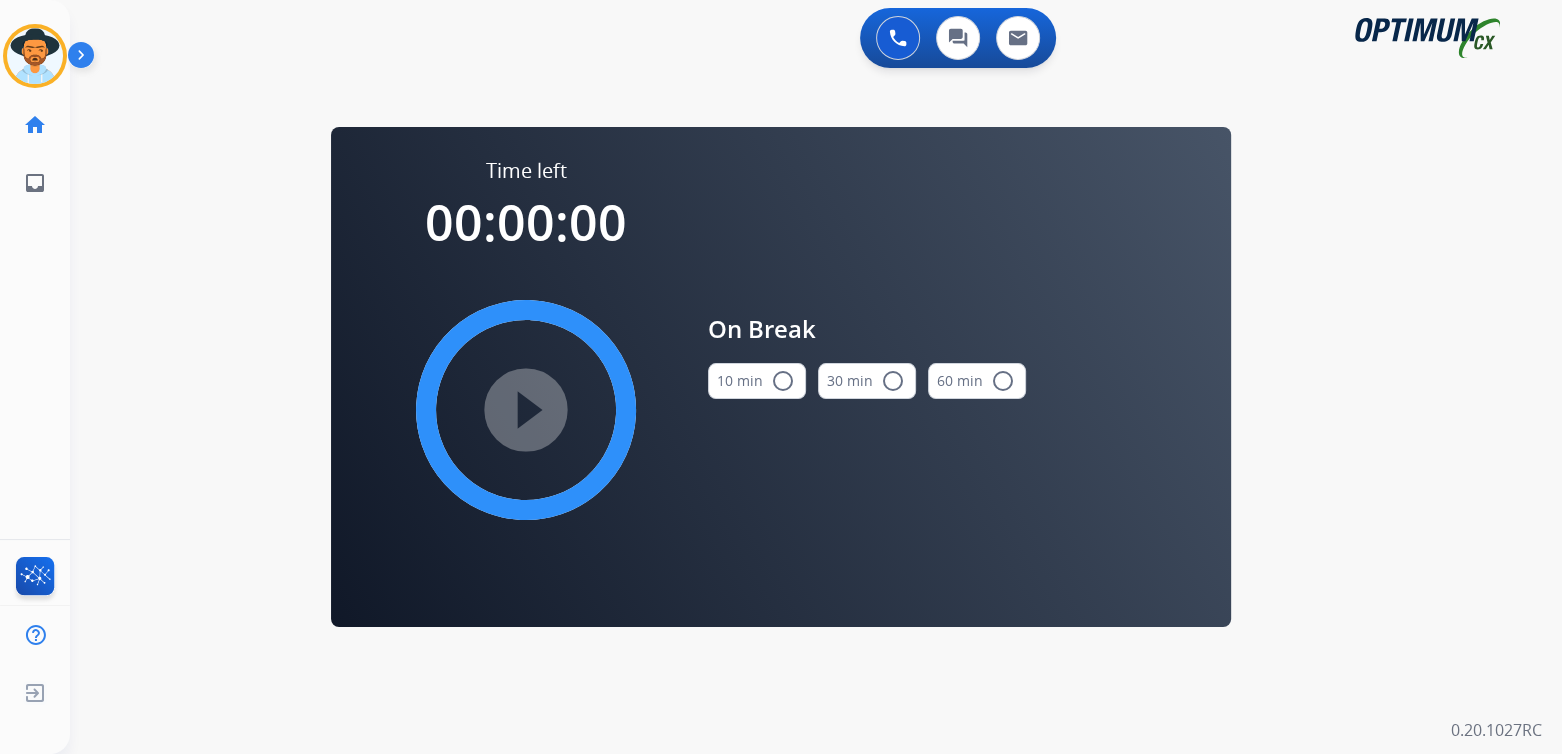 click on "radio_button_unchecked" at bounding box center (783, 381) 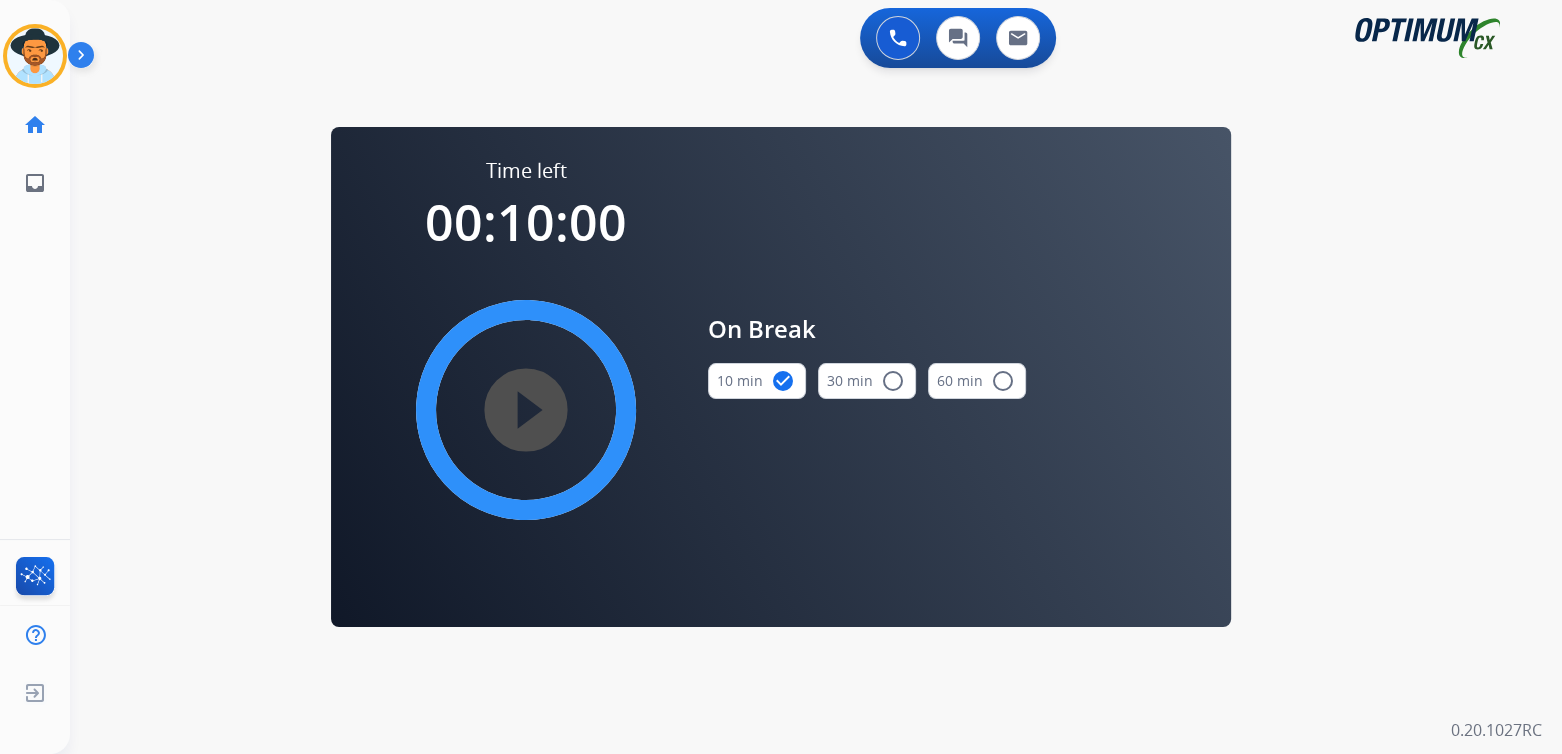 drag, startPoint x: 520, startPoint y: 408, endPoint x: 851, endPoint y: 565, distance: 366.34683 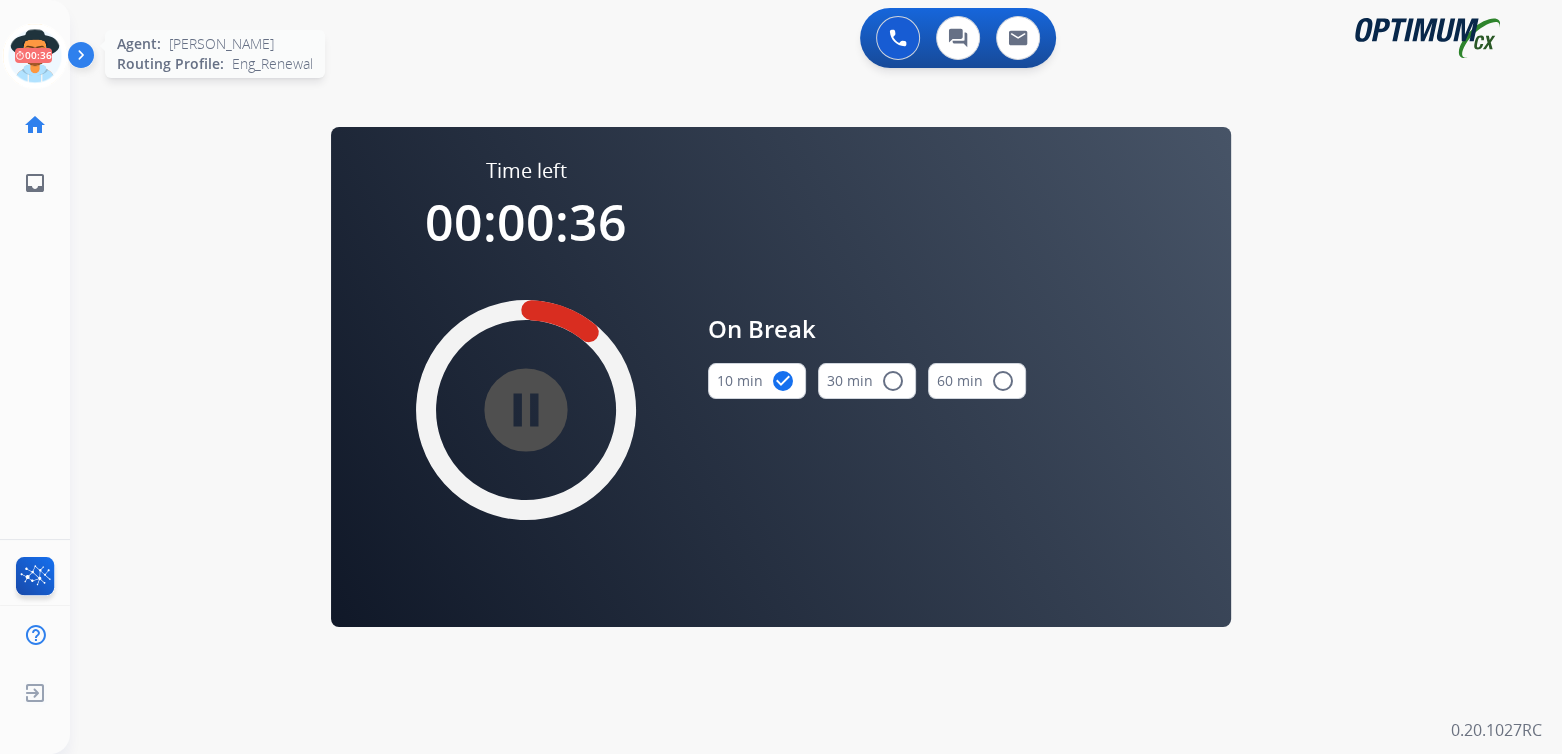 drag, startPoint x: 18, startPoint y: 54, endPoint x: 316, endPoint y: 52, distance: 298.0067 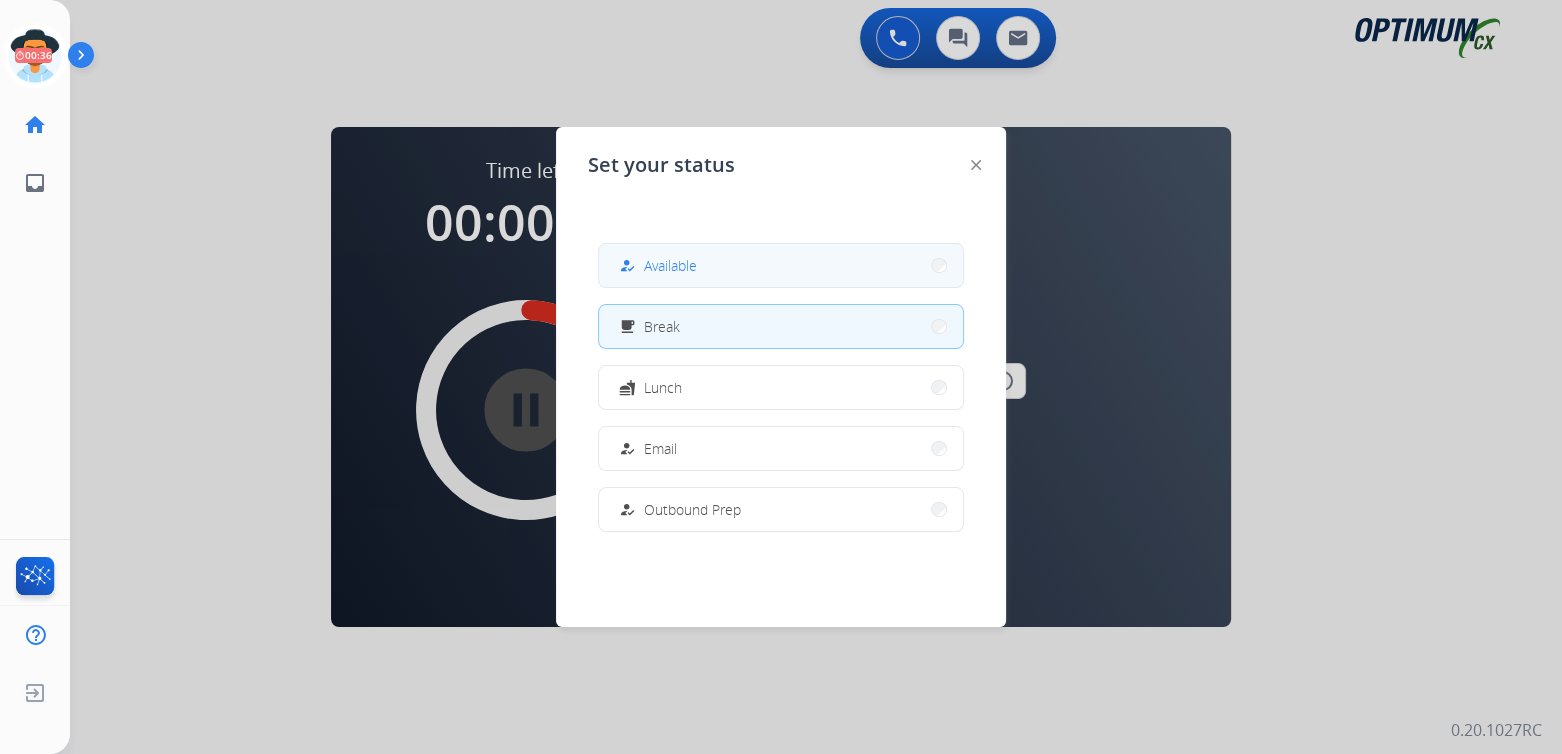 click on "Available" at bounding box center (670, 265) 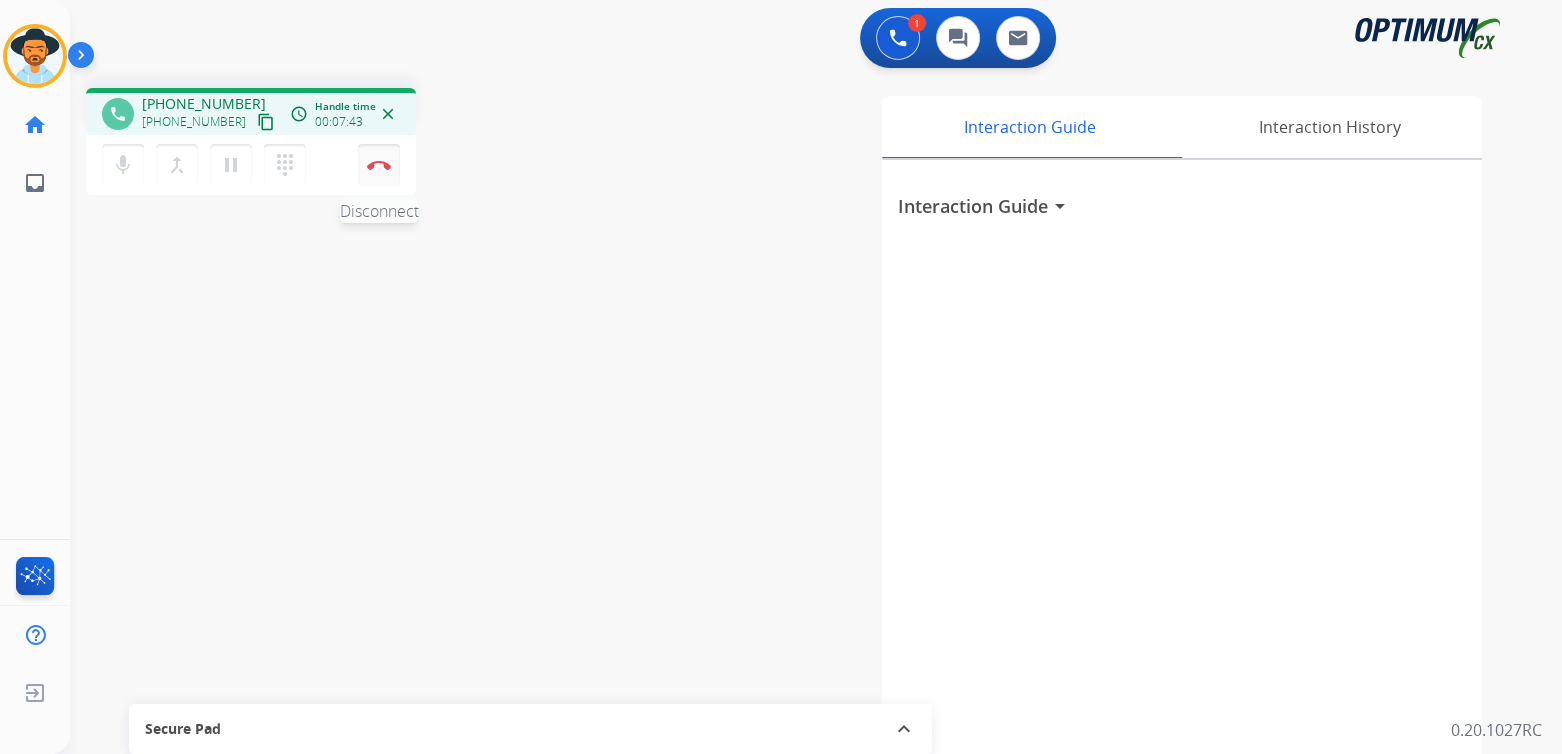 click at bounding box center [379, 165] 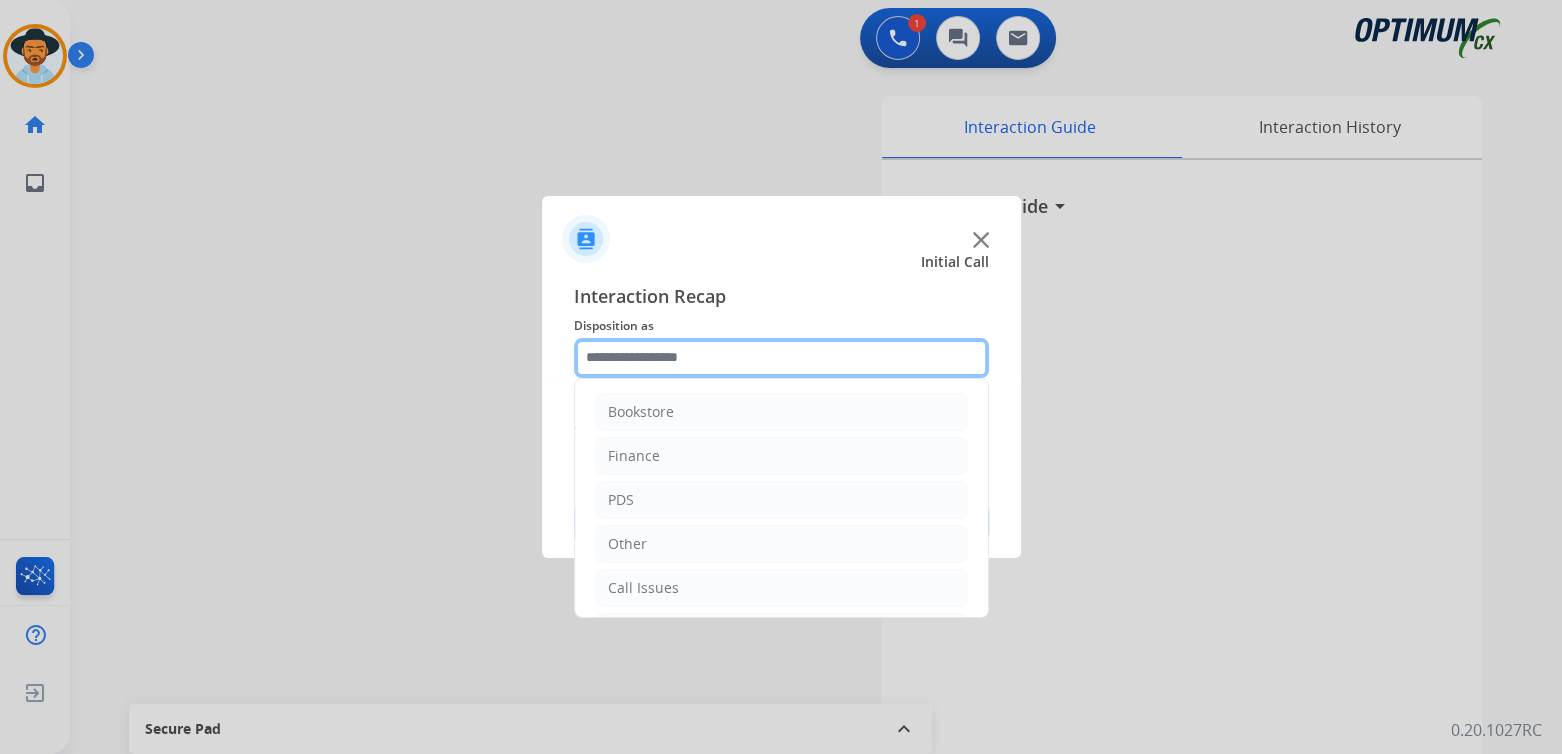 click 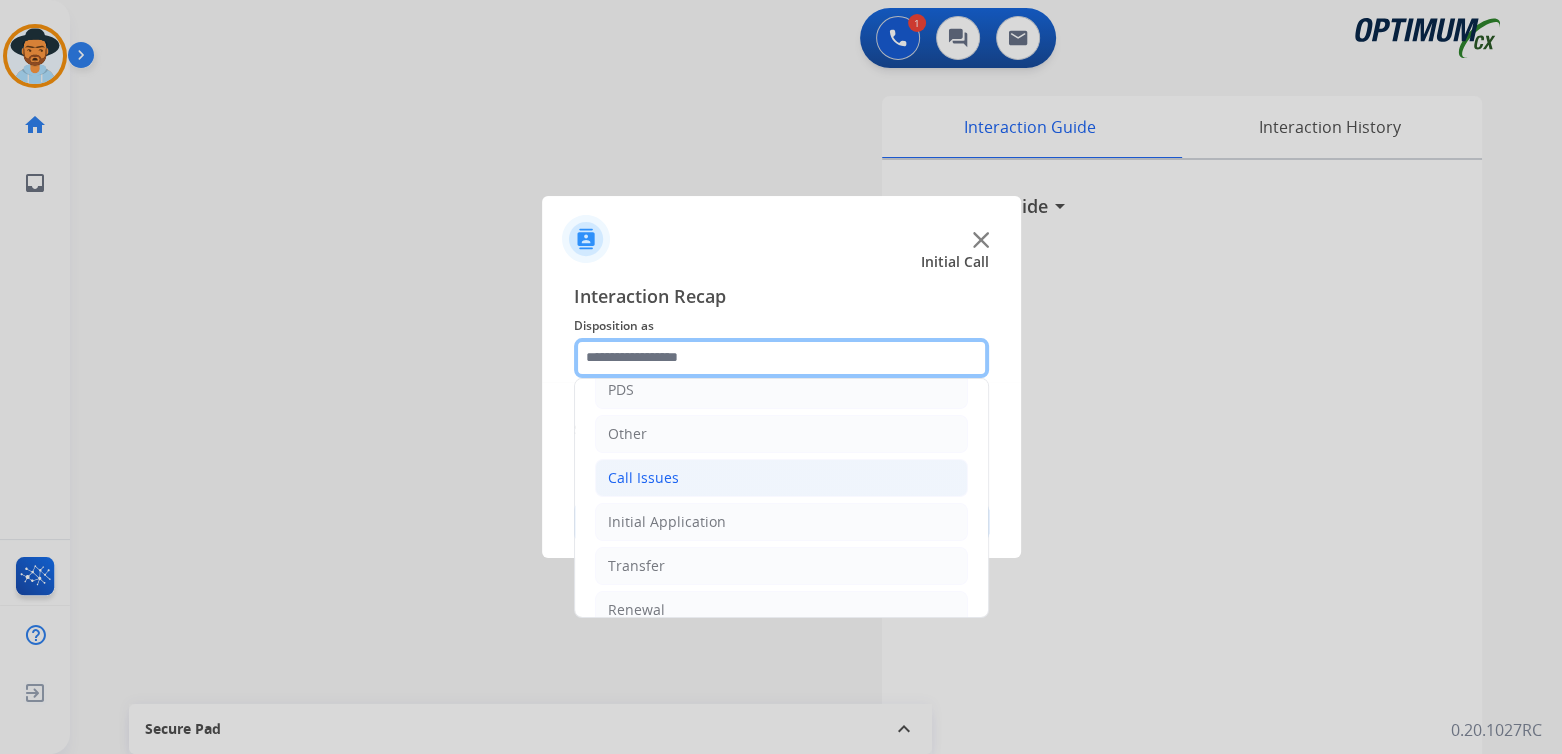 scroll, scrollTop: 132, scrollLeft: 0, axis: vertical 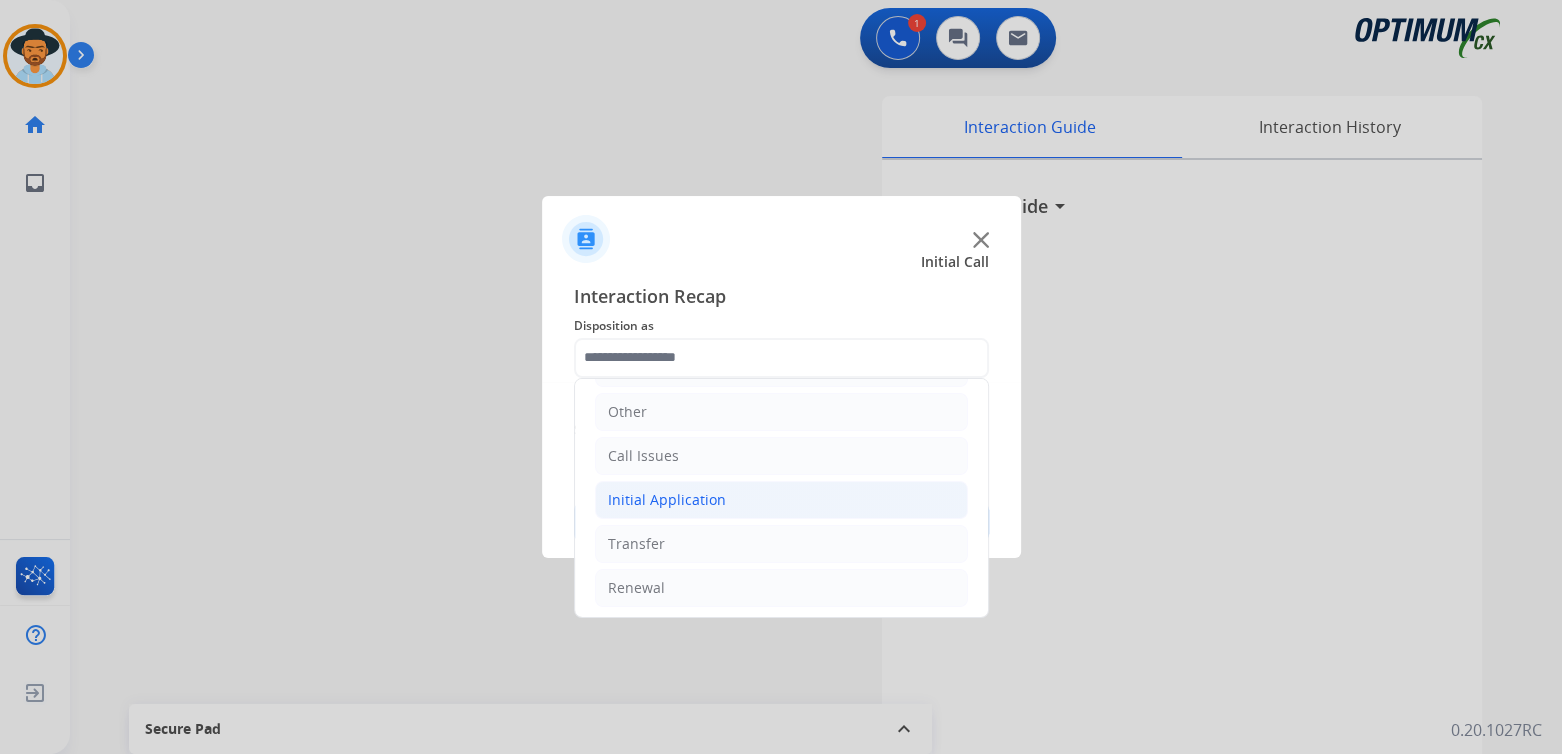 click on "Initial Application" 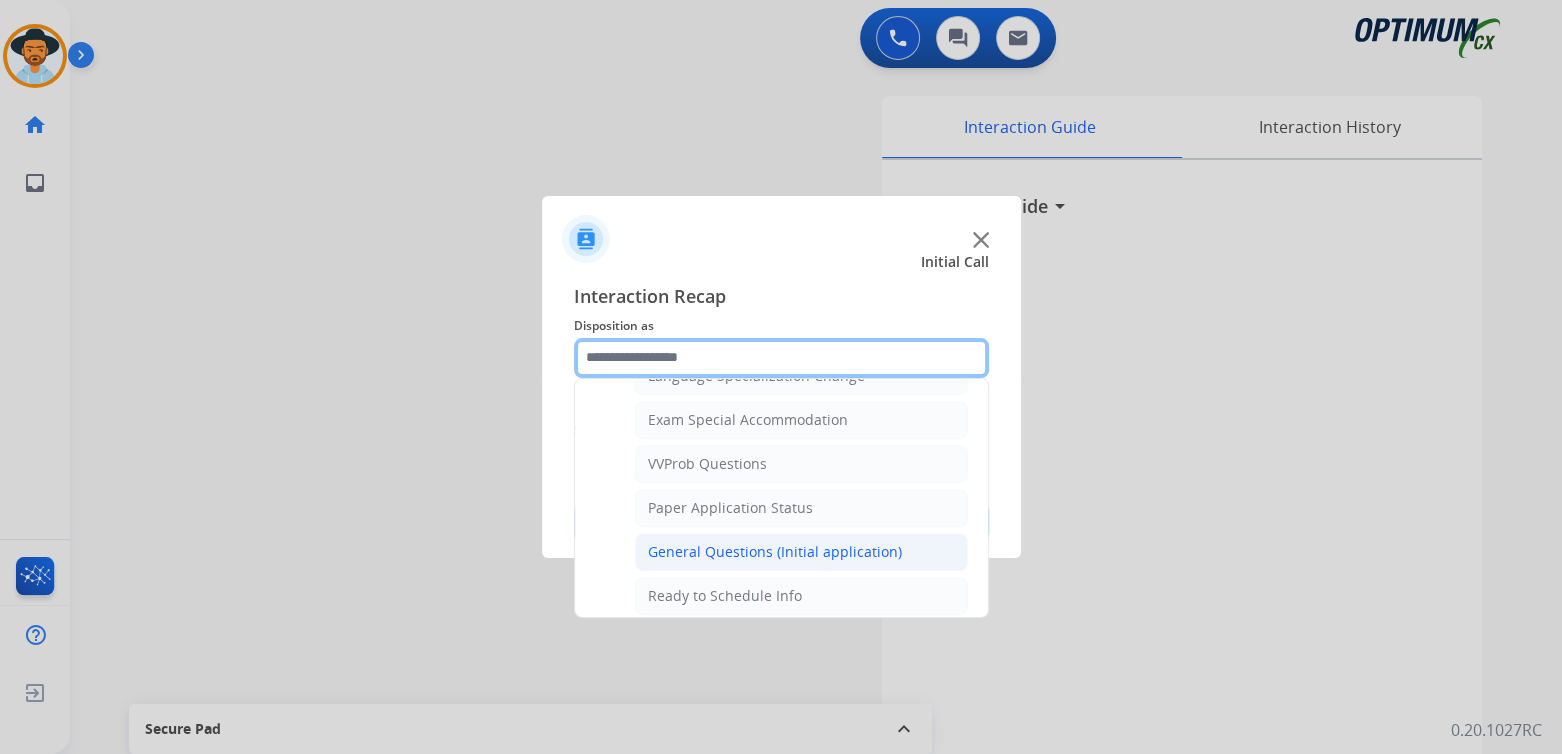 scroll, scrollTop: 1026, scrollLeft: 0, axis: vertical 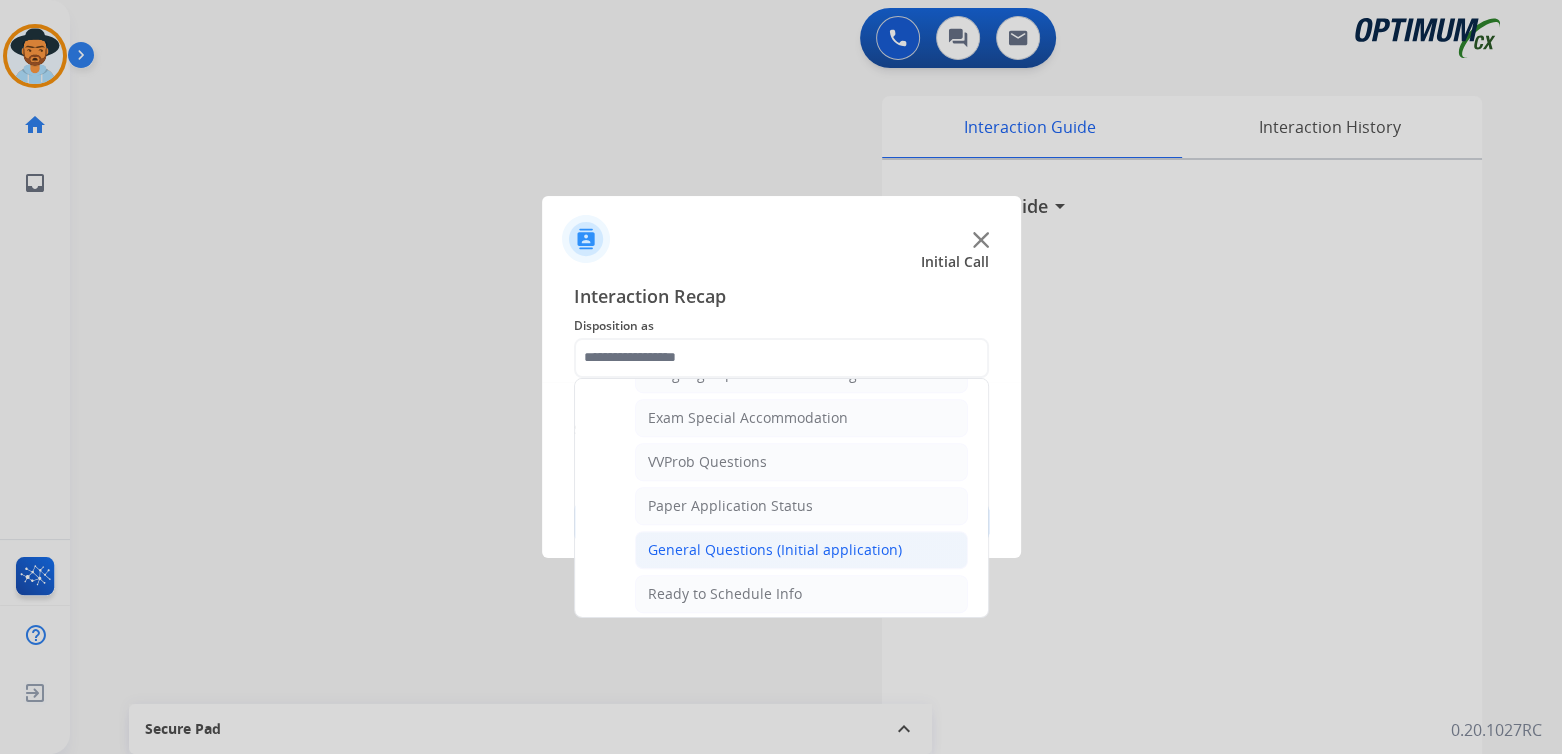 click on "General Questions (Initial application)" 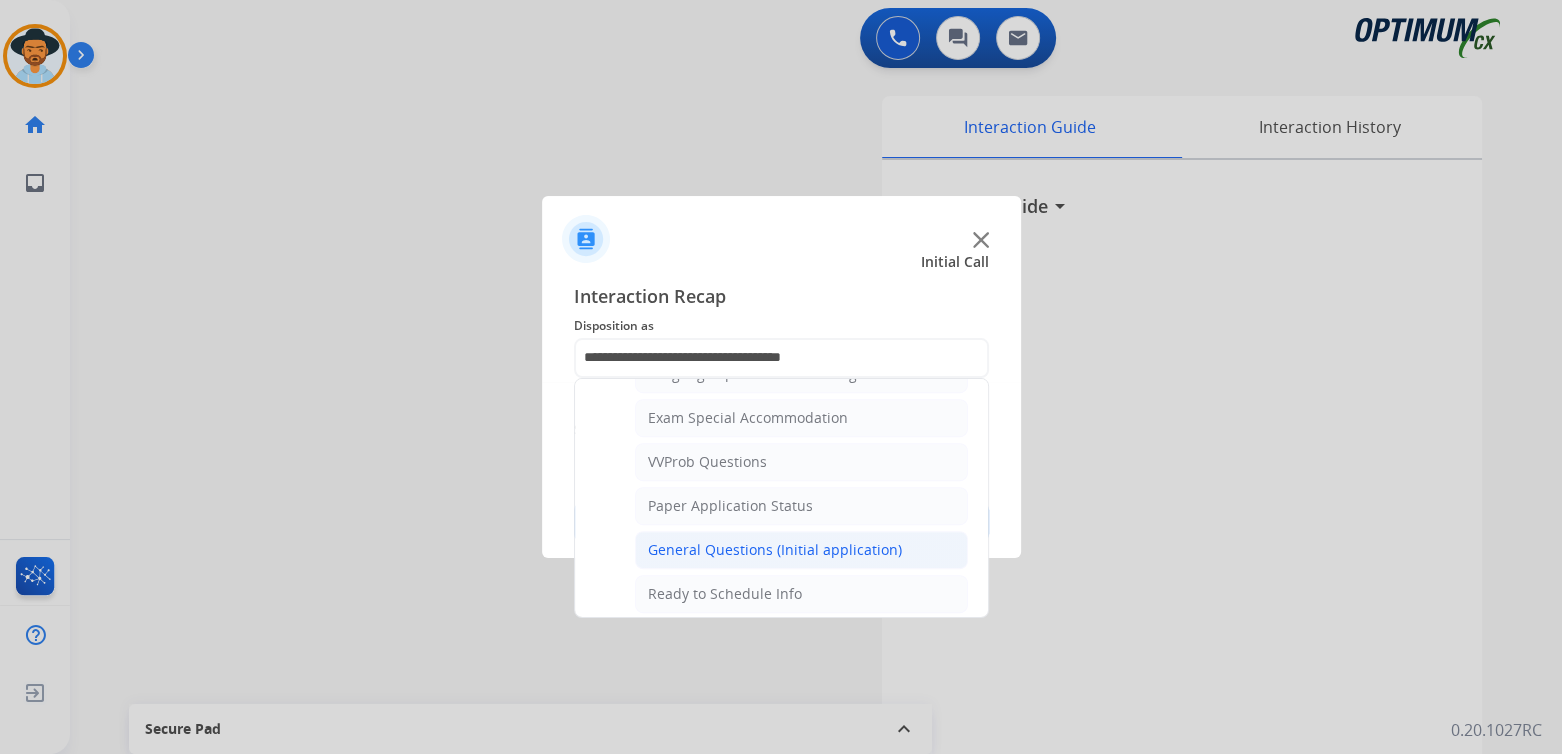 scroll, scrollTop: 0, scrollLeft: 0, axis: both 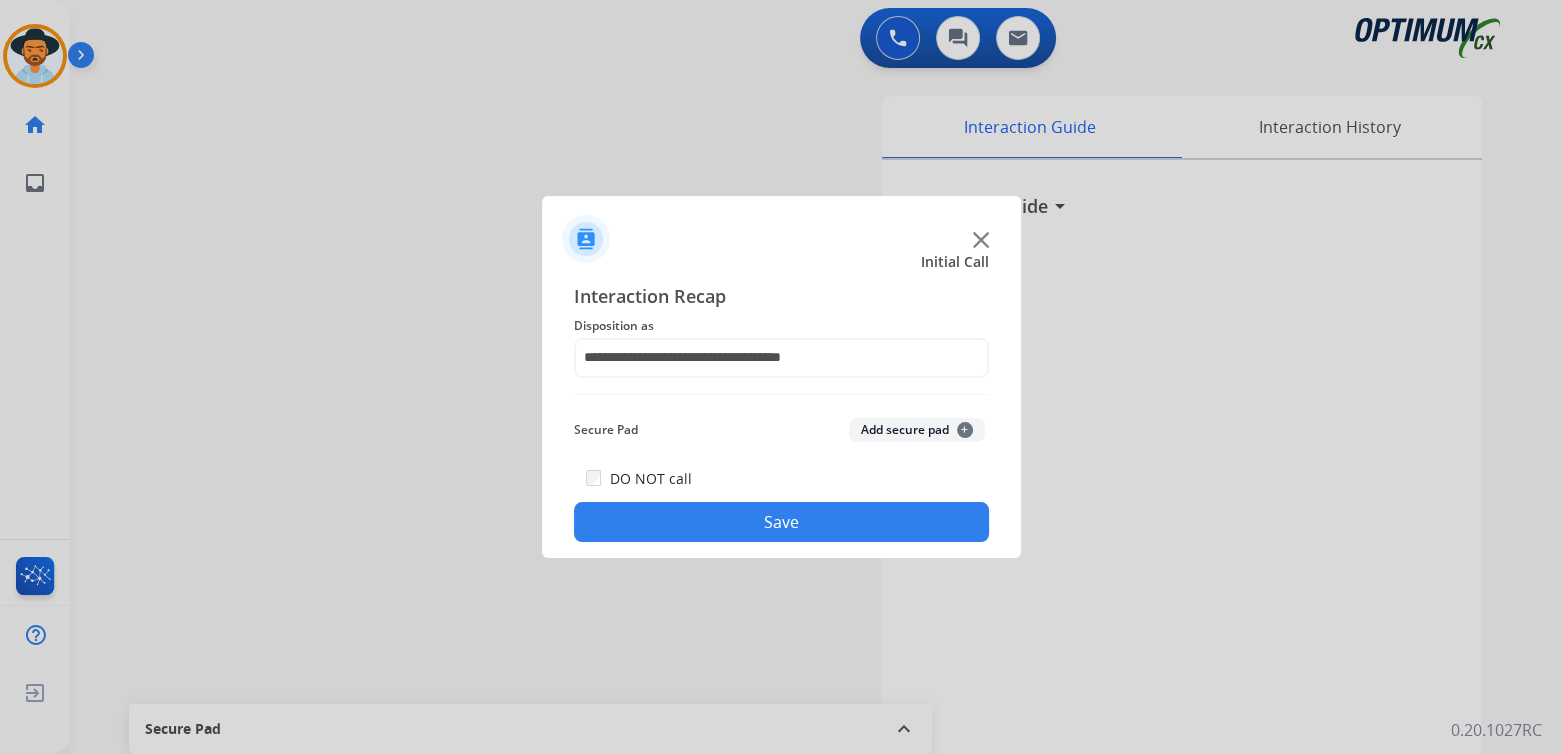 click on "Save" 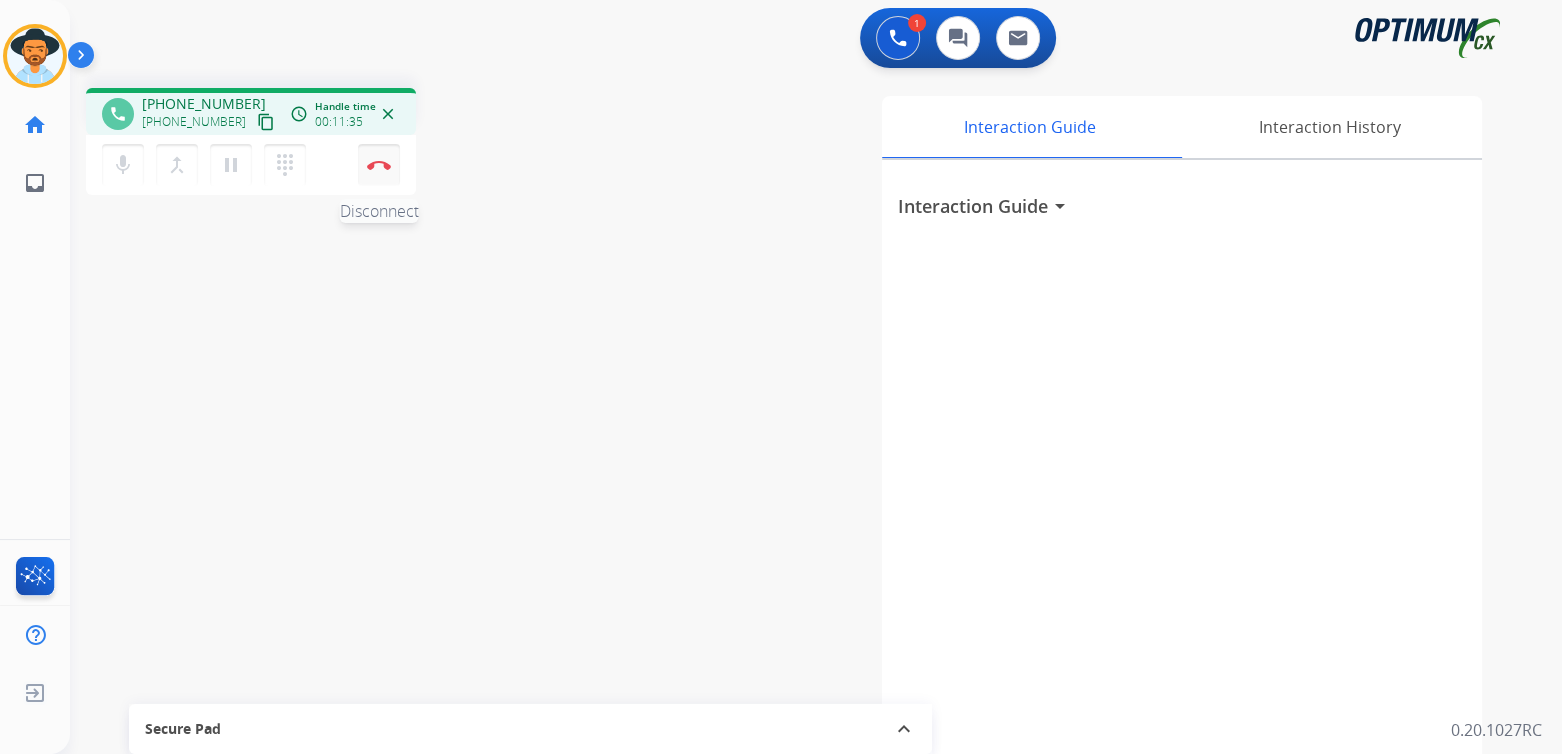 click on "Disconnect" at bounding box center [379, 165] 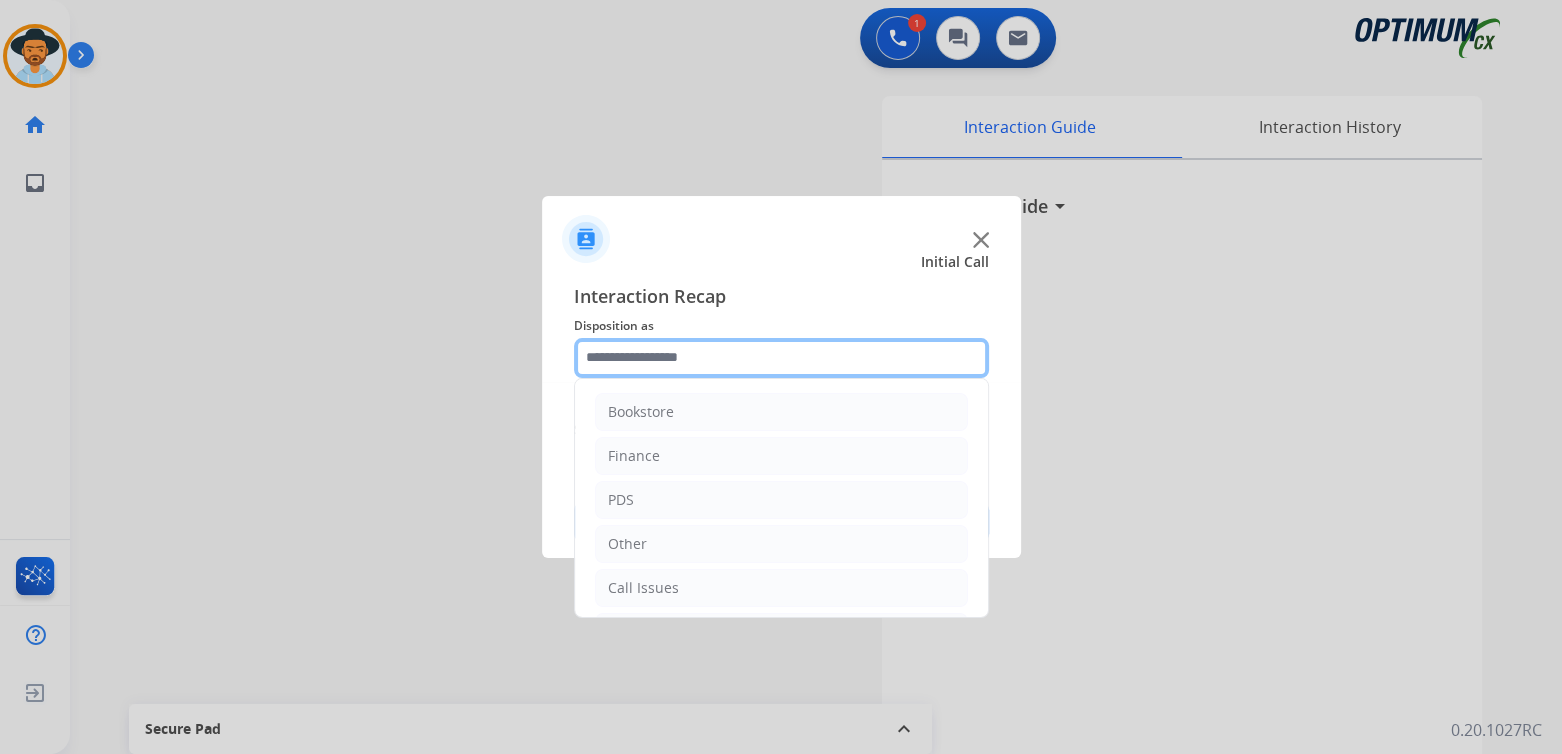 click 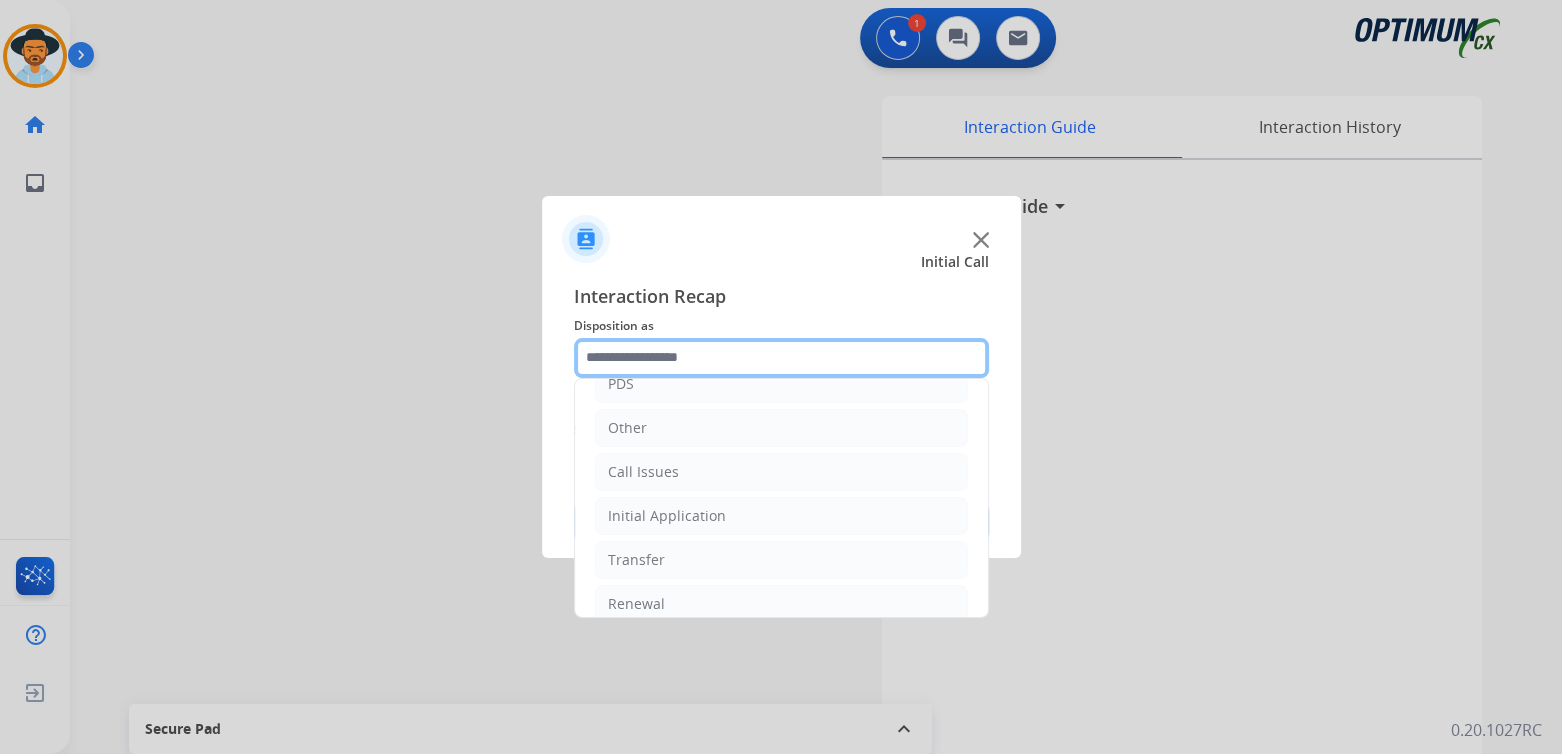 scroll, scrollTop: 132, scrollLeft: 0, axis: vertical 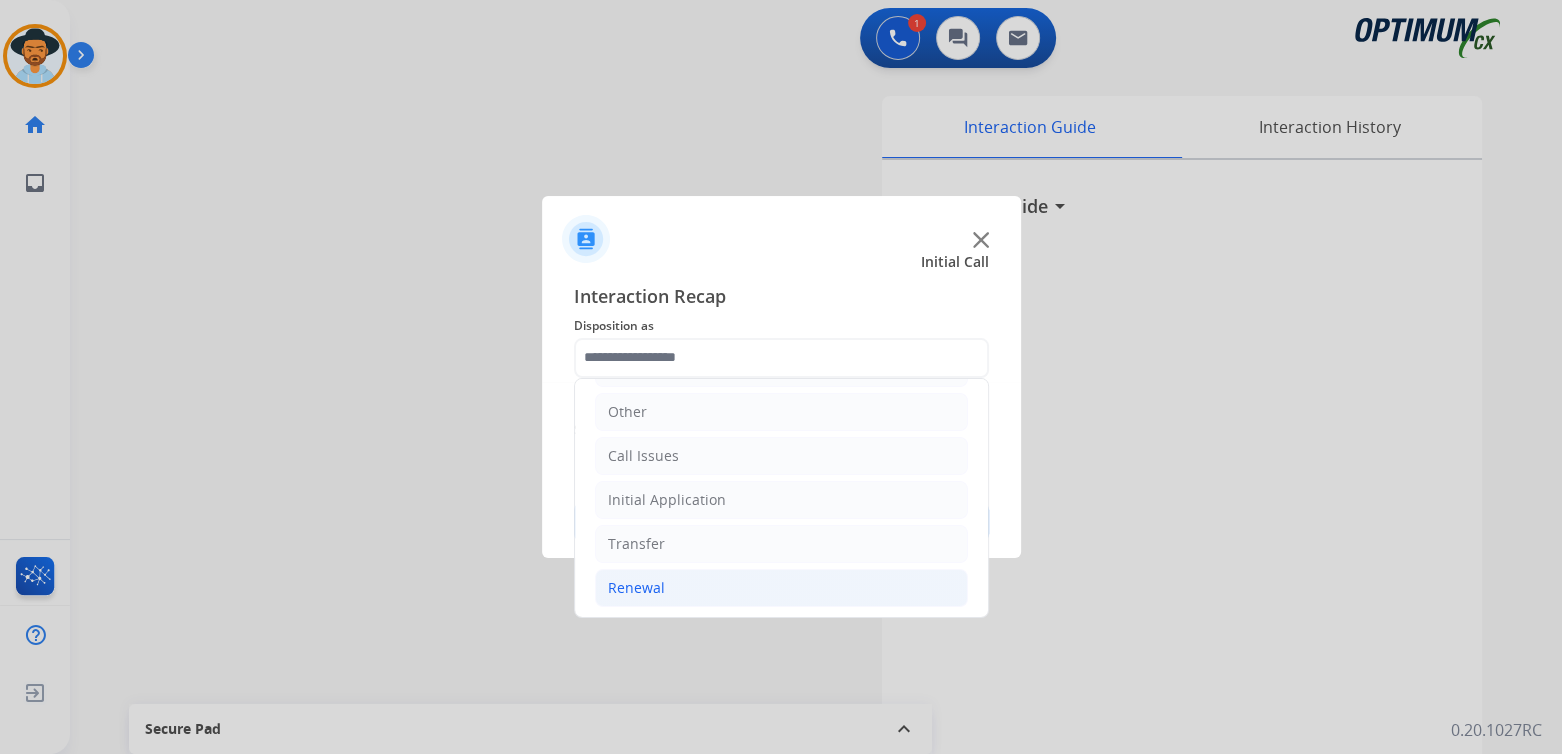 click on "Renewal" 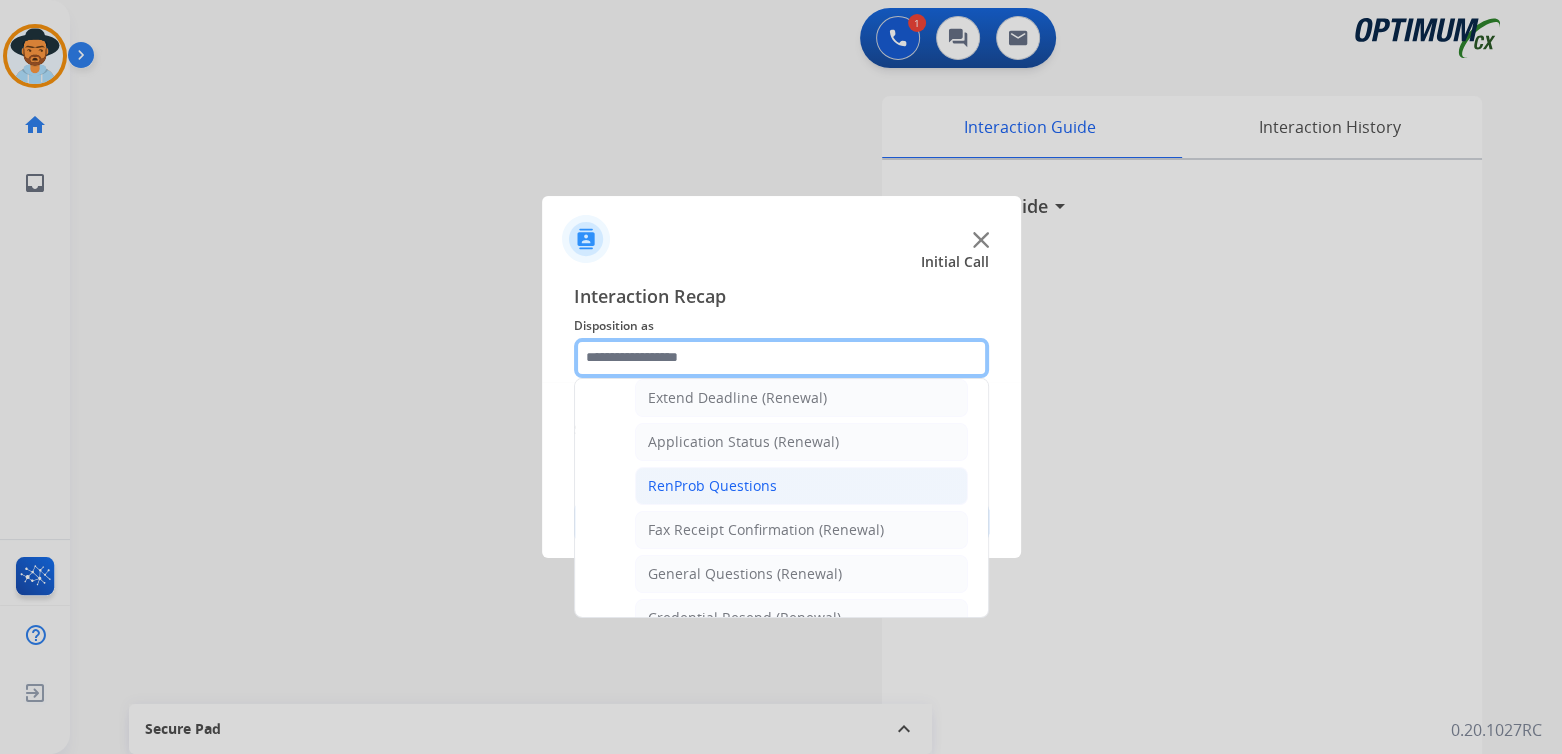 scroll, scrollTop: 431, scrollLeft: 0, axis: vertical 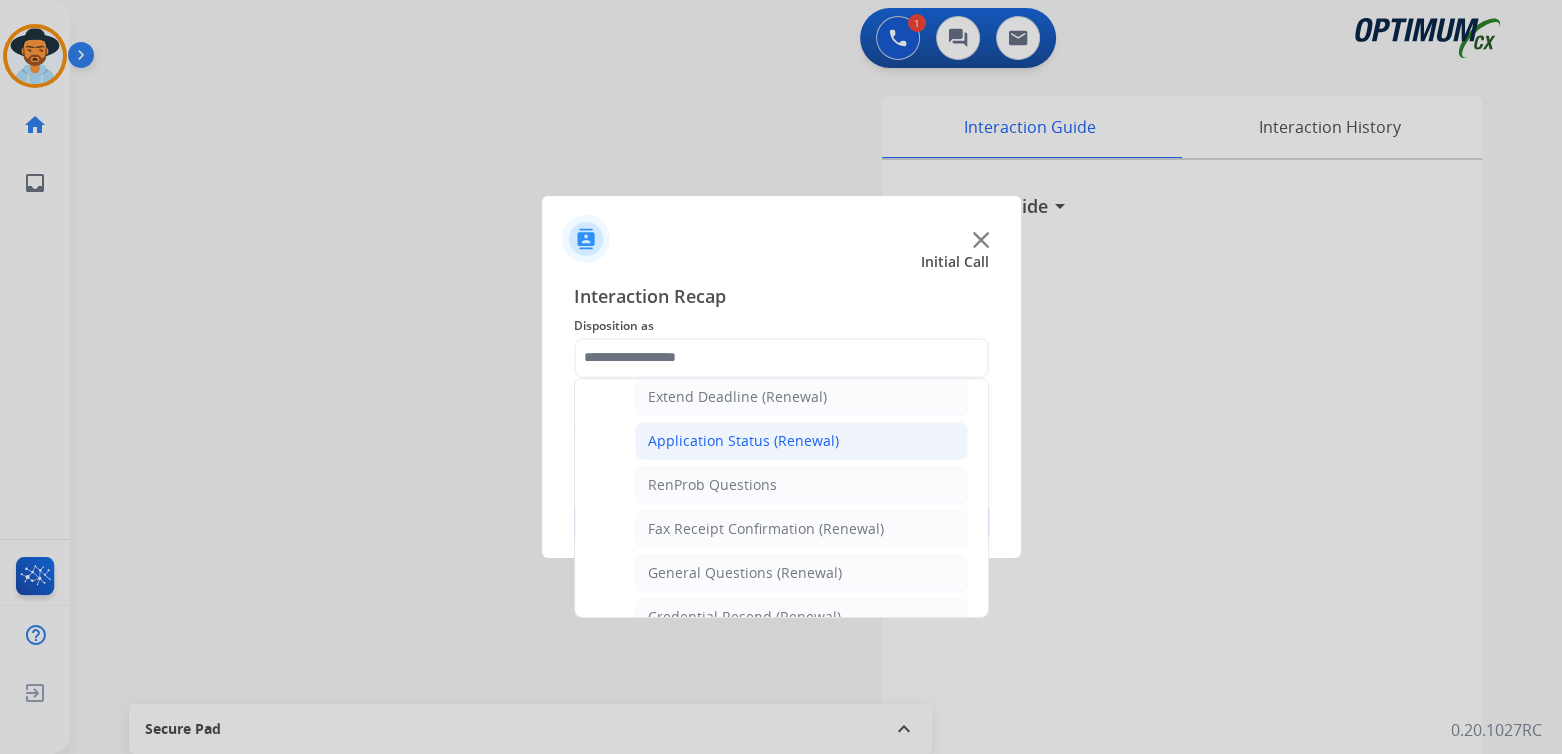 click on "Application Status (Renewal)" 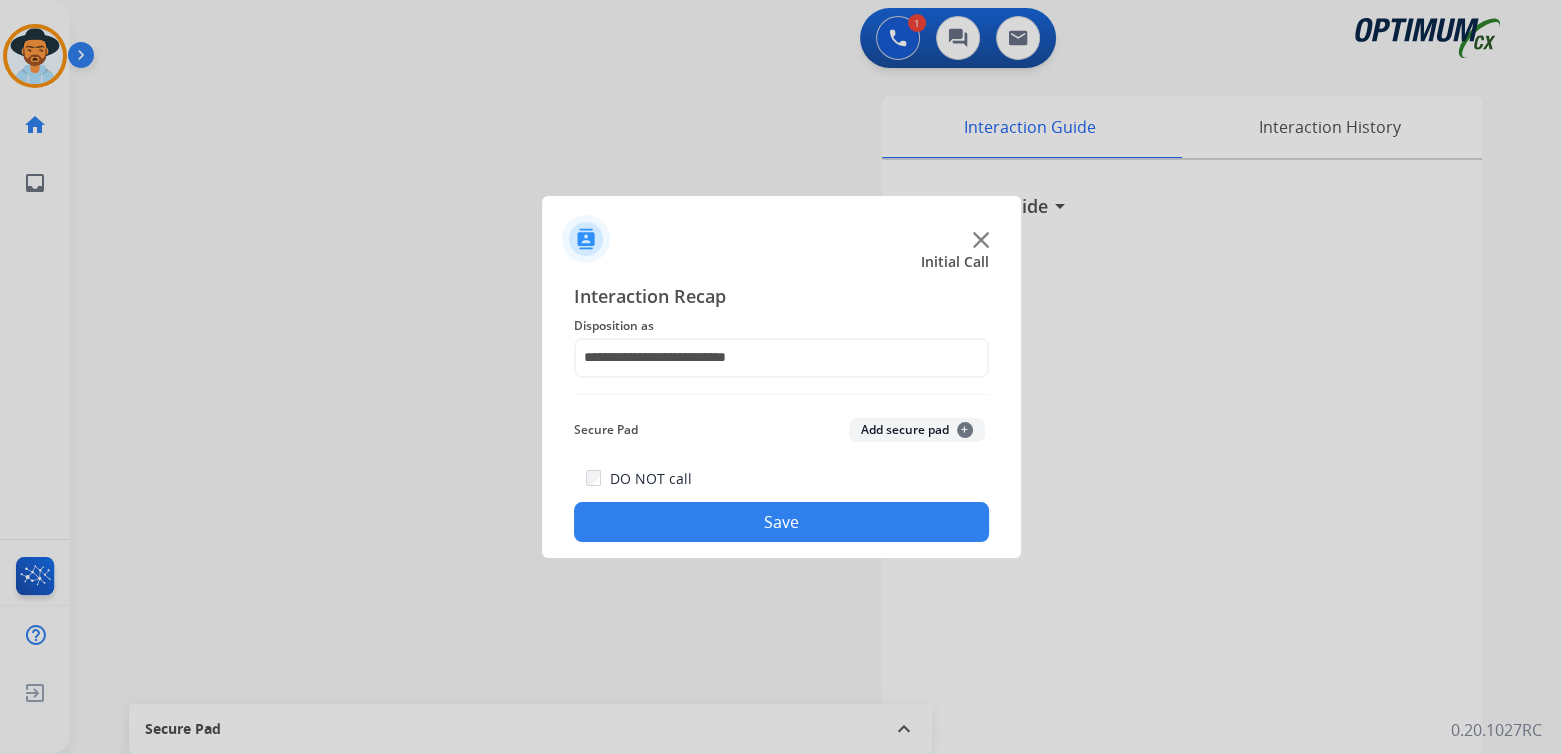 click on "Save" 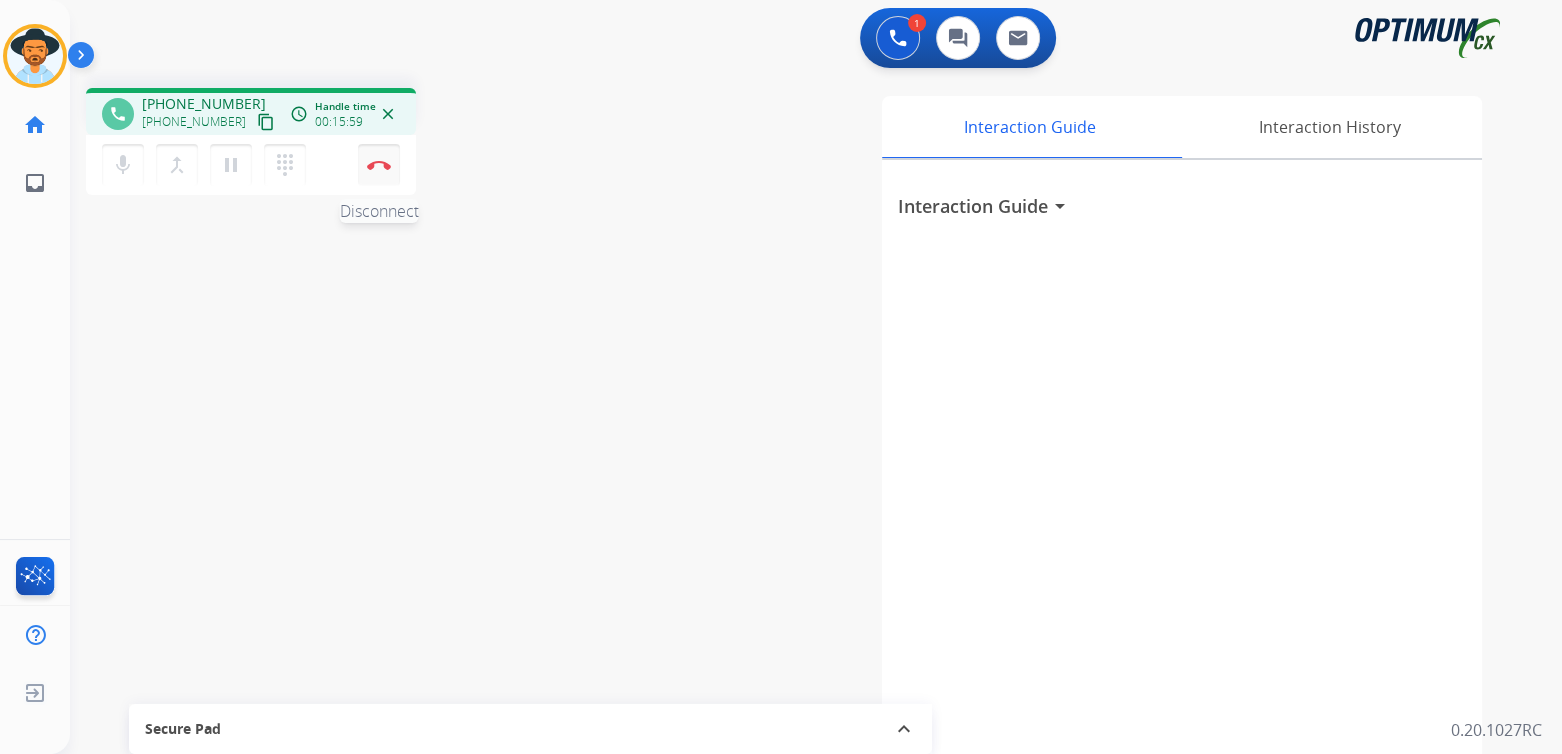 click on "Disconnect" at bounding box center [379, 165] 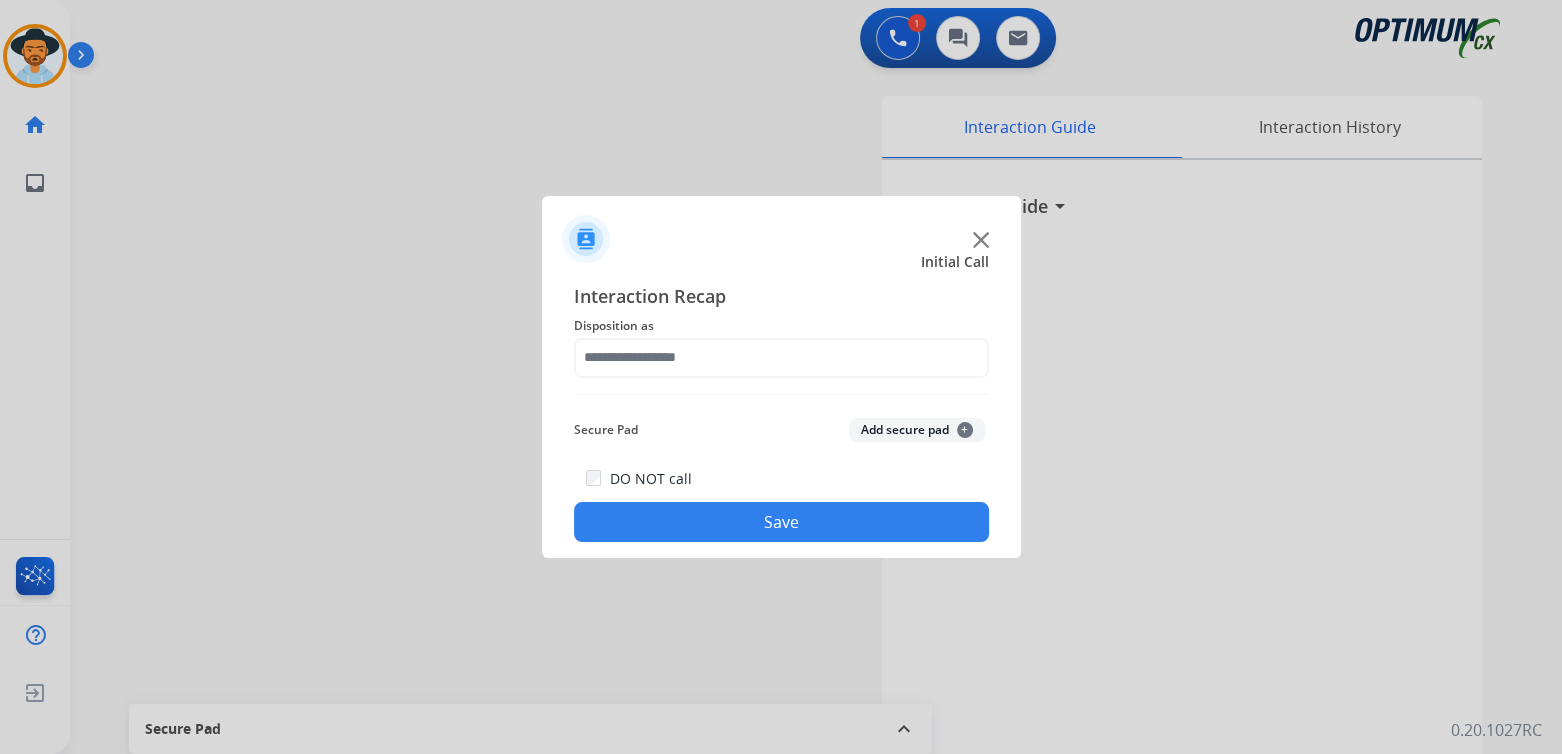 click on "Disposition as" 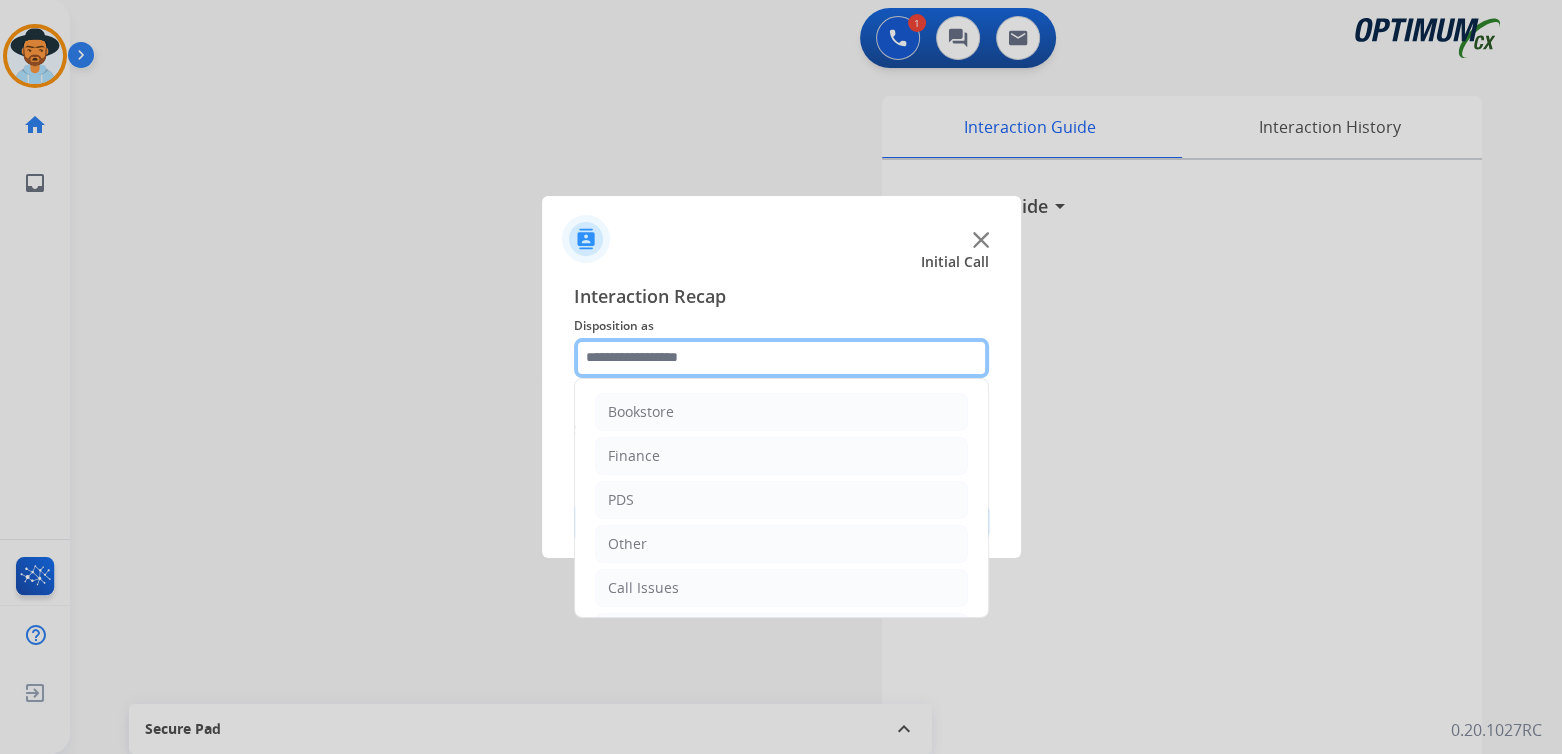 click 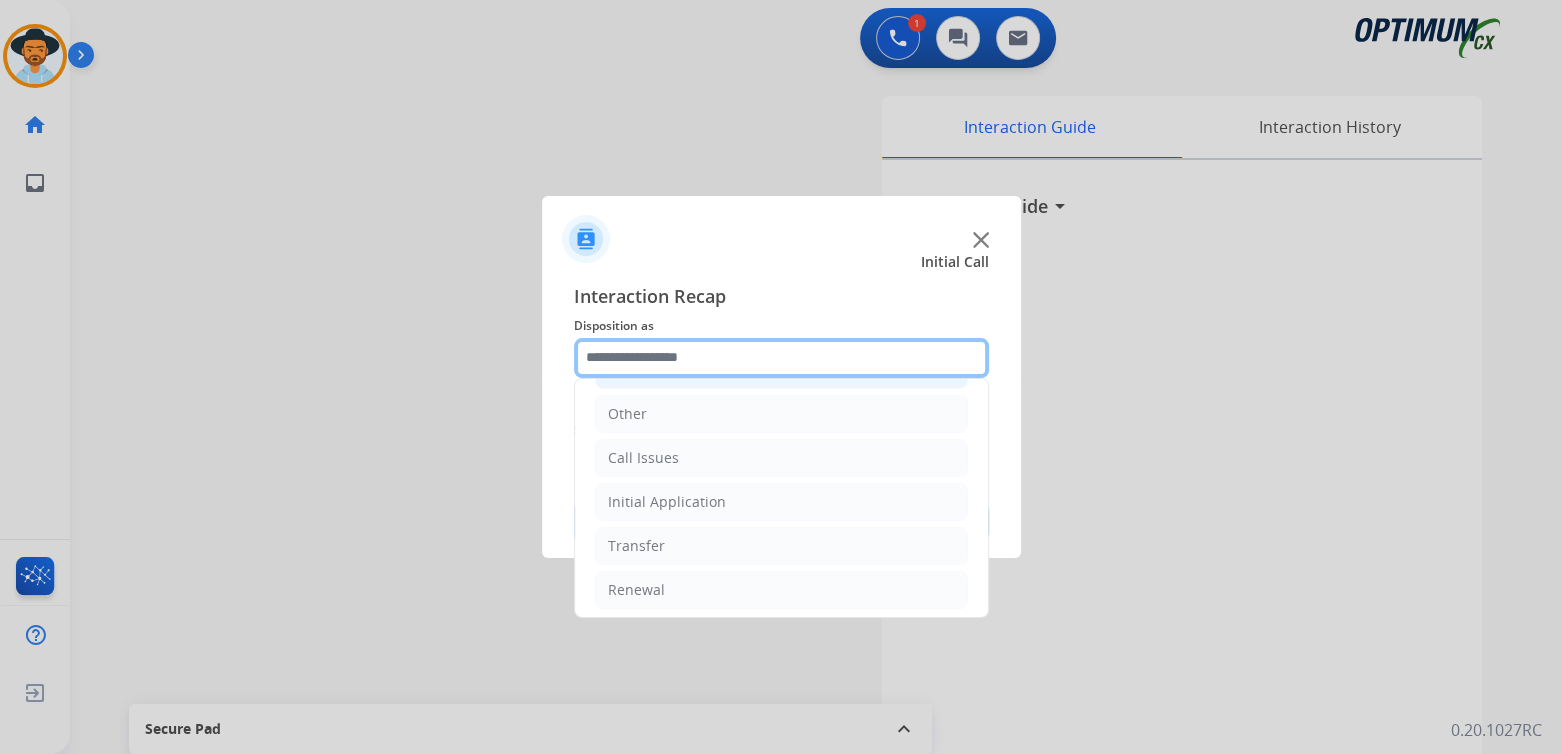 scroll, scrollTop: 132, scrollLeft: 0, axis: vertical 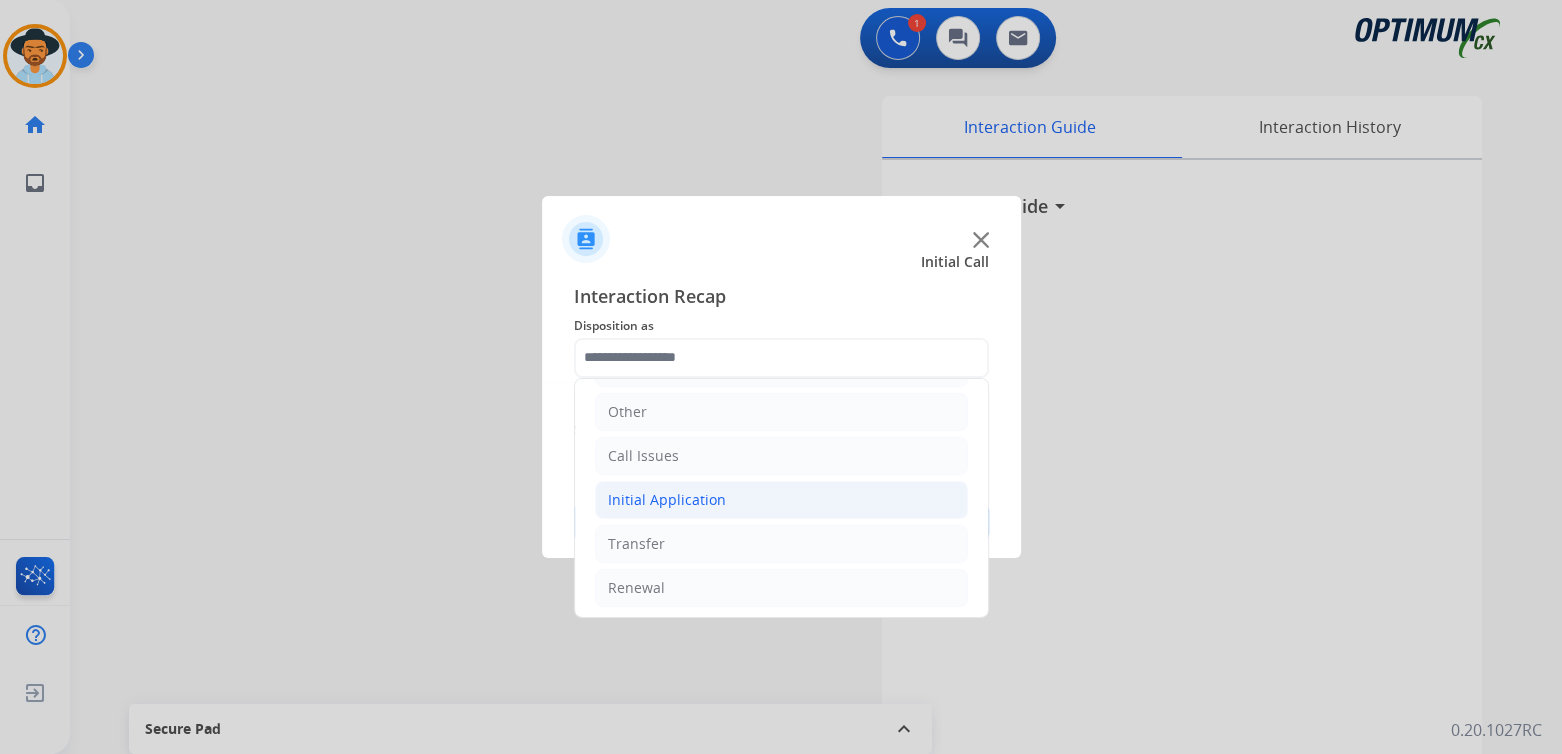 click on "Initial Application" 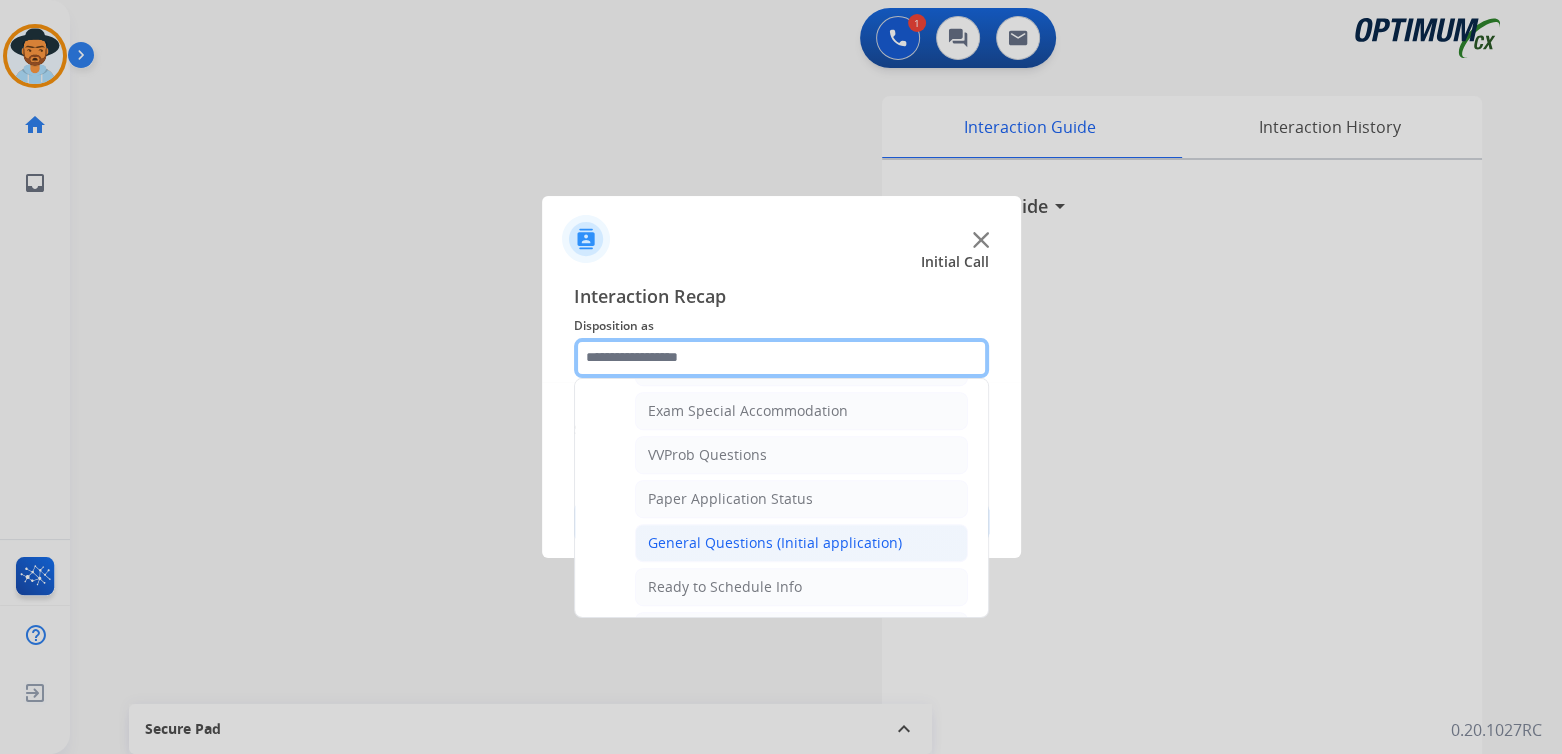 scroll, scrollTop: 1041, scrollLeft: 0, axis: vertical 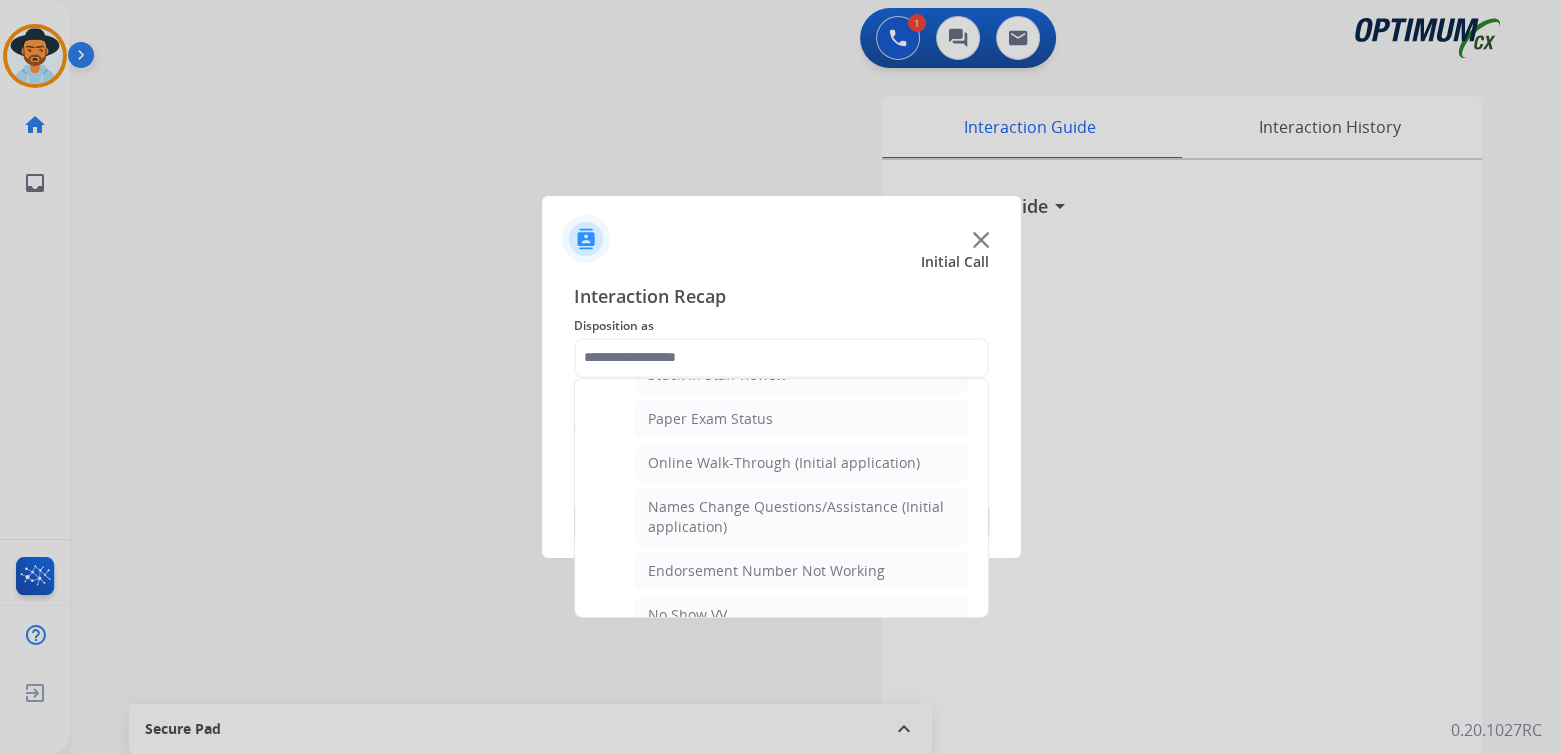 click on "General Questions (Initial application)" 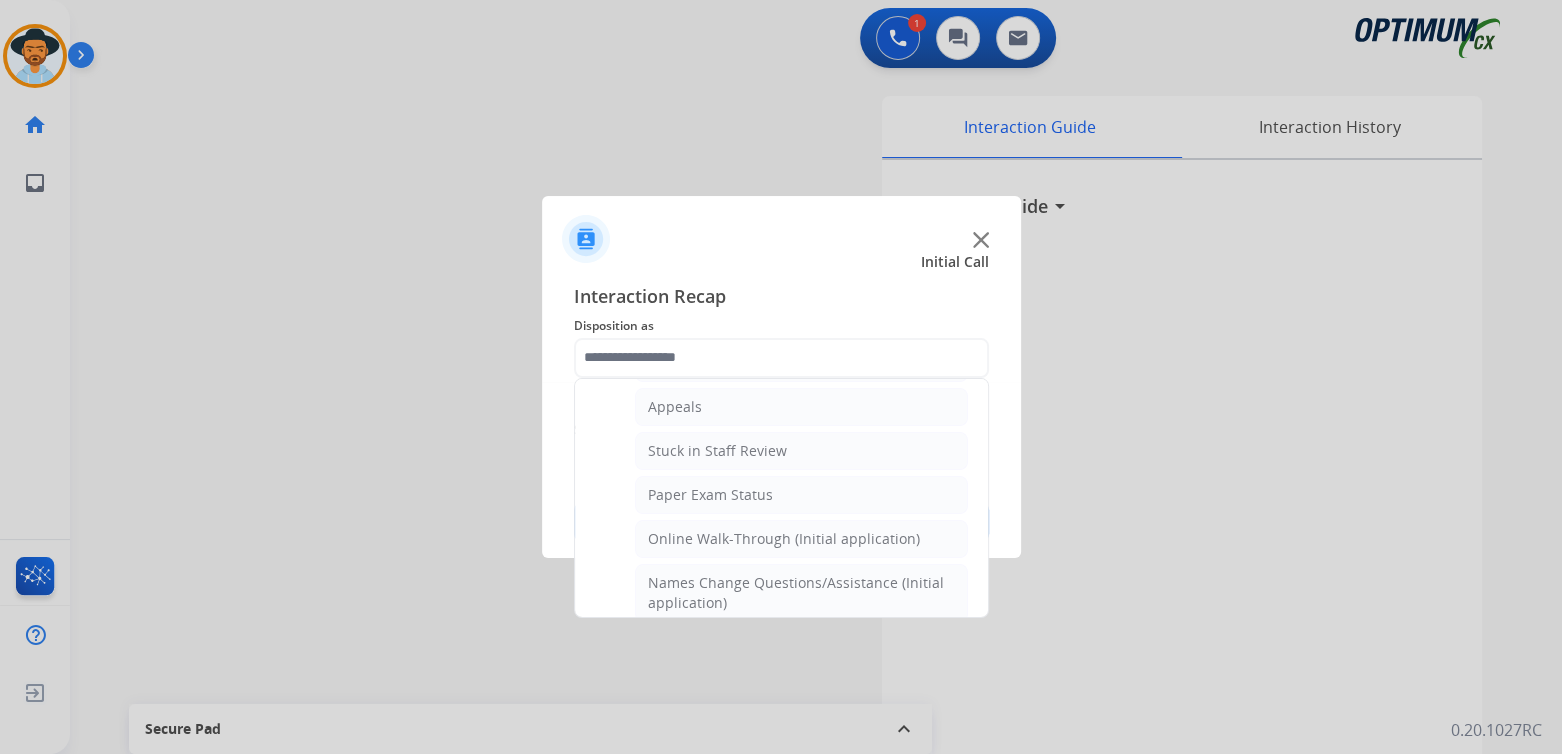 type on "**********" 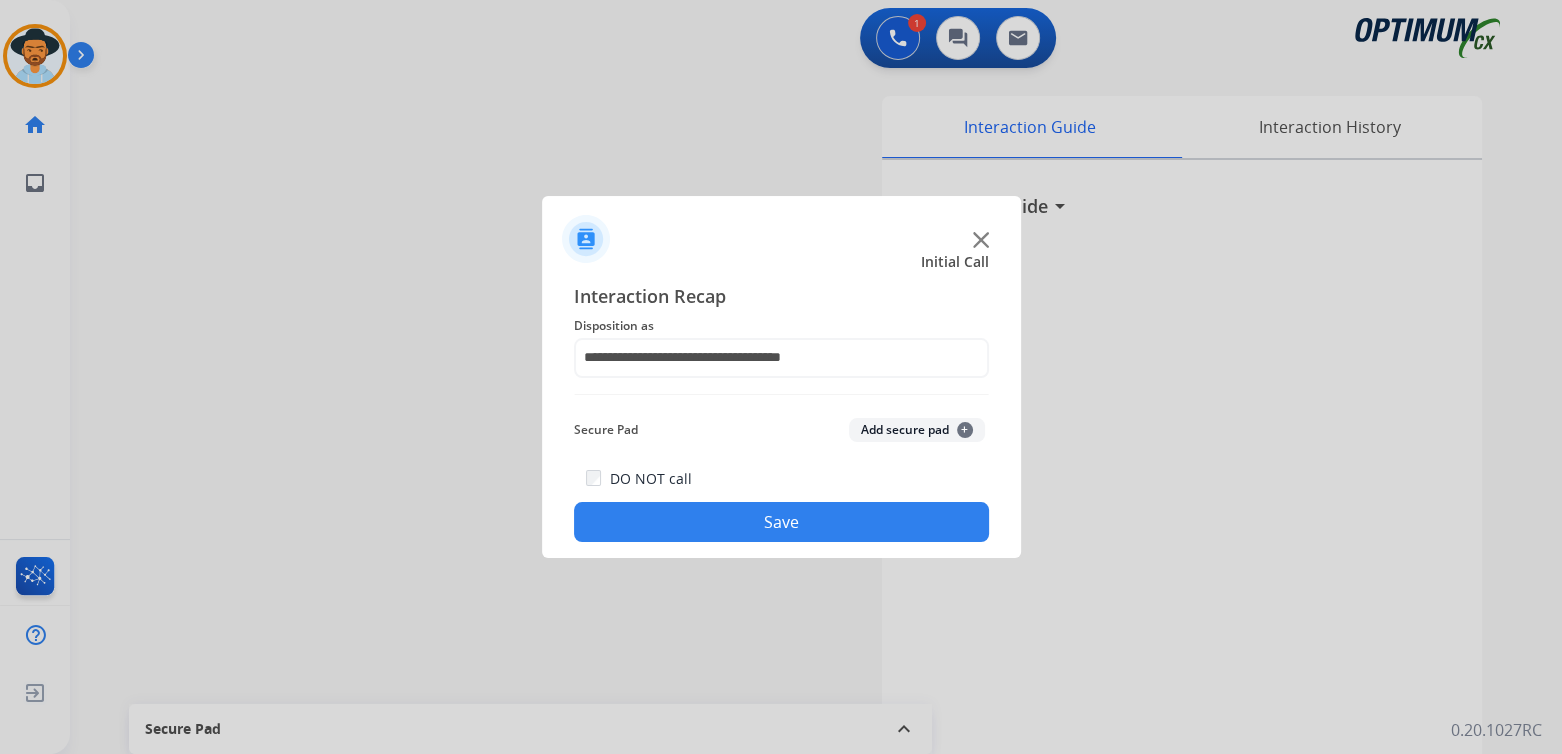 click on "Save" 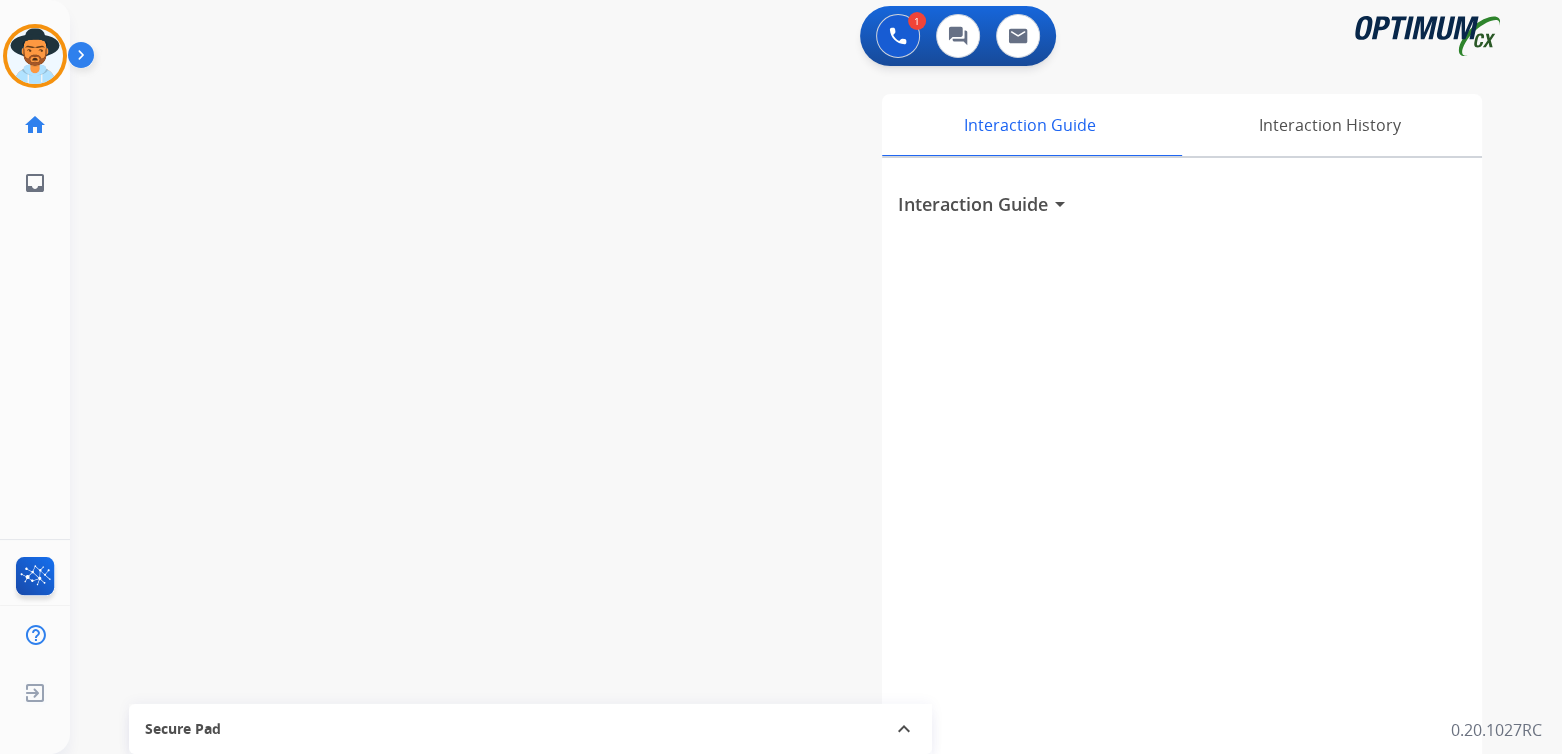 scroll, scrollTop: 3, scrollLeft: 0, axis: vertical 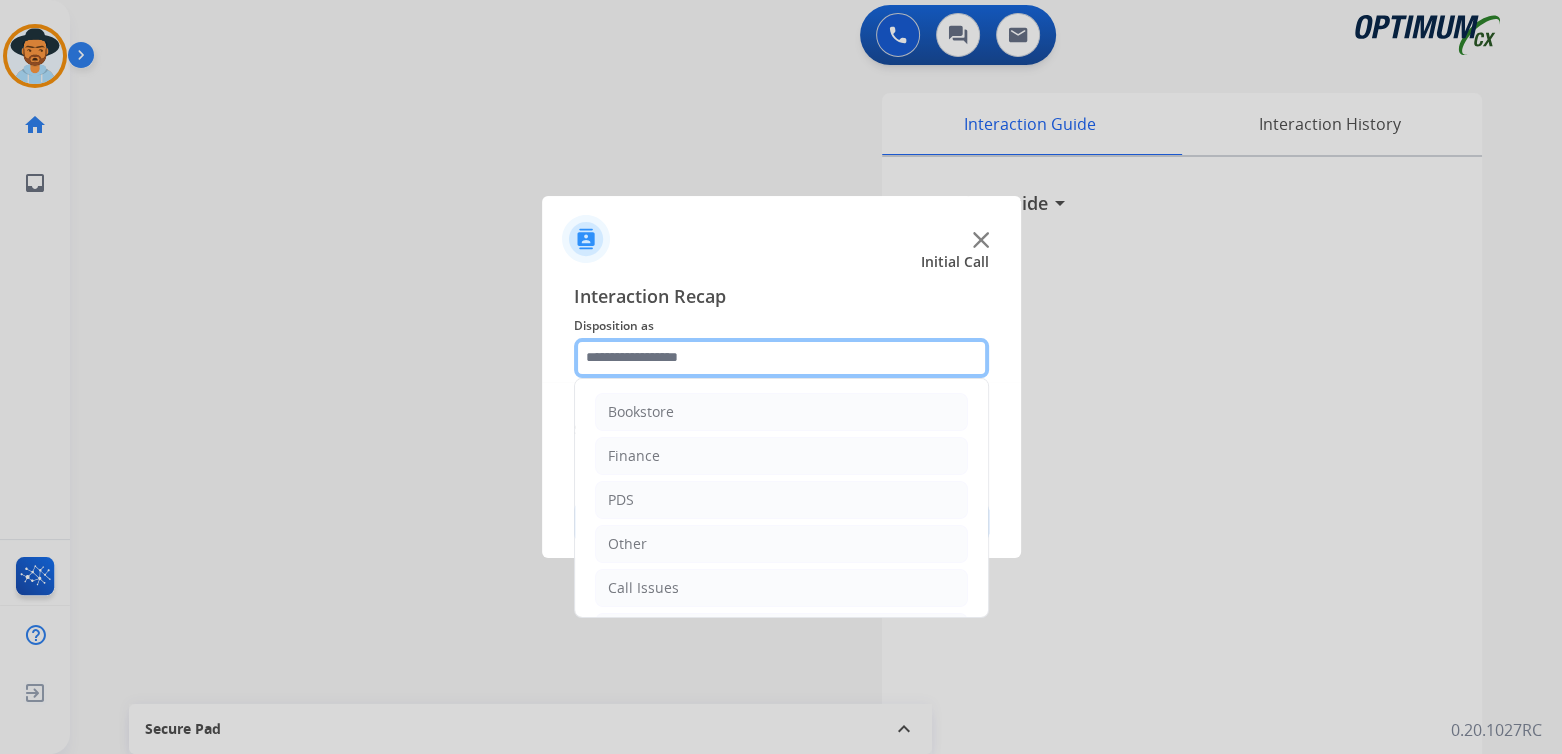 click 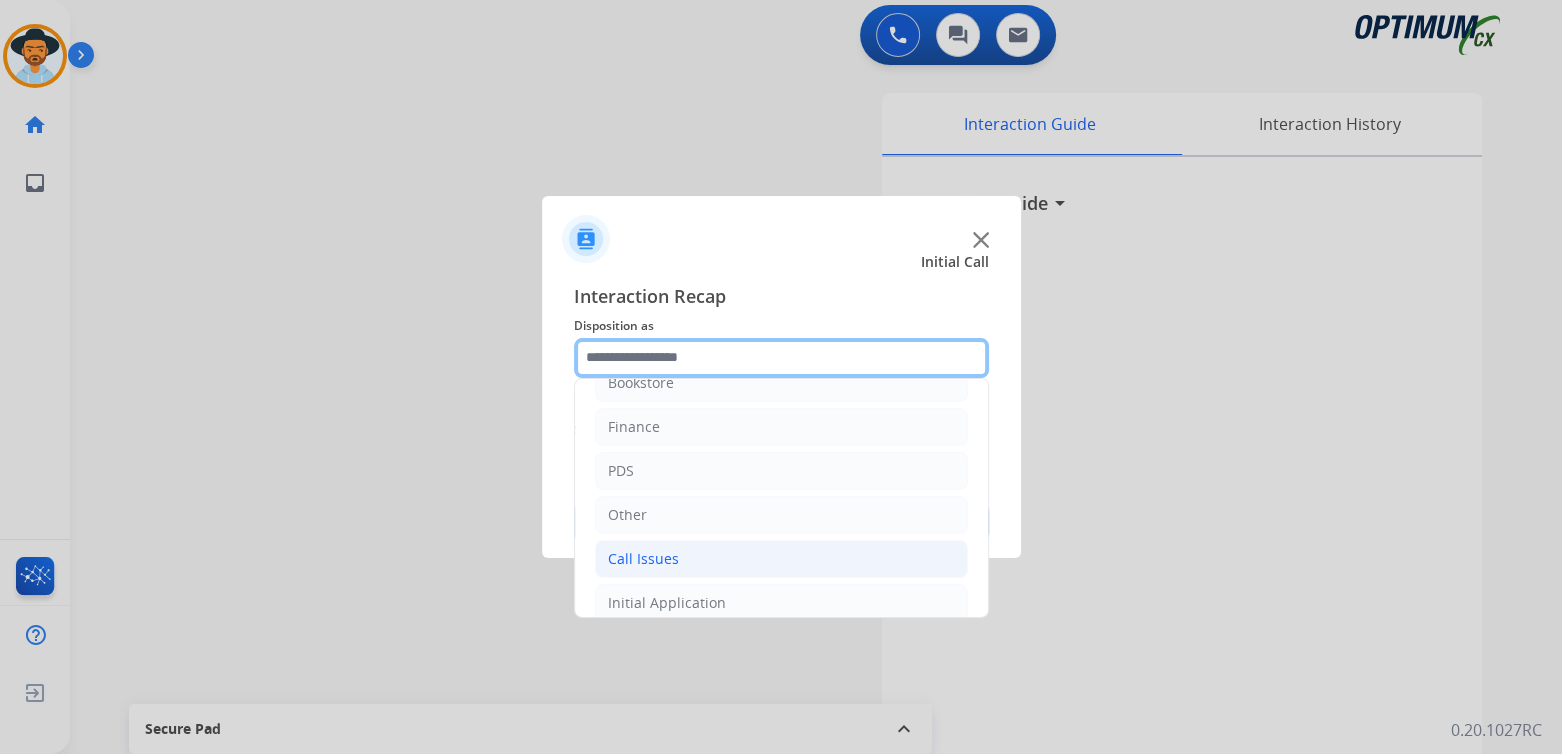 scroll, scrollTop: 132, scrollLeft: 0, axis: vertical 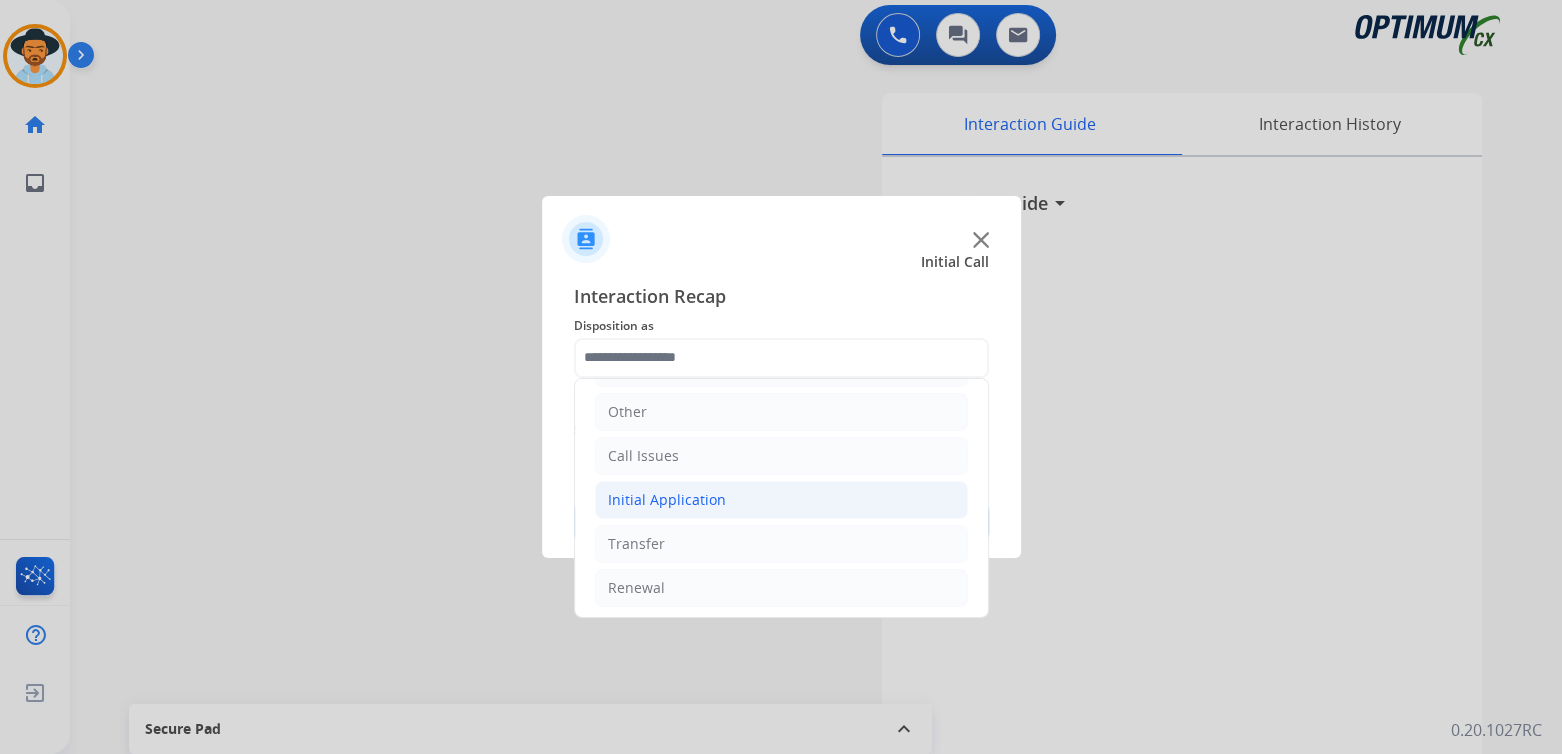 click on "Initial Application" 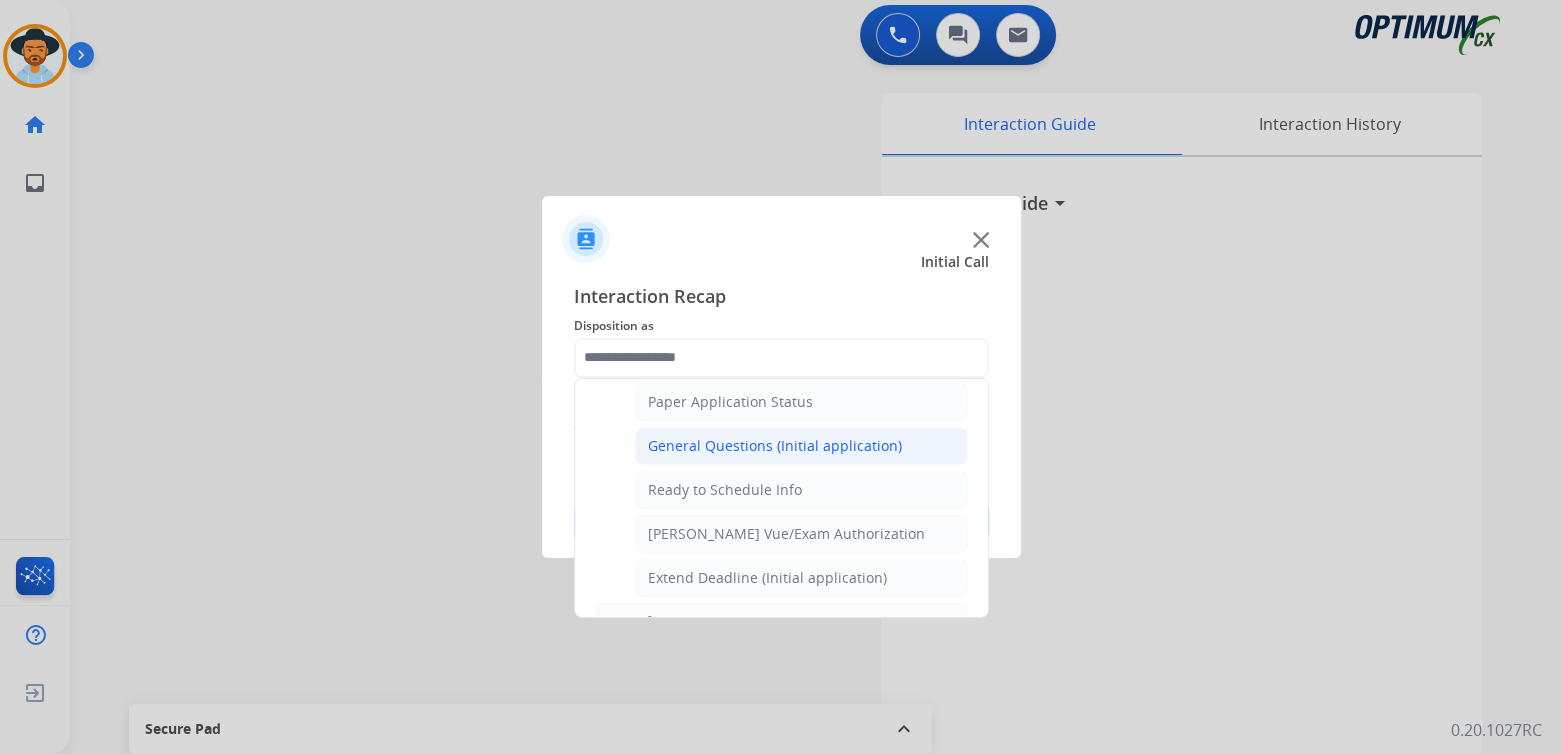 scroll, scrollTop: 1130, scrollLeft: 0, axis: vertical 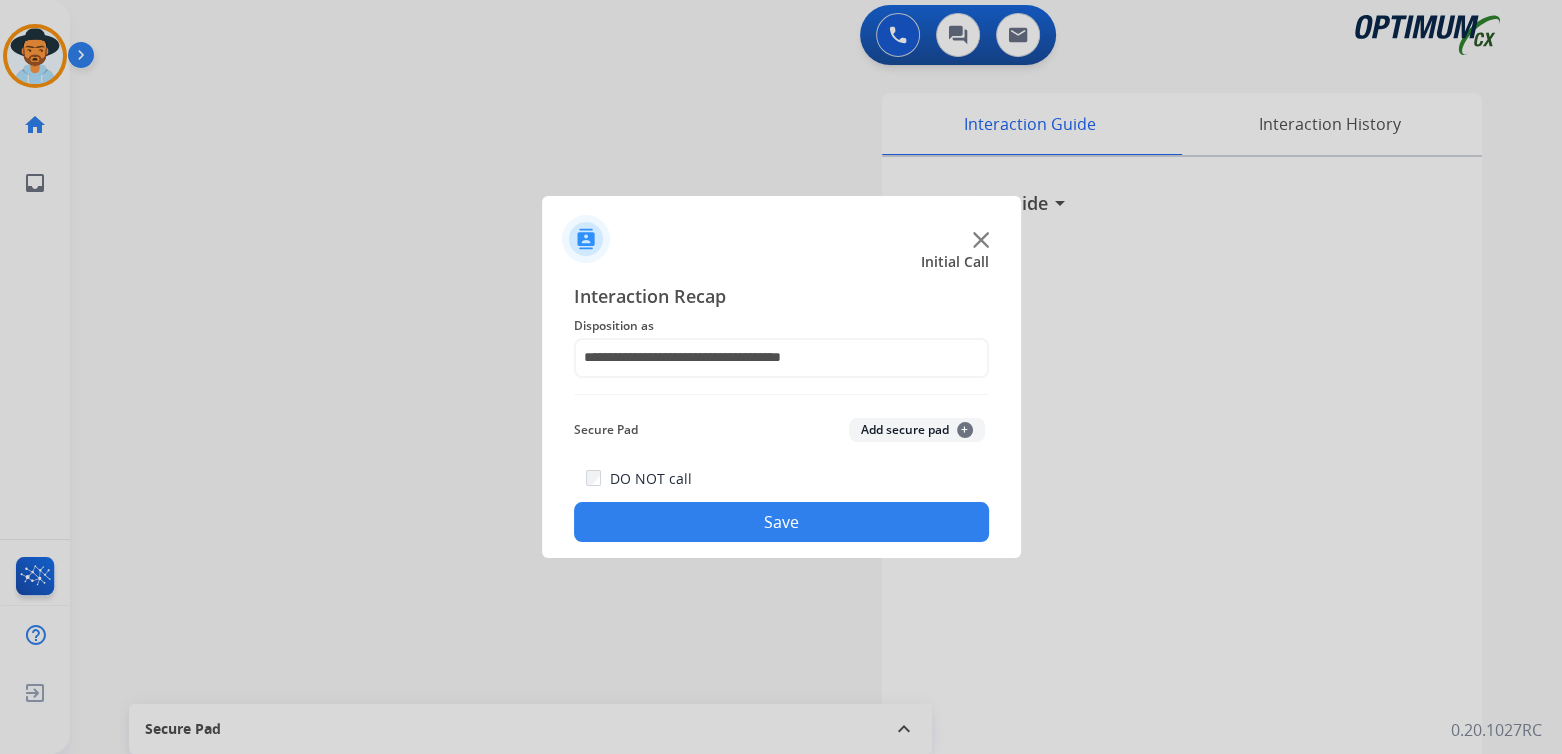 click on "Save" 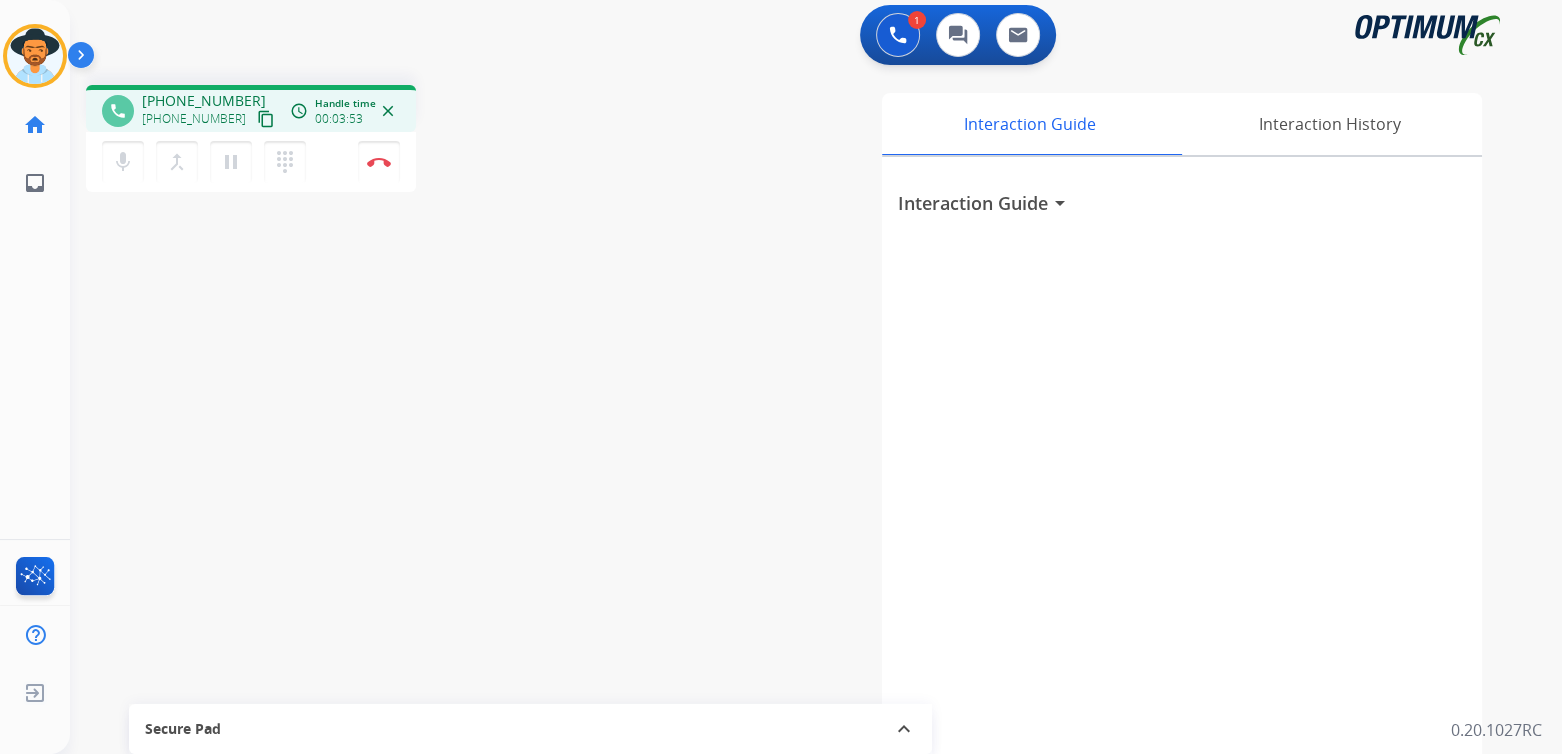 drag, startPoint x: 382, startPoint y: 156, endPoint x: 446, endPoint y: 160, distance: 64.12488 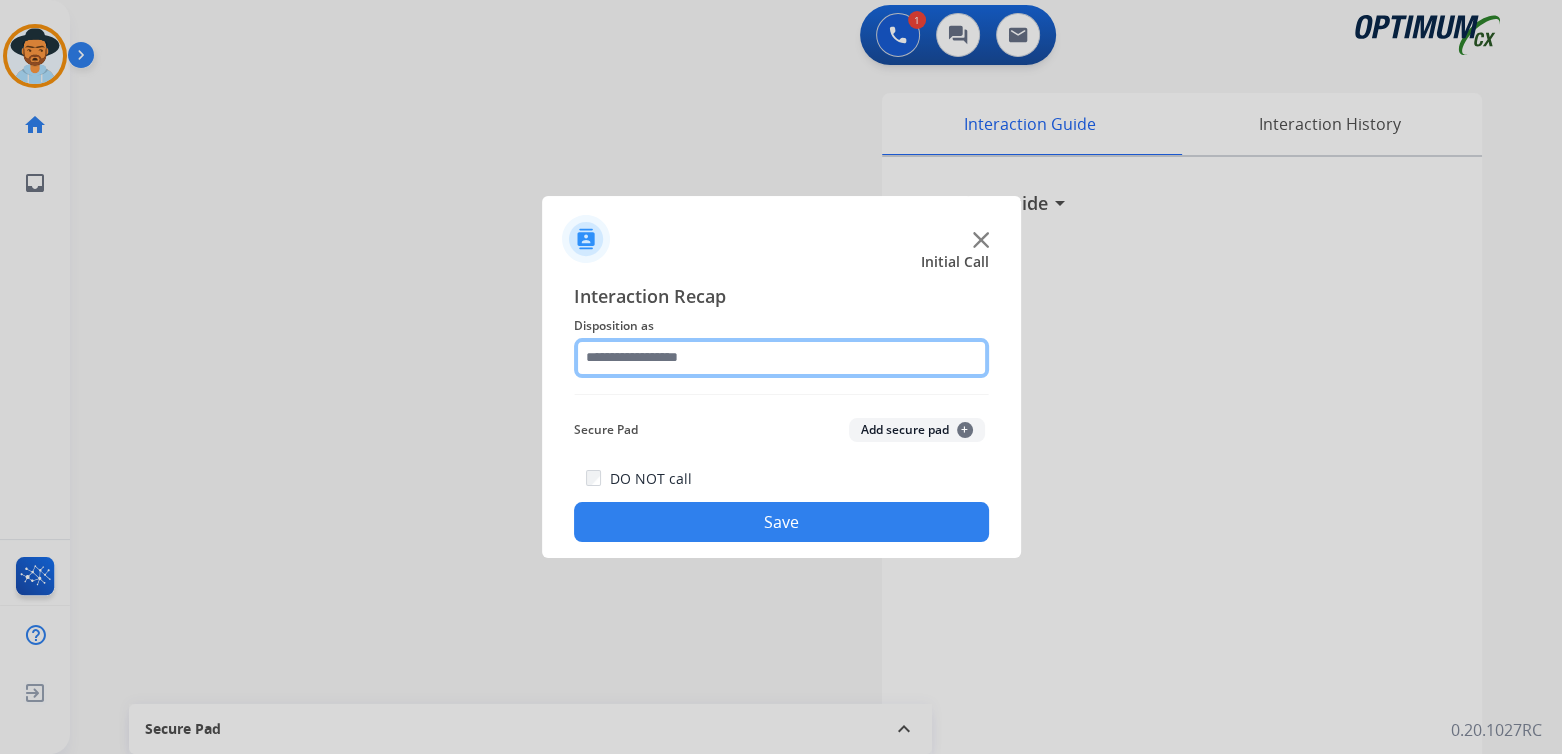 click 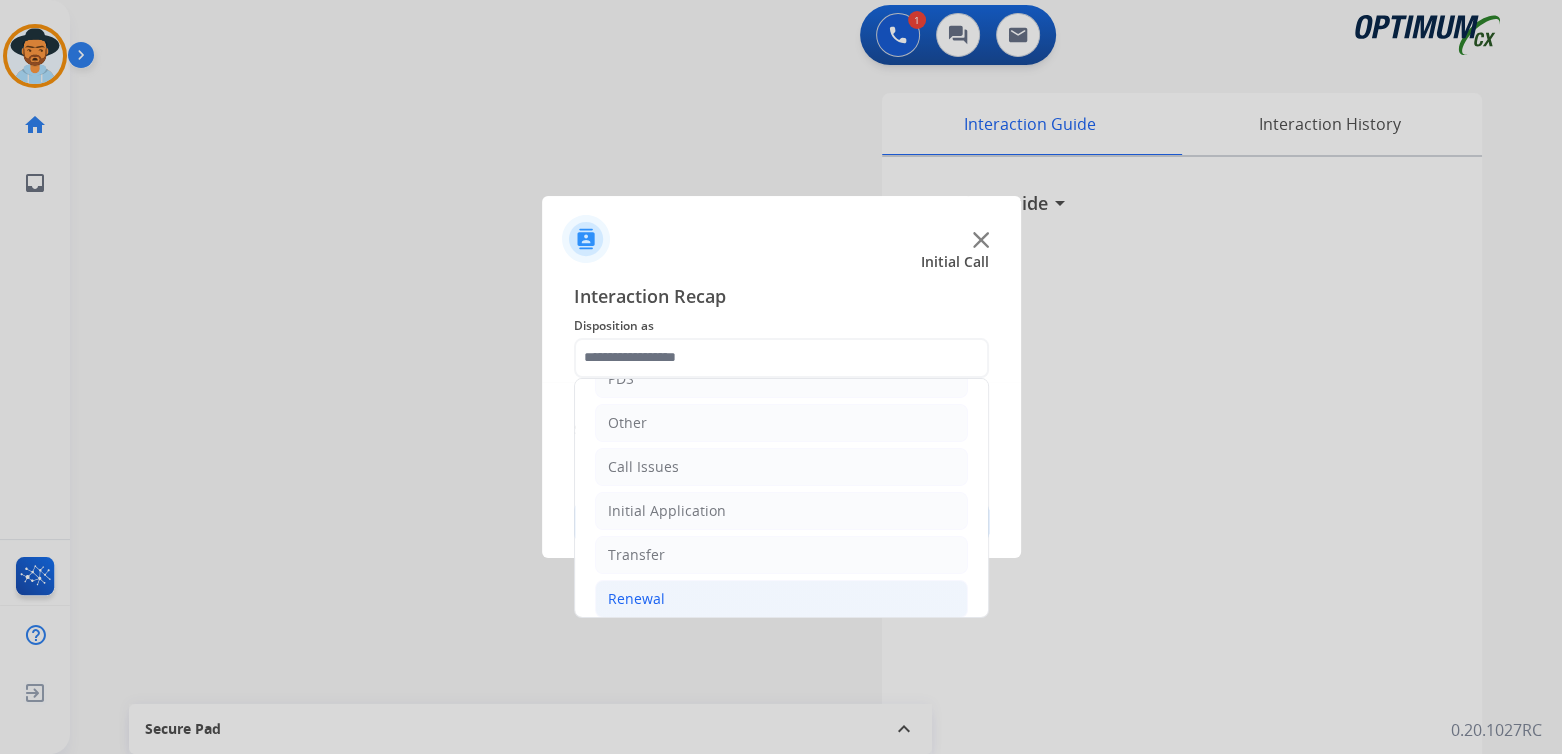 click on "Renewal" 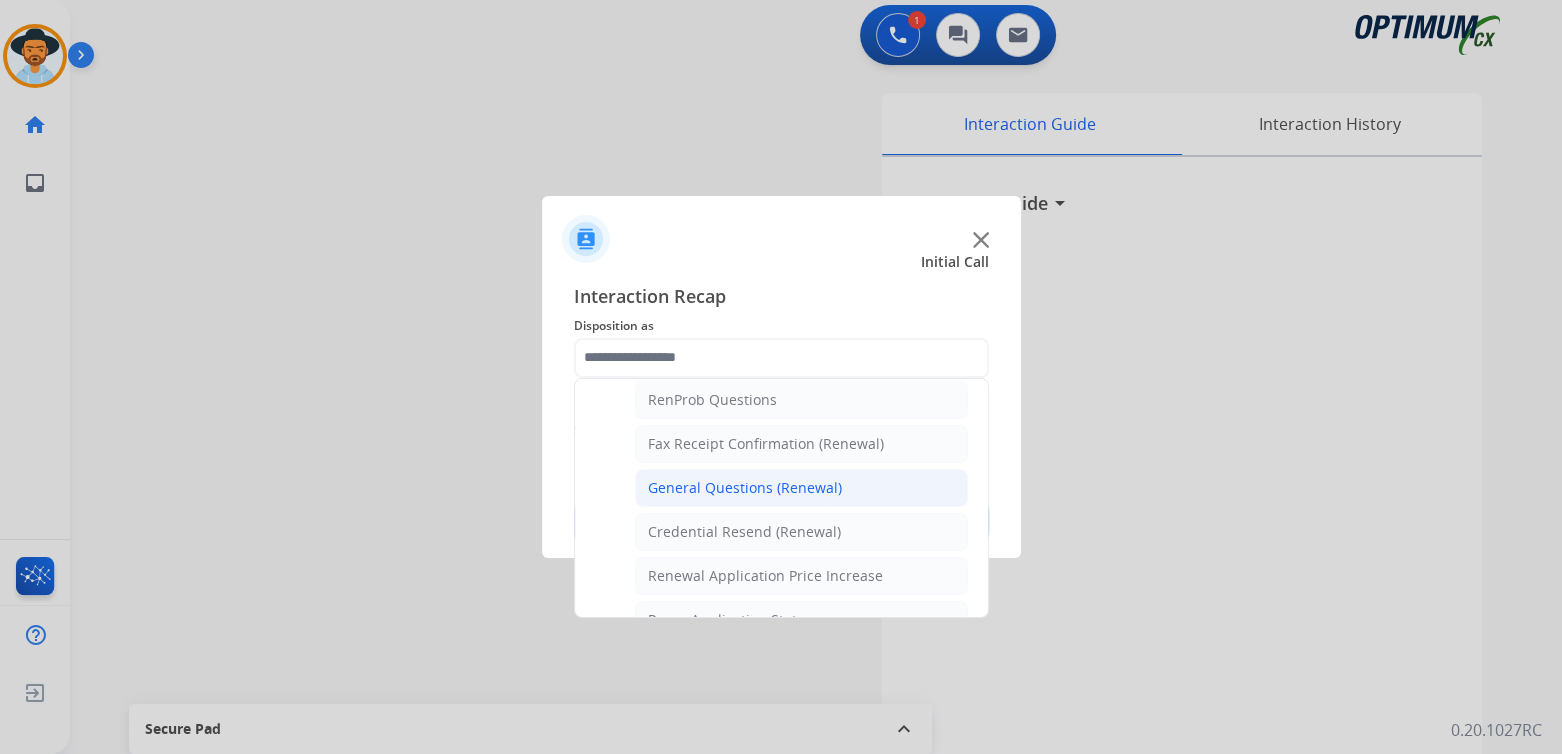 scroll, scrollTop: 517, scrollLeft: 0, axis: vertical 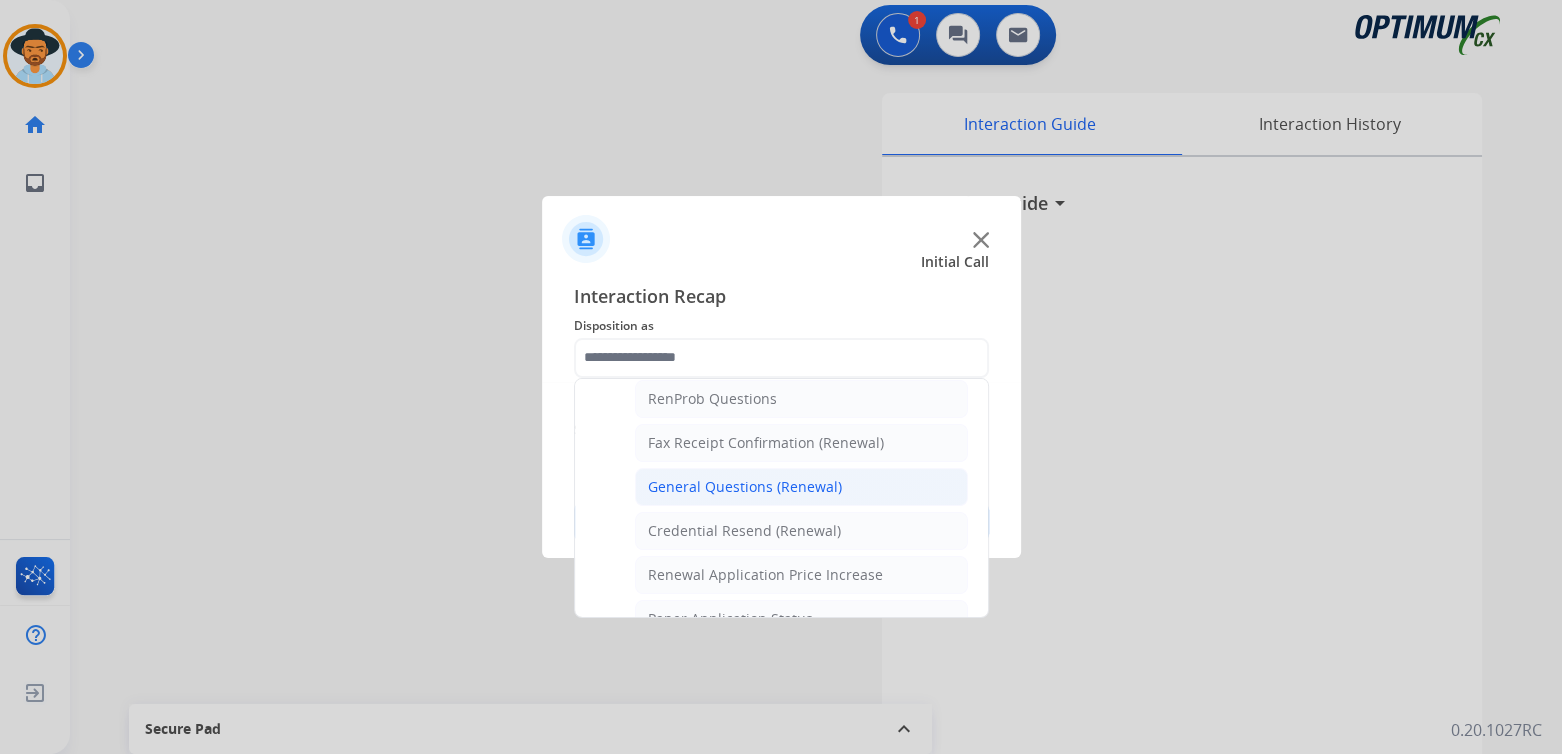 click on "General Questions (Renewal)" 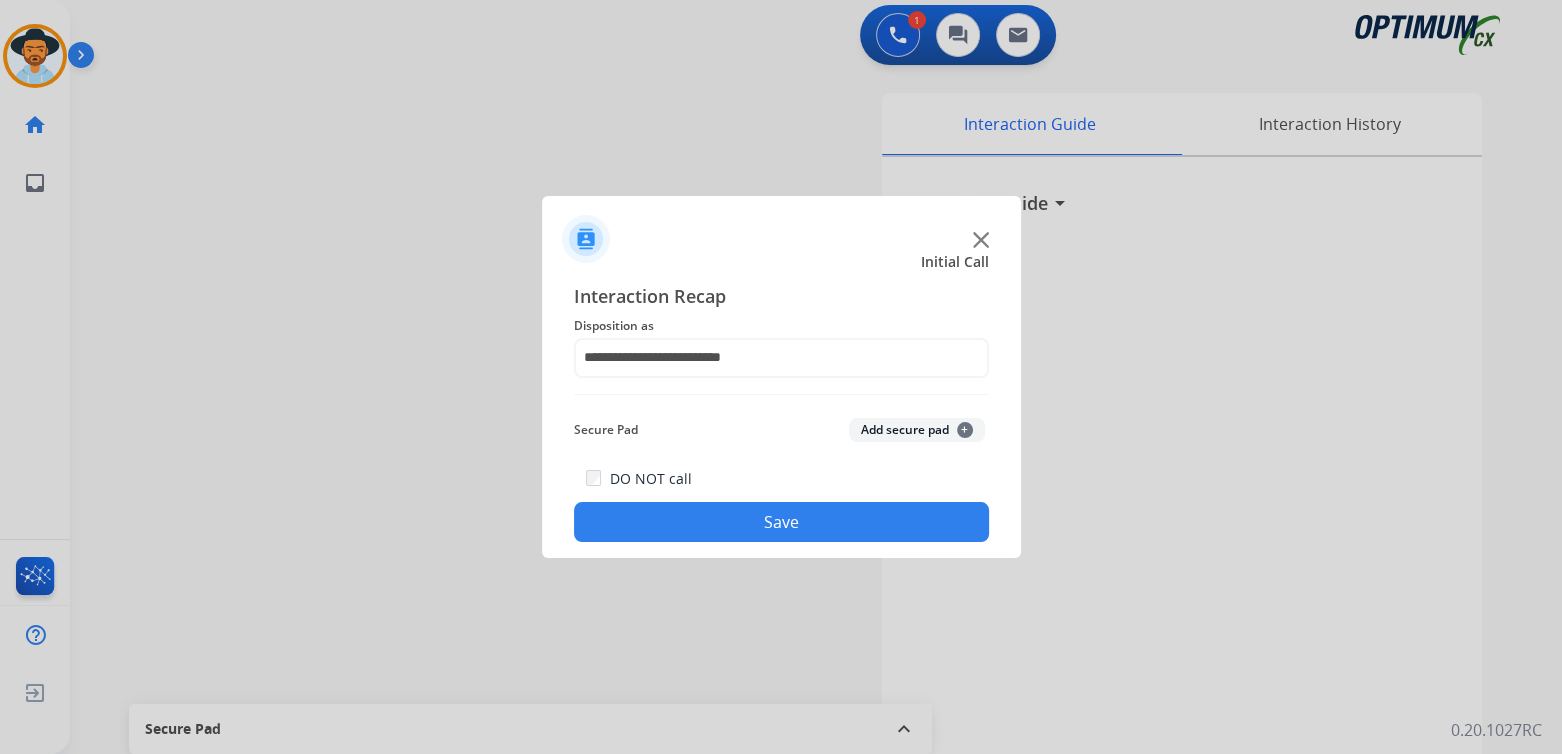 click on "Save" 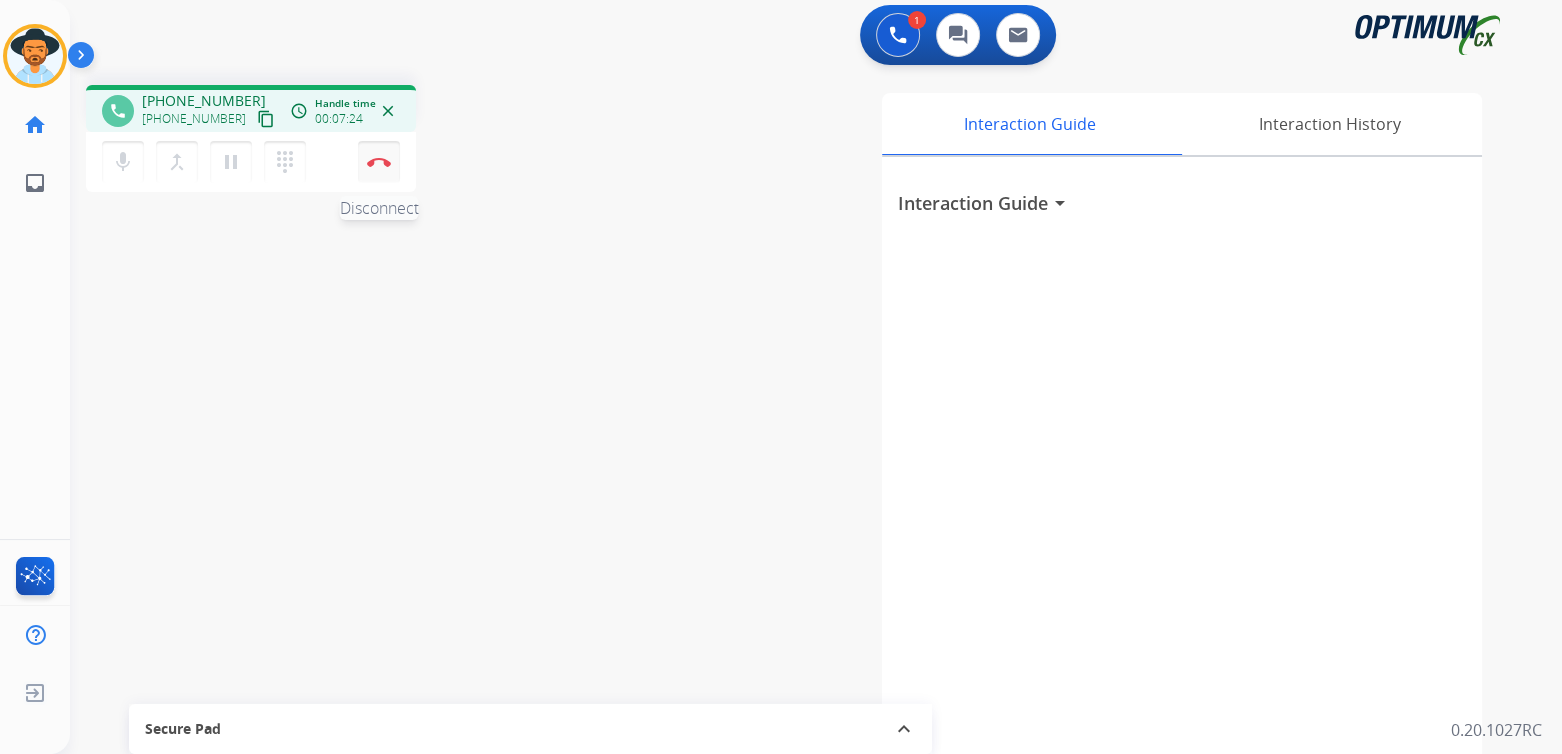 click at bounding box center [379, 162] 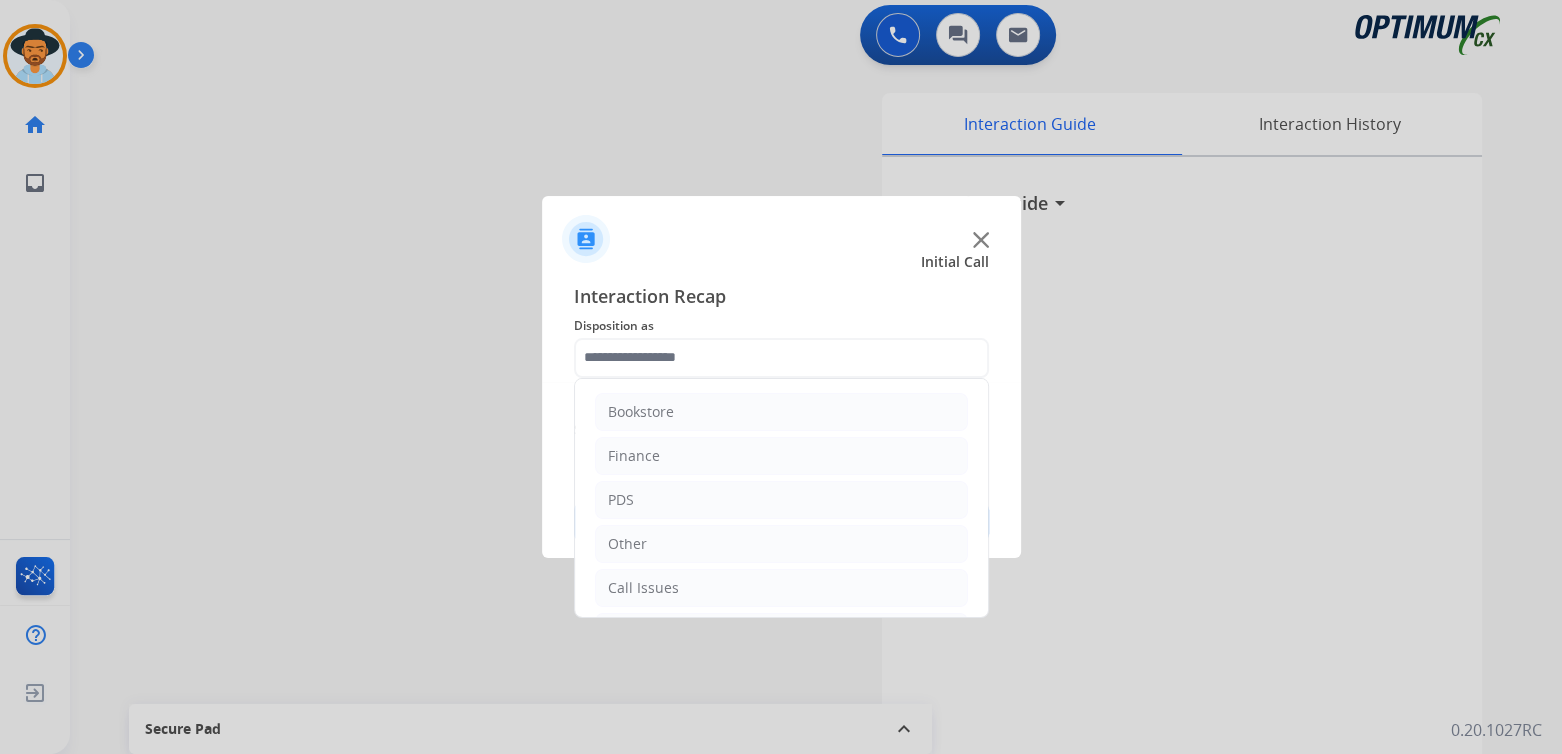click 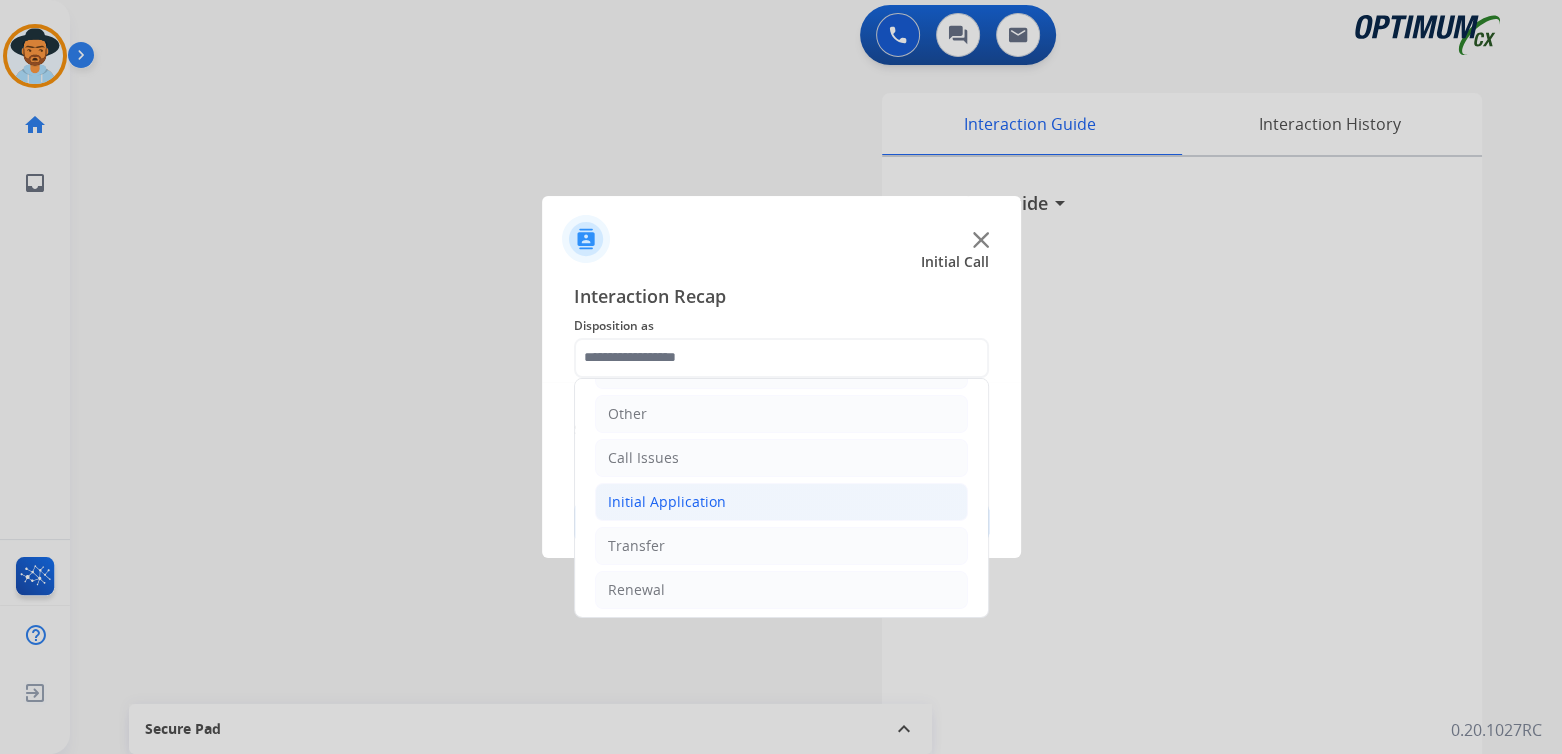 scroll, scrollTop: 132, scrollLeft: 0, axis: vertical 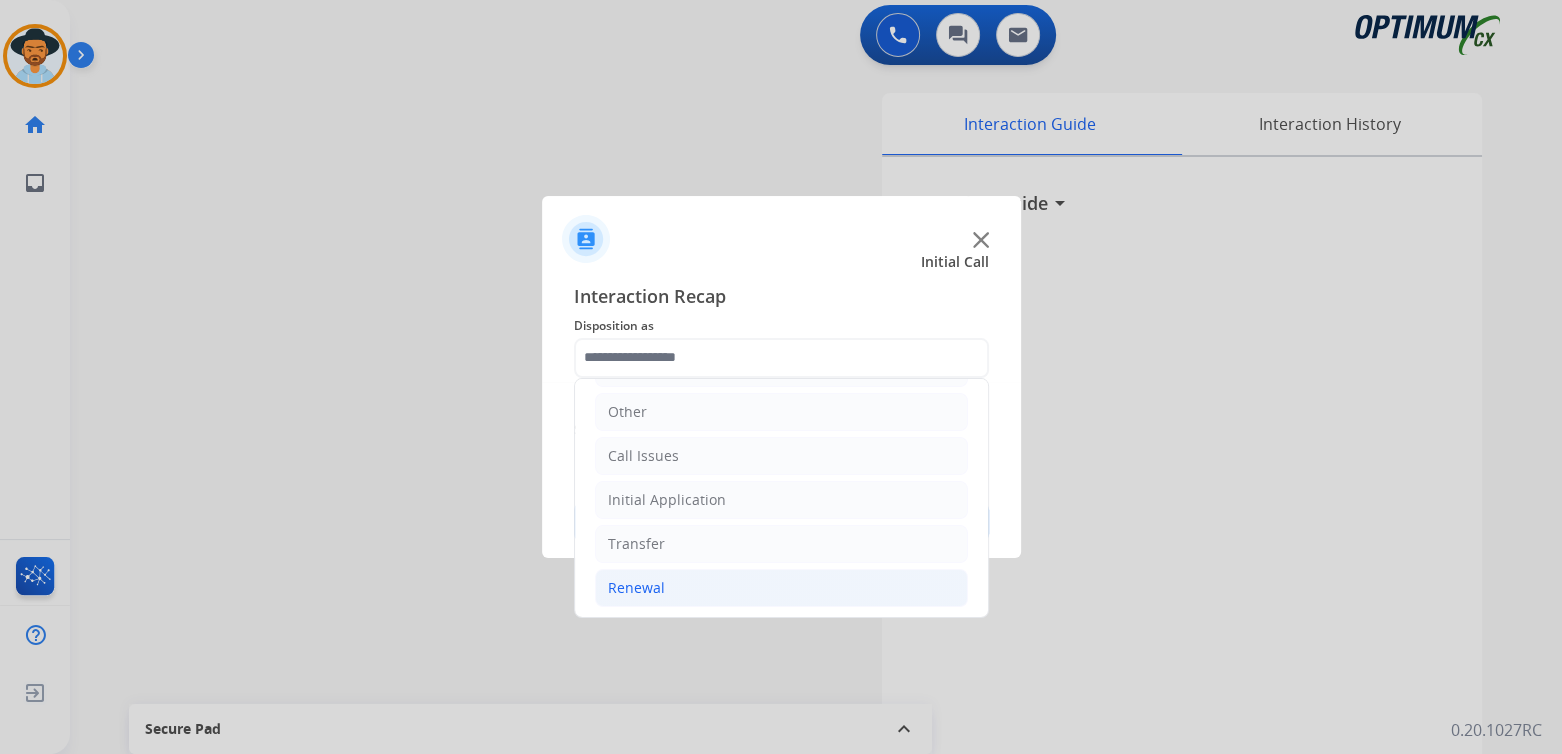click on "Renewal" 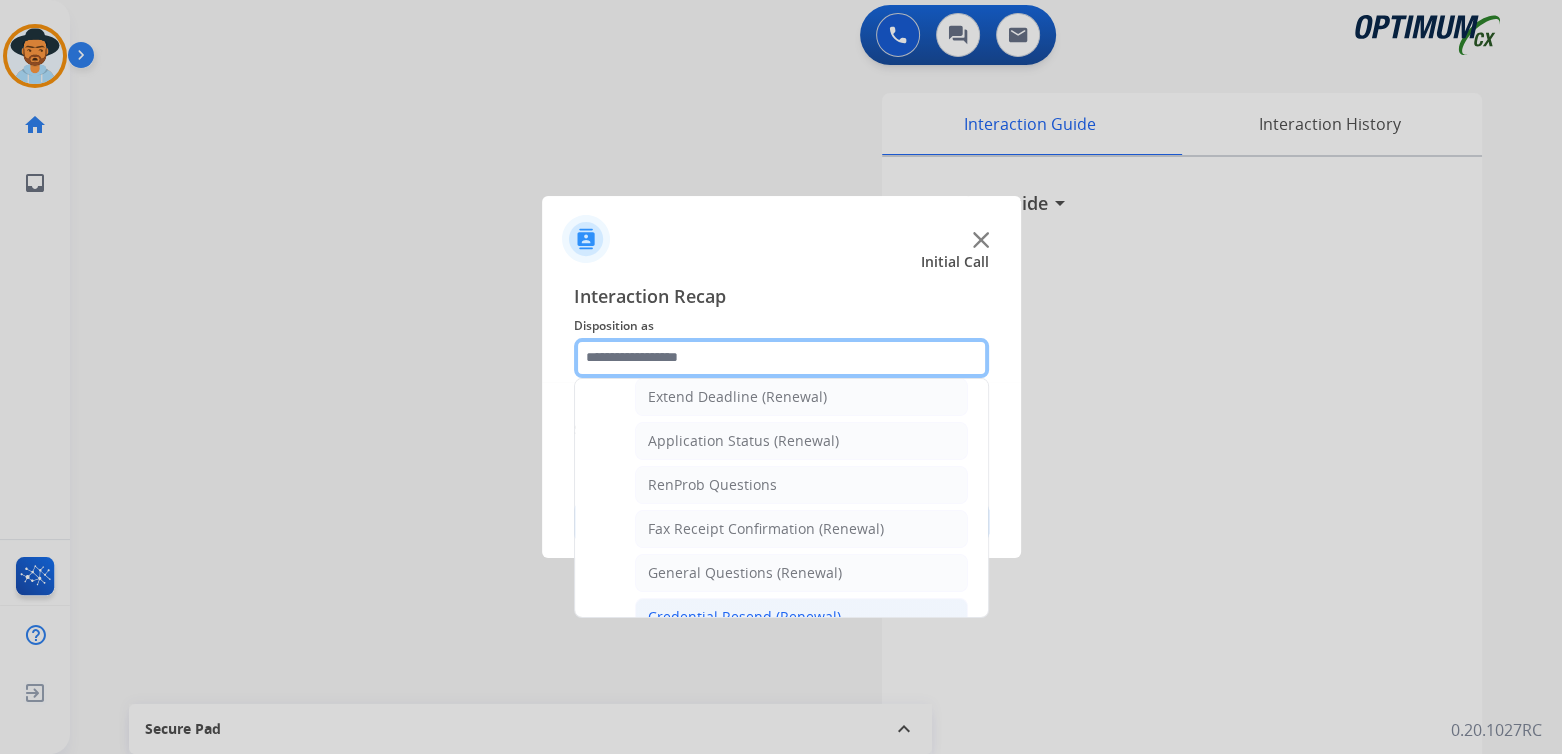 scroll, scrollTop: 432, scrollLeft: 0, axis: vertical 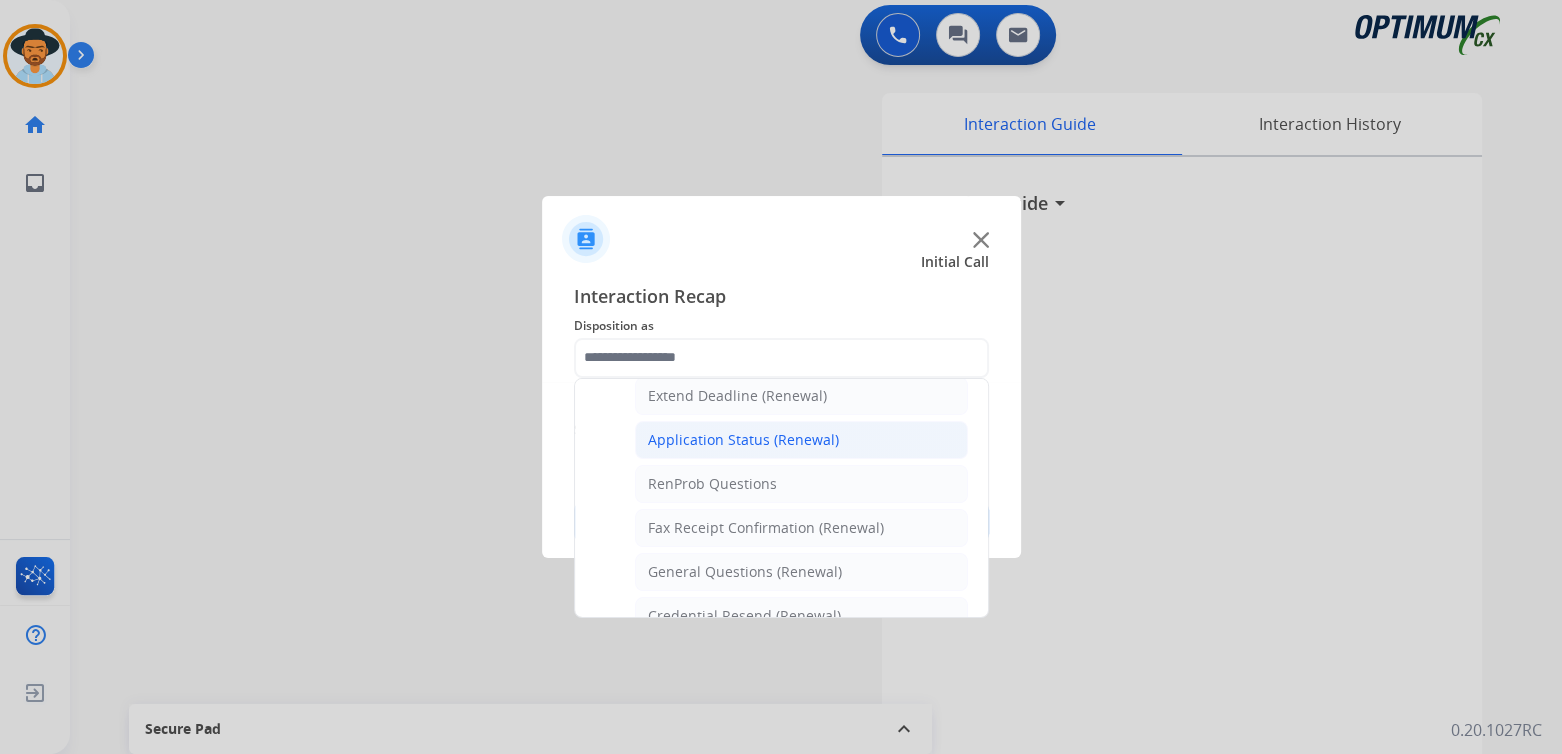 click on "Application Status (Renewal)" 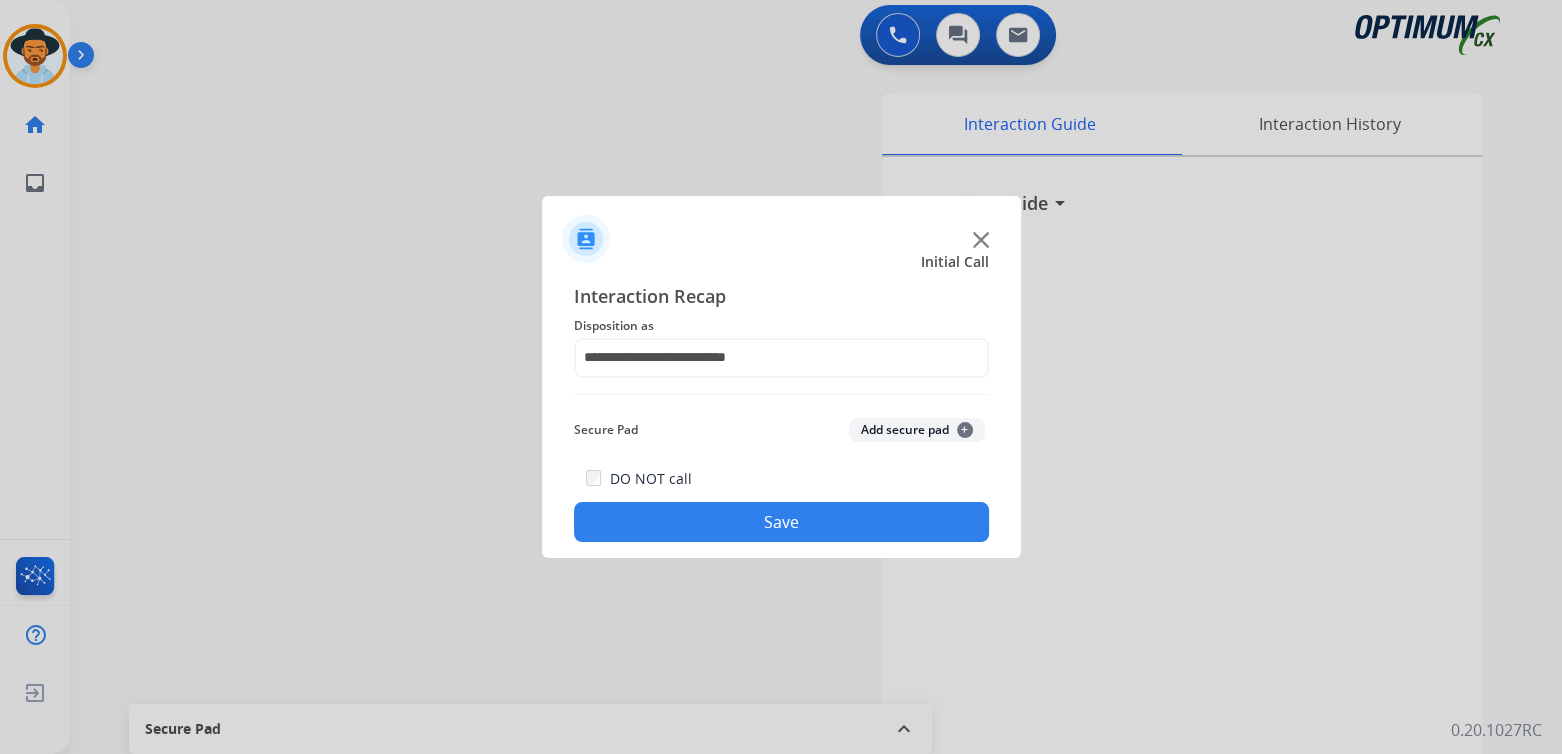 click on "Save" 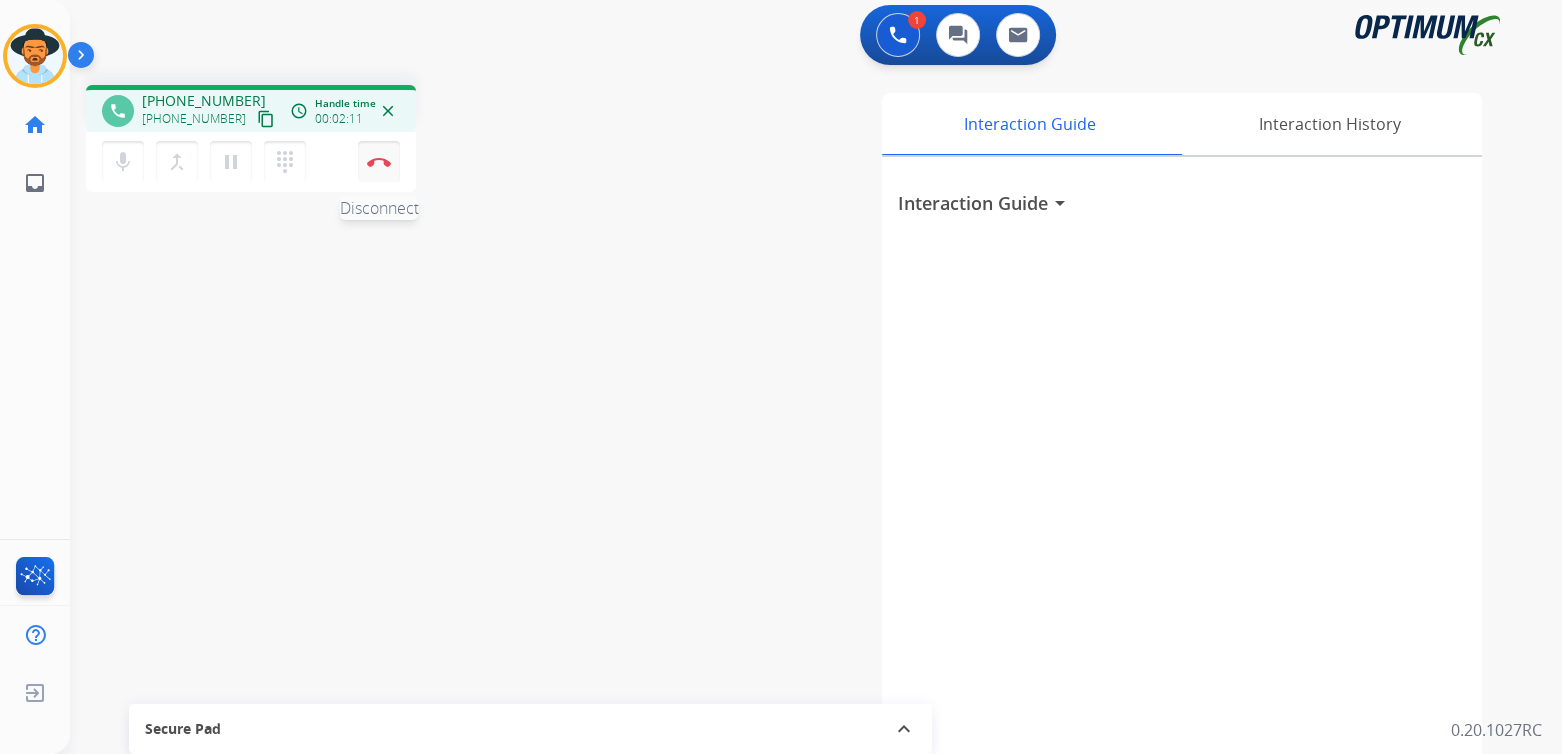 click at bounding box center (379, 162) 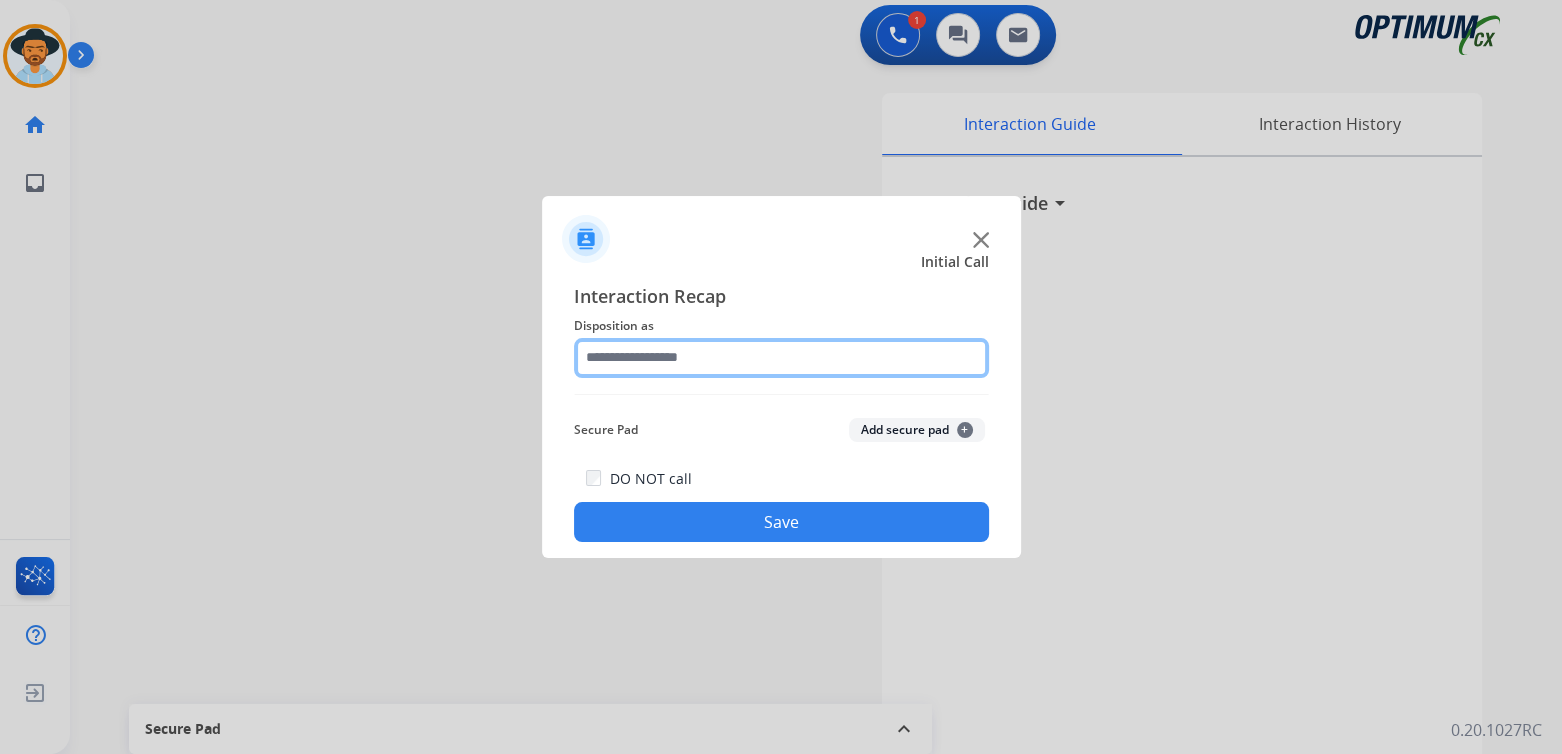 click 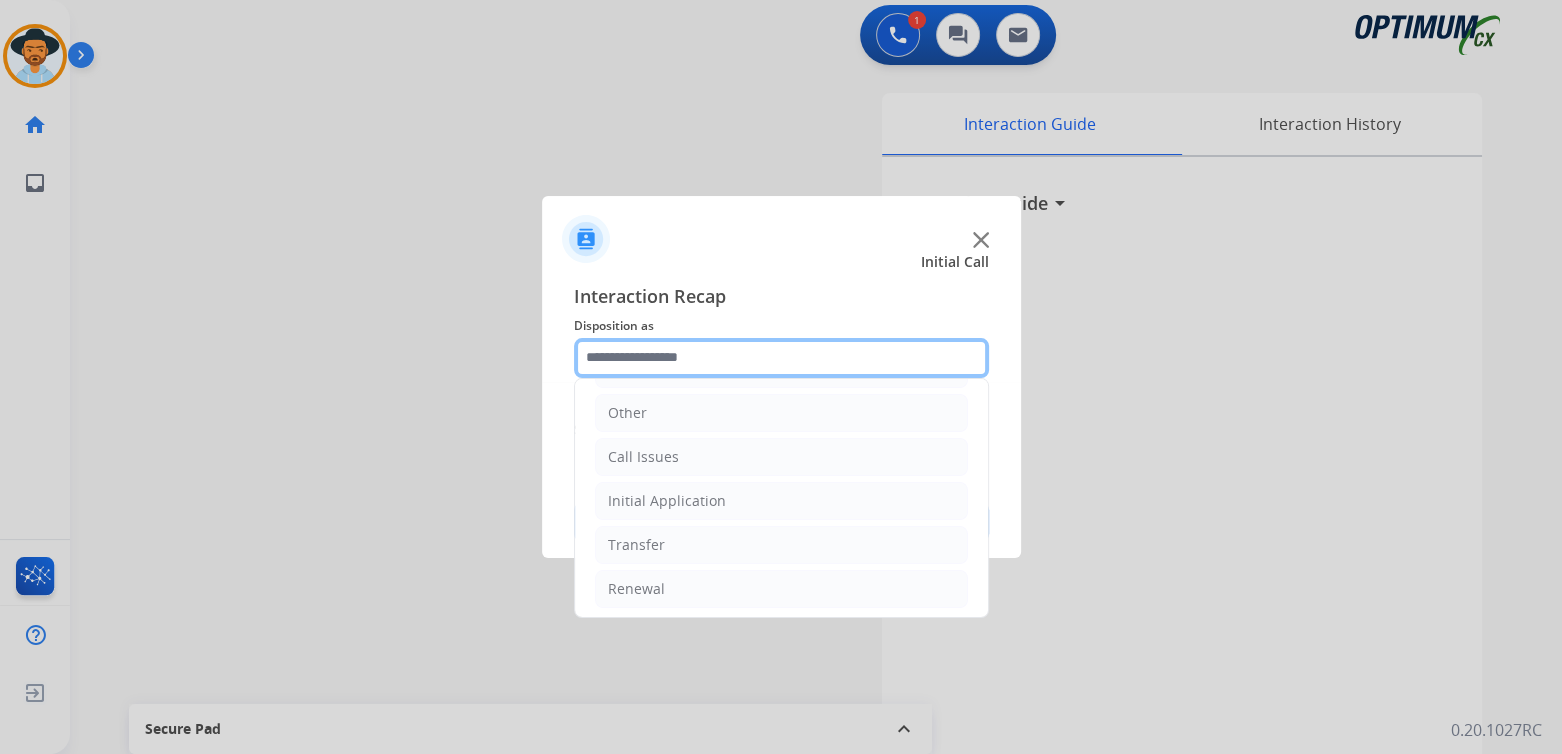 scroll, scrollTop: 132, scrollLeft: 0, axis: vertical 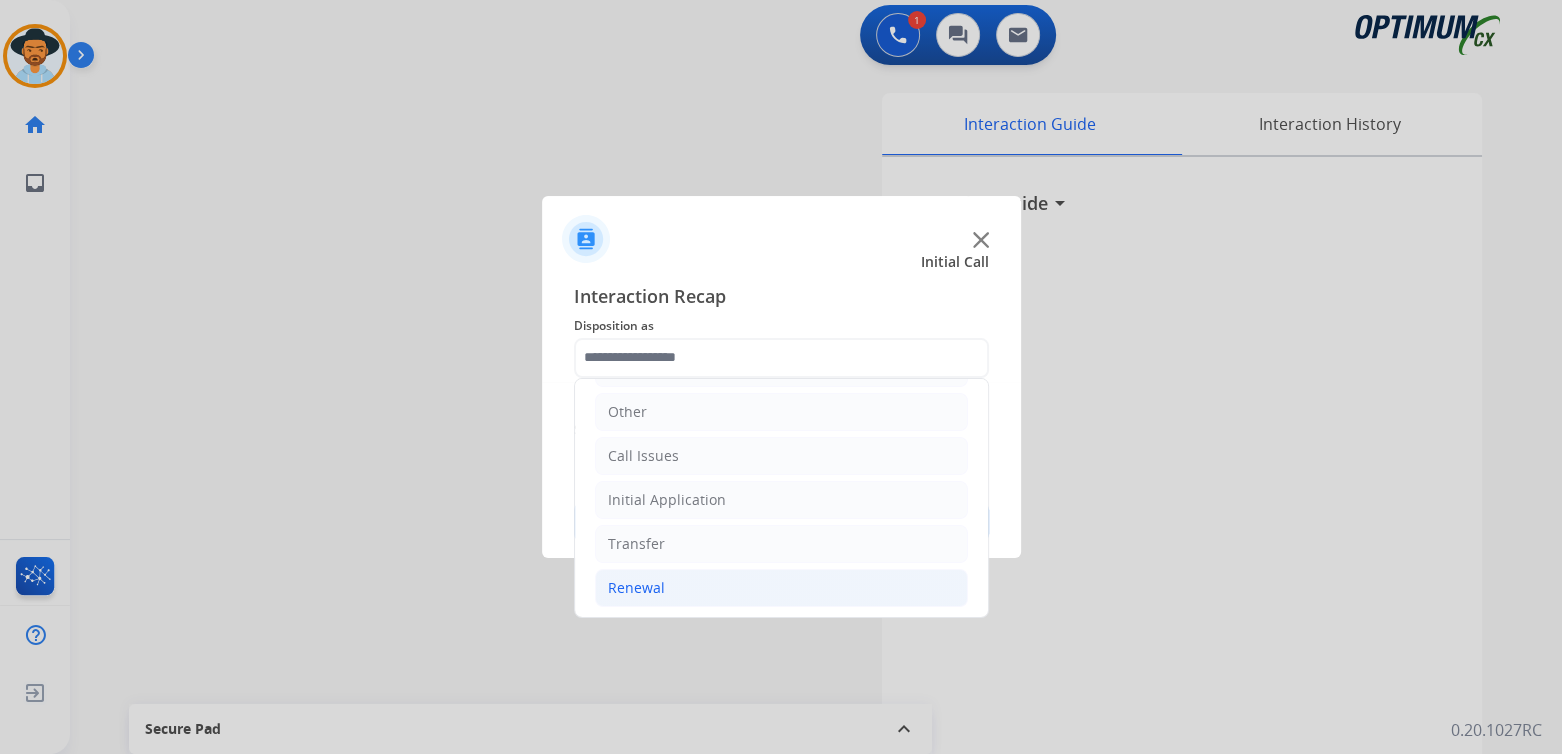 click on "Renewal" 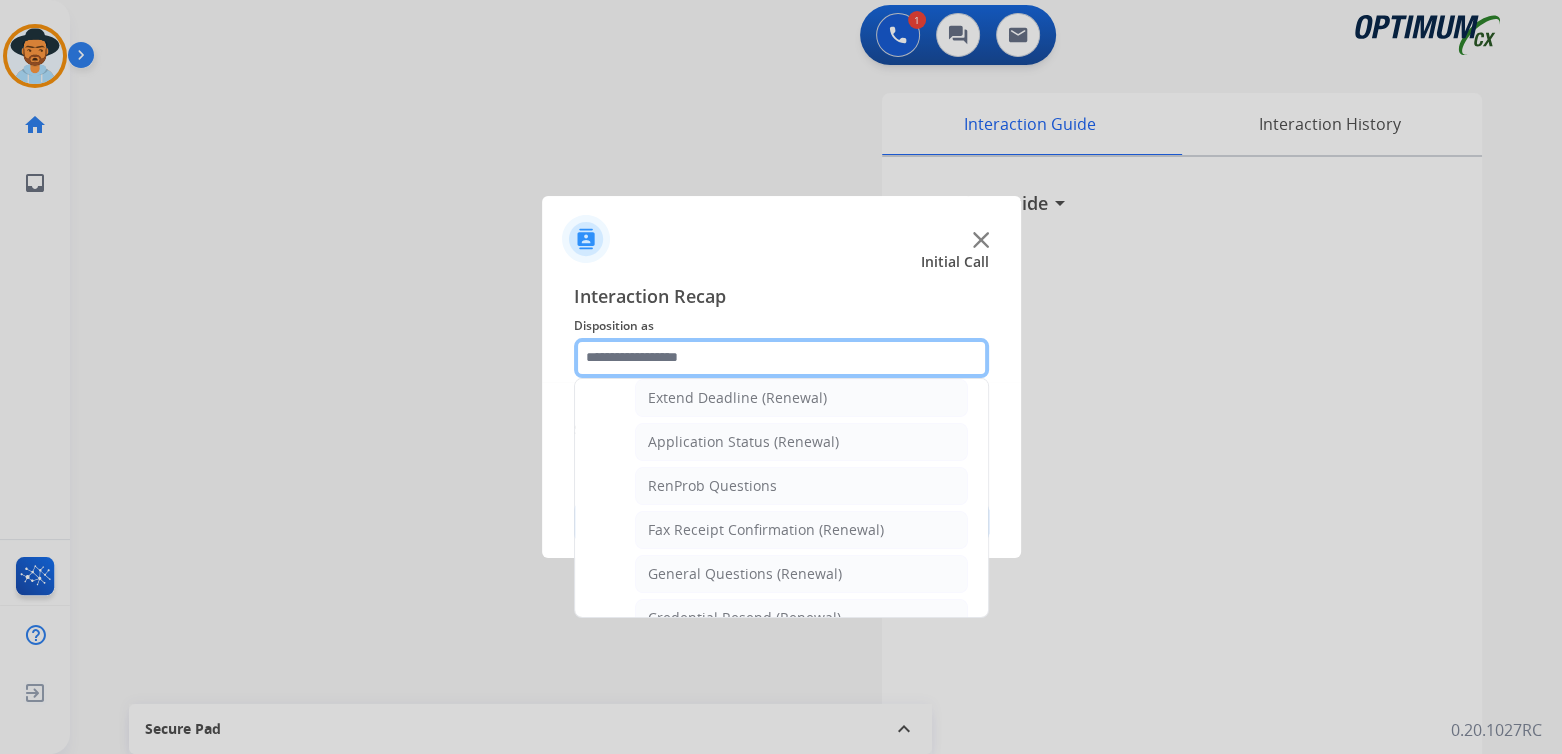 scroll, scrollTop: 432, scrollLeft: 0, axis: vertical 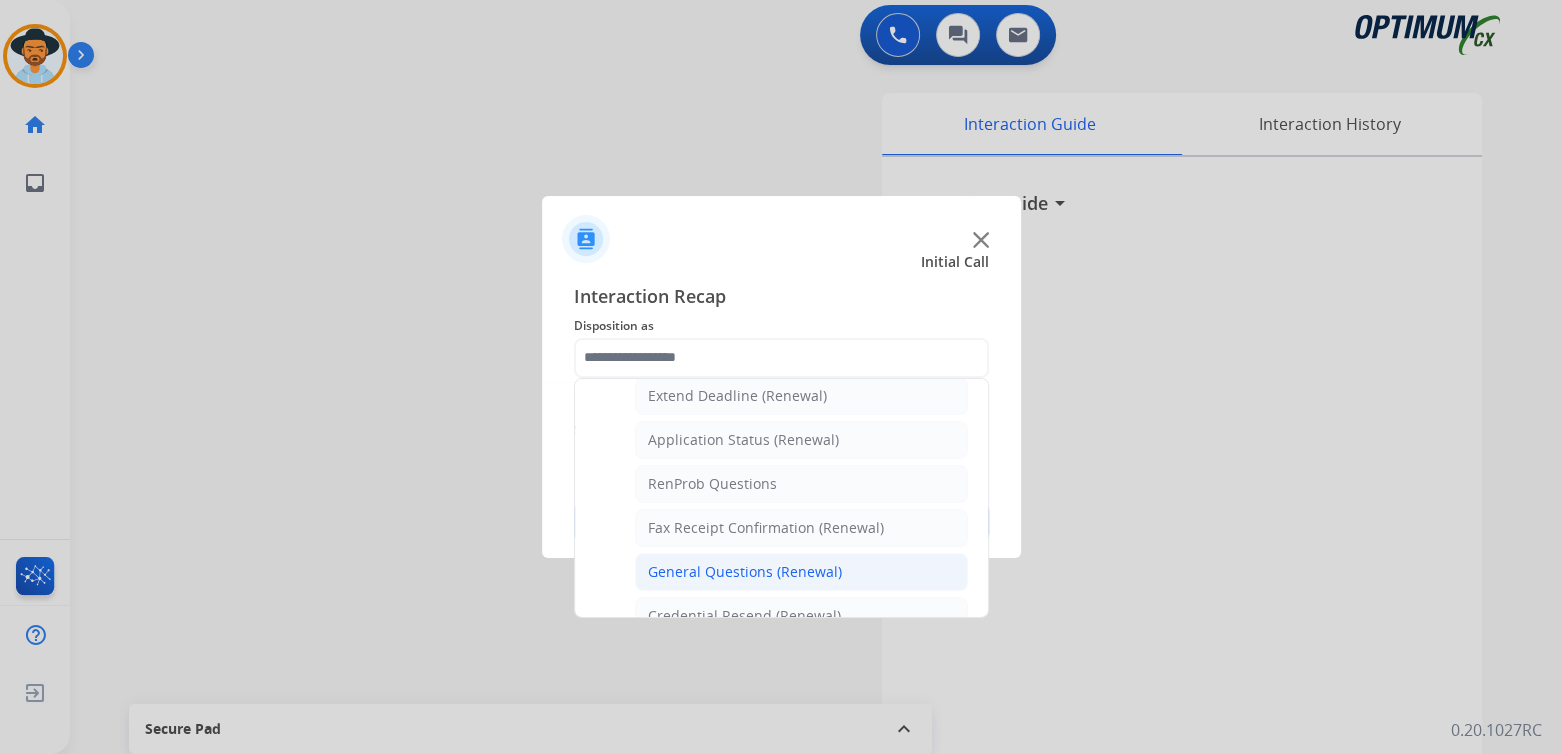click on "General Questions (Renewal)" 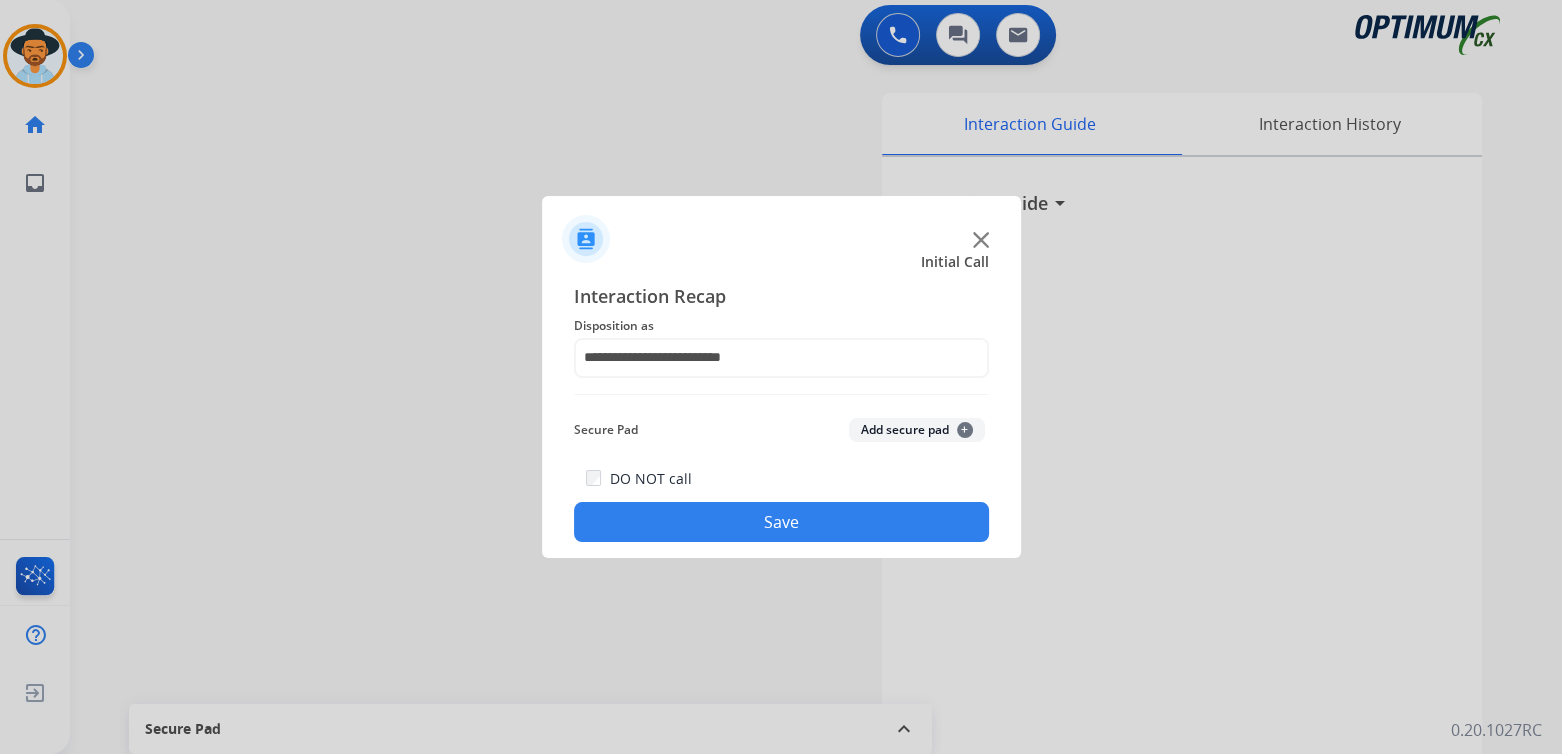 drag, startPoint x: 882, startPoint y: 510, endPoint x: 1275, endPoint y: 558, distance: 395.92044 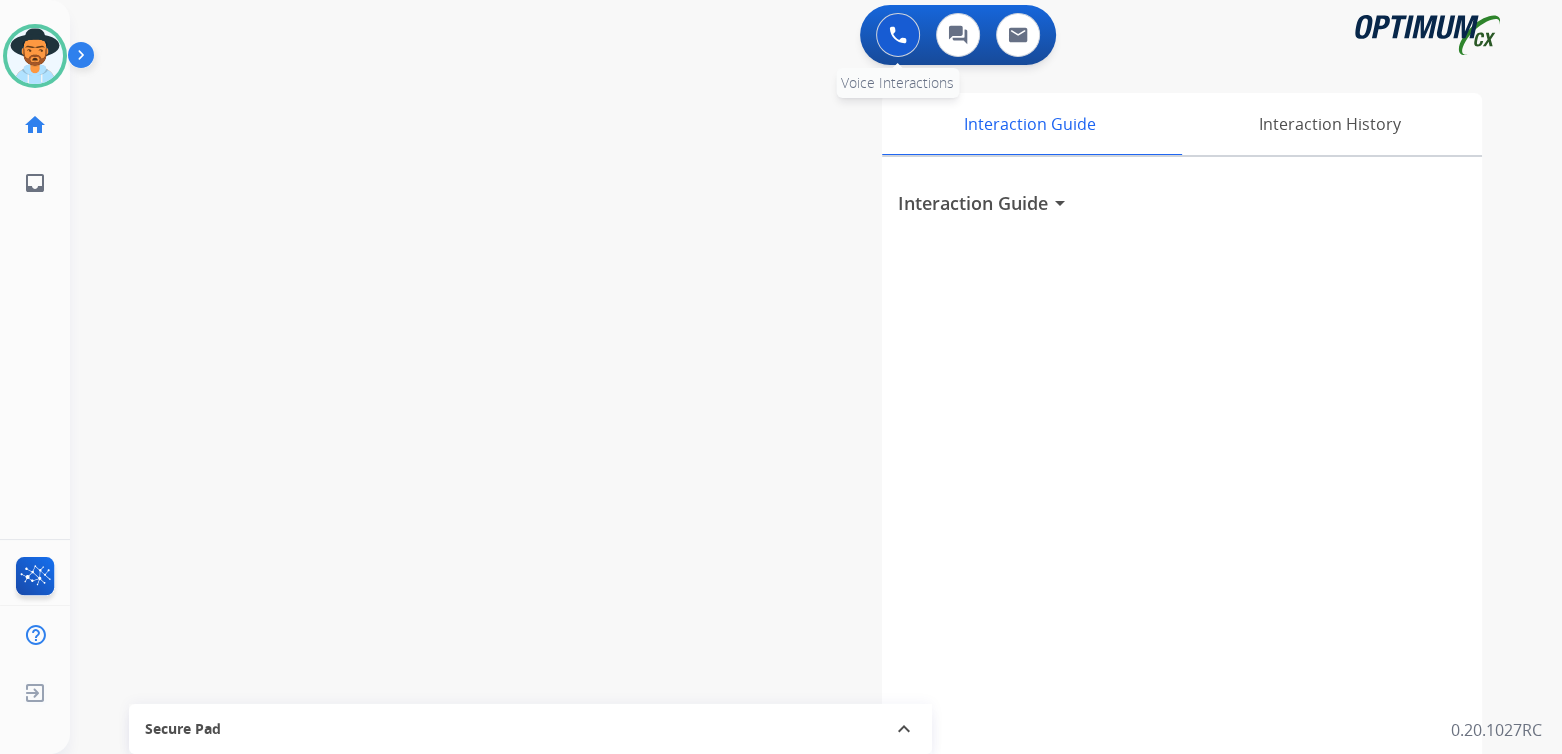click at bounding box center [898, 35] 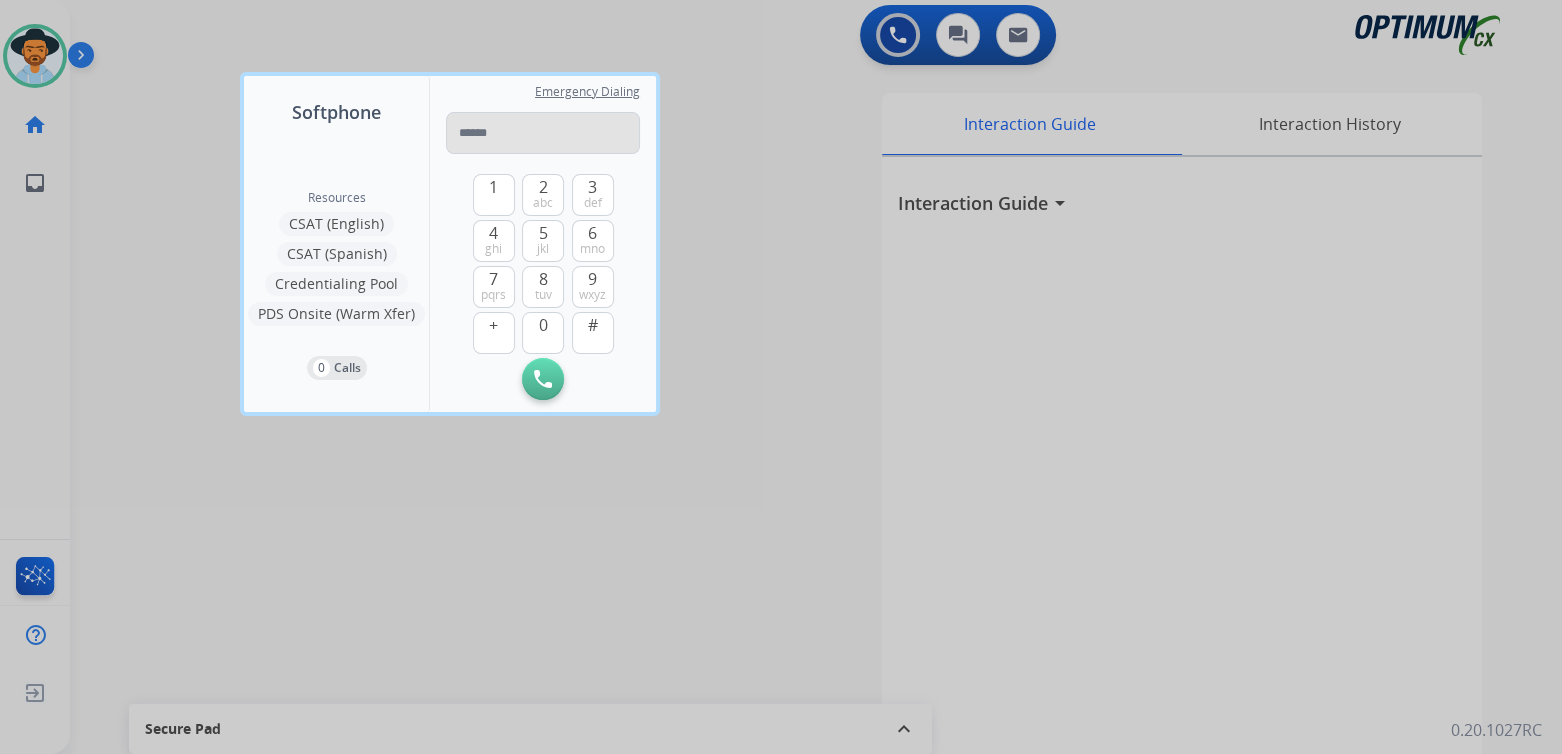drag, startPoint x: 499, startPoint y: 139, endPoint x: 530, endPoint y: 158, distance: 36.359318 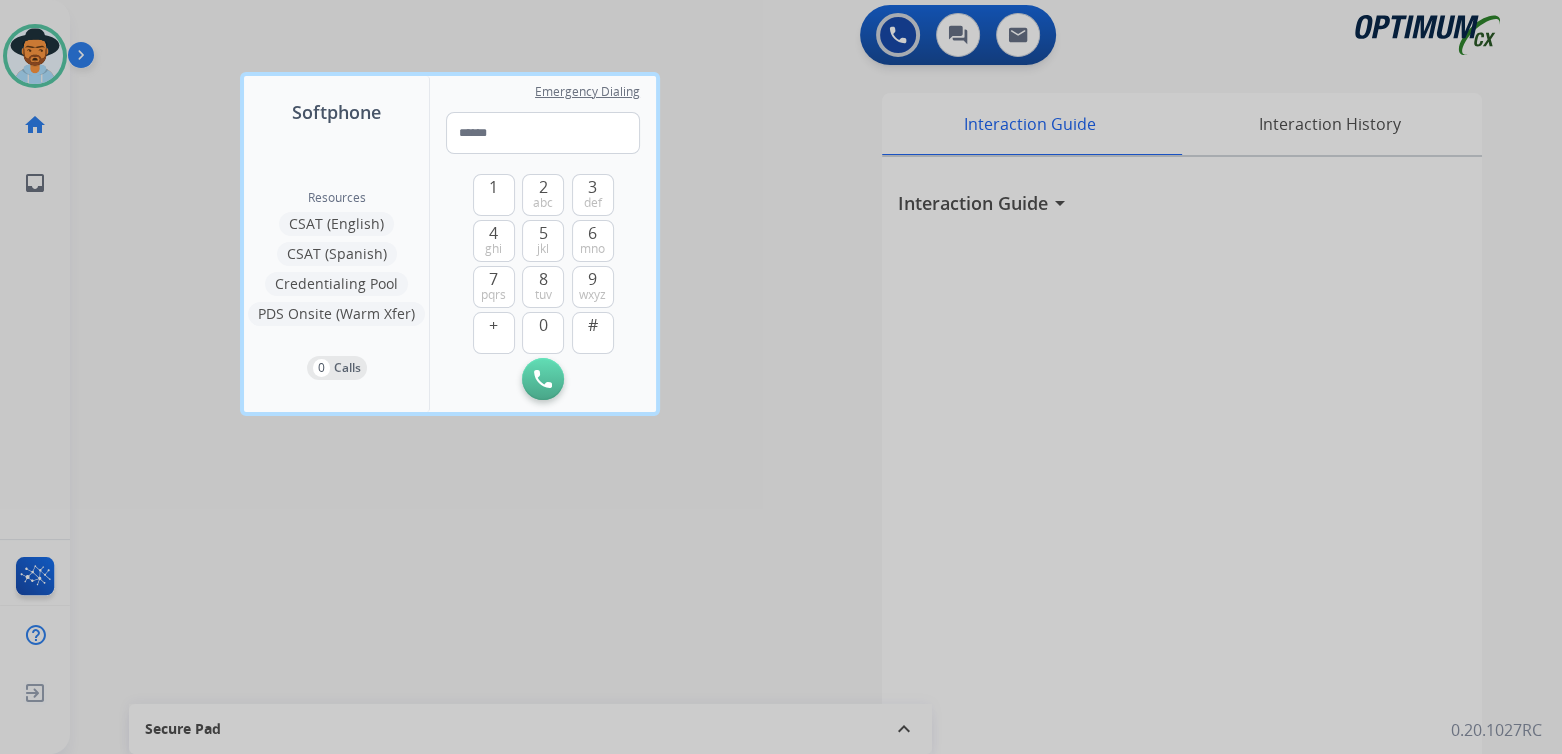 click at bounding box center (543, 133) 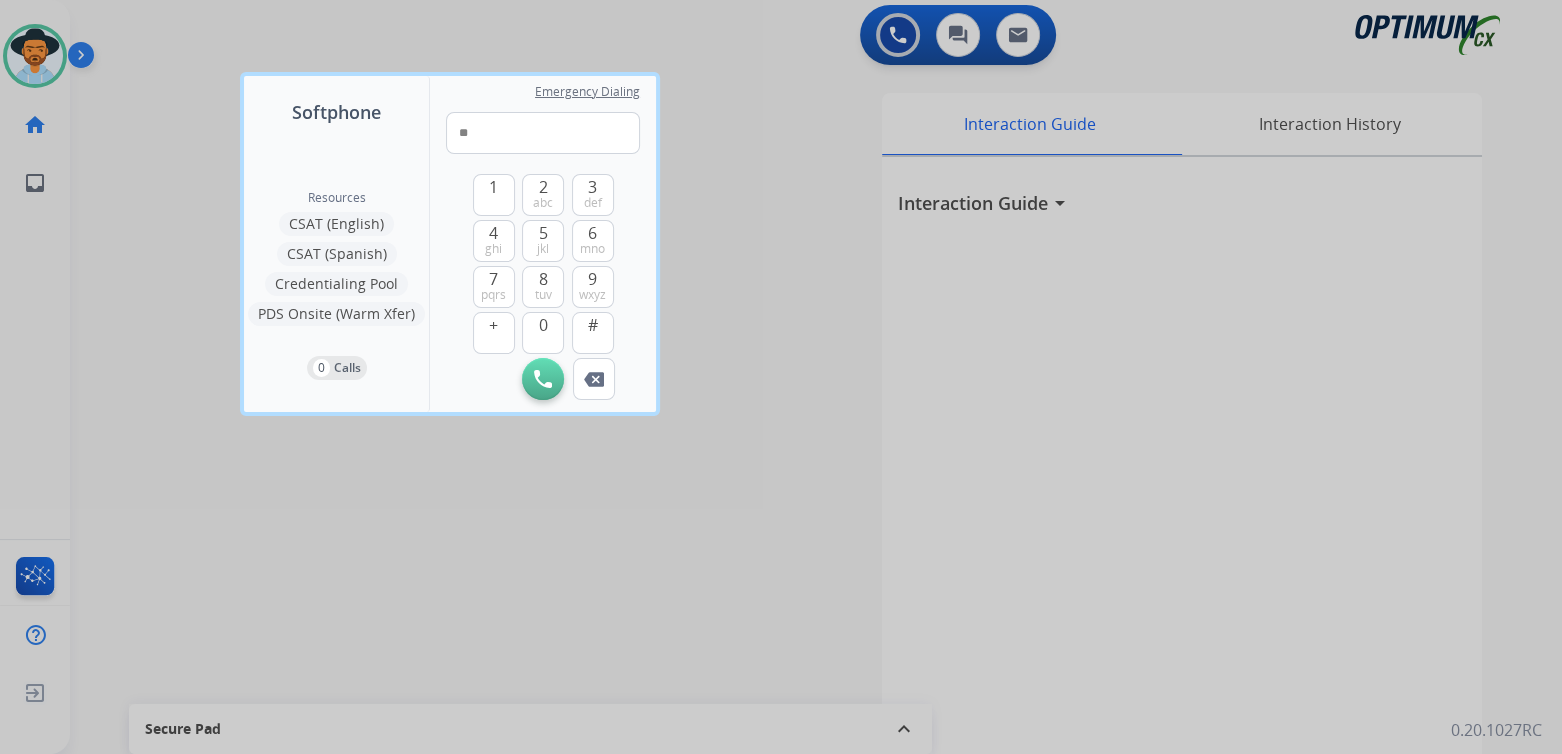 type on "*" 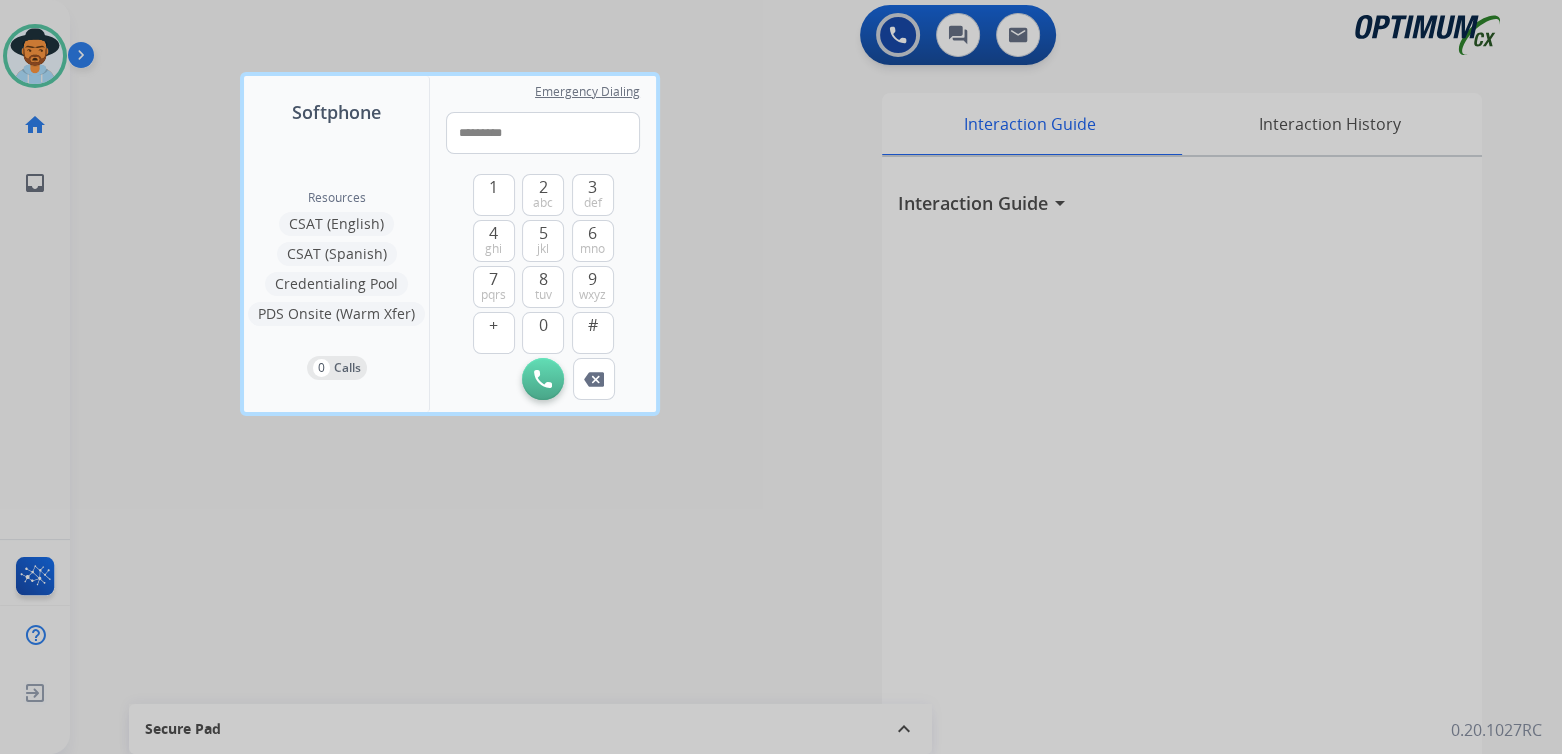 type on "**********" 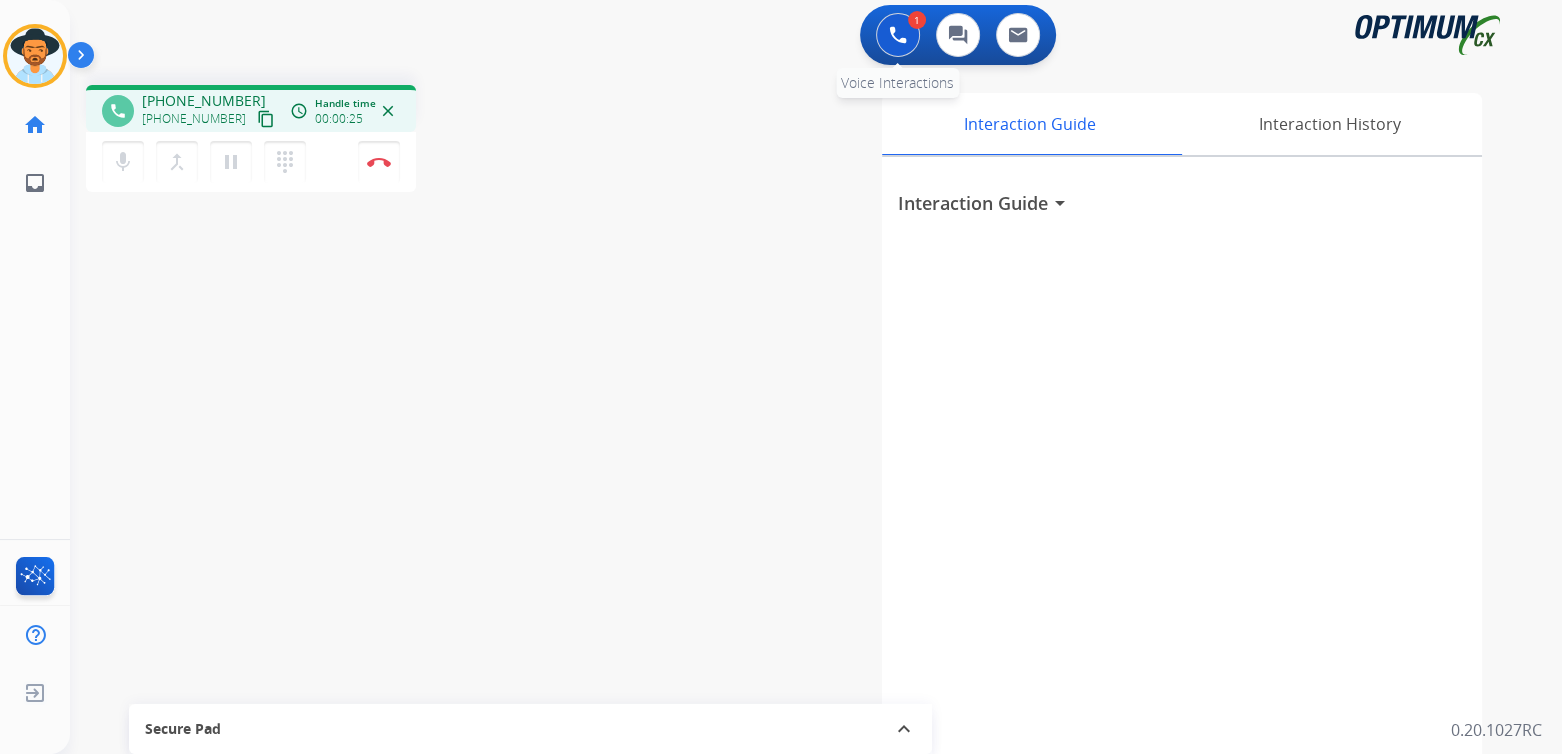 click at bounding box center [898, 35] 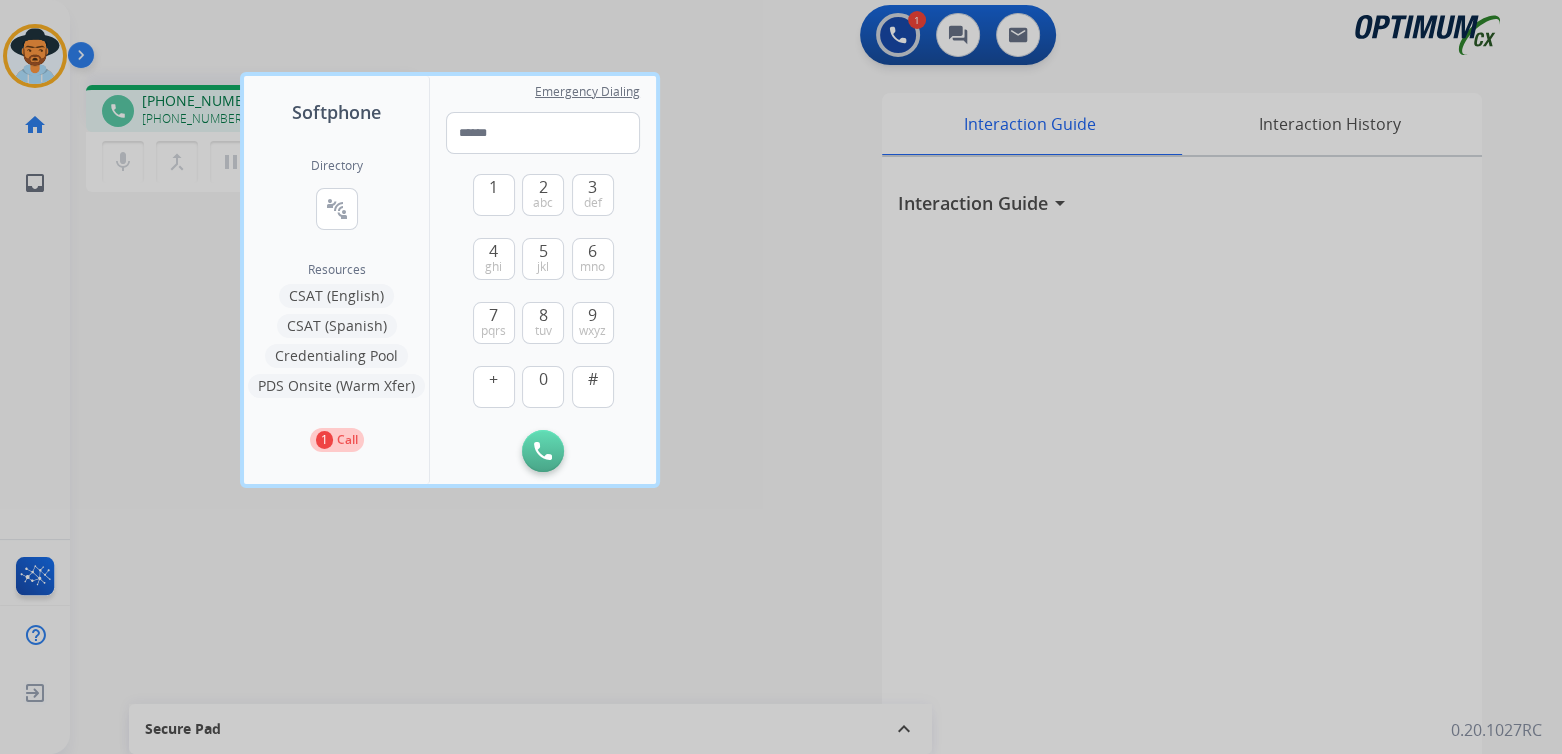 drag, startPoint x: 769, startPoint y: 311, endPoint x: 557, endPoint y: 201, distance: 238.83885 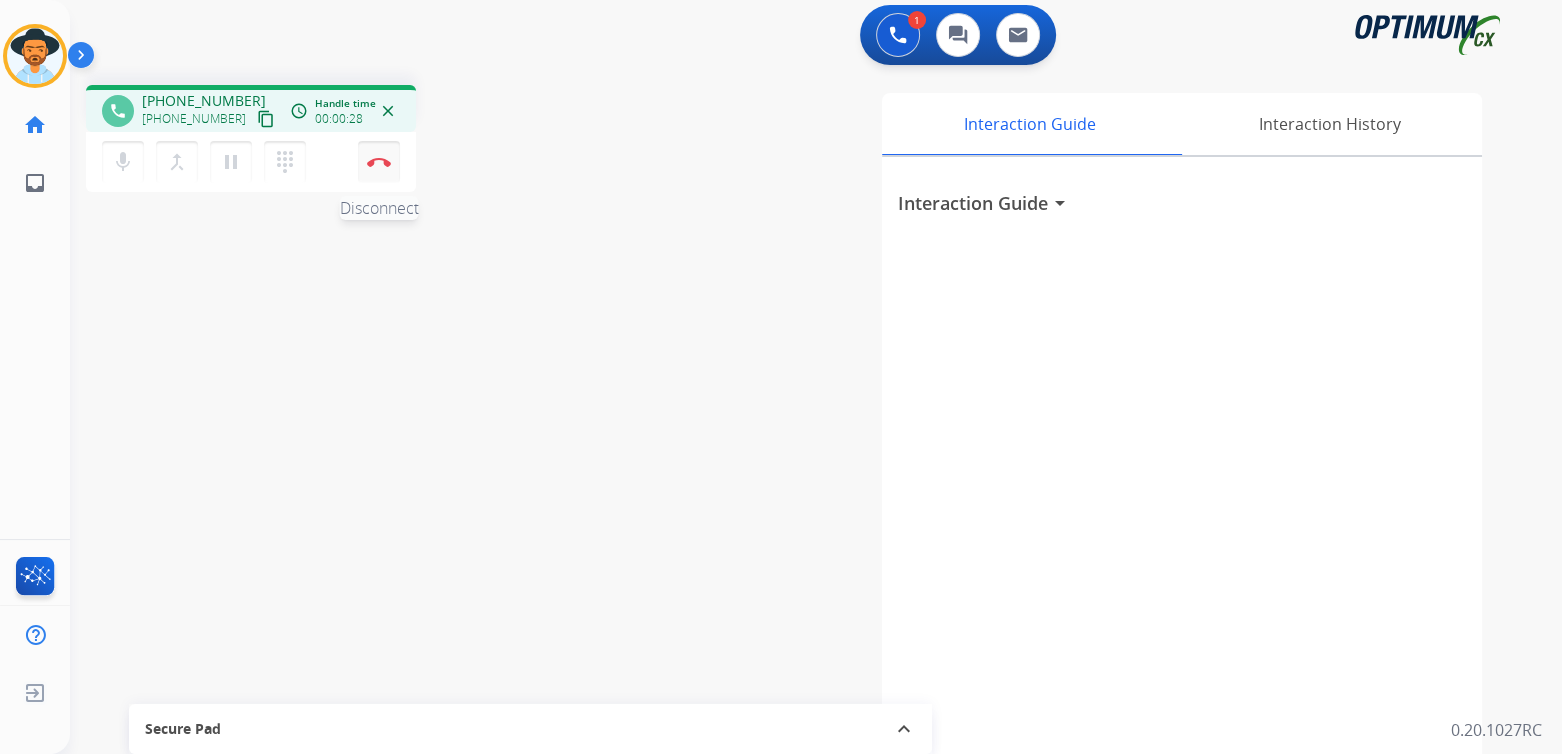 click at bounding box center [379, 162] 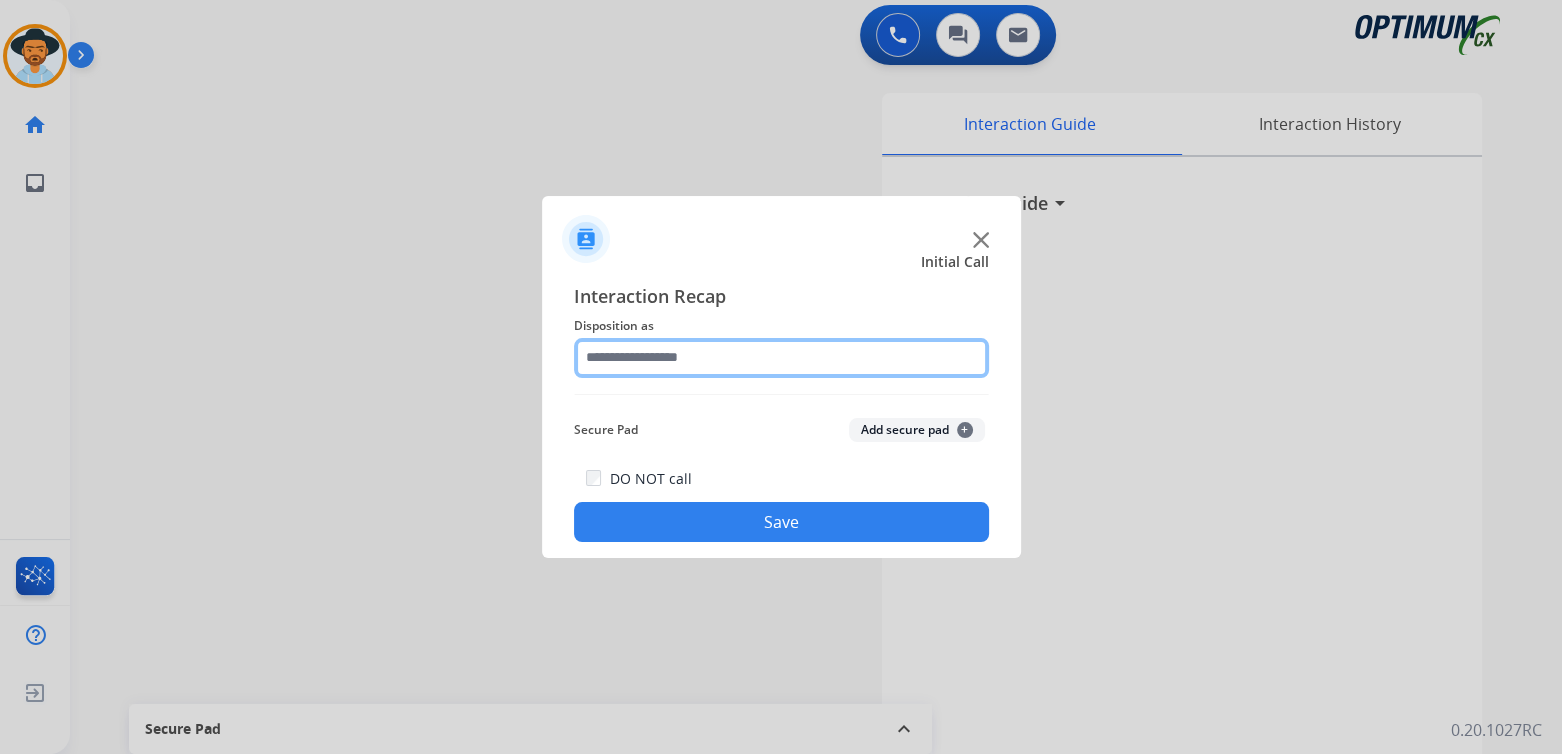 click 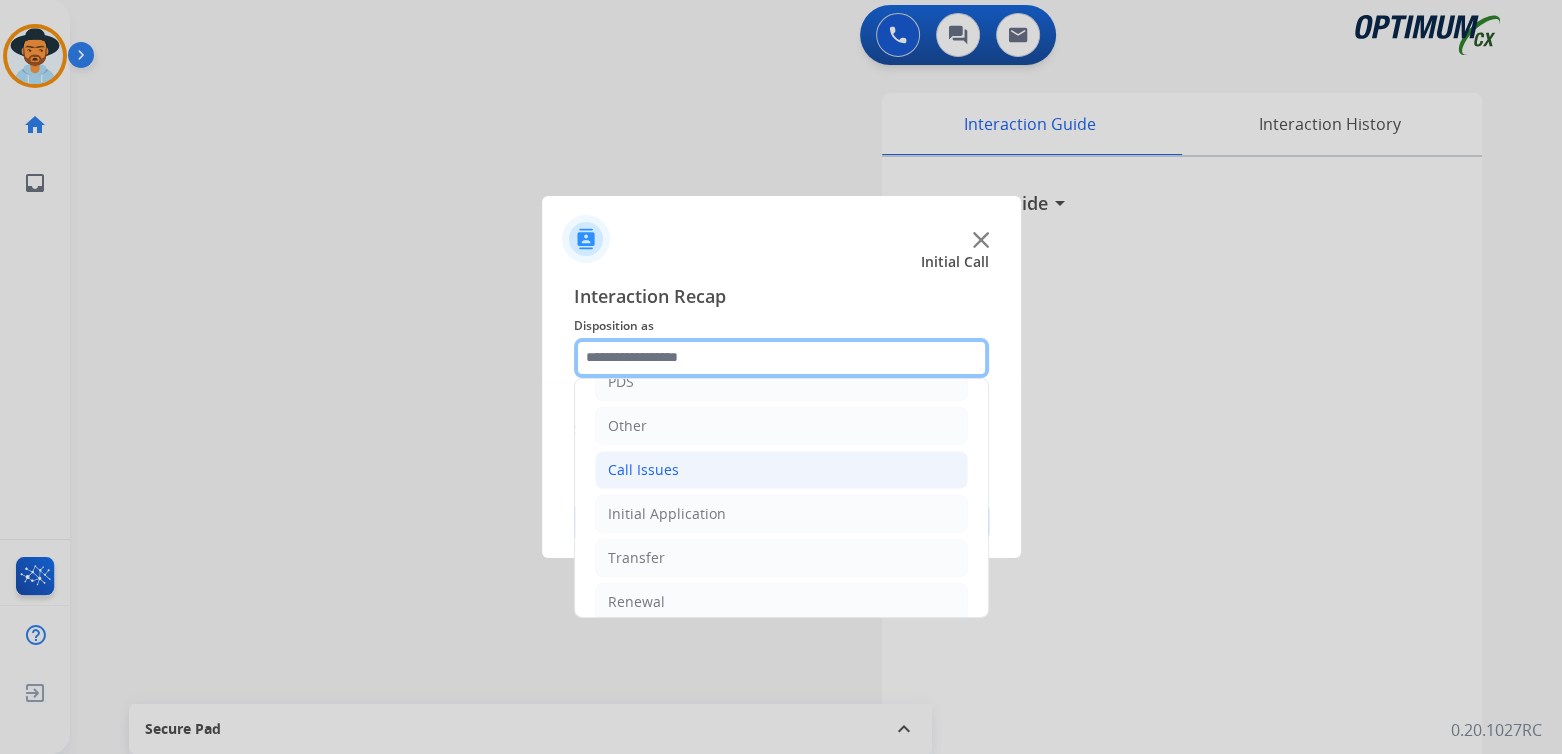 scroll, scrollTop: 132, scrollLeft: 0, axis: vertical 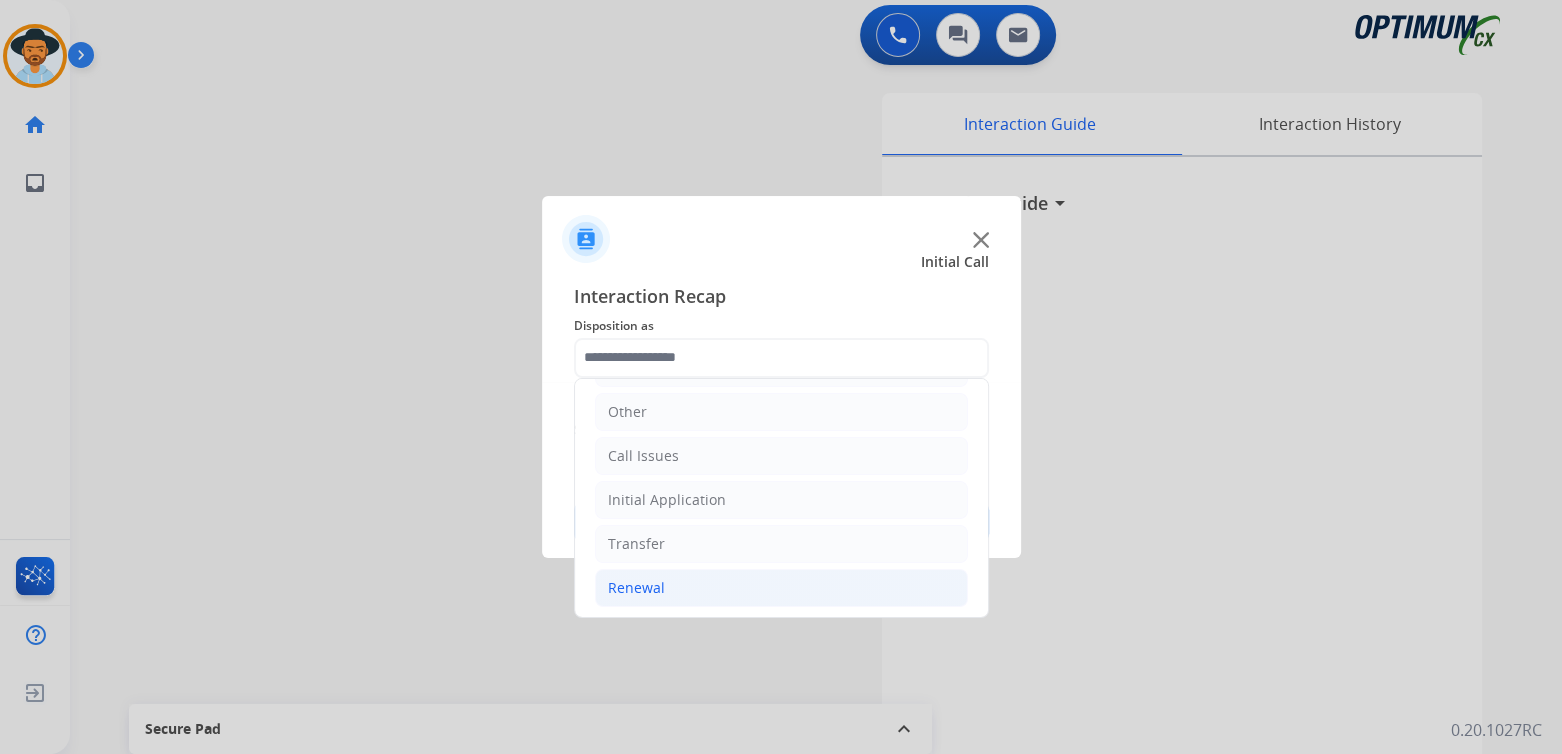 click on "Renewal" 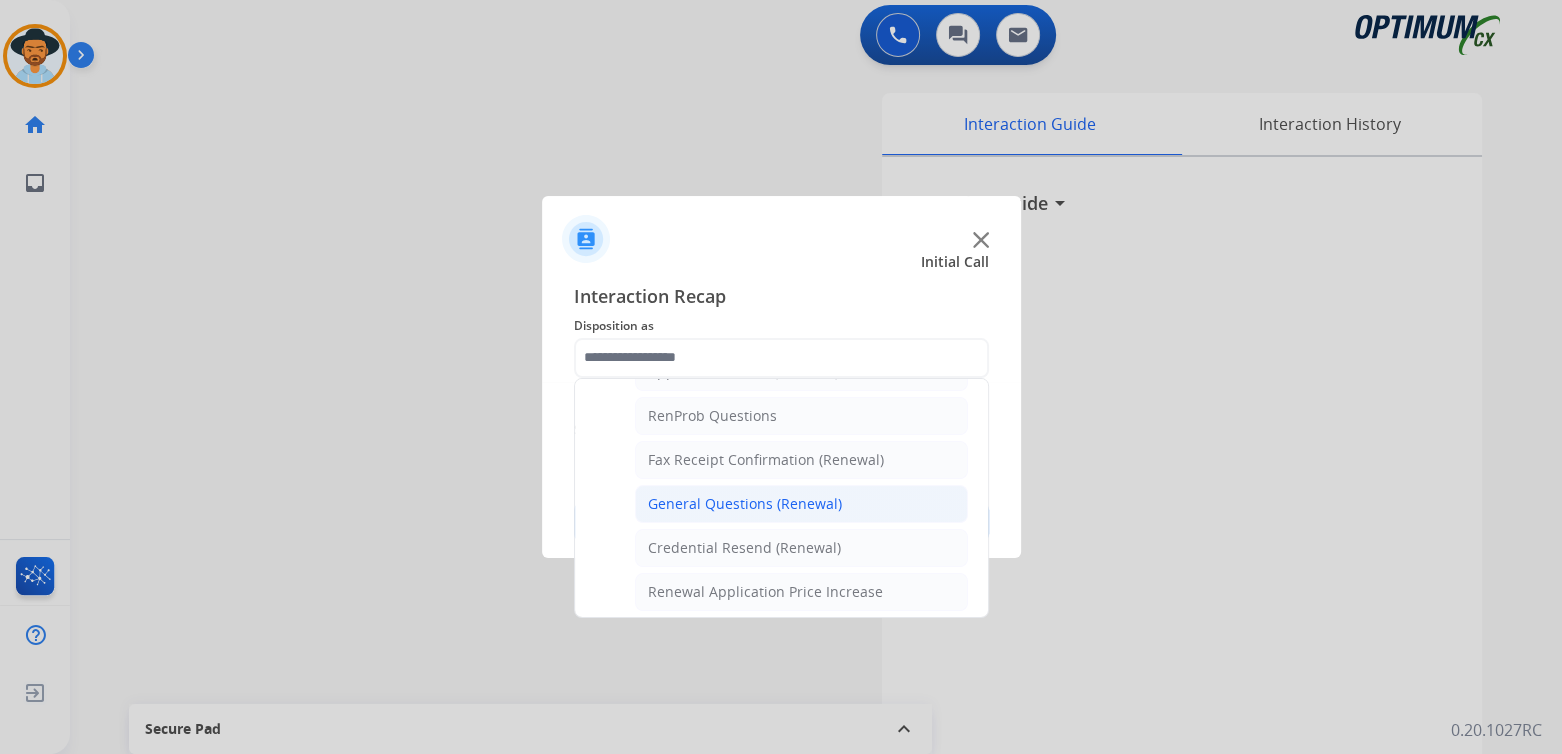 scroll, scrollTop: 504, scrollLeft: 0, axis: vertical 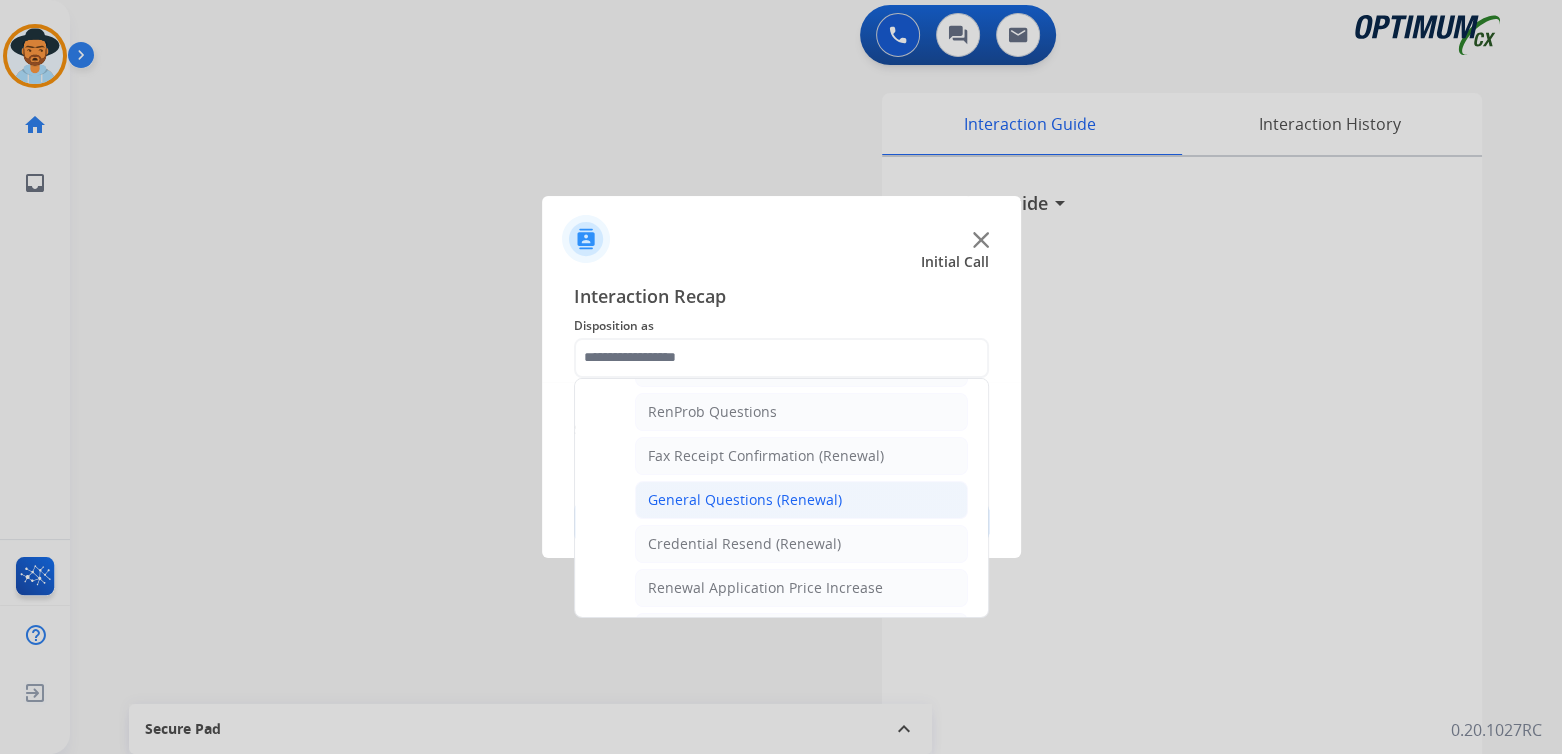 click on "General Questions (Renewal)" 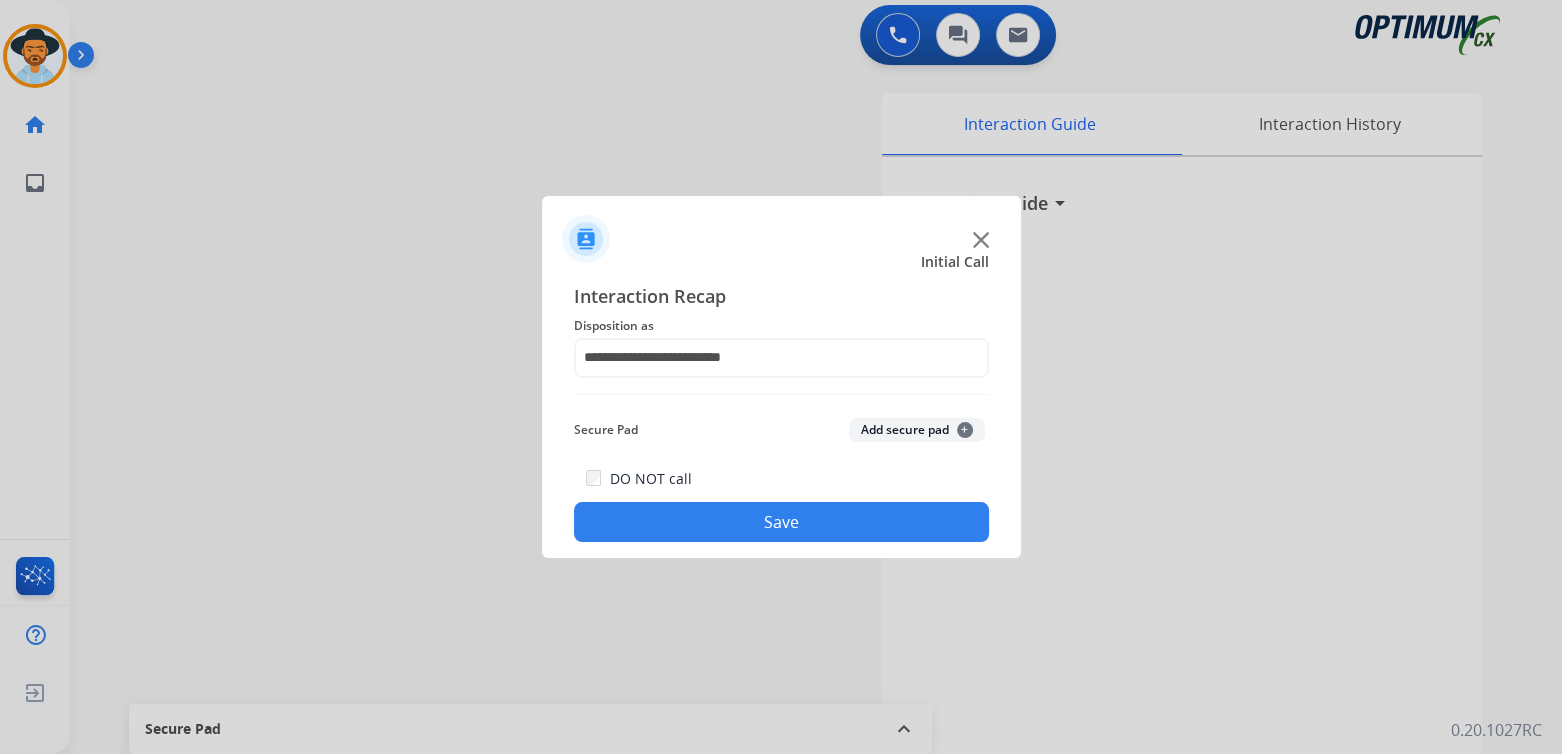 click on "Save" 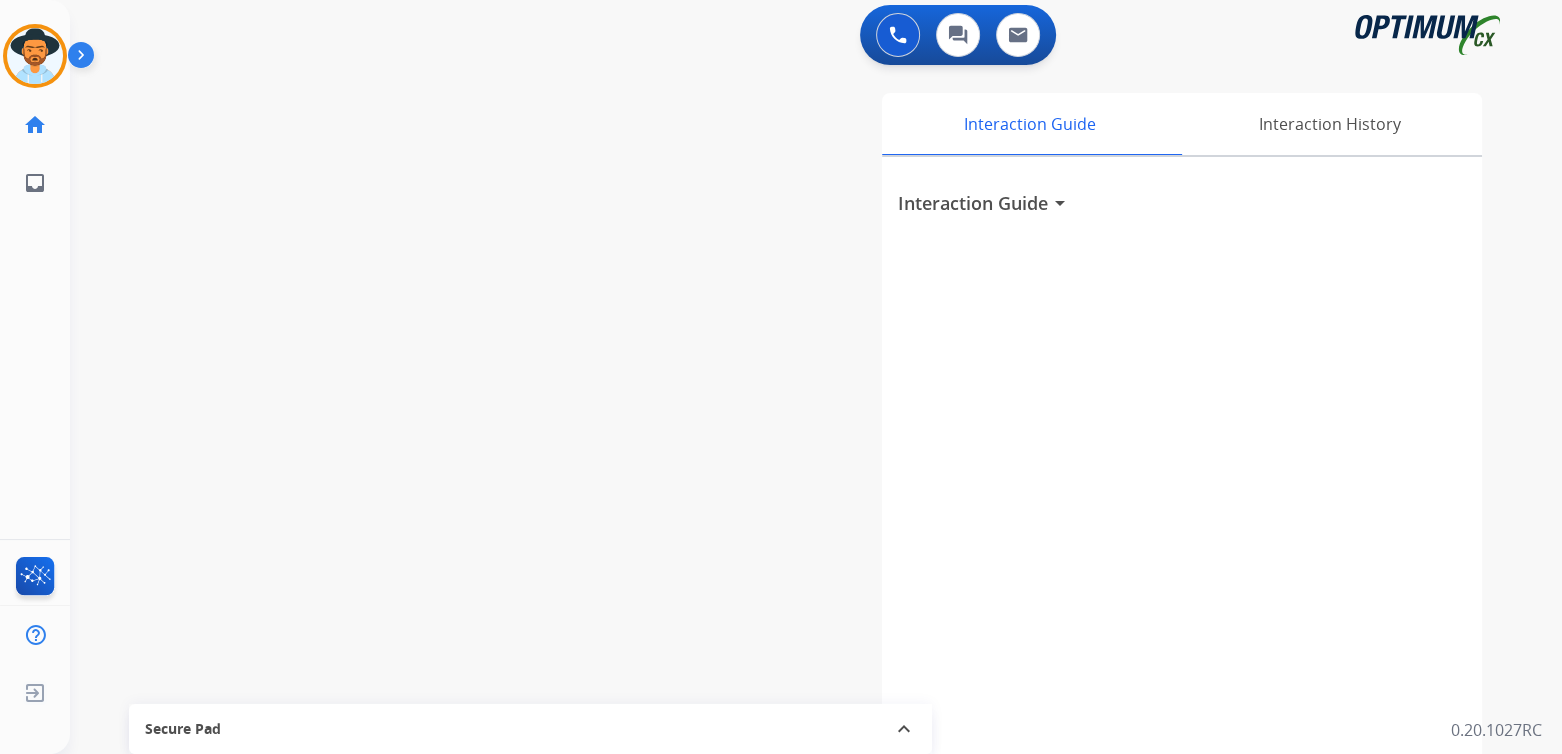 scroll, scrollTop: 4, scrollLeft: 0, axis: vertical 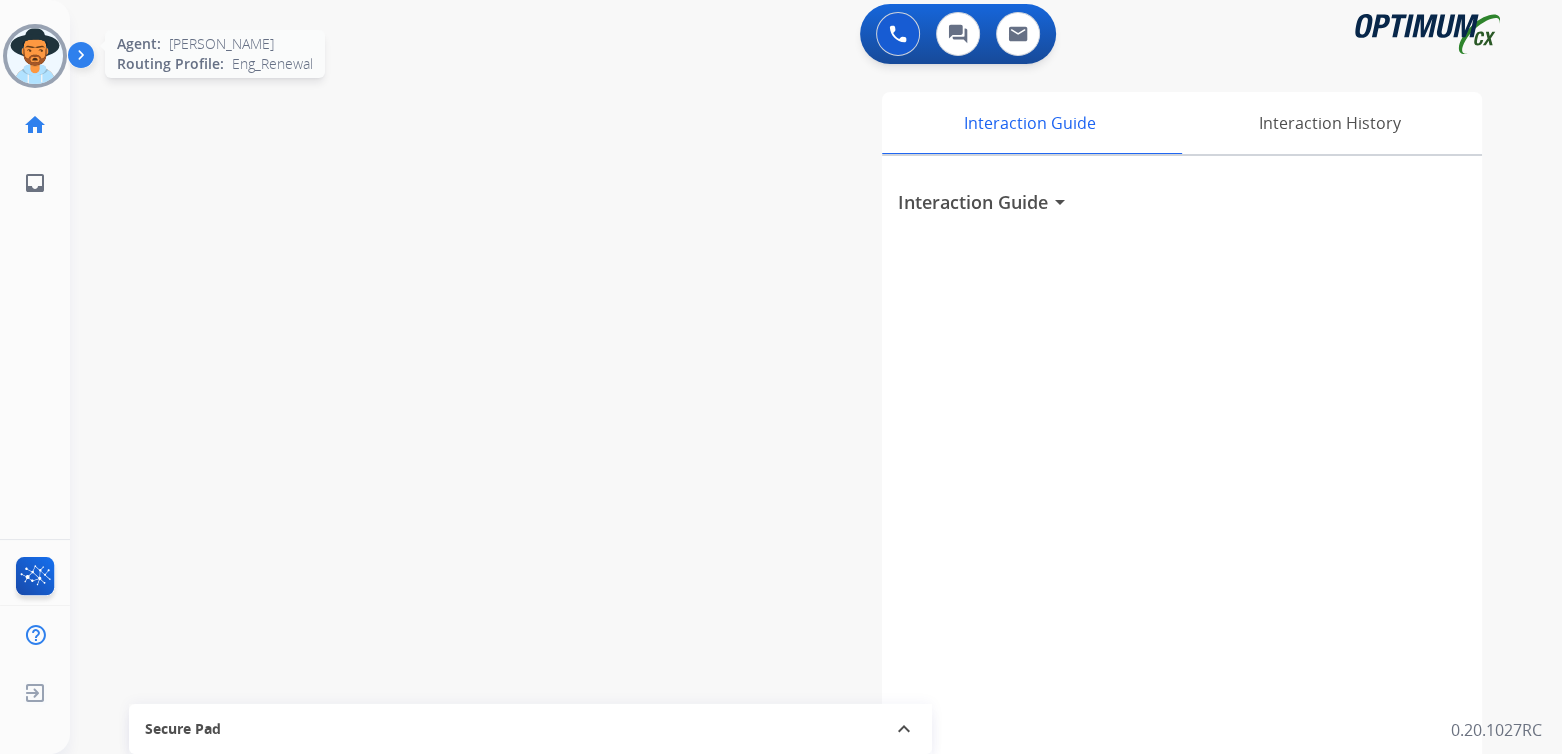 click at bounding box center (35, 56) 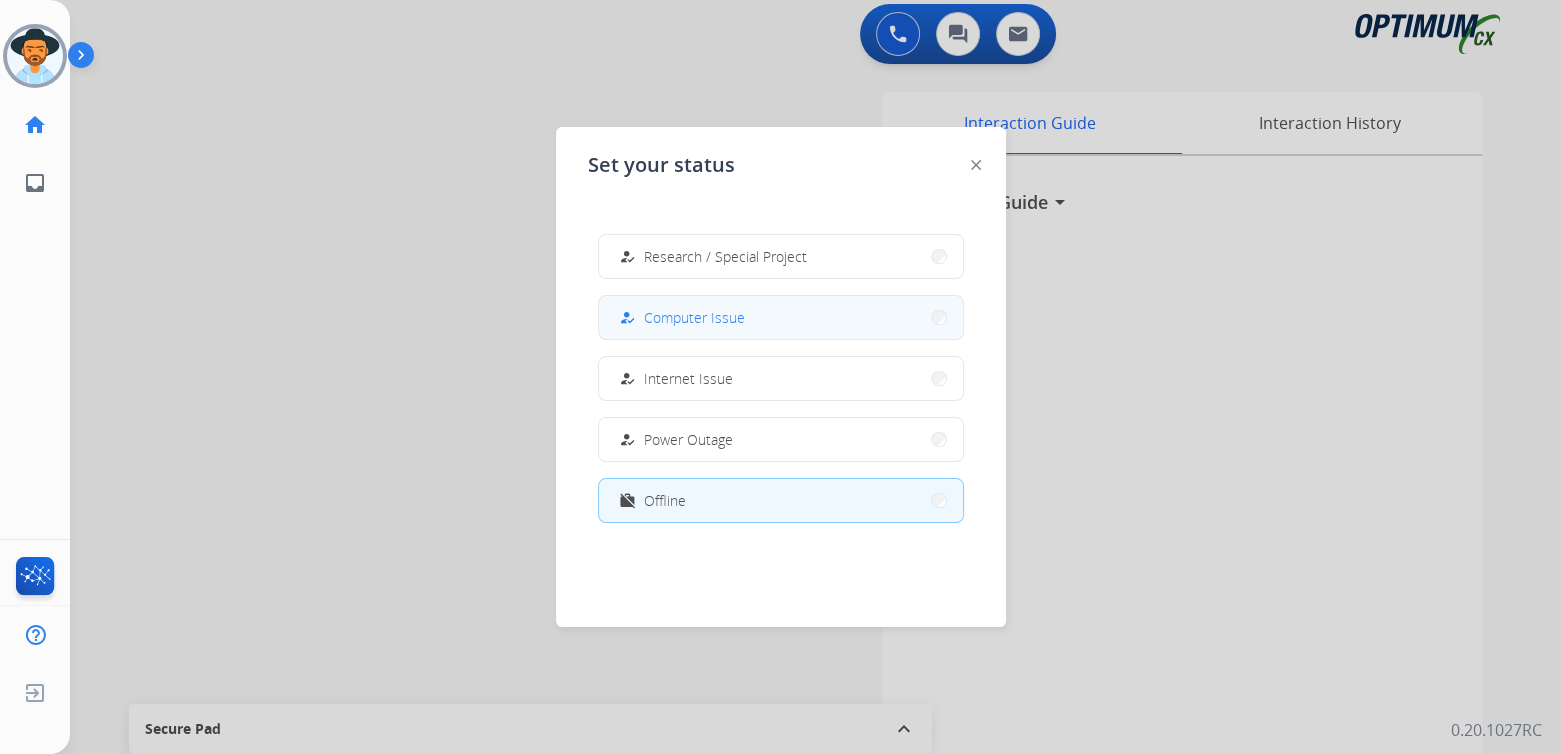scroll, scrollTop: 498, scrollLeft: 0, axis: vertical 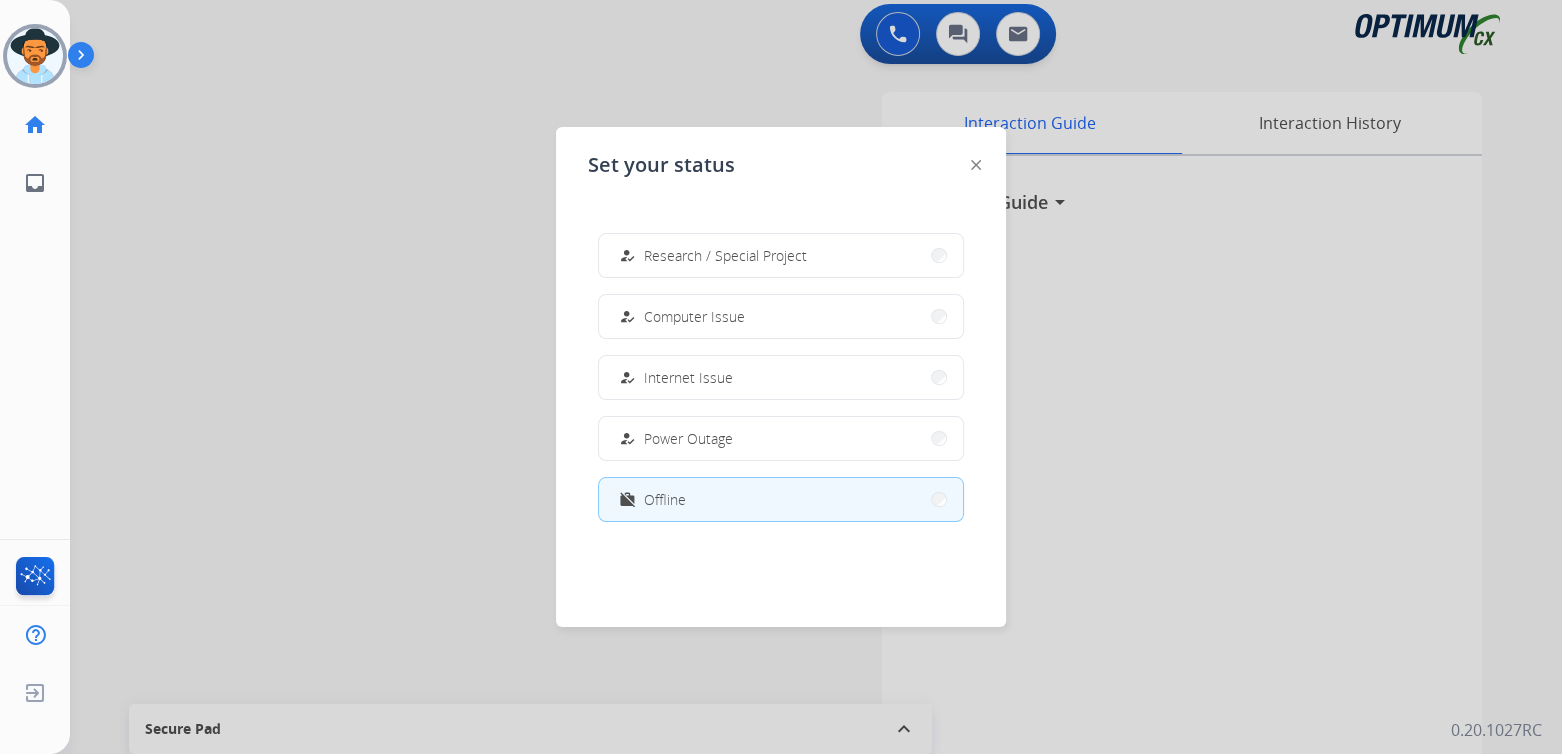 click on "work_off Offline" at bounding box center [781, 499] 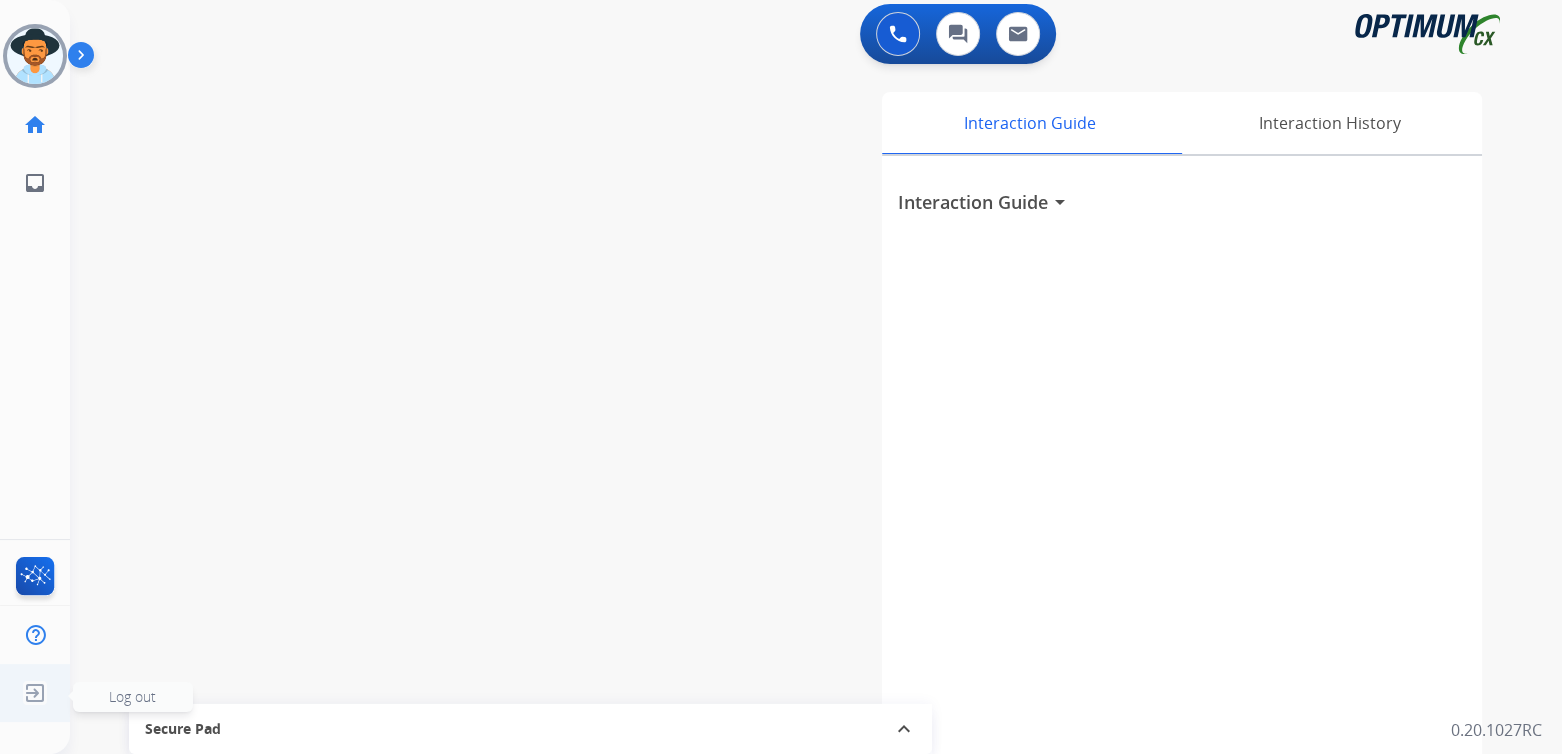 click 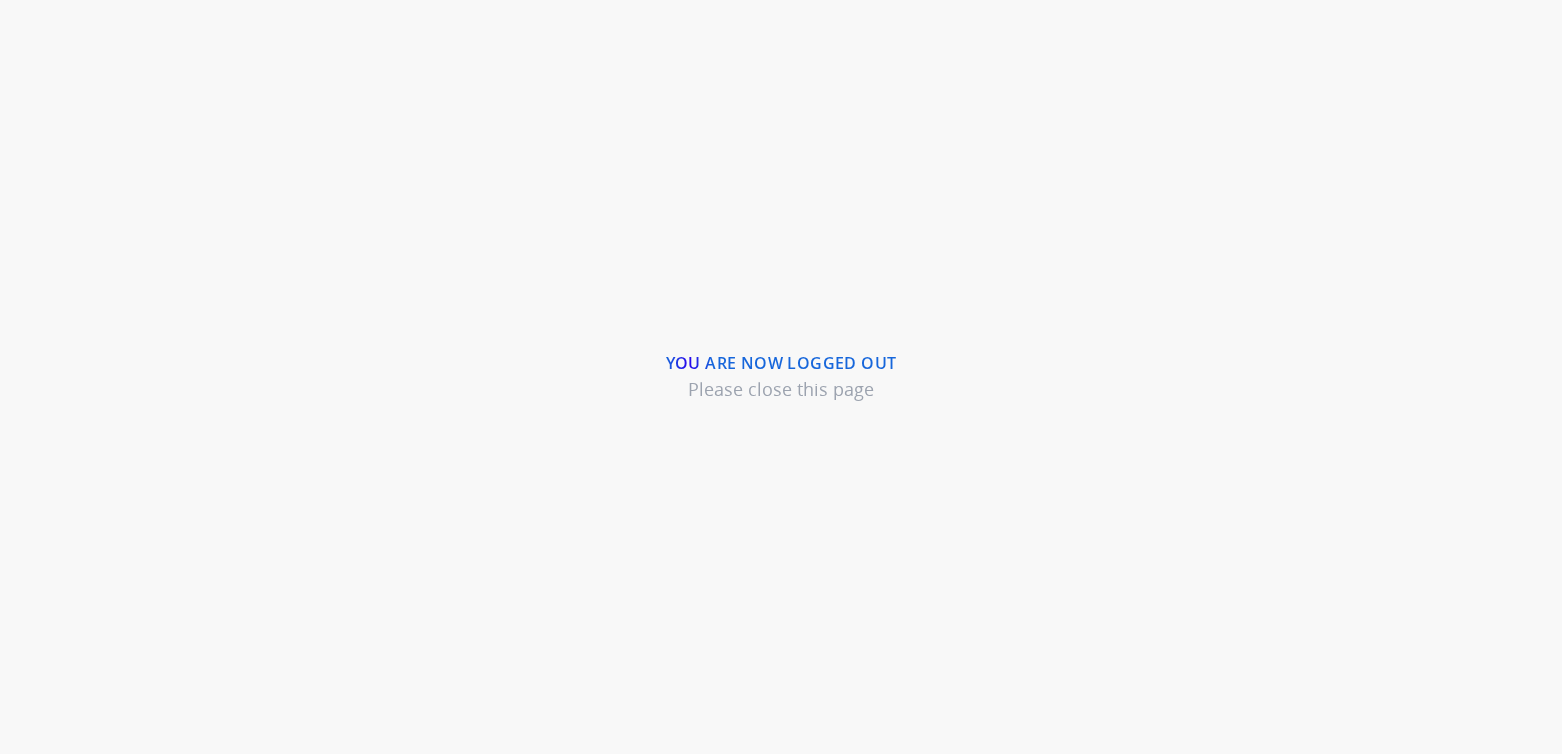 scroll, scrollTop: 0, scrollLeft: 0, axis: both 